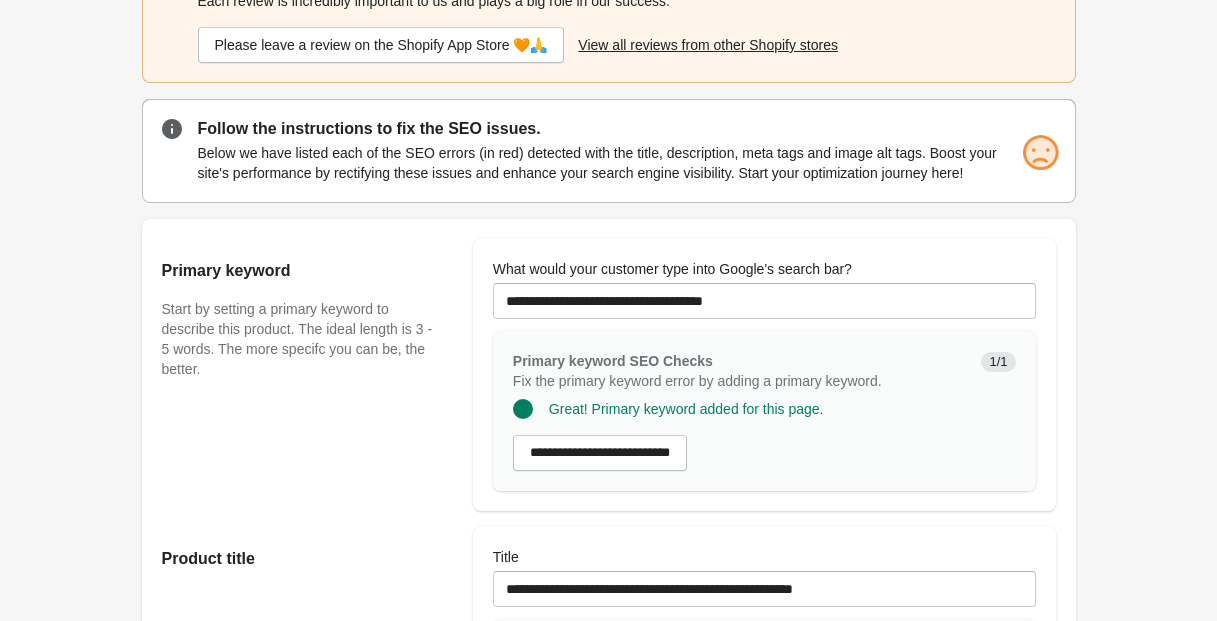 scroll, scrollTop: 0, scrollLeft: 0, axis: both 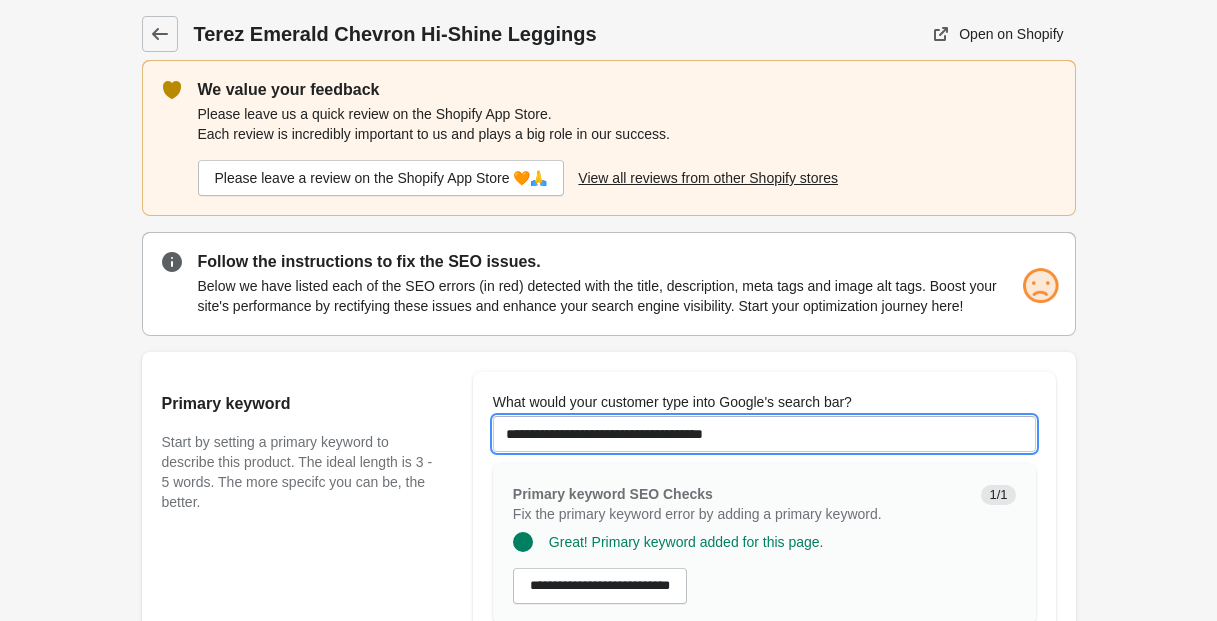 drag, startPoint x: 656, startPoint y: 458, endPoint x: 433, endPoint y: 426, distance: 225.28427 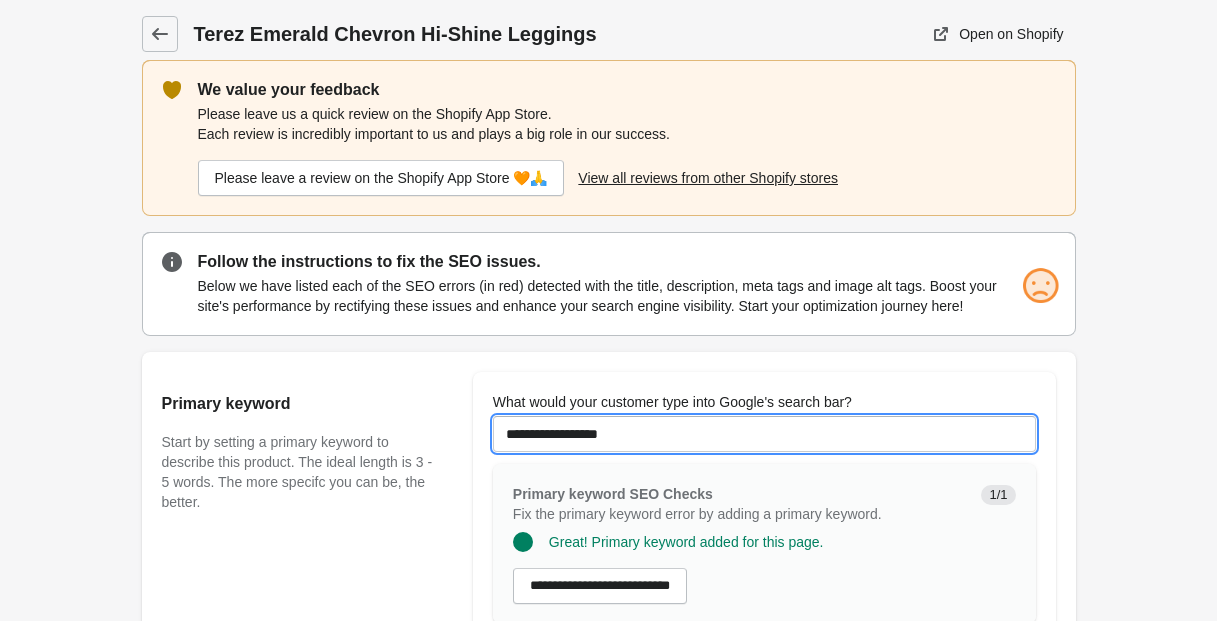 click on "**********" at bounding box center [764, 434] 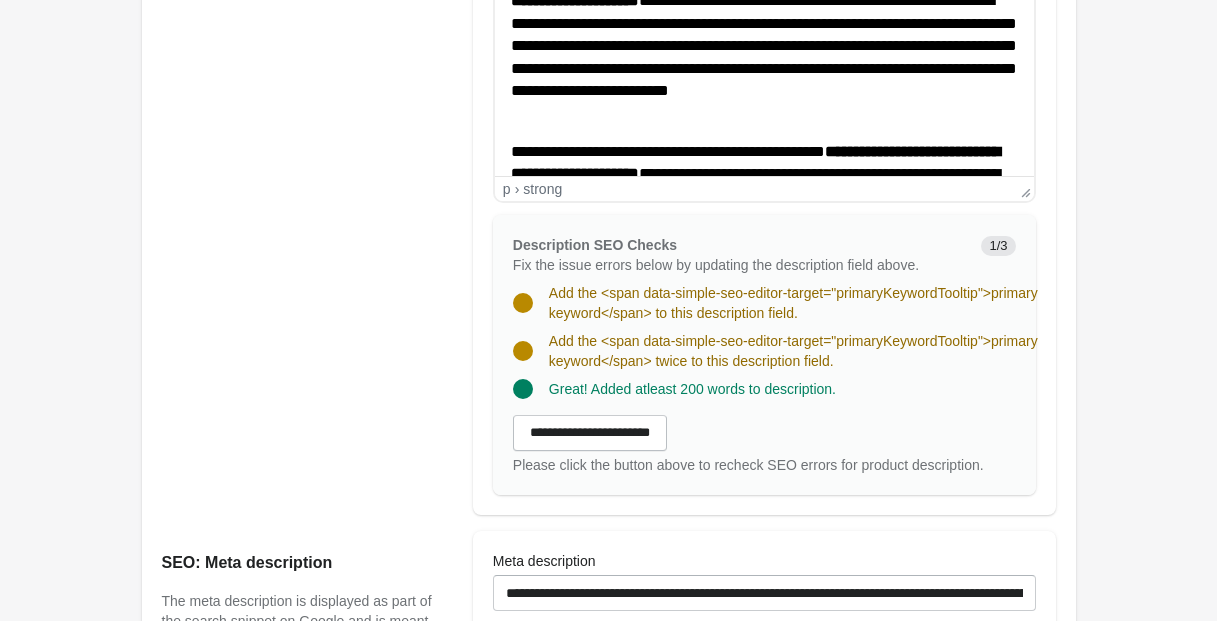 scroll, scrollTop: 1108, scrollLeft: 0, axis: vertical 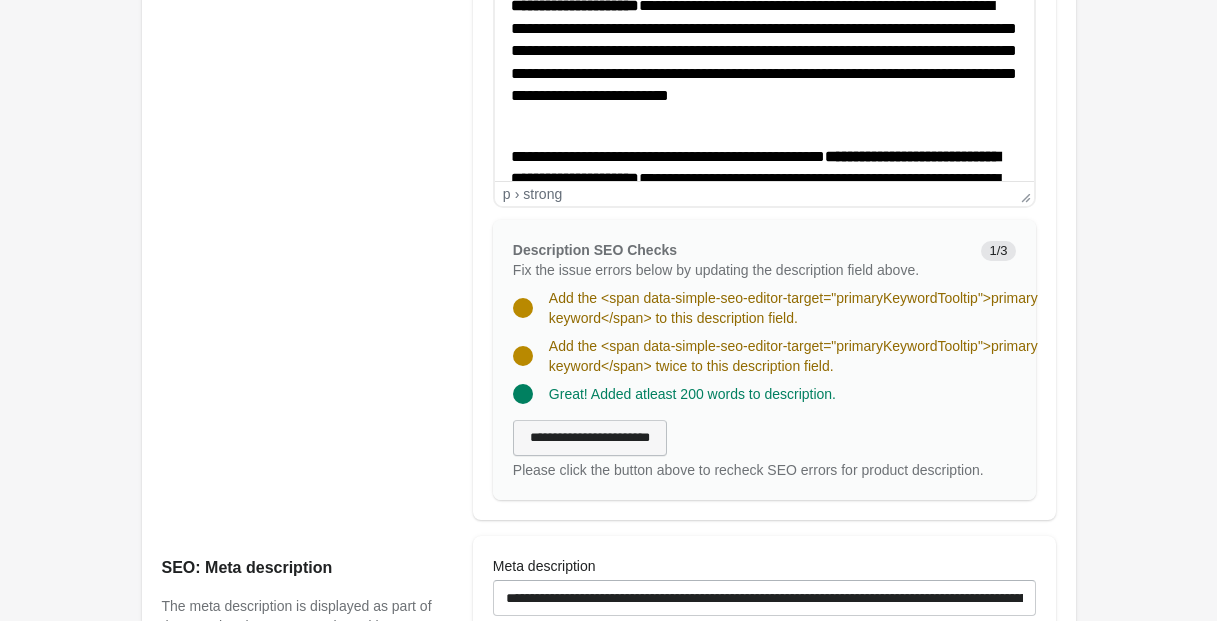 type on "**********" 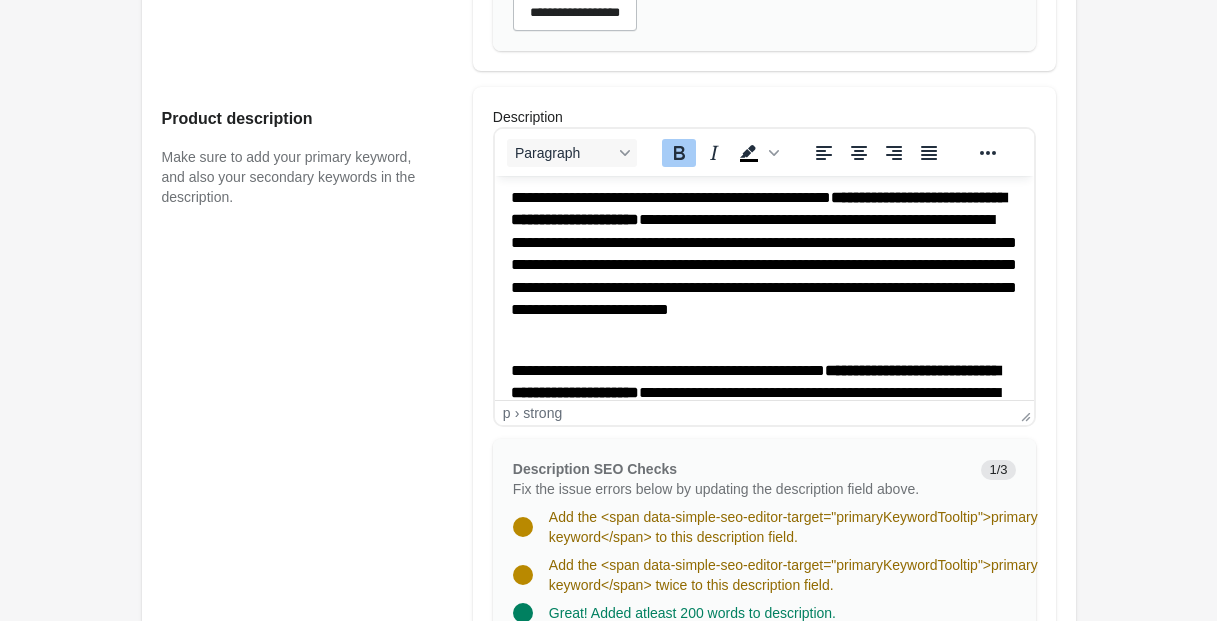 scroll, scrollTop: 0, scrollLeft: 0, axis: both 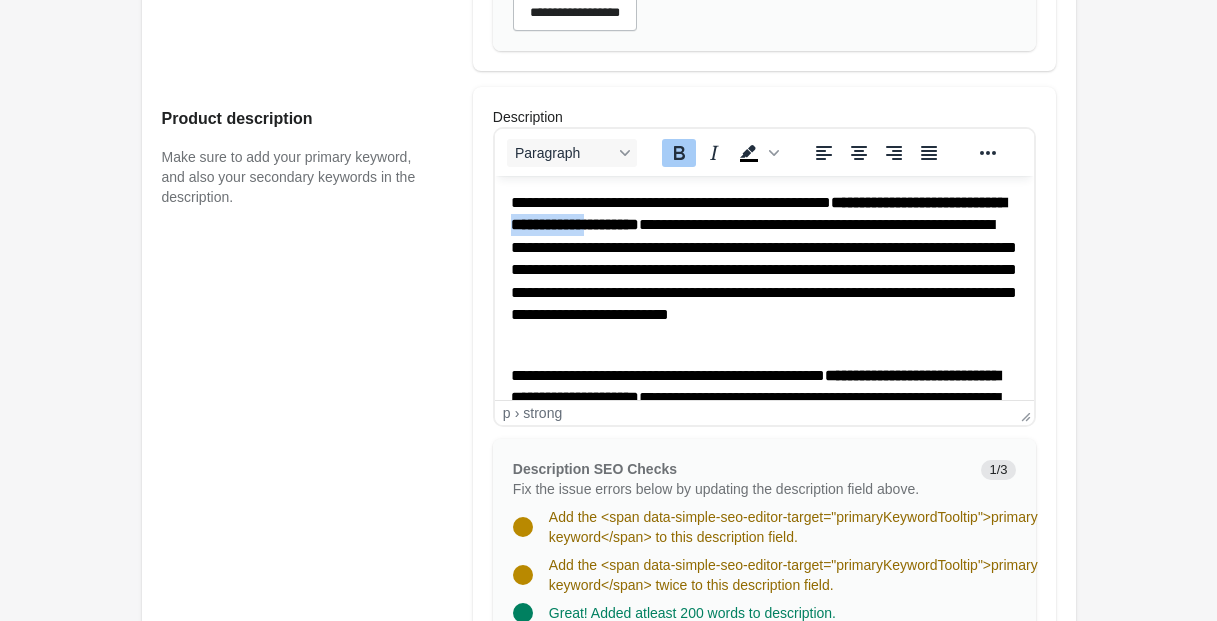 drag, startPoint x: 735, startPoint y: 229, endPoint x: 636, endPoint y: 224, distance: 99.12618 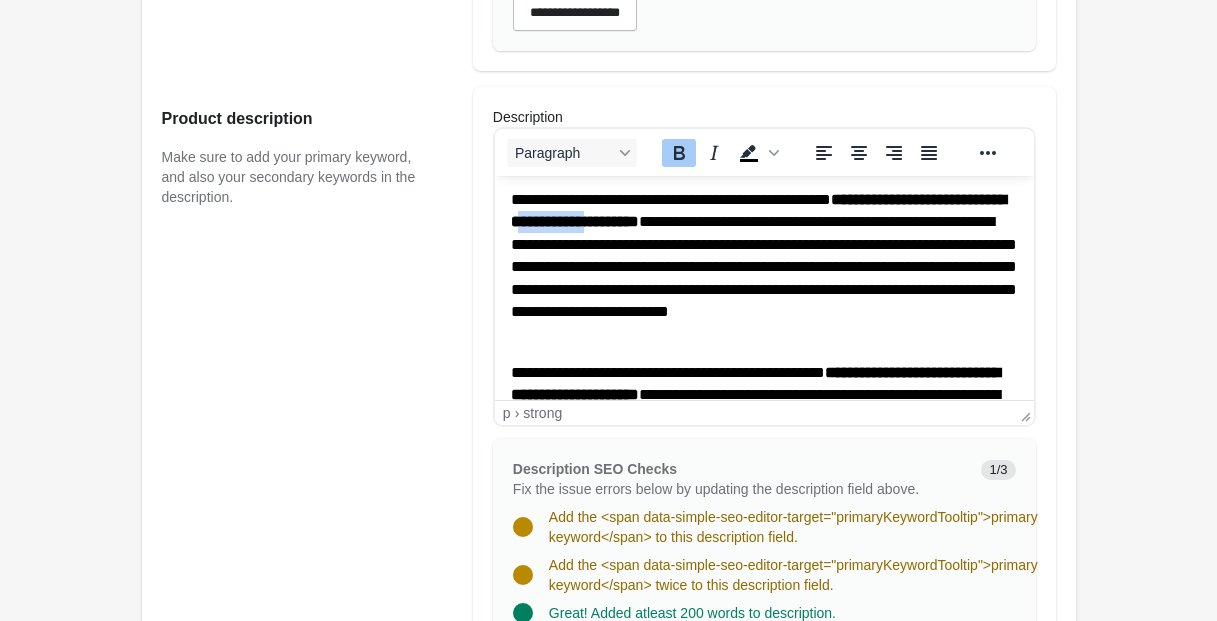 scroll, scrollTop: 4, scrollLeft: 0, axis: vertical 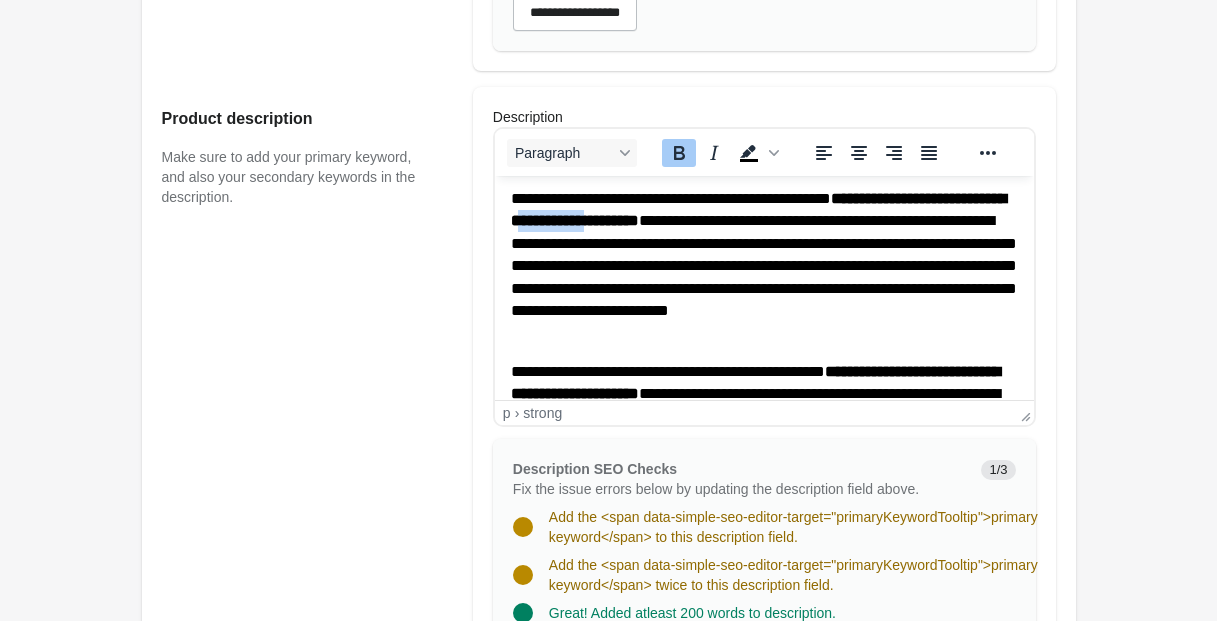 drag, startPoint x: 652, startPoint y: 213, endPoint x: 735, endPoint y: 219, distance: 83.21658 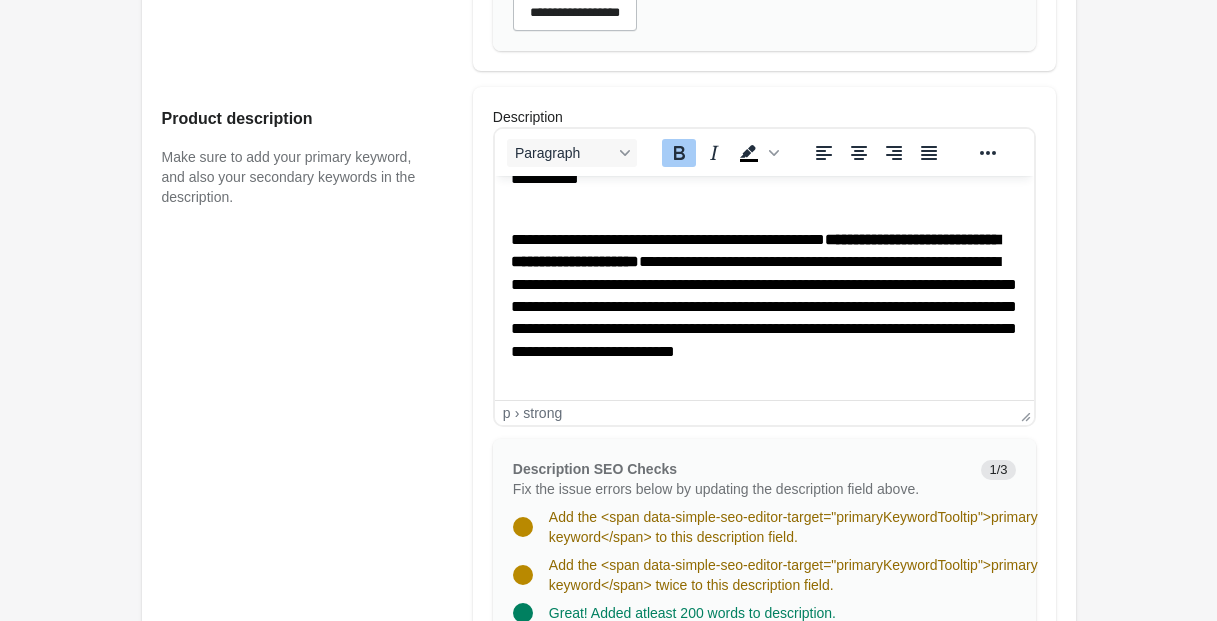 scroll, scrollTop: 155, scrollLeft: 0, axis: vertical 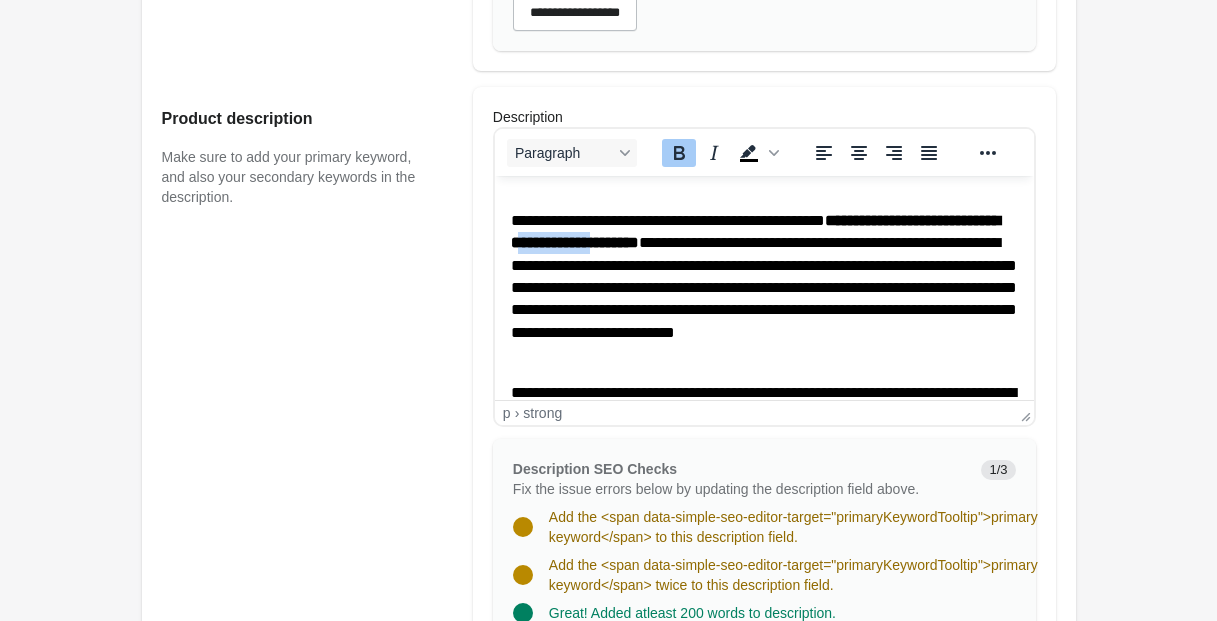 drag, startPoint x: 651, startPoint y: 244, endPoint x: 738, endPoint y: 246, distance: 87.02299 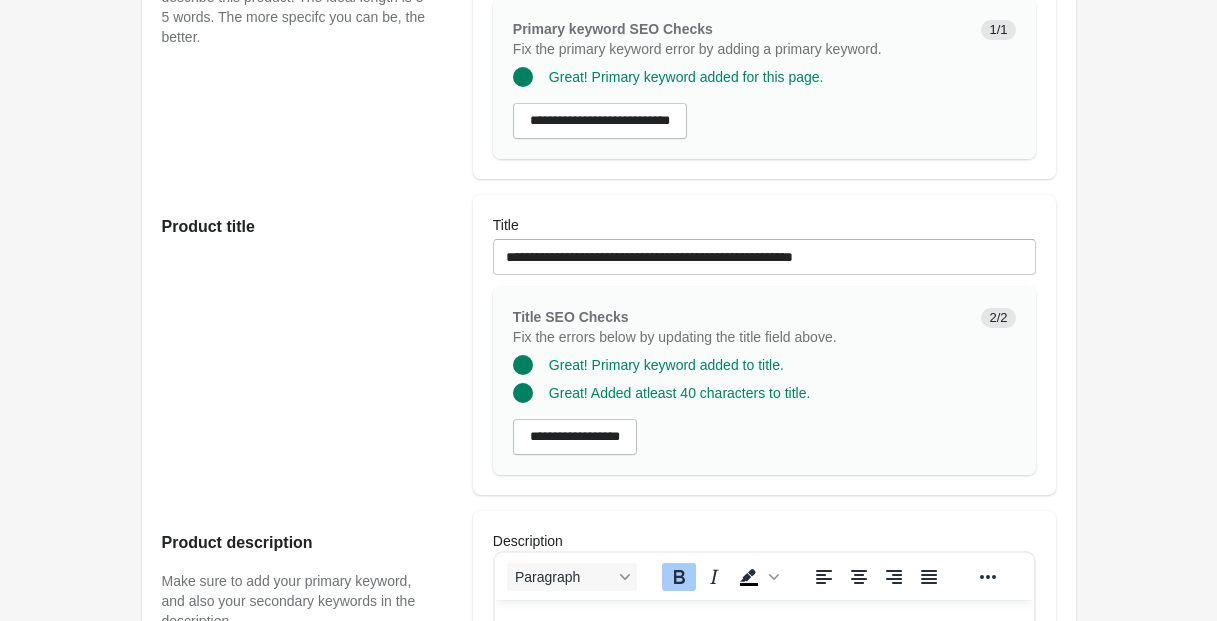 scroll, scrollTop: 466, scrollLeft: 0, axis: vertical 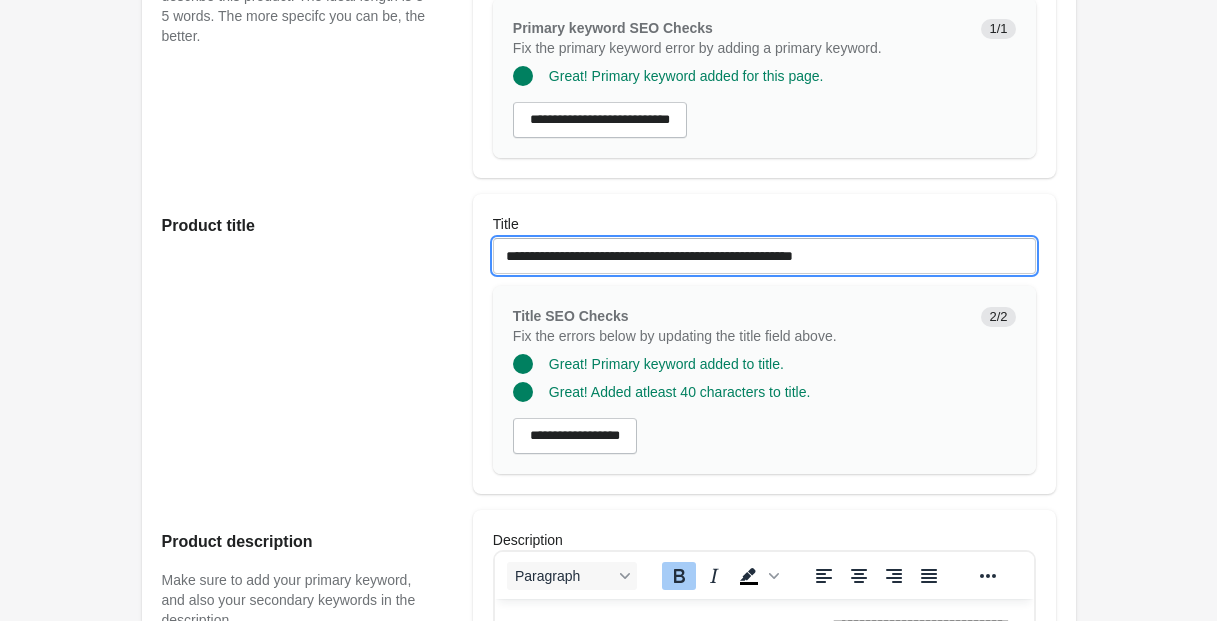 click on "**********" at bounding box center (764, 256) 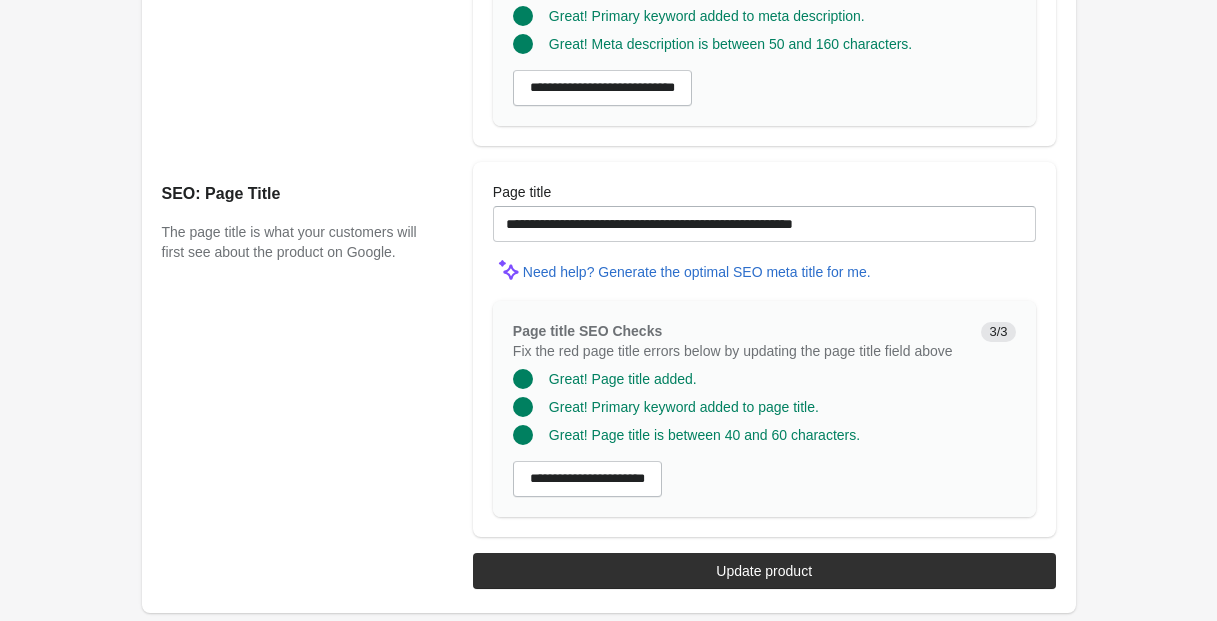 scroll, scrollTop: 1889, scrollLeft: 0, axis: vertical 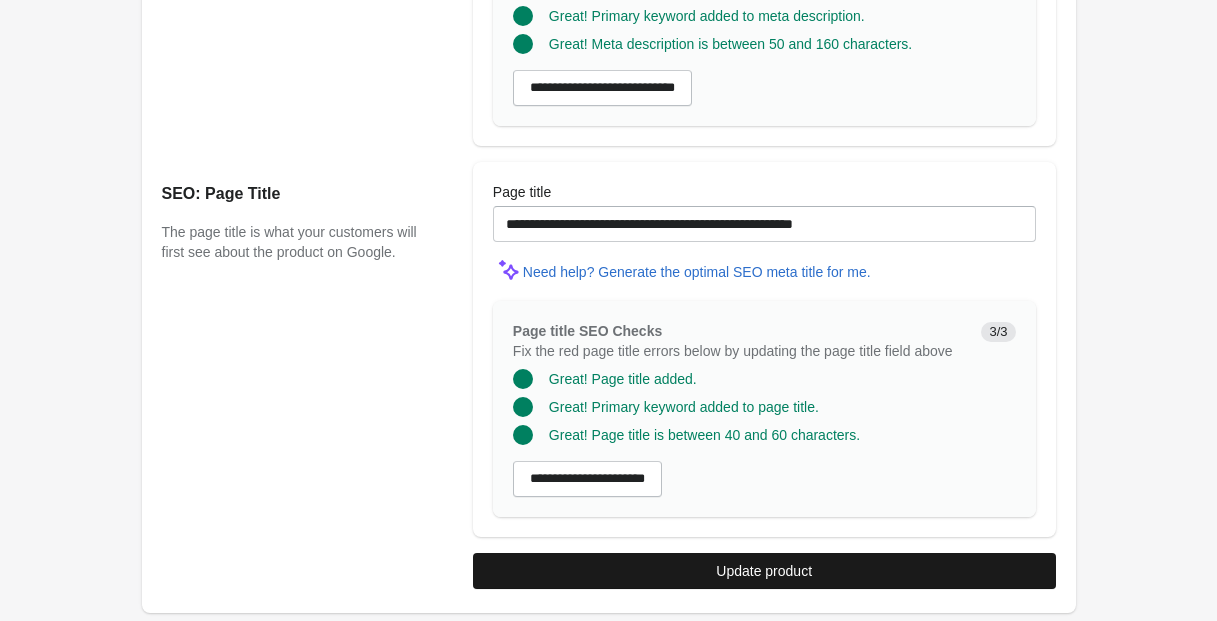 type on "**********" 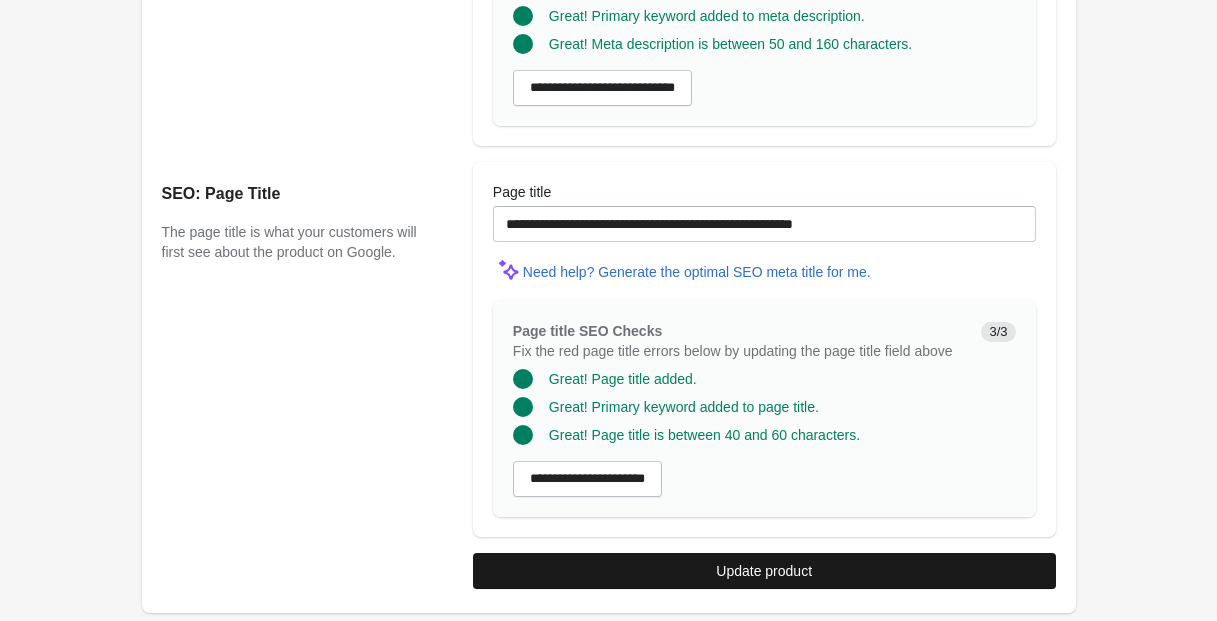 click on "Update product" at bounding box center (764, 571) 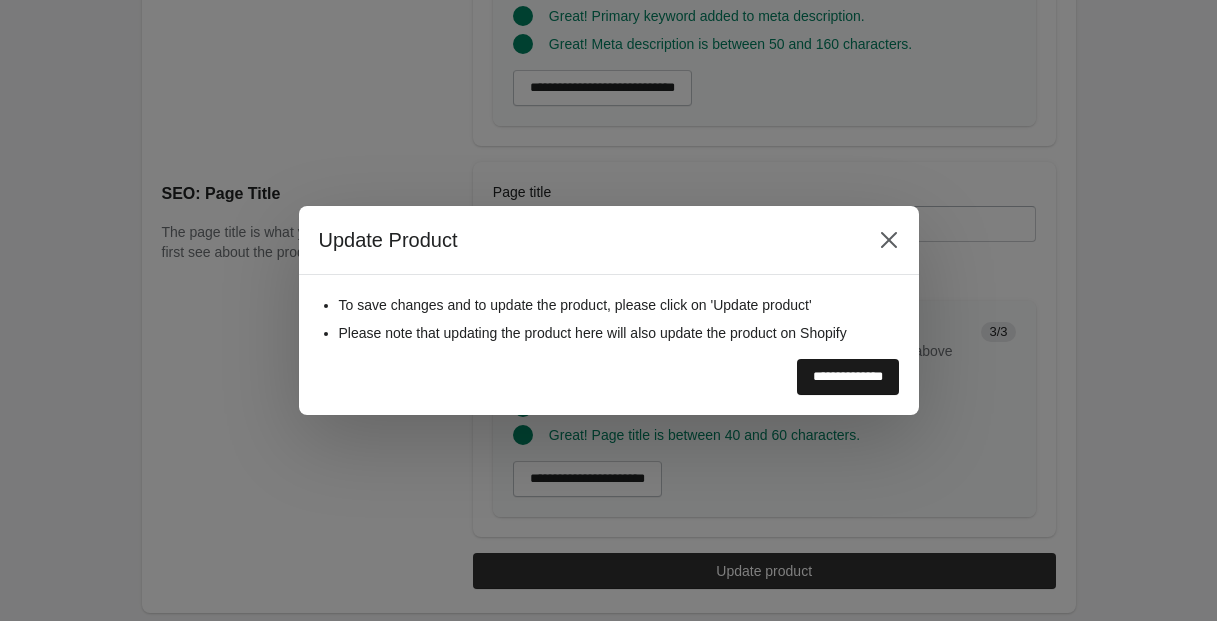 click on "**********" at bounding box center [848, 377] 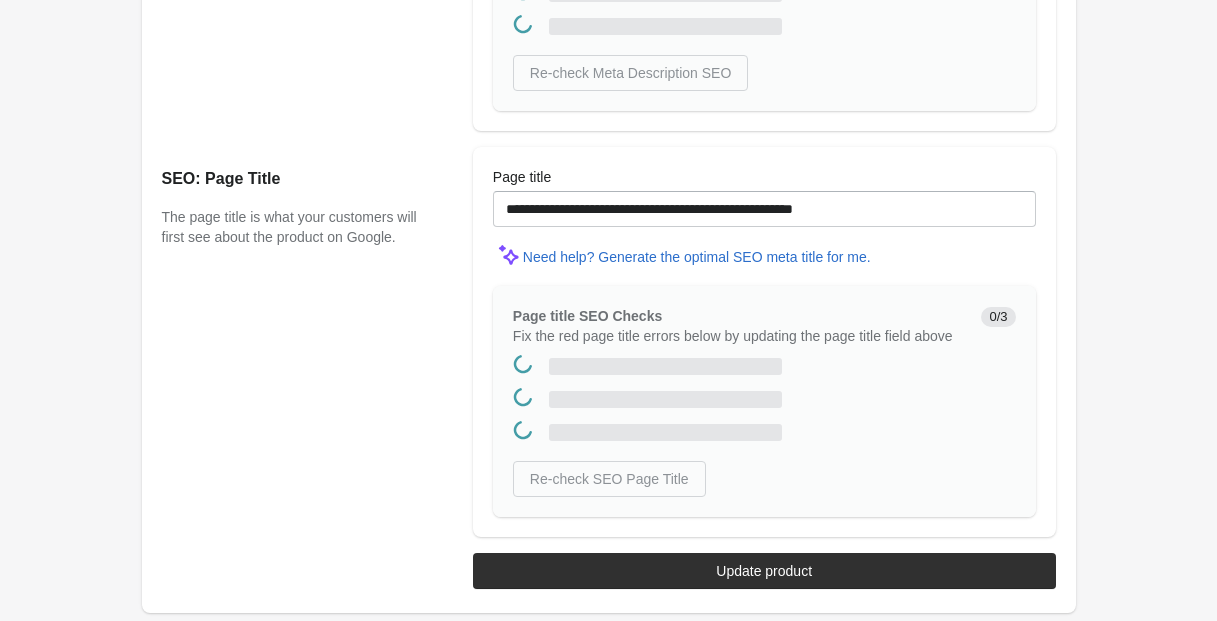 scroll, scrollTop: 0, scrollLeft: 0, axis: both 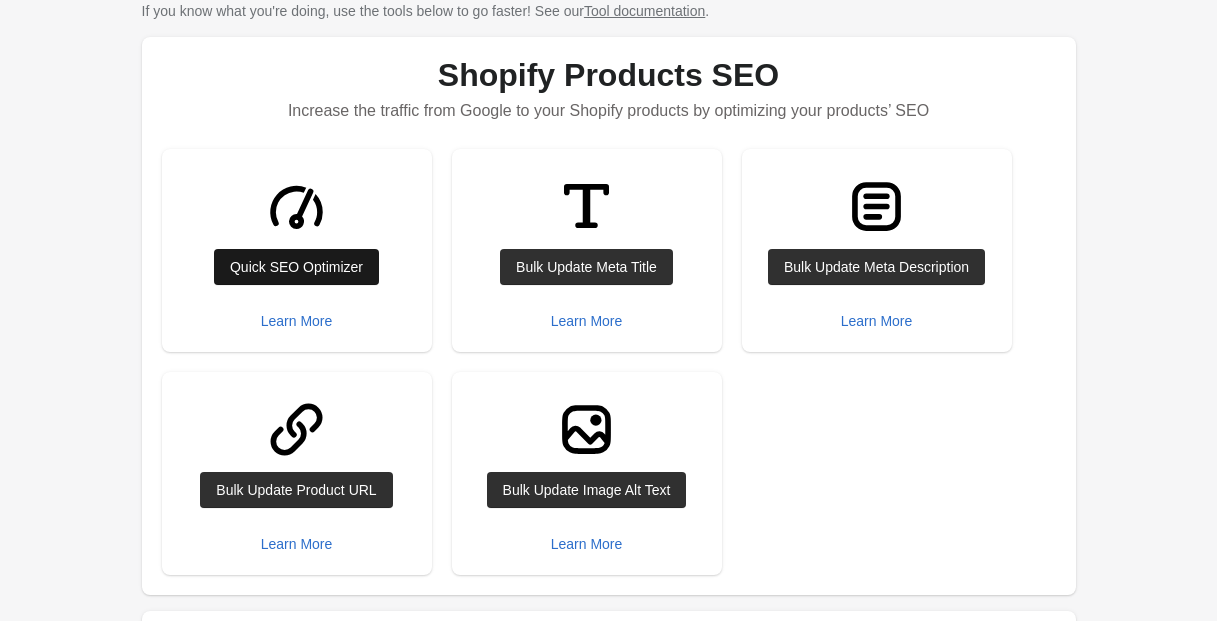 click on "Quick SEO Optimizer" at bounding box center (296, 267) 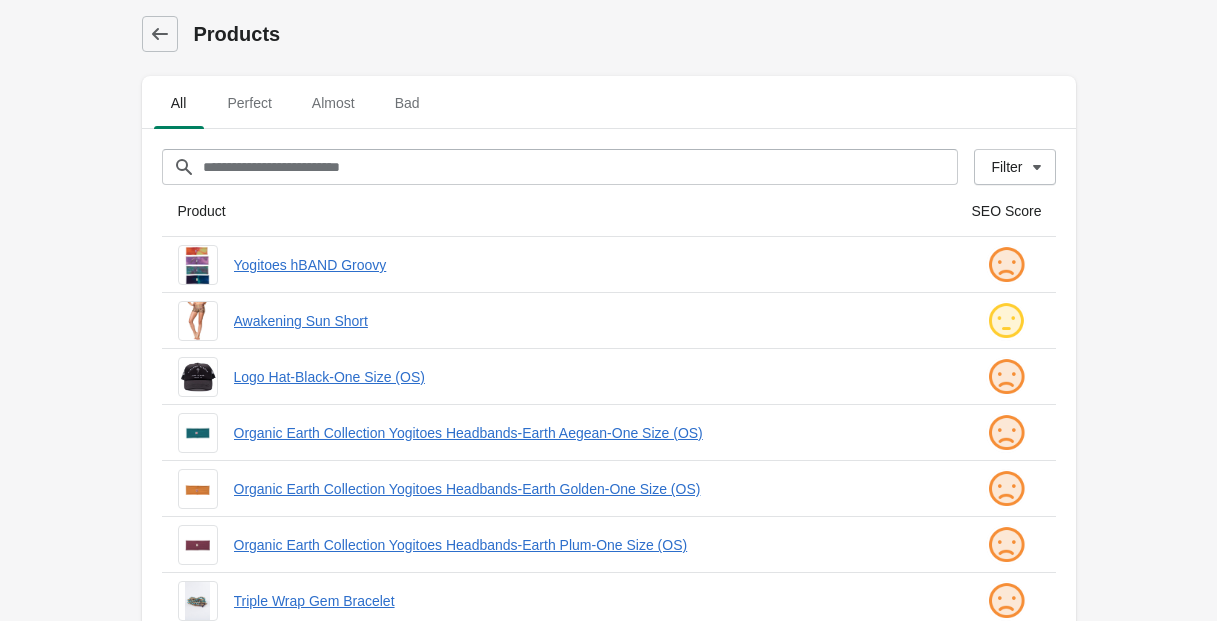 scroll, scrollTop: 1, scrollLeft: 0, axis: vertical 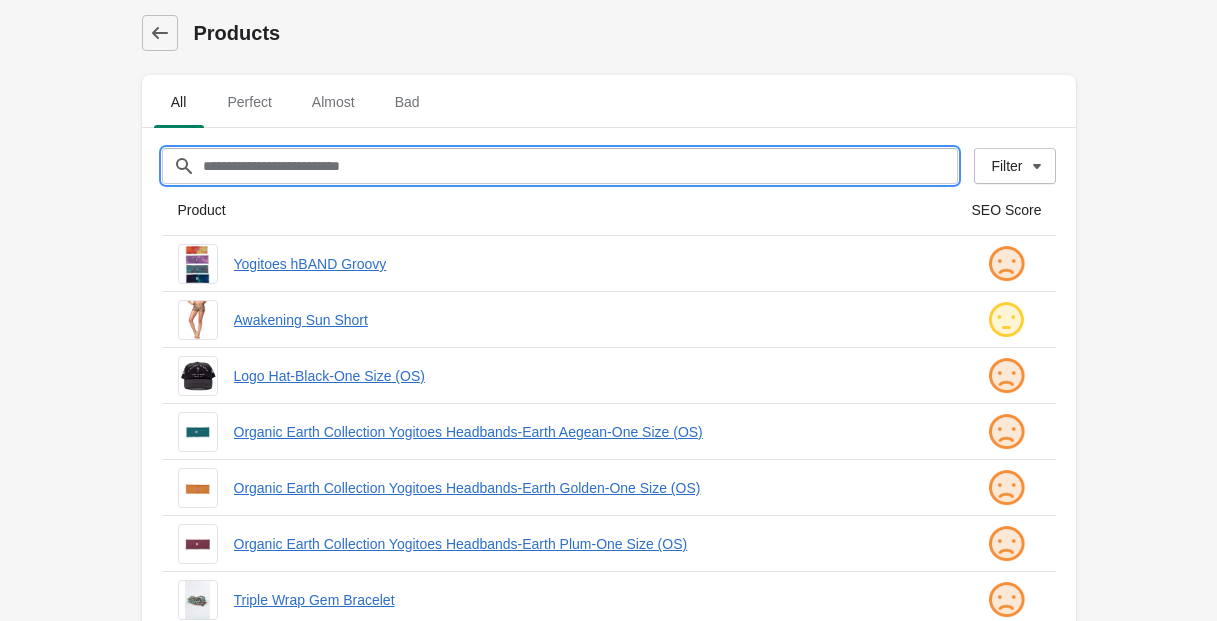 click on "Filter[title]" at bounding box center [580, 166] 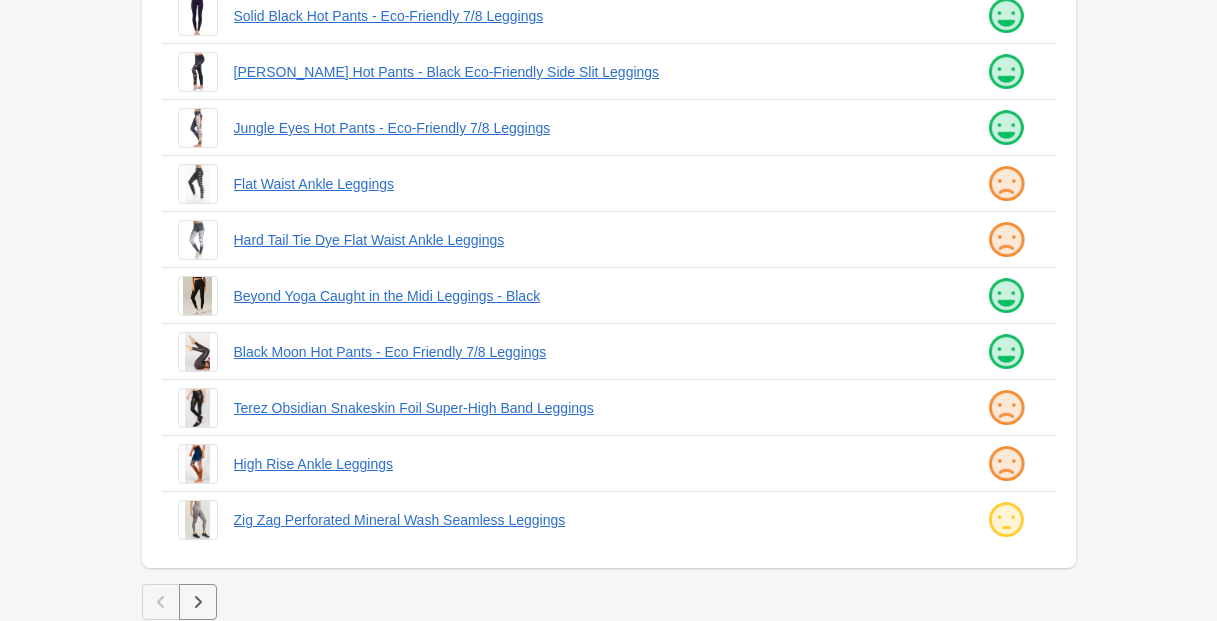 scroll, scrollTop: 536, scrollLeft: 0, axis: vertical 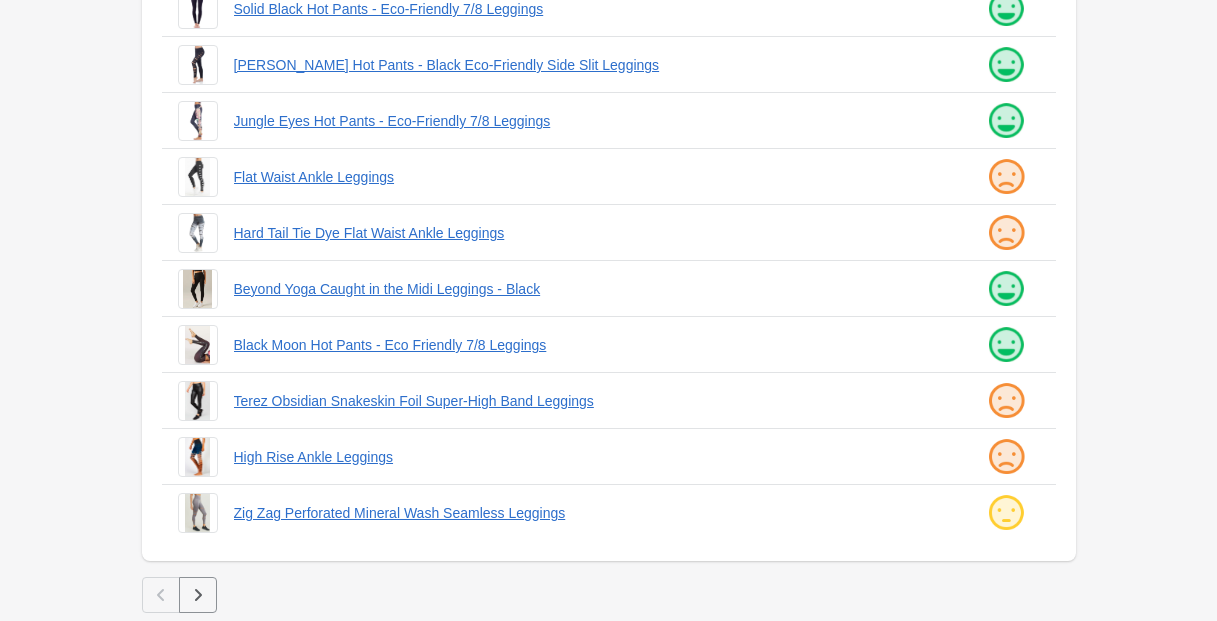 type on "********" 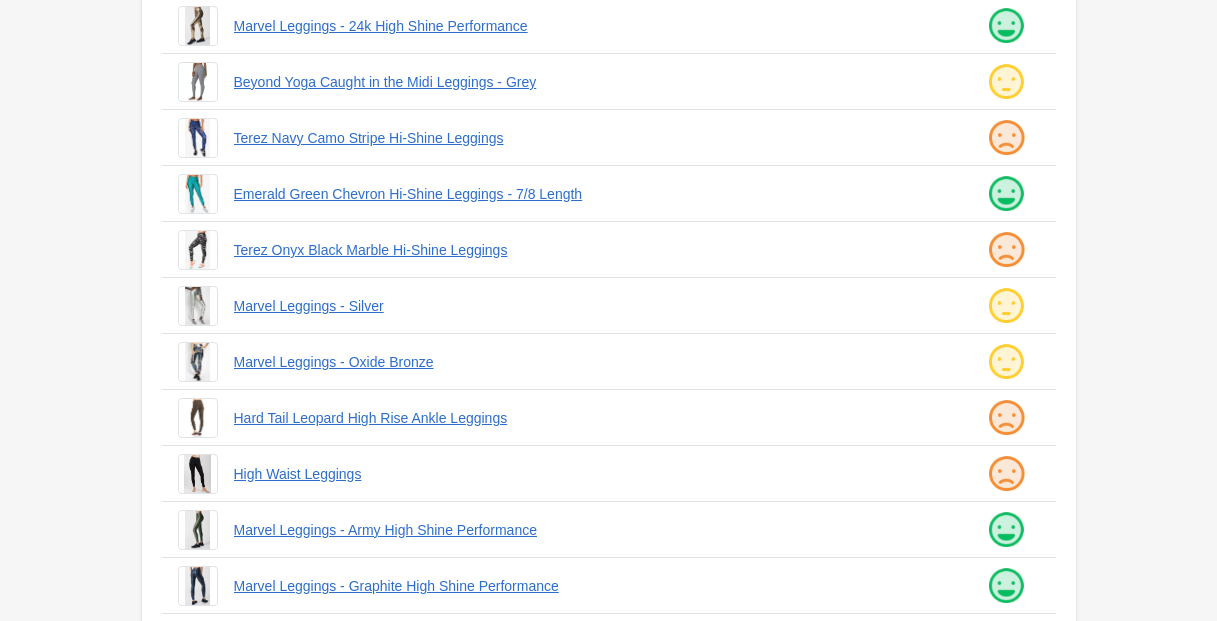 scroll, scrollTop: 412, scrollLeft: 0, axis: vertical 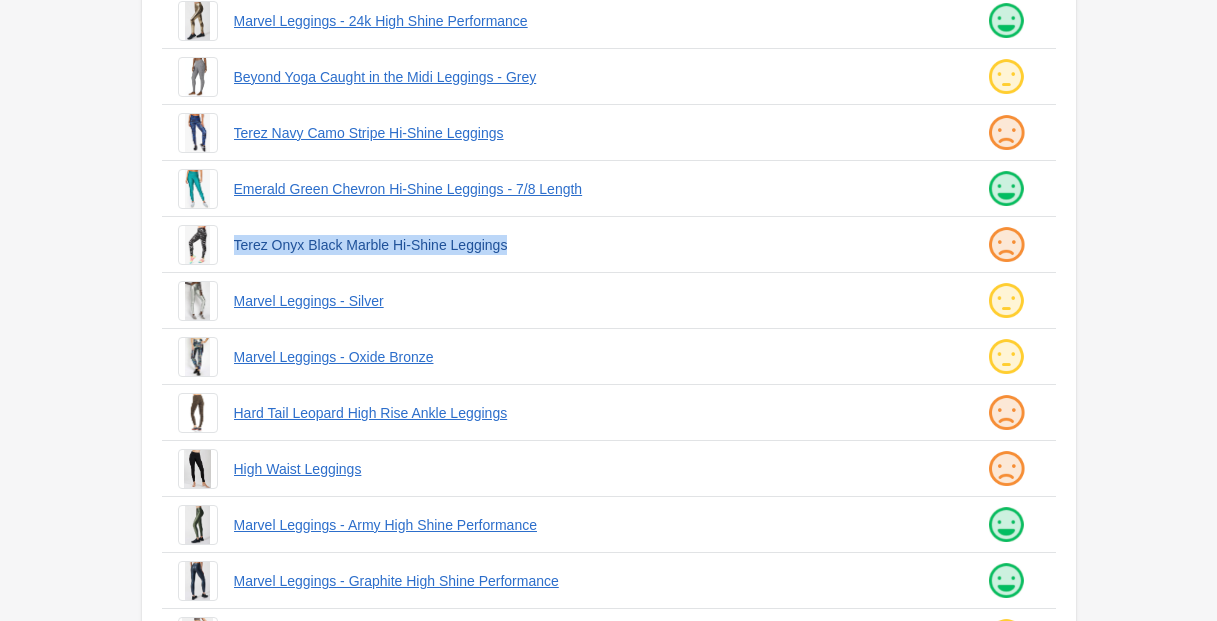 drag, startPoint x: 232, startPoint y: 245, endPoint x: 564, endPoint y: 247, distance: 332.006 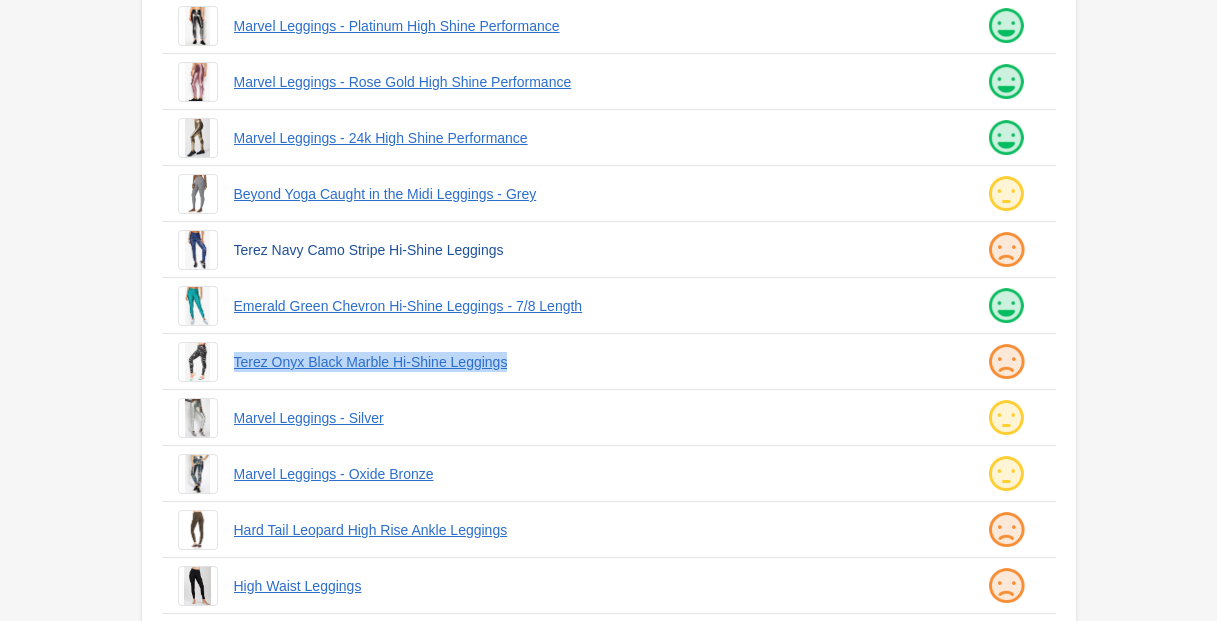 scroll, scrollTop: 274, scrollLeft: 0, axis: vertical 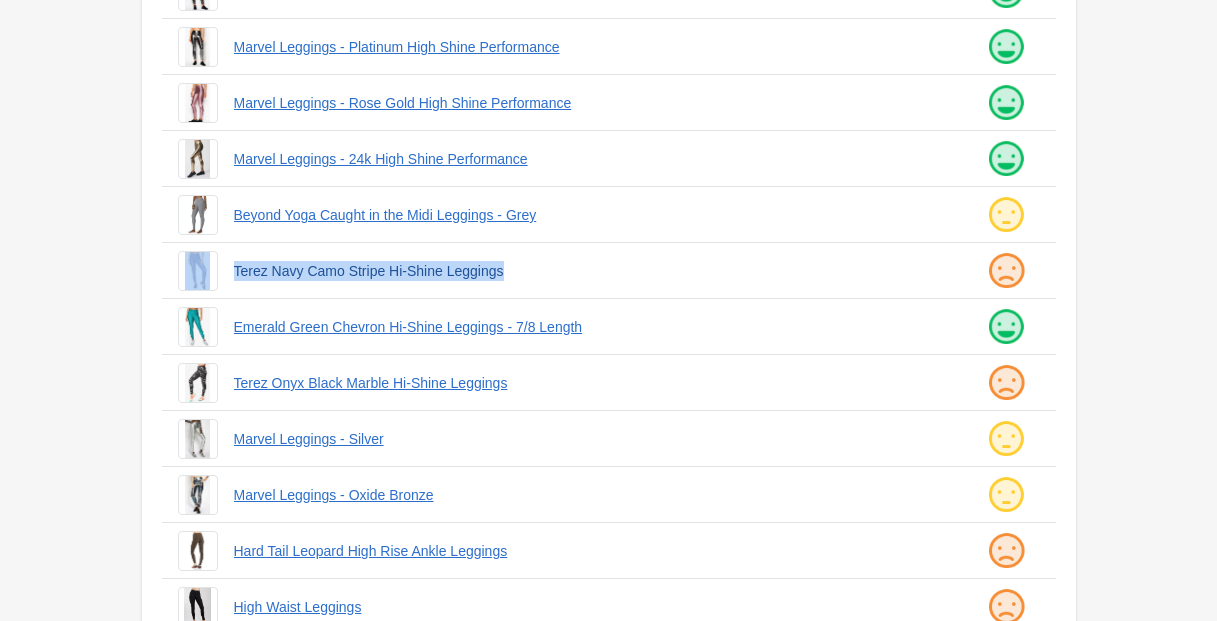 drag, startPoint x: 222, startPoint y: 268, endPoint x: 576, endPoint y: 273, distance: 354.0353 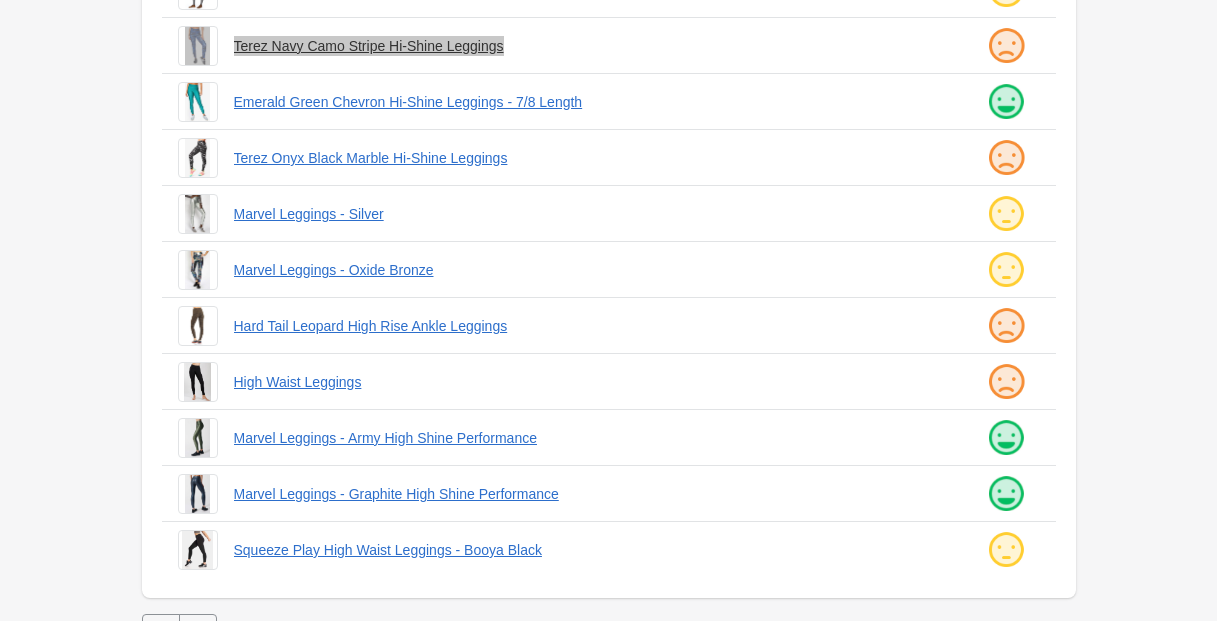 scroll, scrollTop: 506, scrollLeft: 0, axis: vertical 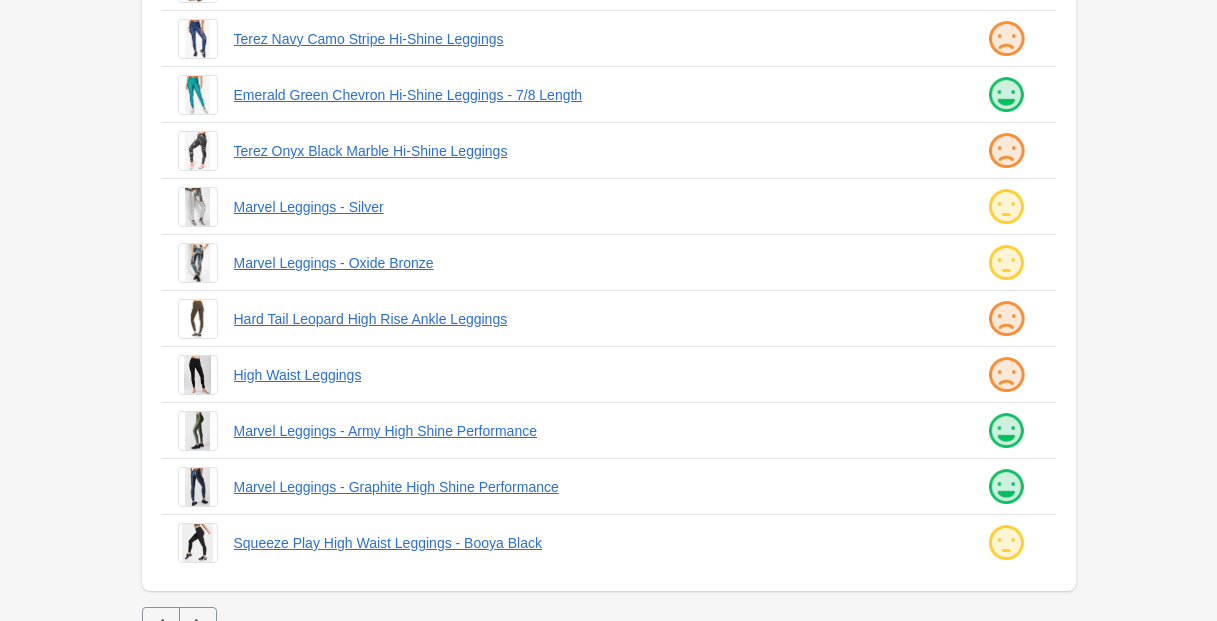 drag, startPoint x: 14, startPoint y: 161, endPoint x: 245, endPoint y: 194, distance: 233.34525 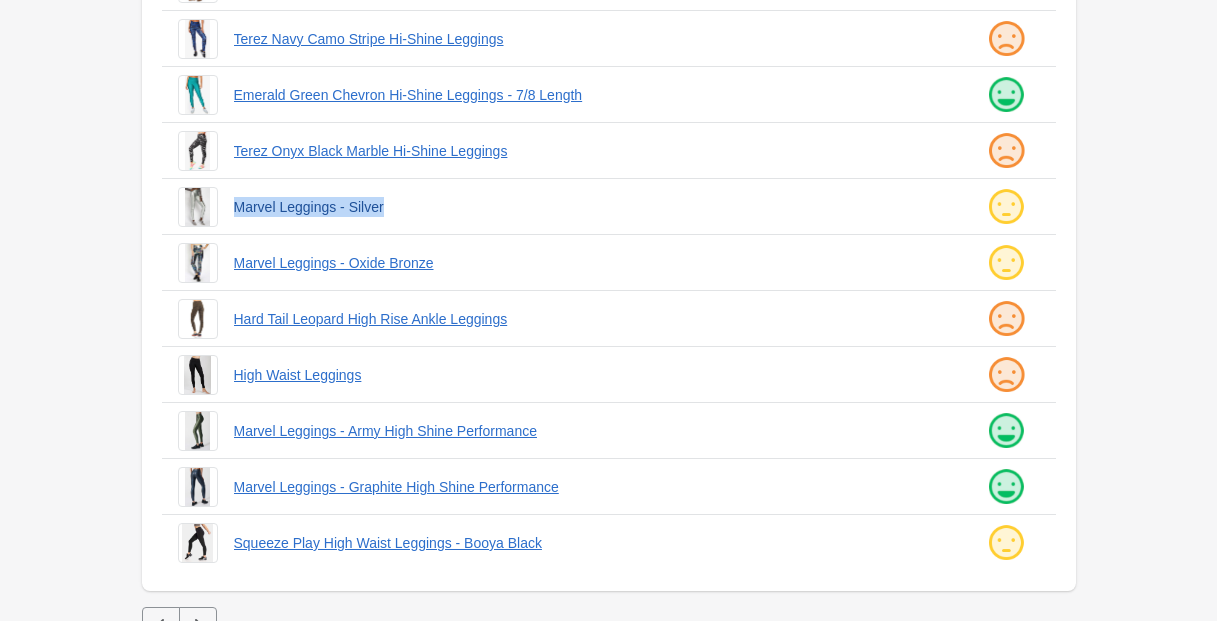 drag, startPoint x: 226, startPoint y: 204, endPoint x: 499, endPoint y: 214, distance: 273.18307 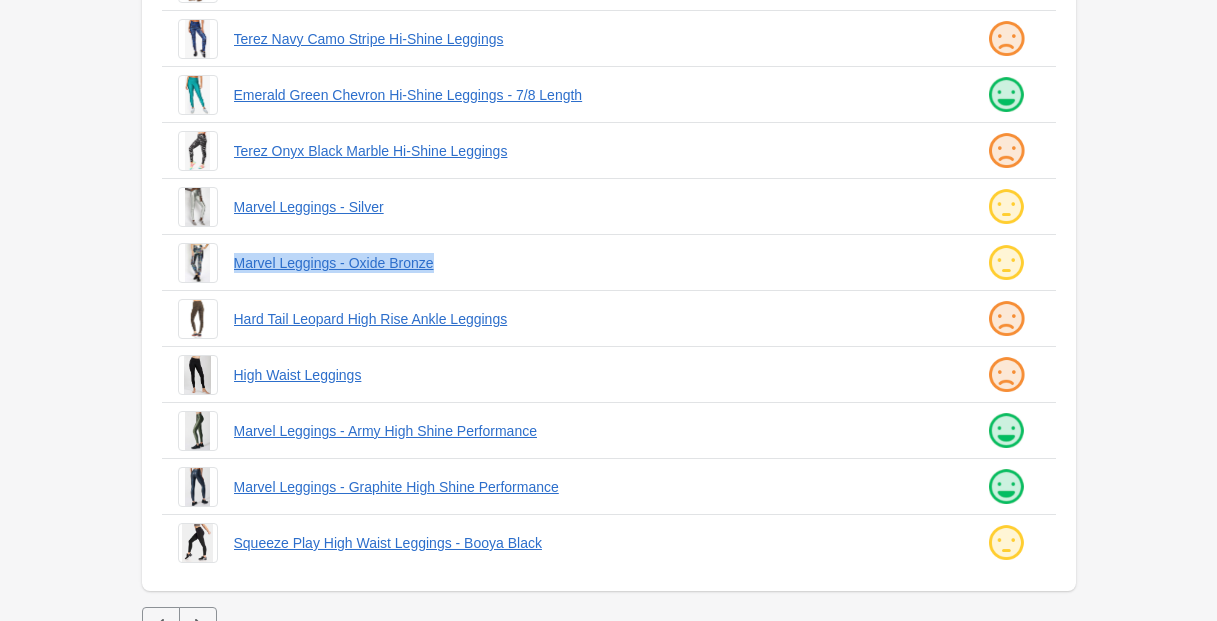 drag, startPoint x: 228, startPoint y: 259, endPoint x: 490, endPoint y: 278, distance: 262.68802 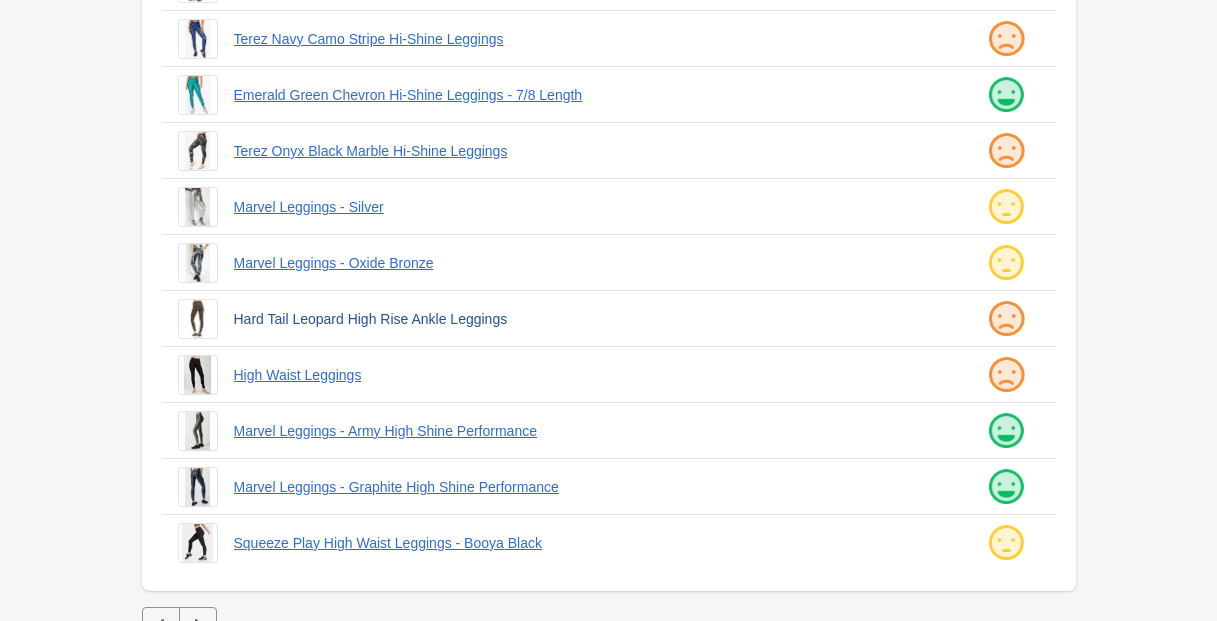 drag, startPoint x: 225, startPoint y: 319, endPoint x: 541, endPoint y: 321, distance: 316.00632 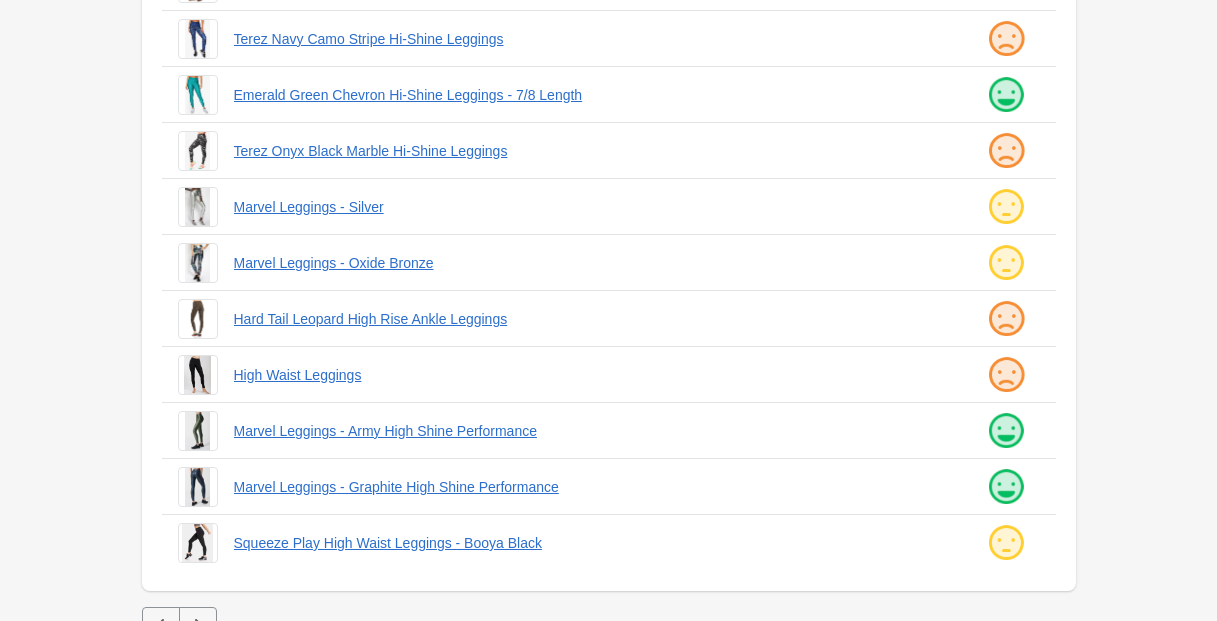 click on "Hard Tail Leopard High Rise Ankle Leggings" at bounding box center [551, 311] 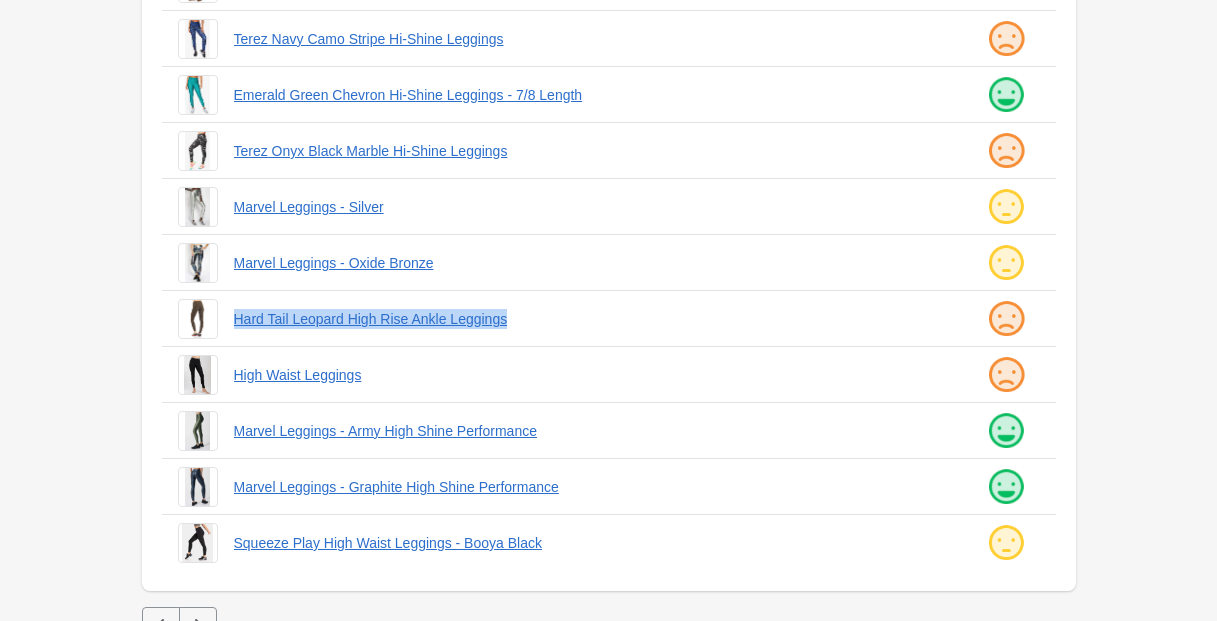 drag, startPoint x: 227, startPoint y: 320, endPoint x: 571, endPoint y: 331, distance: 344.17584 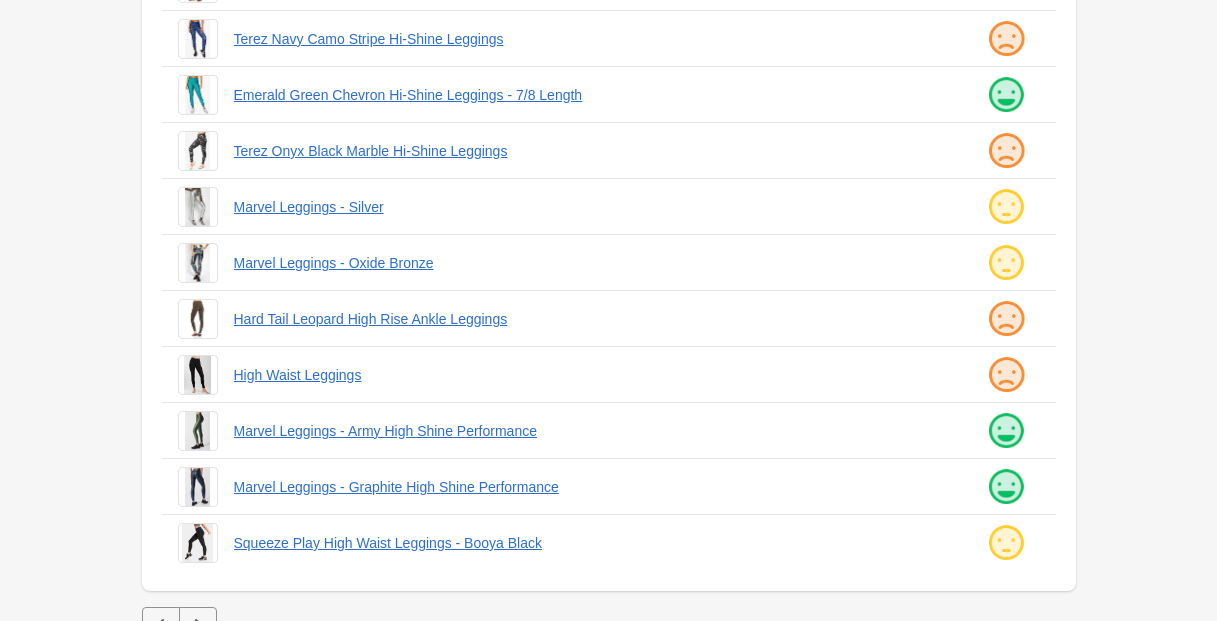 click on "High Waist Leggings" at bounding box center (551, 367) 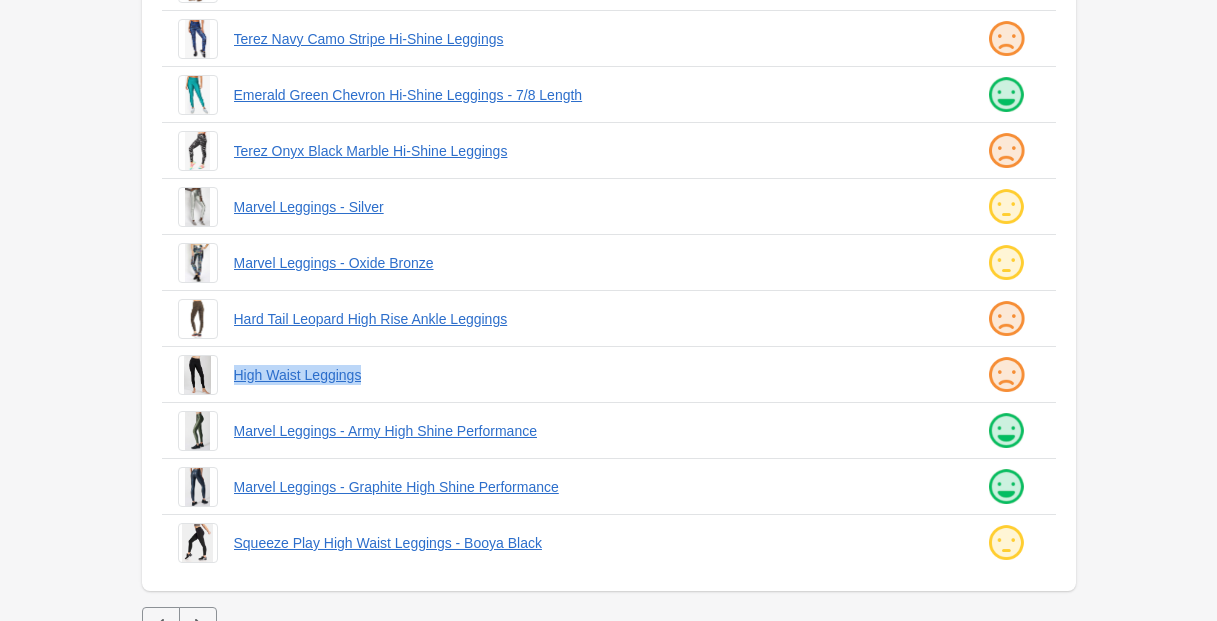 drag, startPoint x: 226, startPoint y: 373, endPoint x: 440, endPoint y: 388, distance: 214.52505 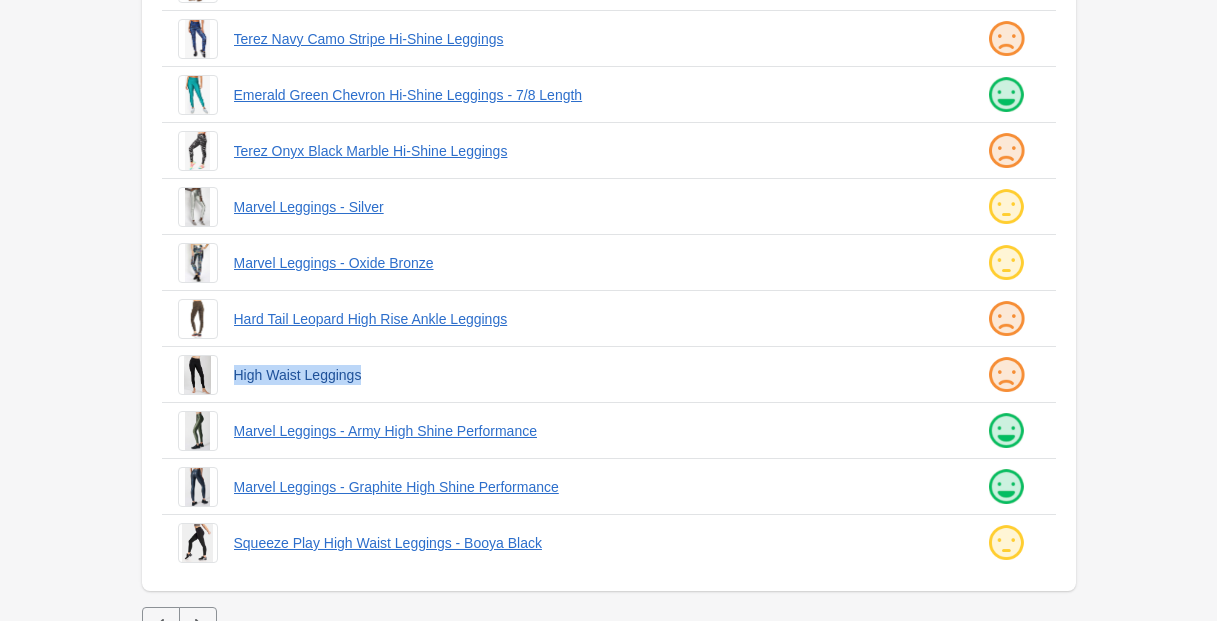 copy on "High Waist Leggings" 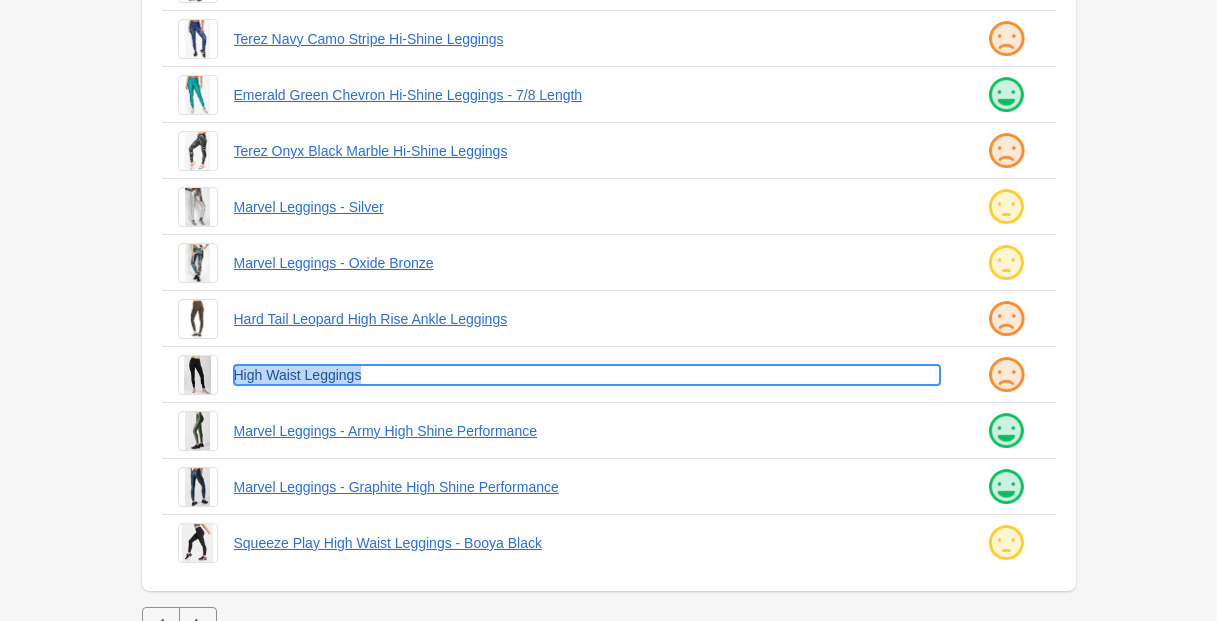 click on "High Waist Leggings" at bounding box center [587, 375] 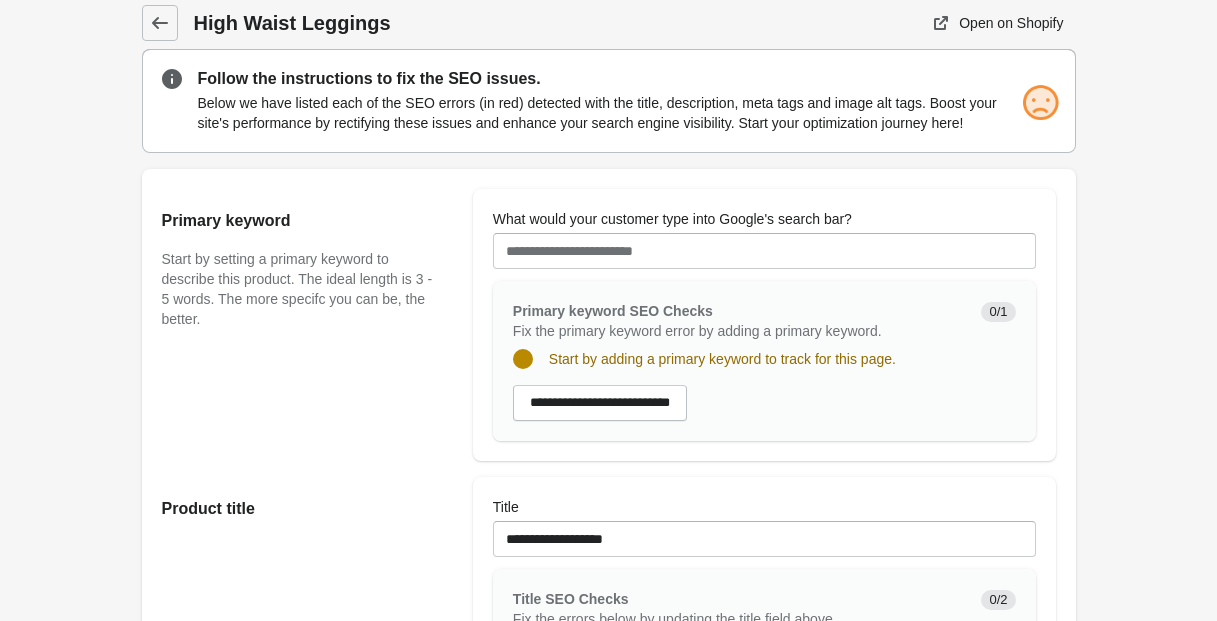 scroll, scrollTop: 0, scrollLeft: 0, axis: both 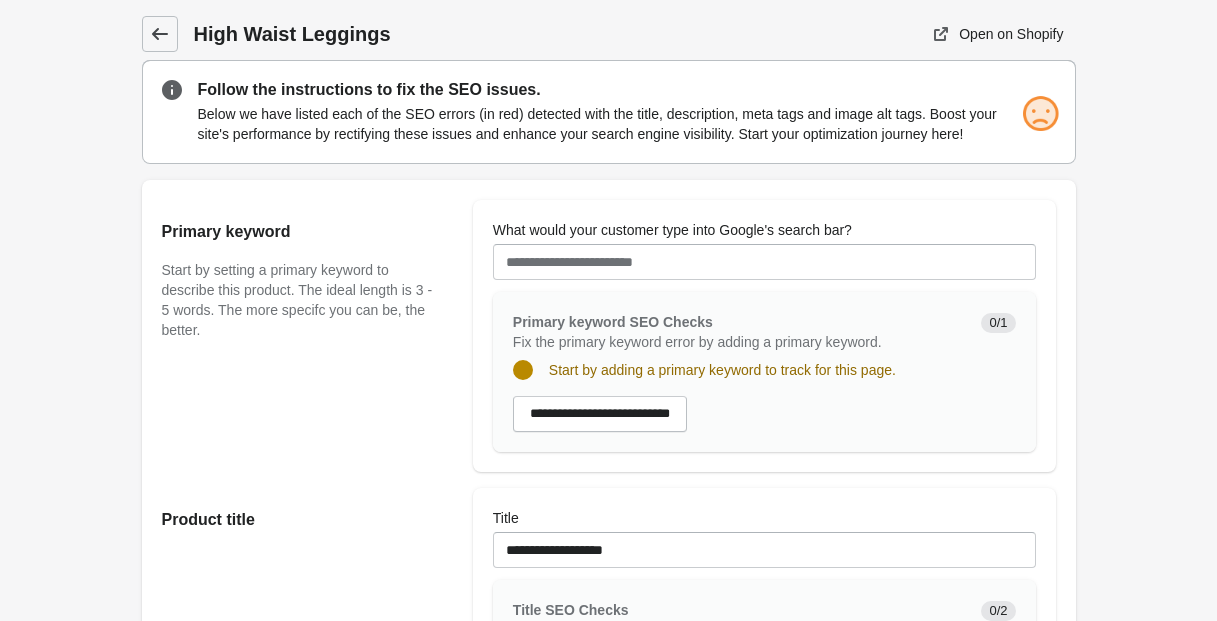 click 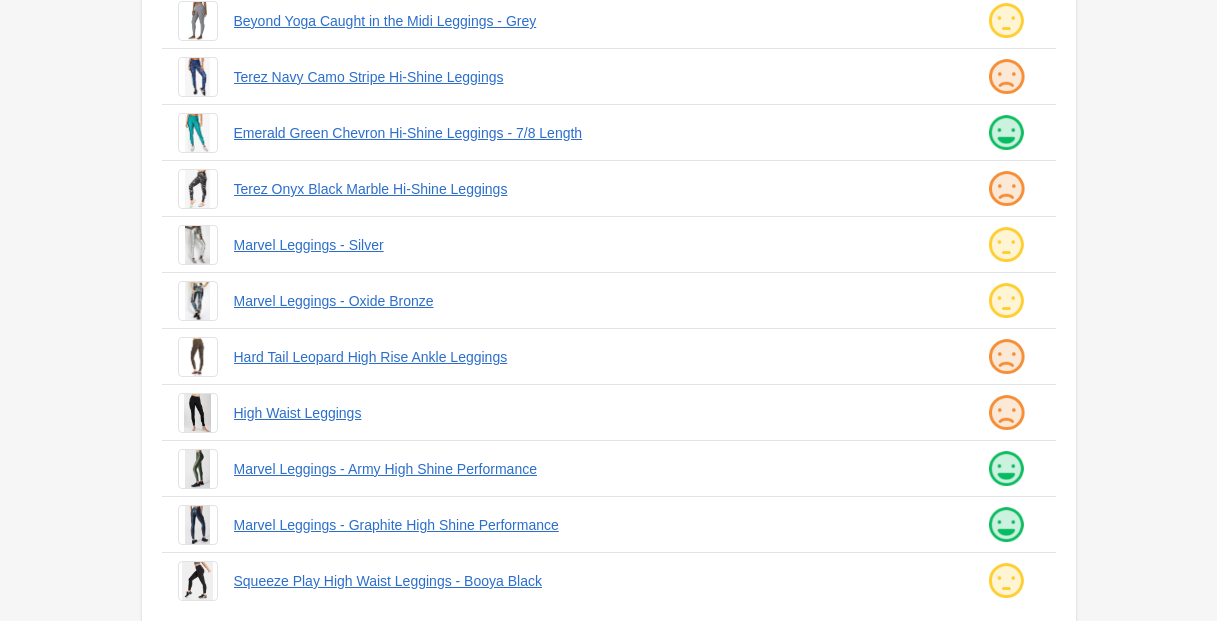 scroll, scrollTop: 474, scrollLeft: 0, axis: vertical 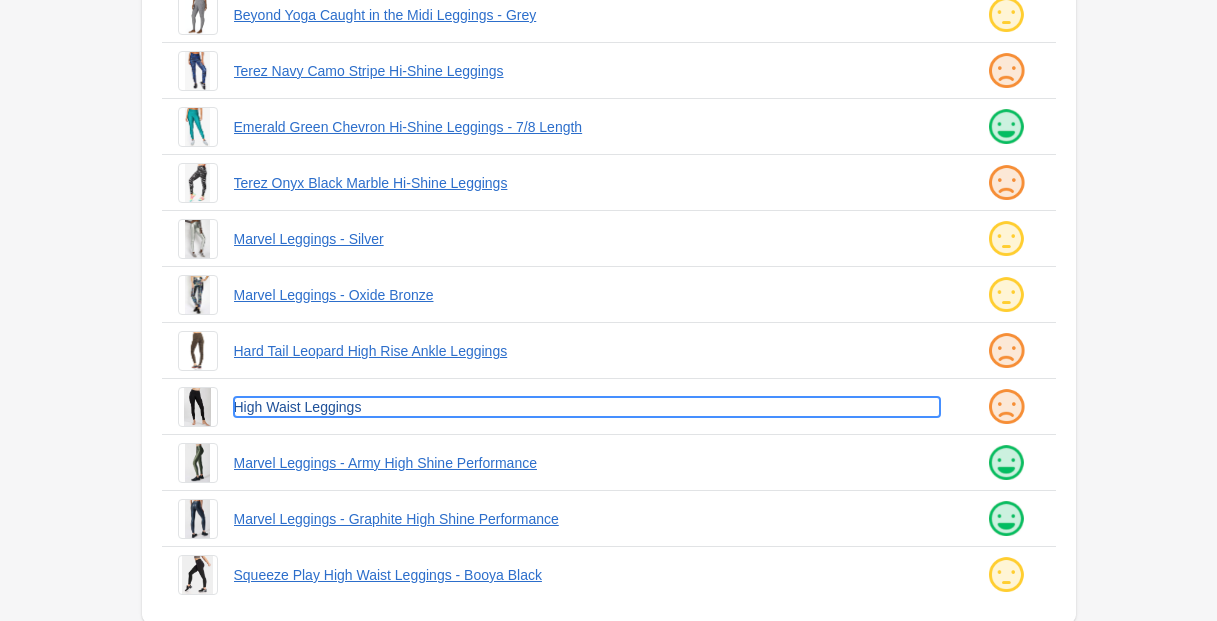 click on "High Waist Leggings" at bounding box center (587, 407) 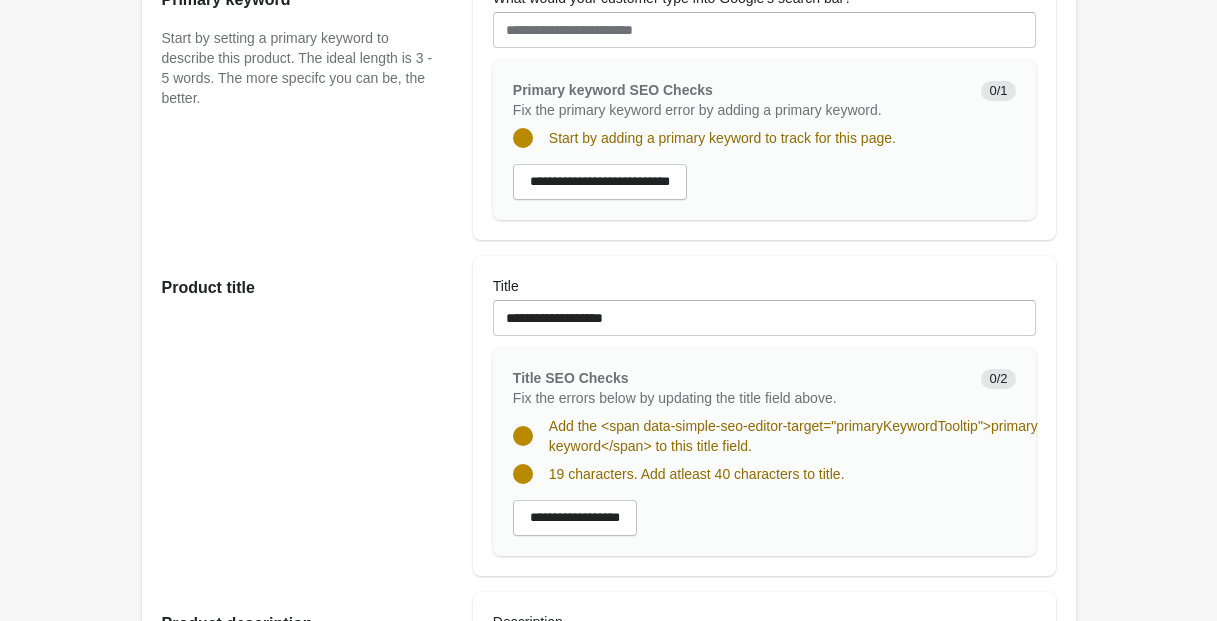 scroll, scrollTop: 0, scrollLeft: 0, axis: both 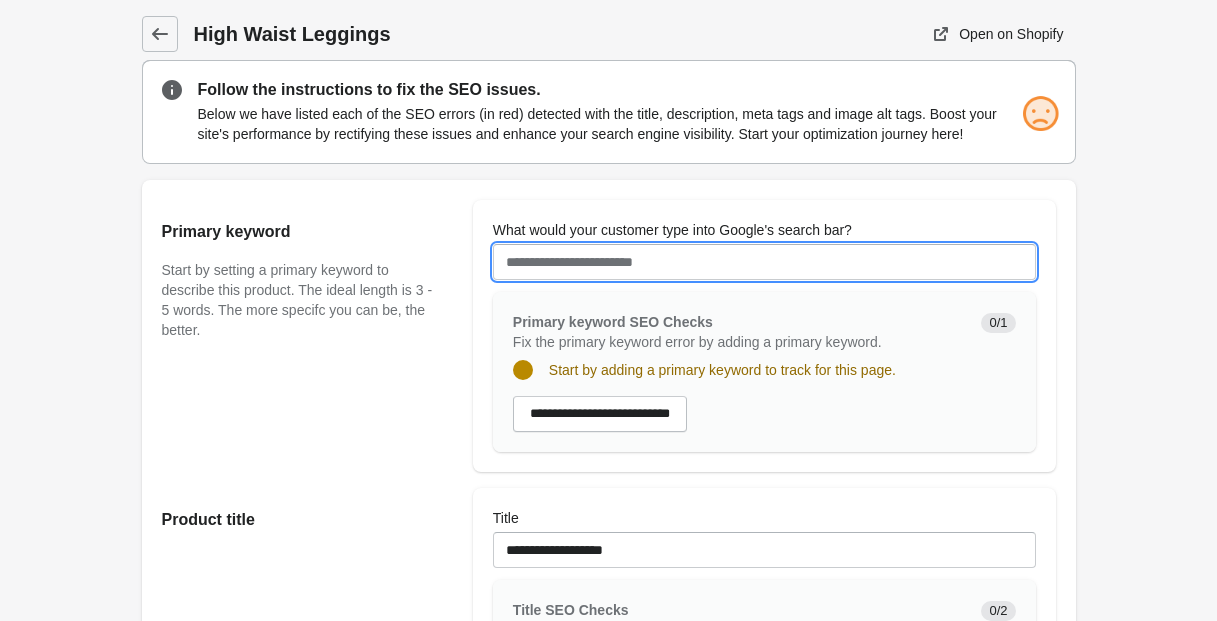 click on "What would your customer type into Google's search bar?" at bounding box center [764, 262] 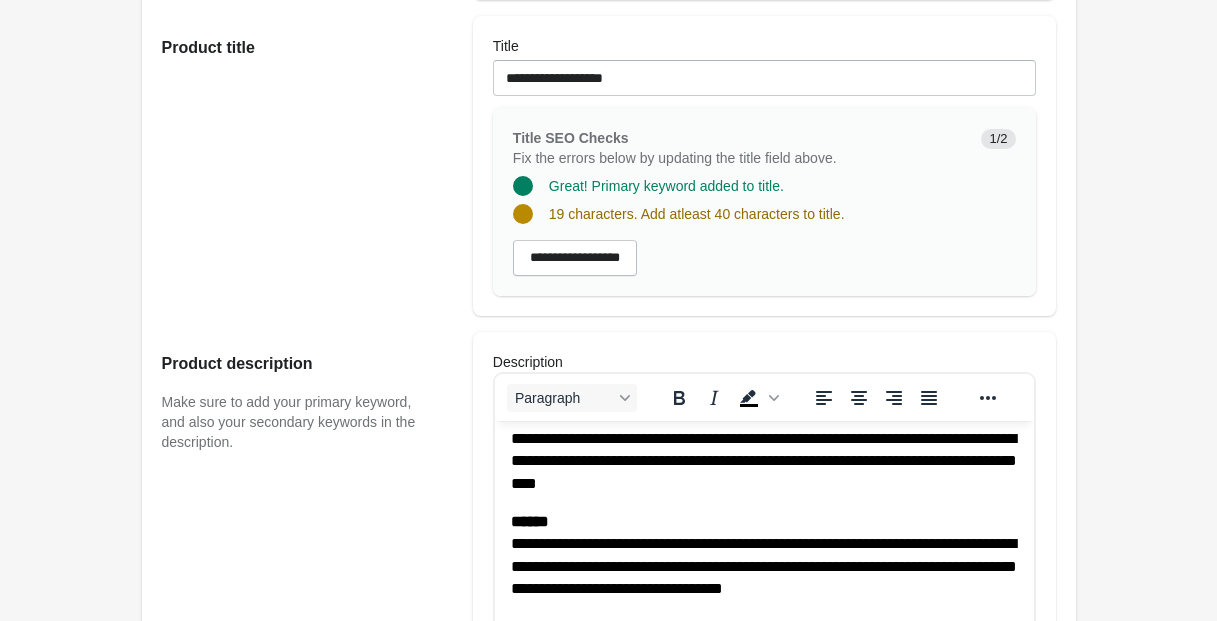 scroll, scrollTop: 197, scrollLeft: 0, axis: vertical 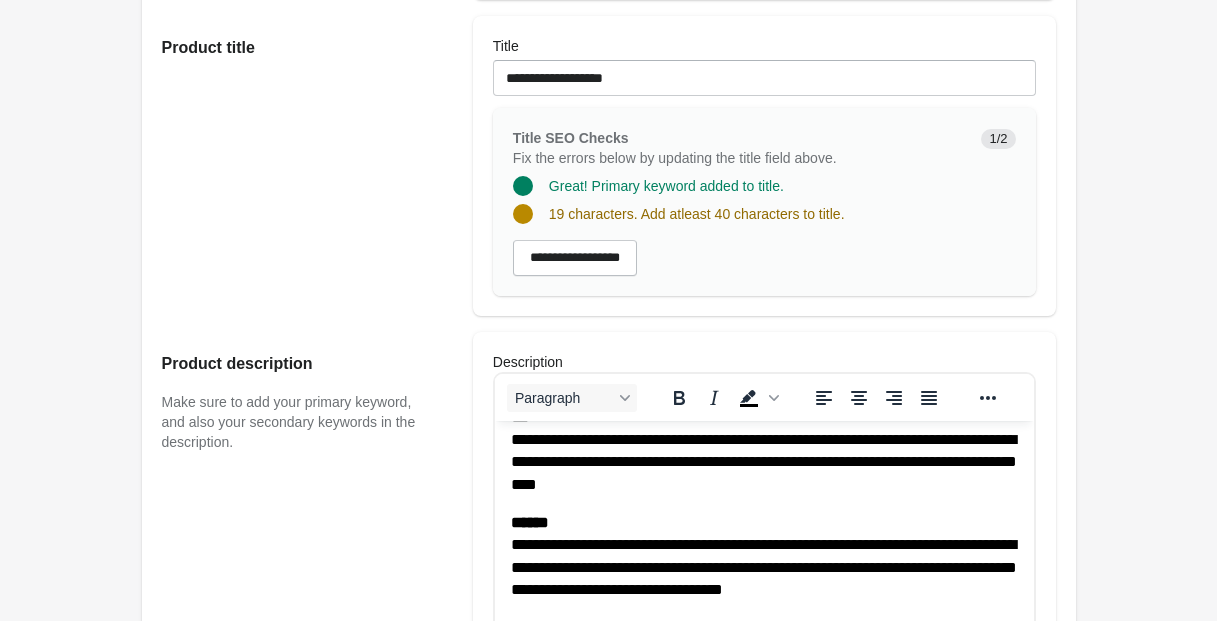type on "**********" 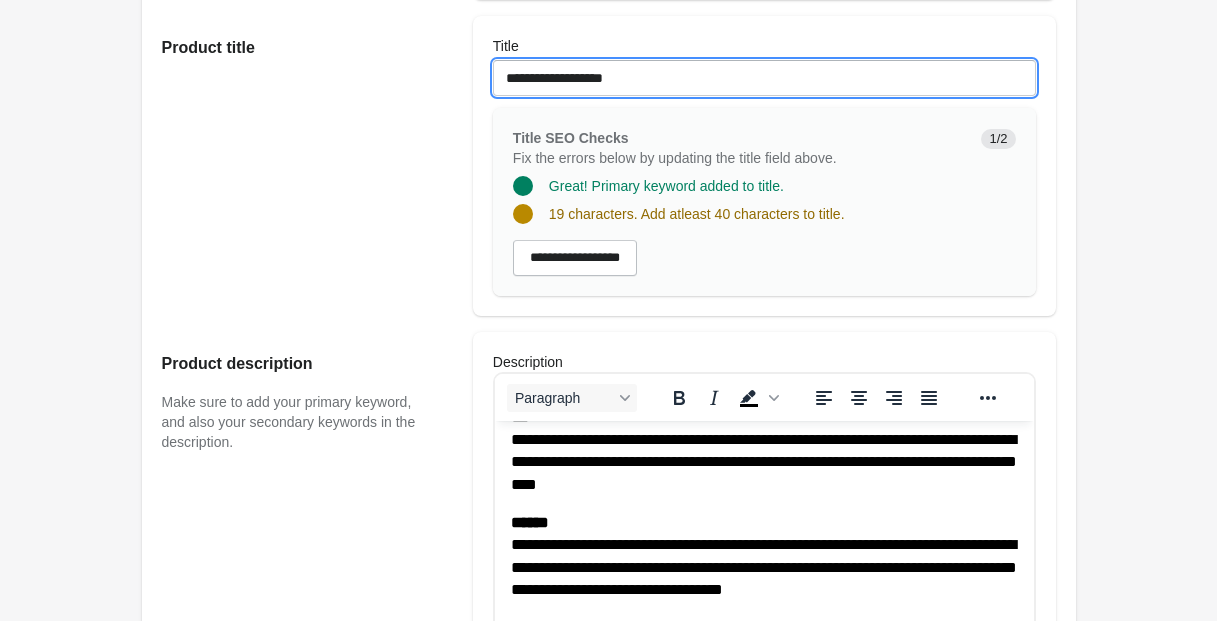 click on "**********" at bounding box center [764, 78] 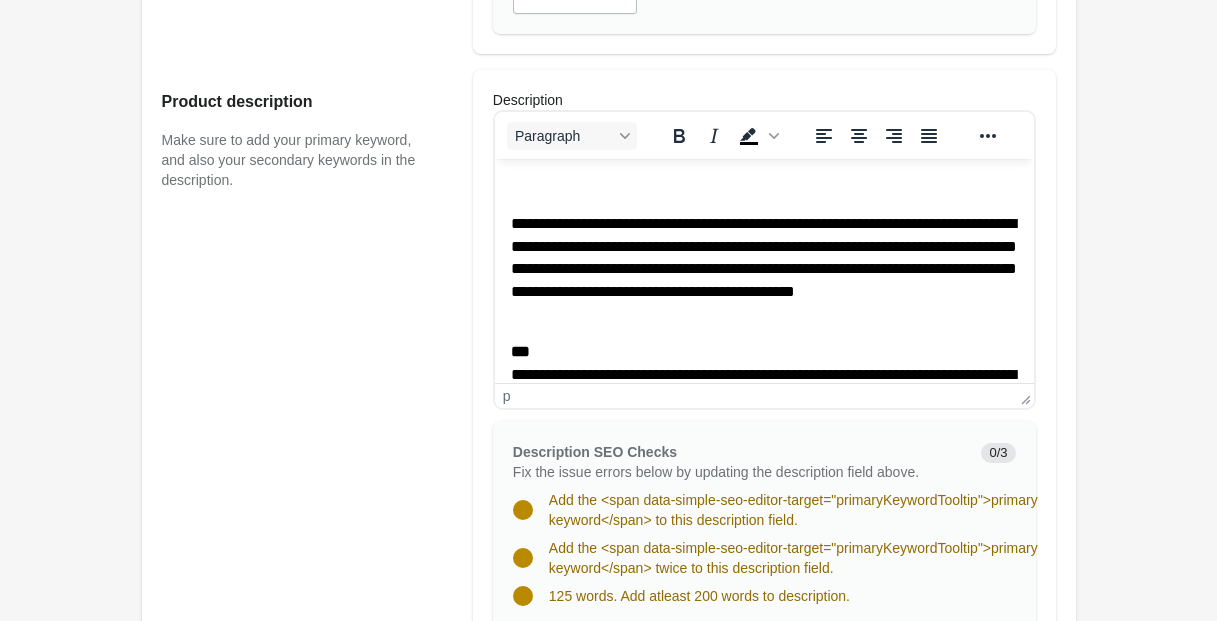 scroll, scrollTop: 747, scrollLeft: 0, axis: vertical 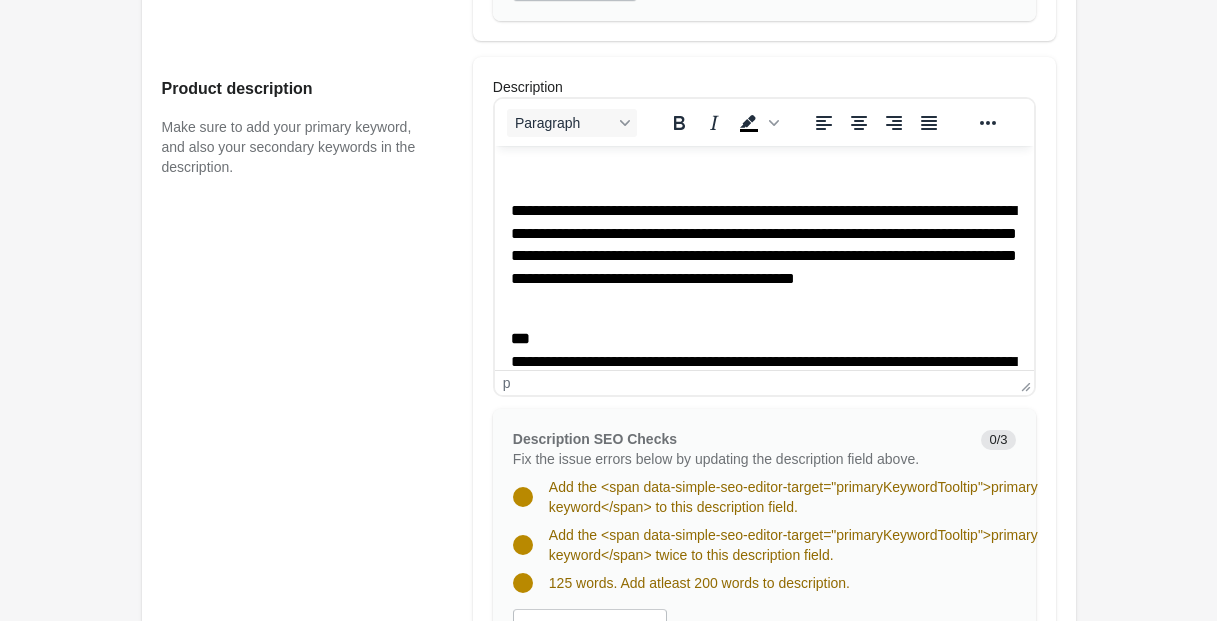 type on "**********" 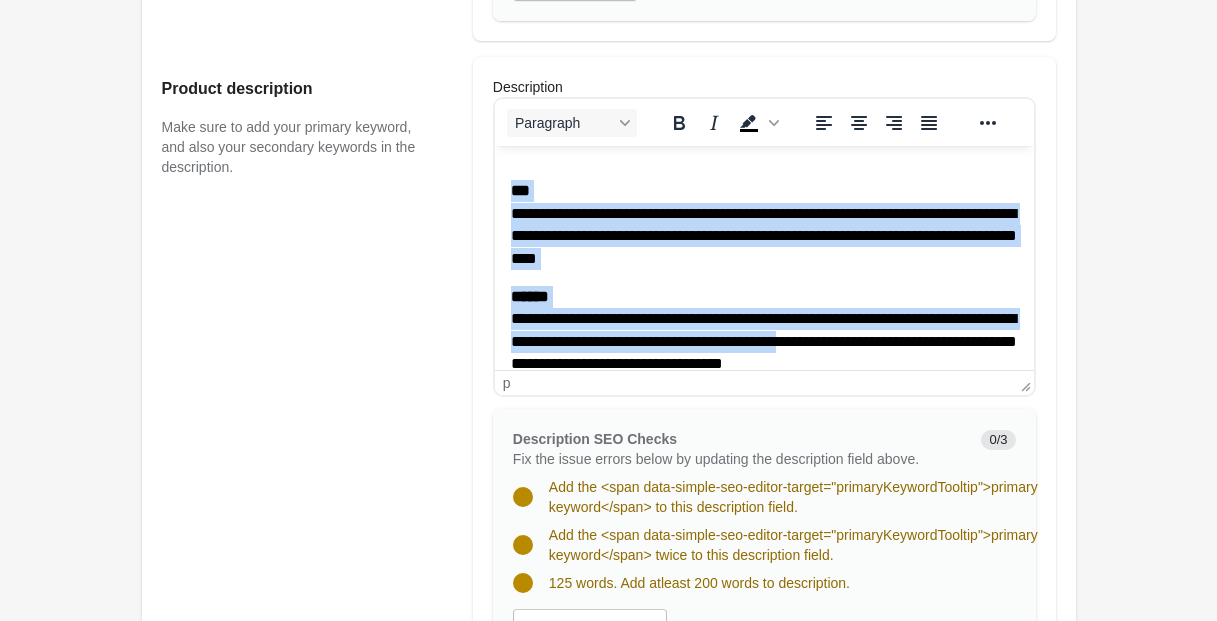 scroll, scrollTop: 269, scrollLeft: 0, axis: vertical 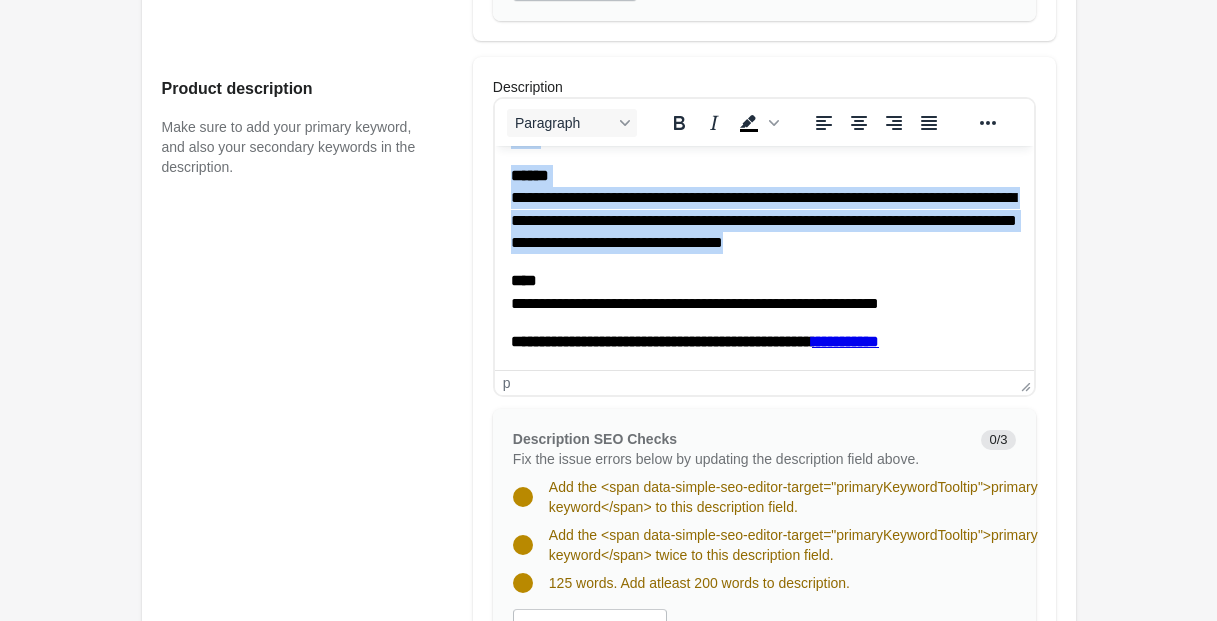 drag, startPoint x: 511, startPoint y: 209, endPoint x: 986, endPoint y: 260, distance: 477.73004 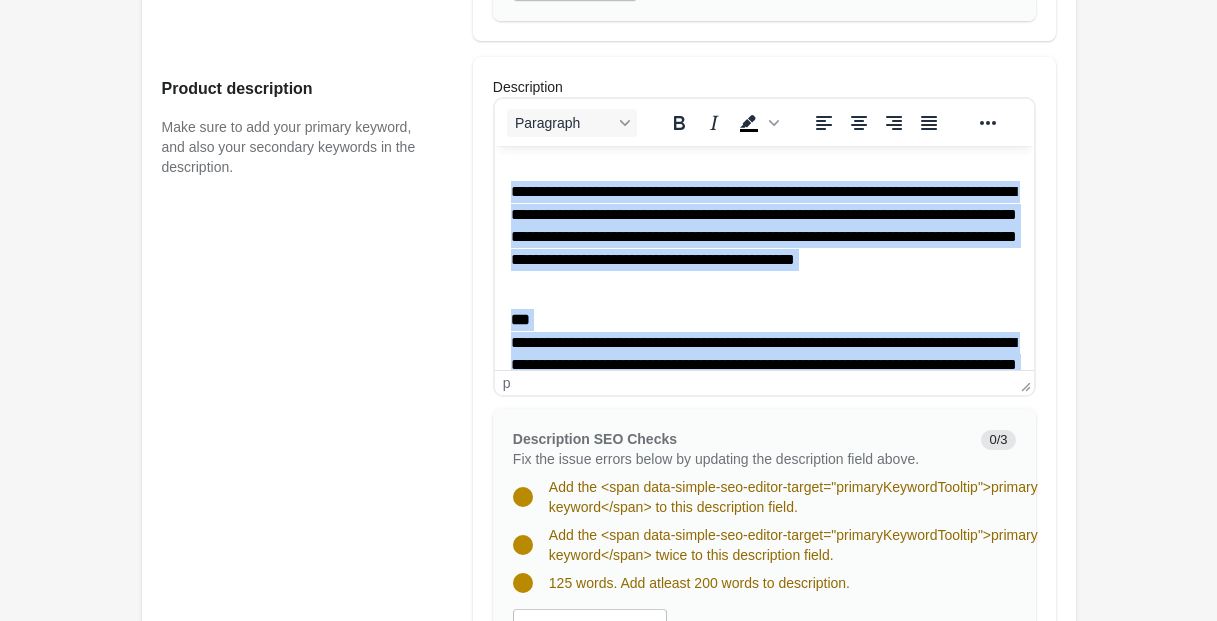 scroll, scrollTop: 0, scrollLeft: 0, axis: both 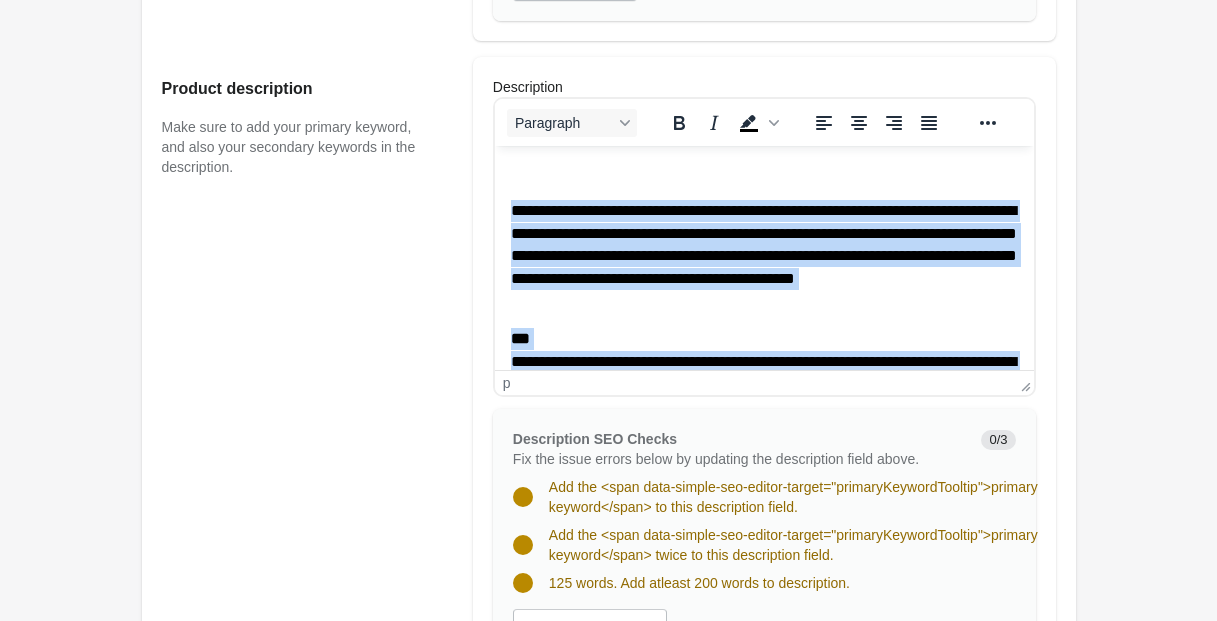 click on "**********" at bounding box center [763, 256] 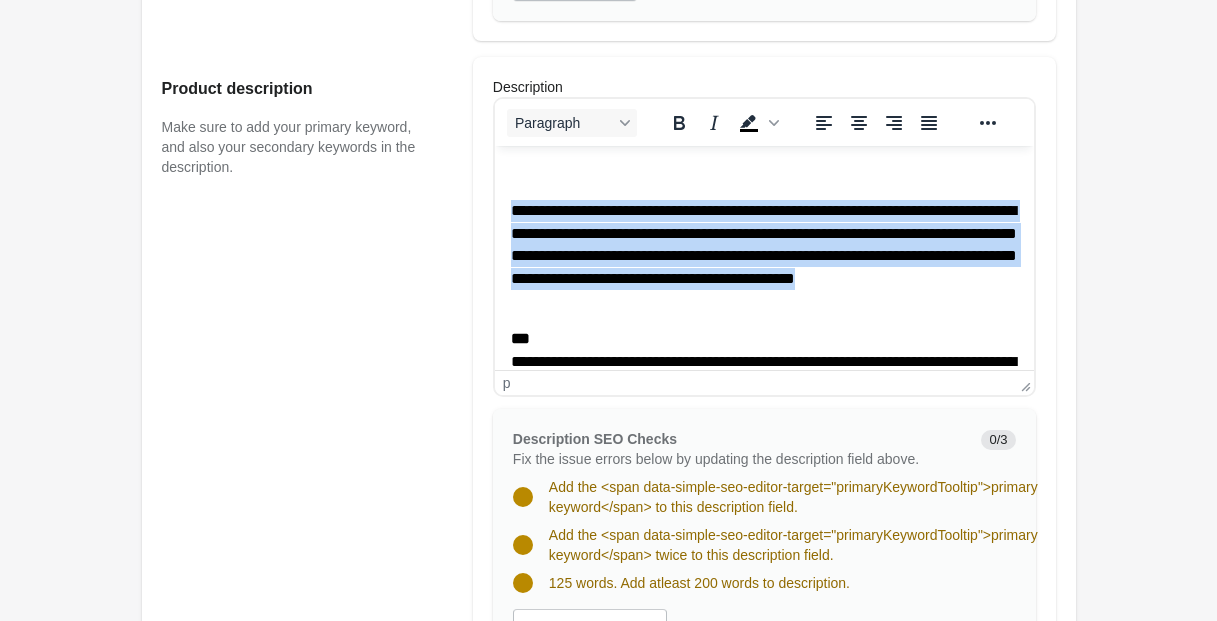 drag, startPoint x: 512, startPoint y: 209, endPoint x: 871, endPoint y: 304, distance: 371.35696 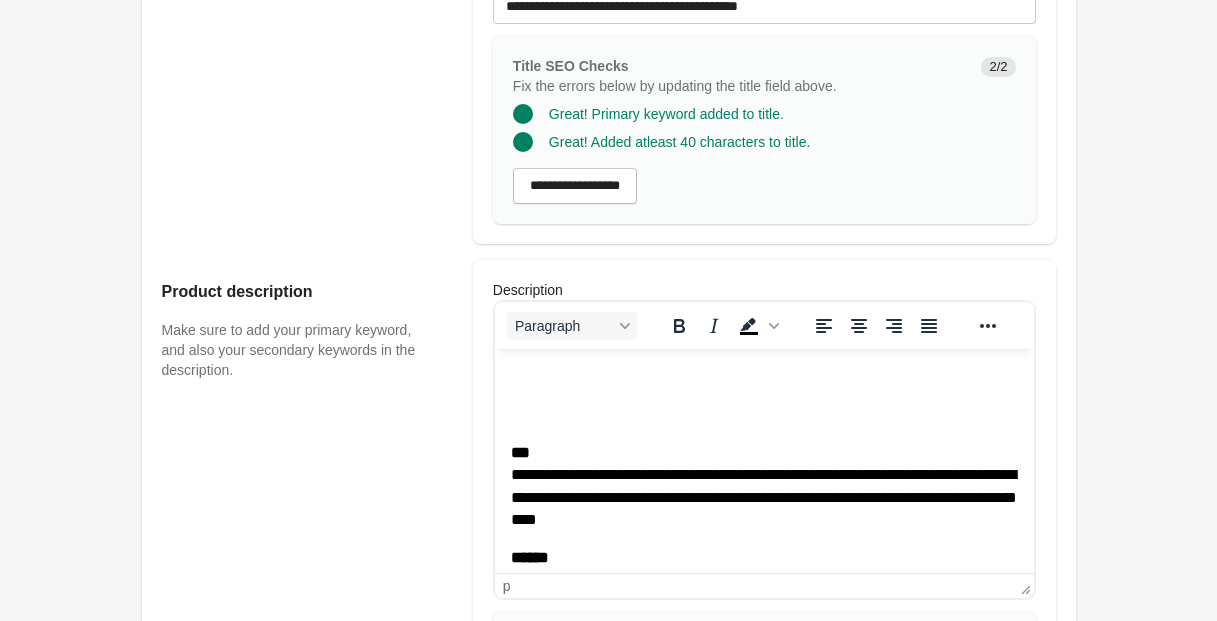 scroll, scrollTop: 558, scrollLeft: 0, axis: vertical 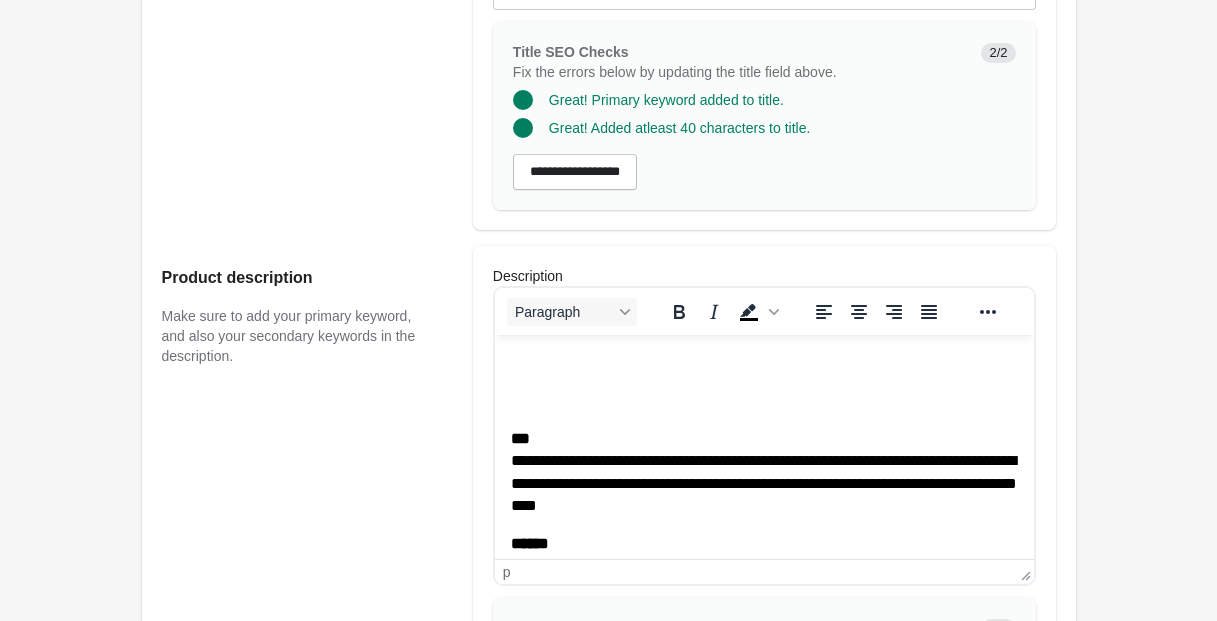 drag, startPoint x: 517, startPoint y: 357, endPoint x: 530, endPoint y: 365, distance: 15.264338 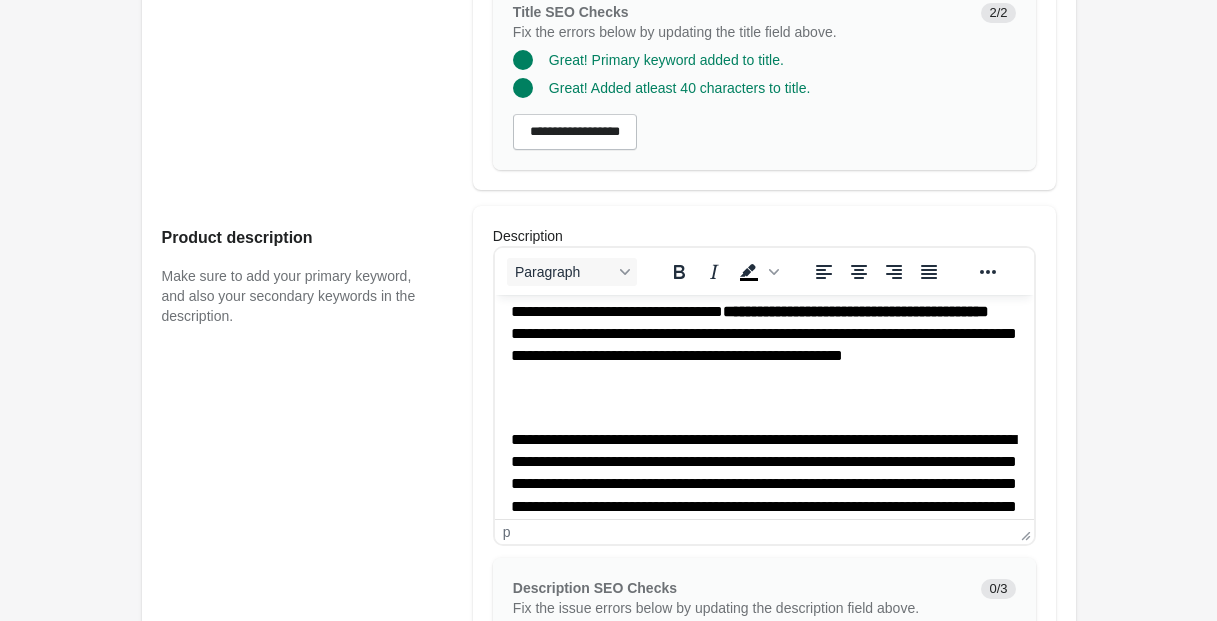 scroll, scrollTop: 0, scrollLeft: 0, axis: both 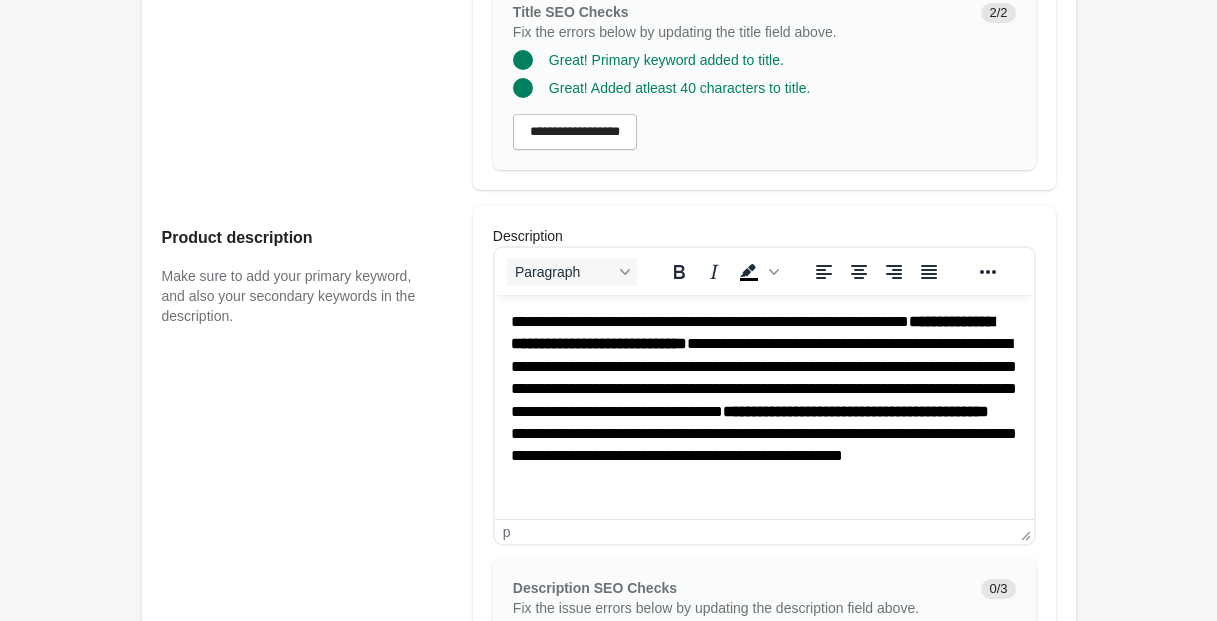 click on "**********" at bounding box center [751, 332] 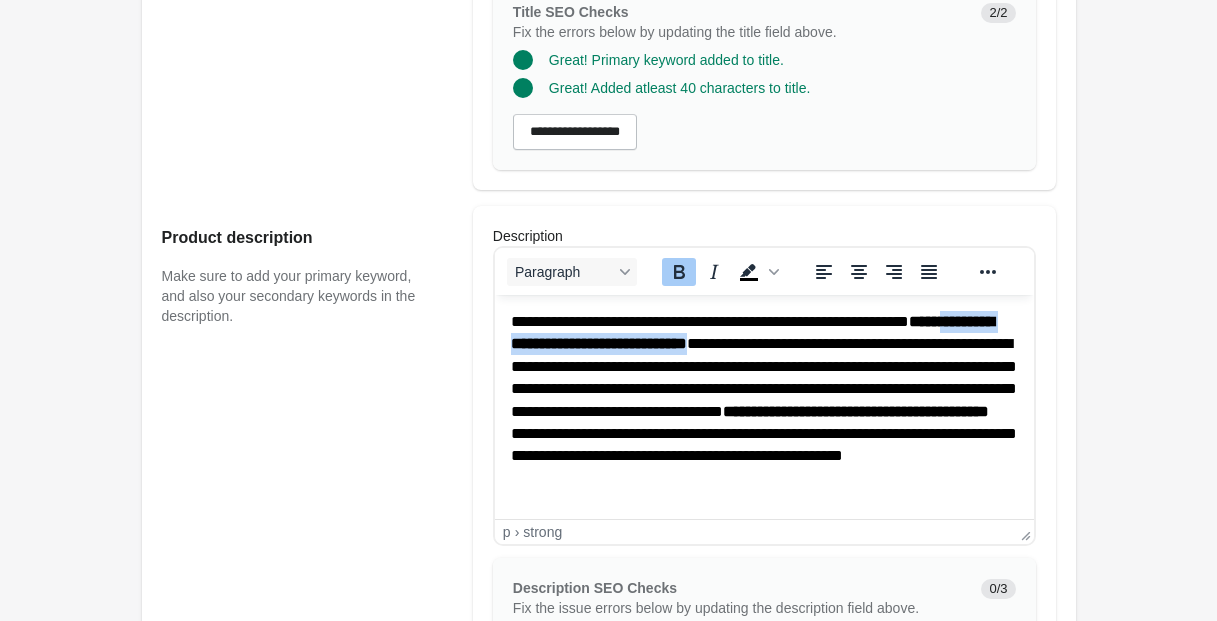 drag, startPoint x: 833, startPoint y: 345, endPoint x: 508, endPoint y: 336, distance: 325.1246 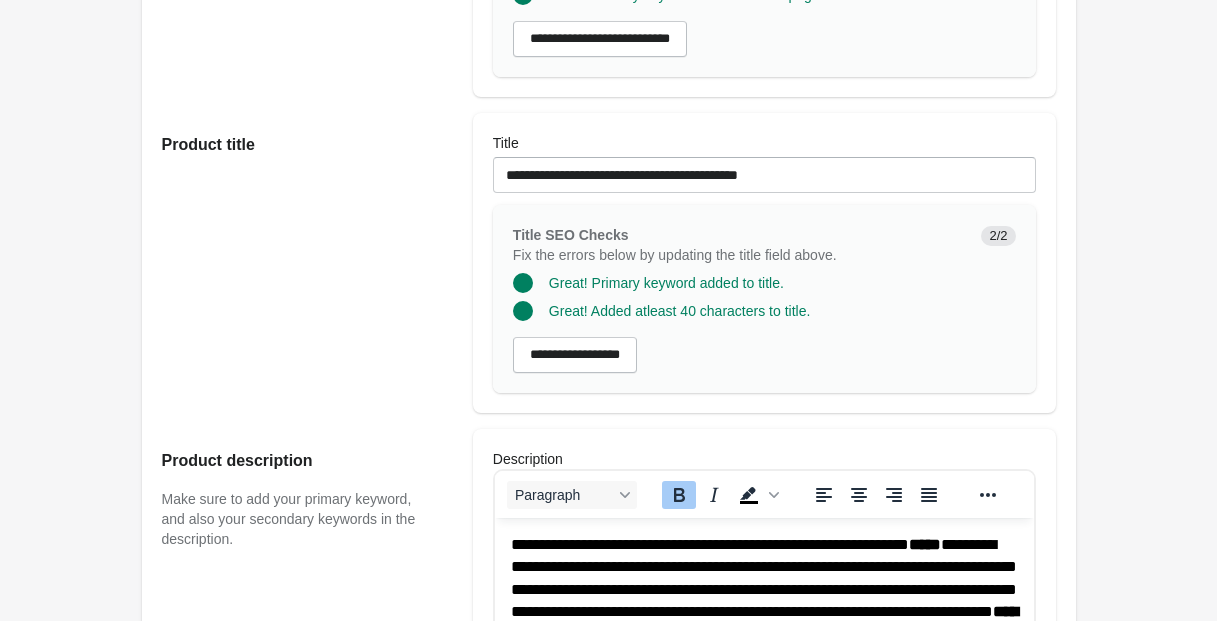 scroll, scrollTop: 378, scrollLeft: 0, axis: vertical 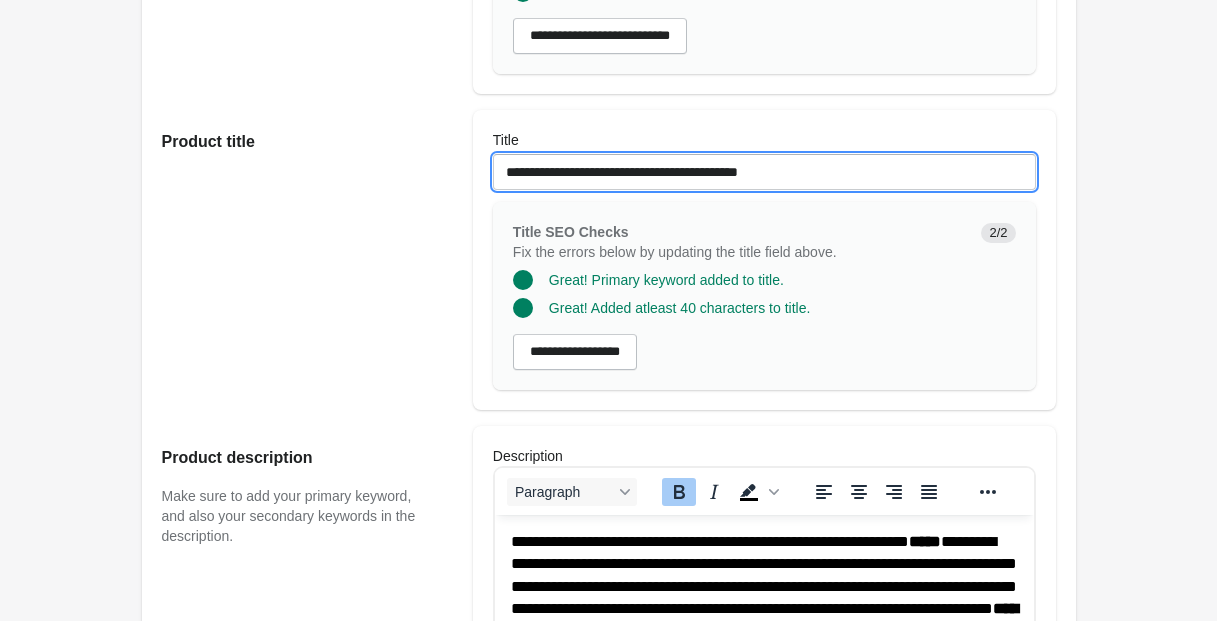 drag, startPoint x: 505, startPoint y: 193, endPoint x: 845, endPoint y: 202, distance: 340.1191 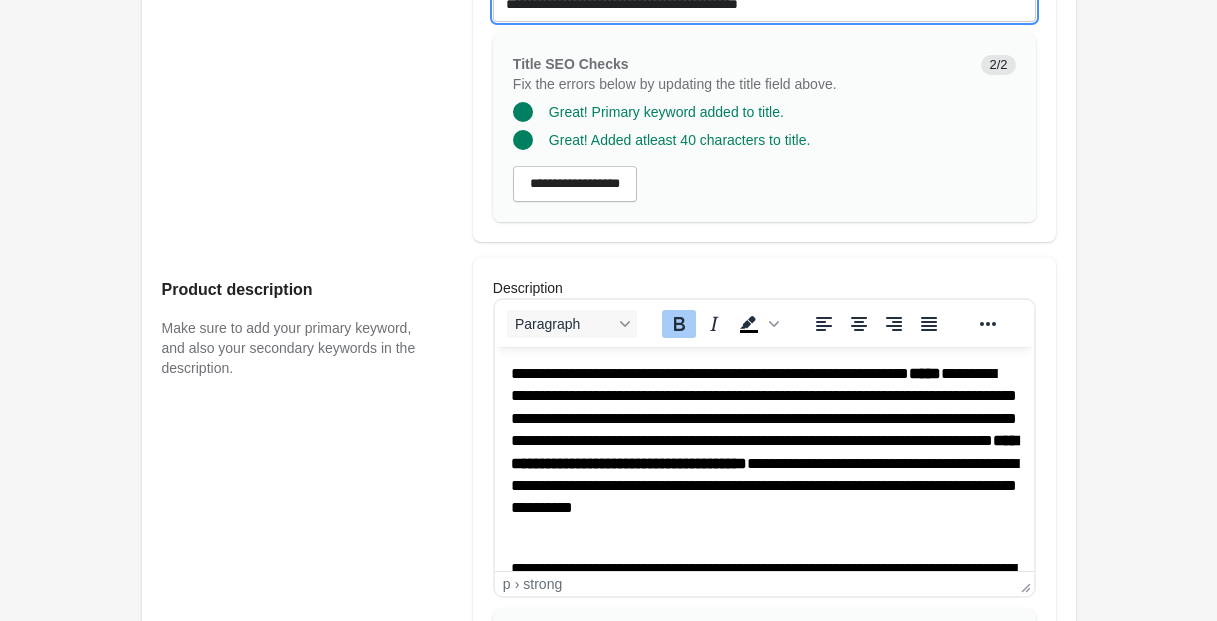 scroll, scrollTop: 602, scrollLeft: 0, axis: vertical 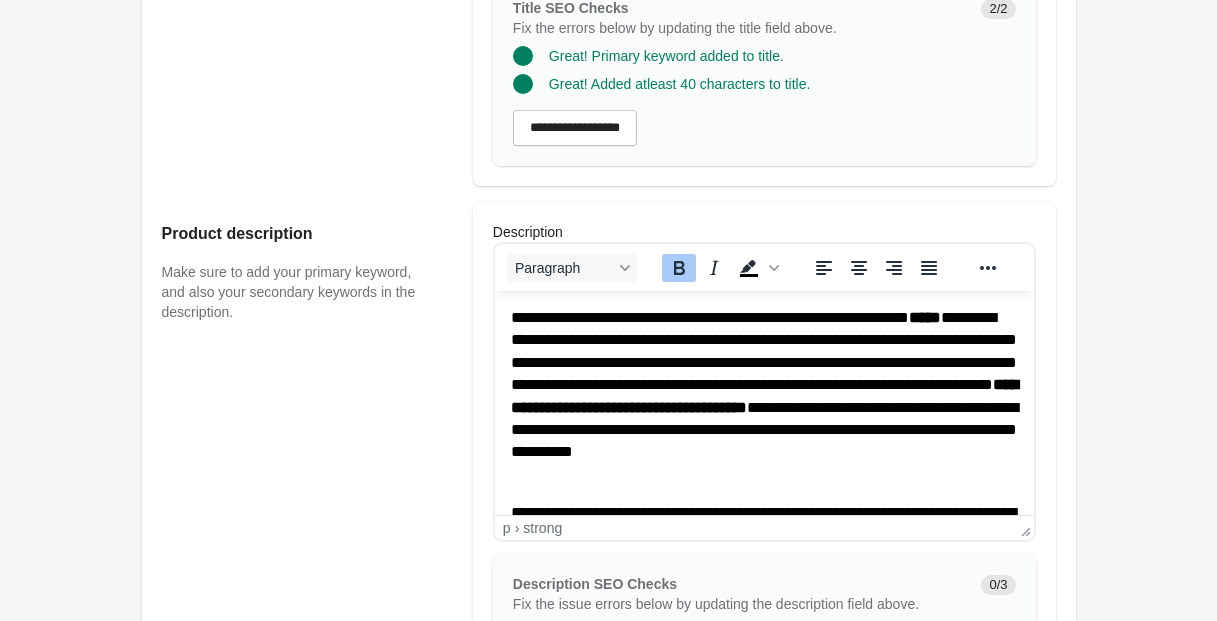 click on "**********" at bounding box center (763, 396) 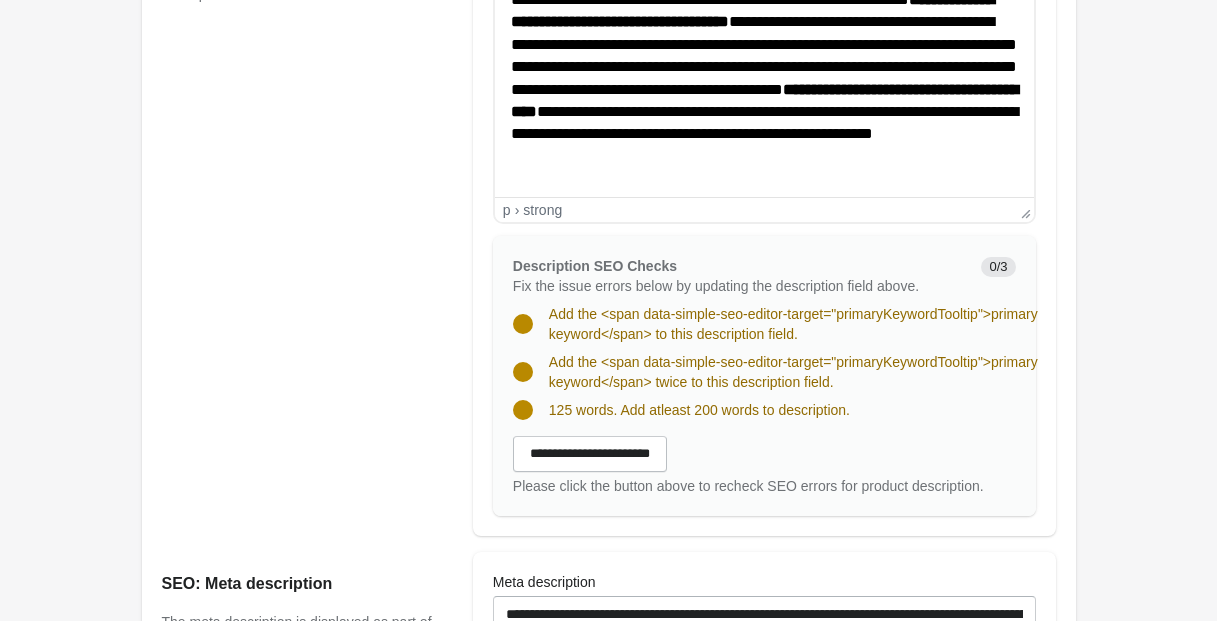 scroll, scrollTop: 922, scrollLeft: 0, axis: vertical 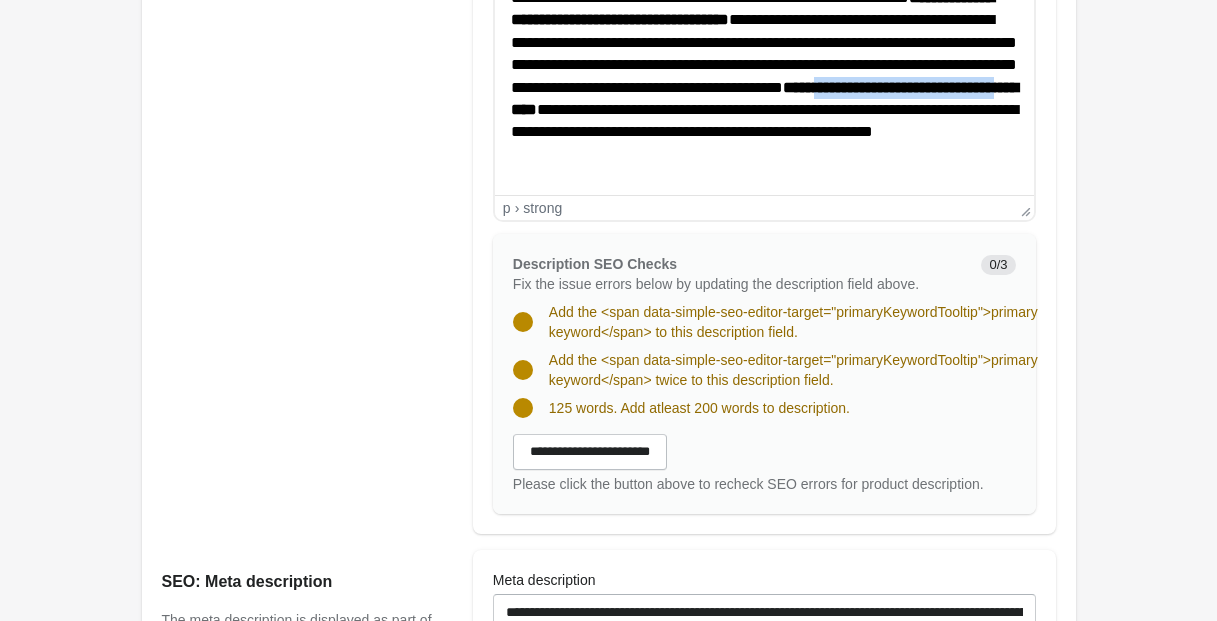 drag, startPoint x: 742, startPoint y: 112, endPoint x: 1006, endPoint y: 124, distance: 264.27258 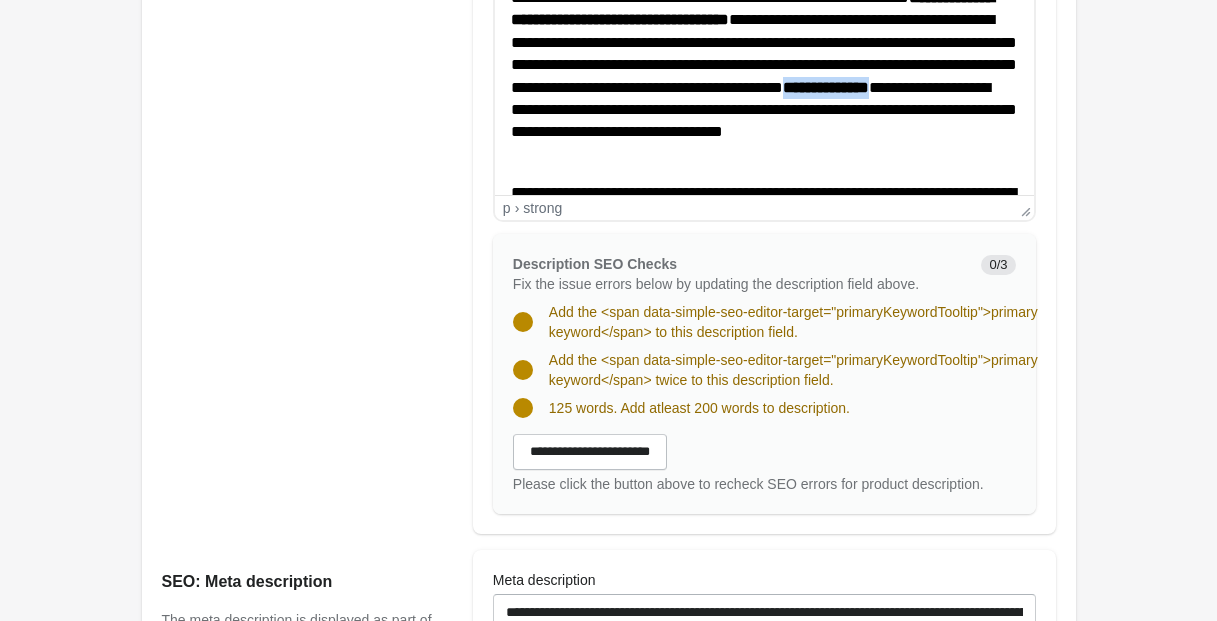 drag, startPoint x: 816, startPoint y: 110, endPoint x: 701, endPoint y: 107, distance: 115.03912 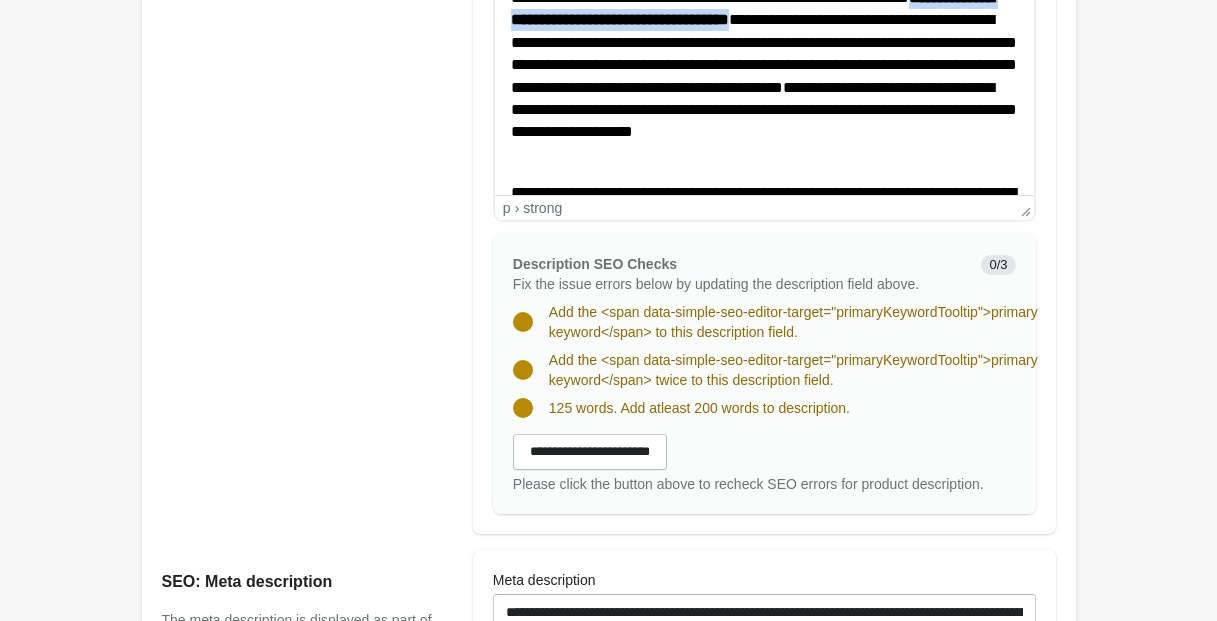 drag, startPoint x: 986, startPoint y: -5, endPoint x: 879, endPoint y: 22, distance: 110.35397 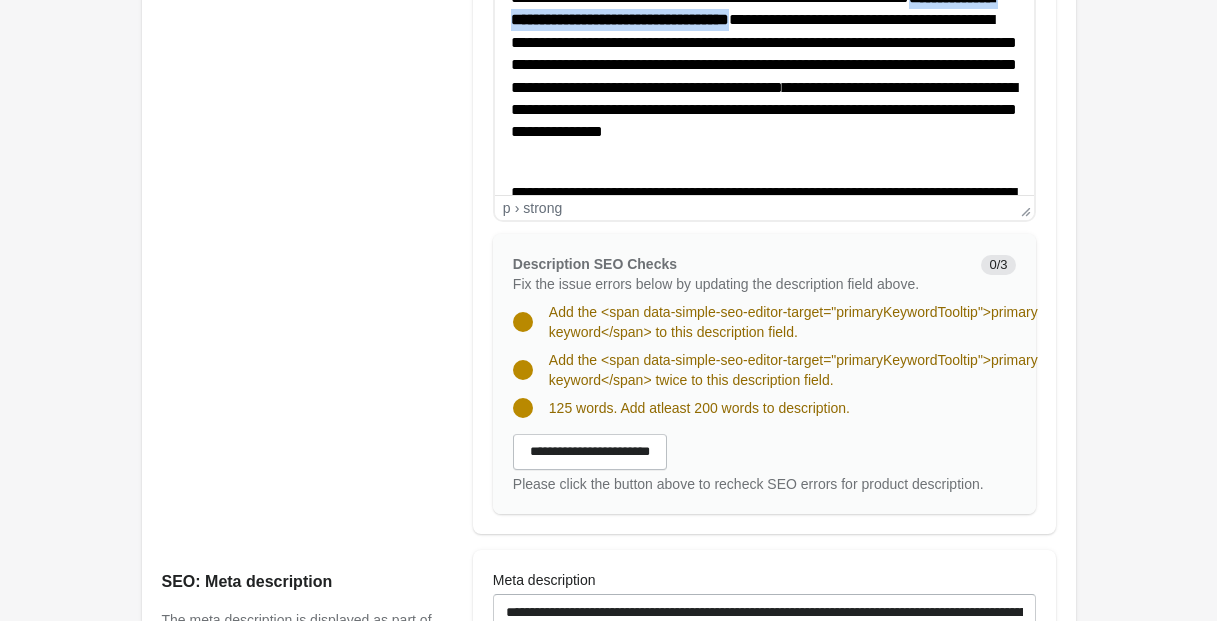 copy on "**********" 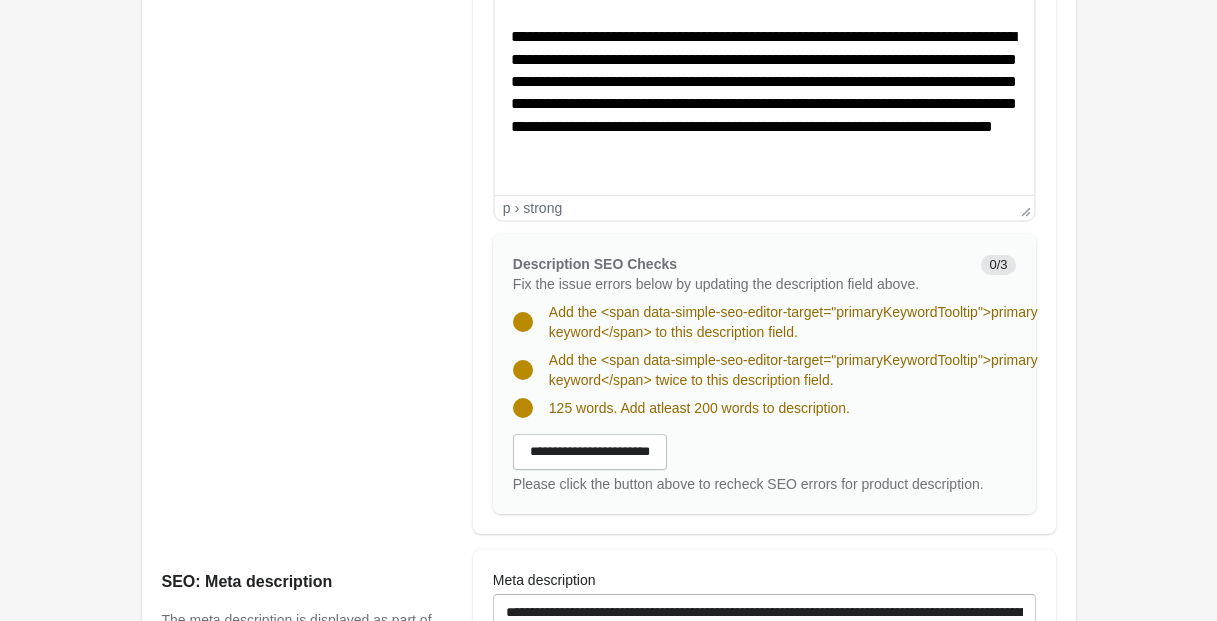 scroll, scrollTop: 162, scrollLeft: 0, axis: vertical 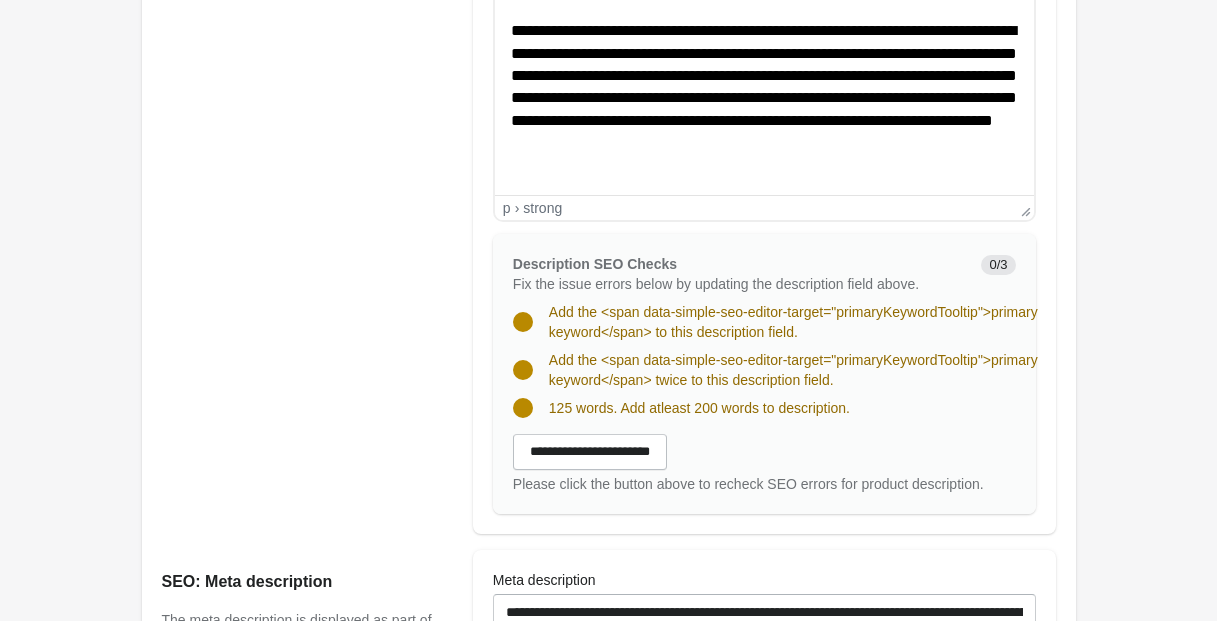 click on "**********" at bounding box center (763, 87) 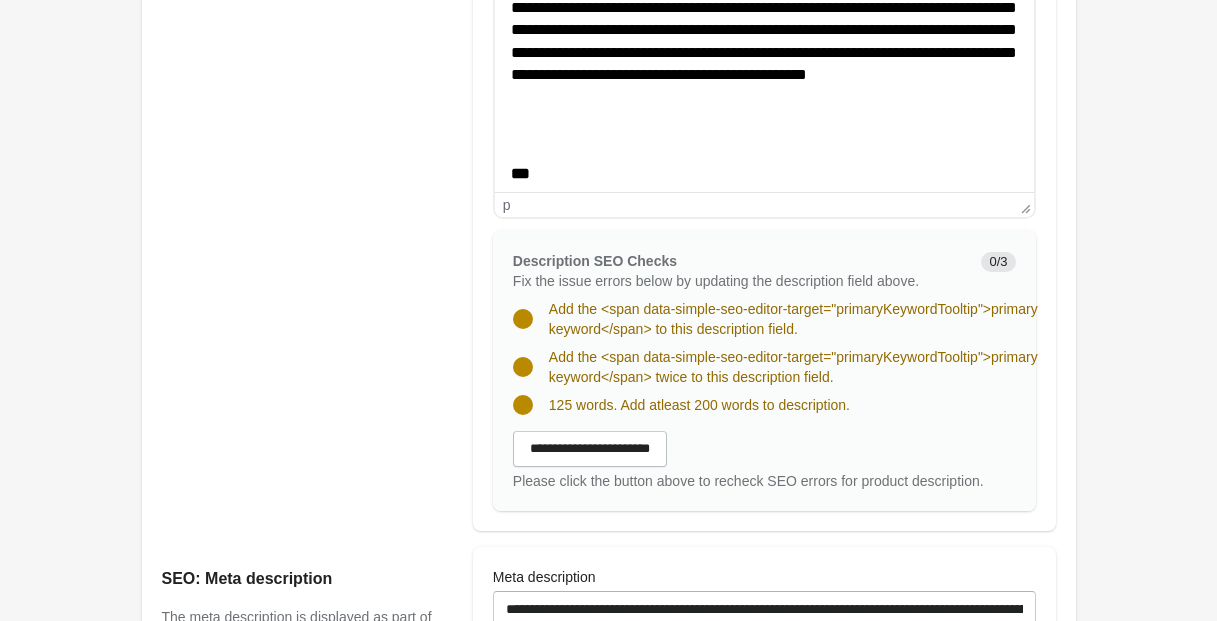 scroll, scrollTop: 228, scrollLeft: 0, axis: vertical 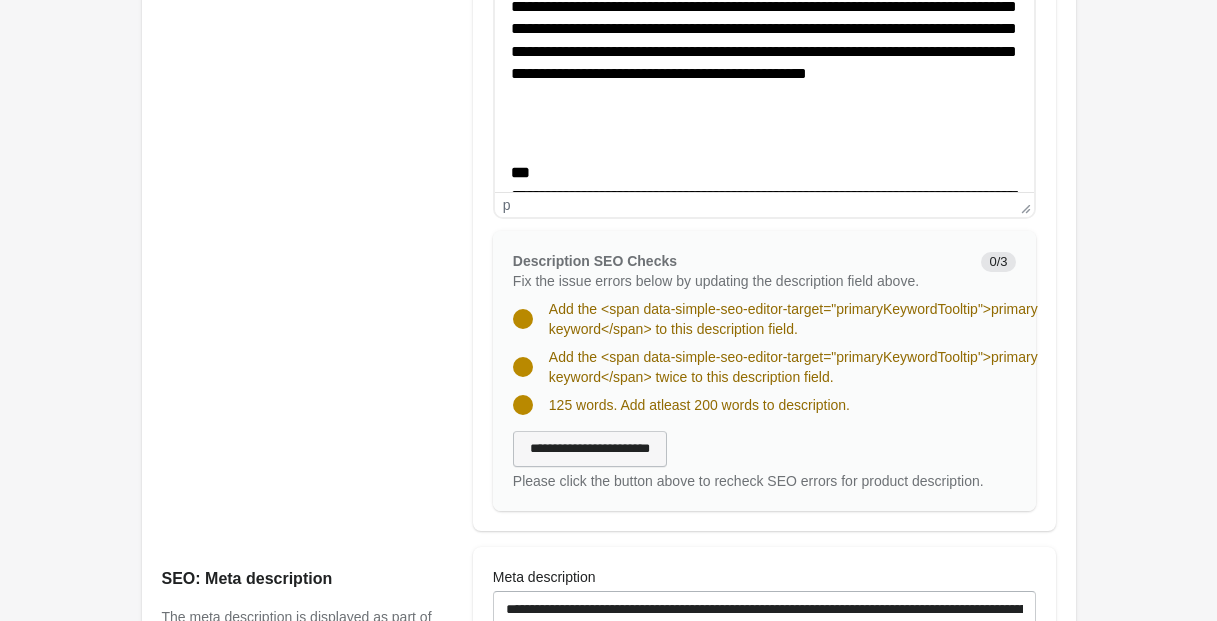 click on "**********" at bounding box center (590, 449) 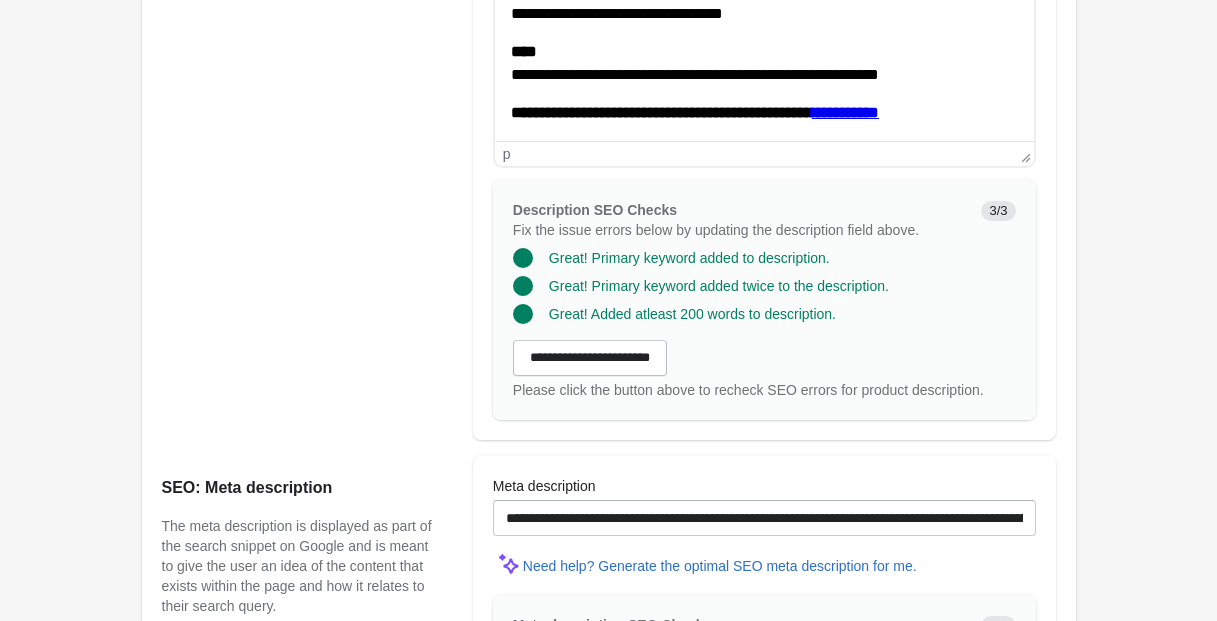scroll, scrollTop: 966, scrollLeft: 0, axis: vertical 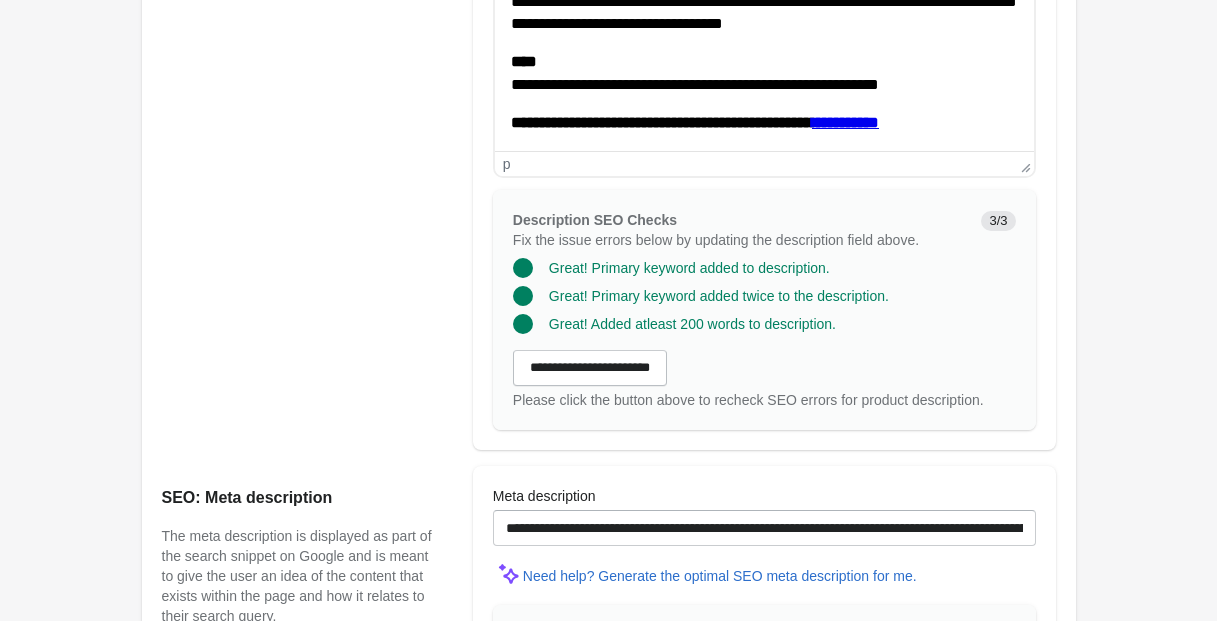 click on "**********" 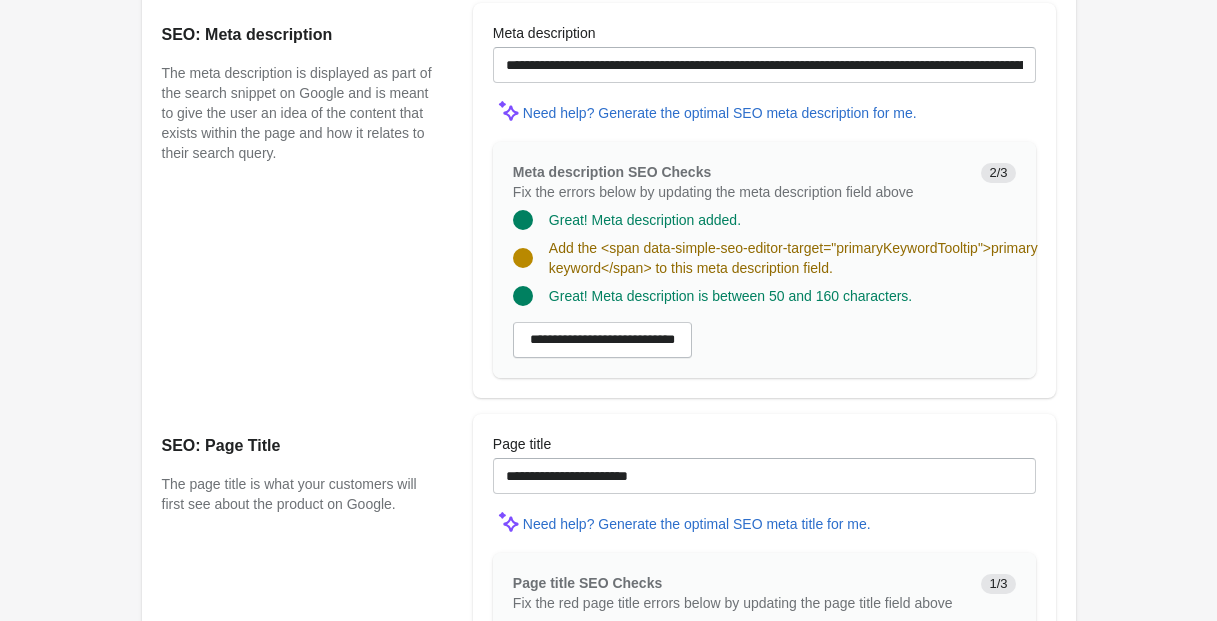 scroll, scrollTop: 1433, scrollLeft: 0, axis: vertical 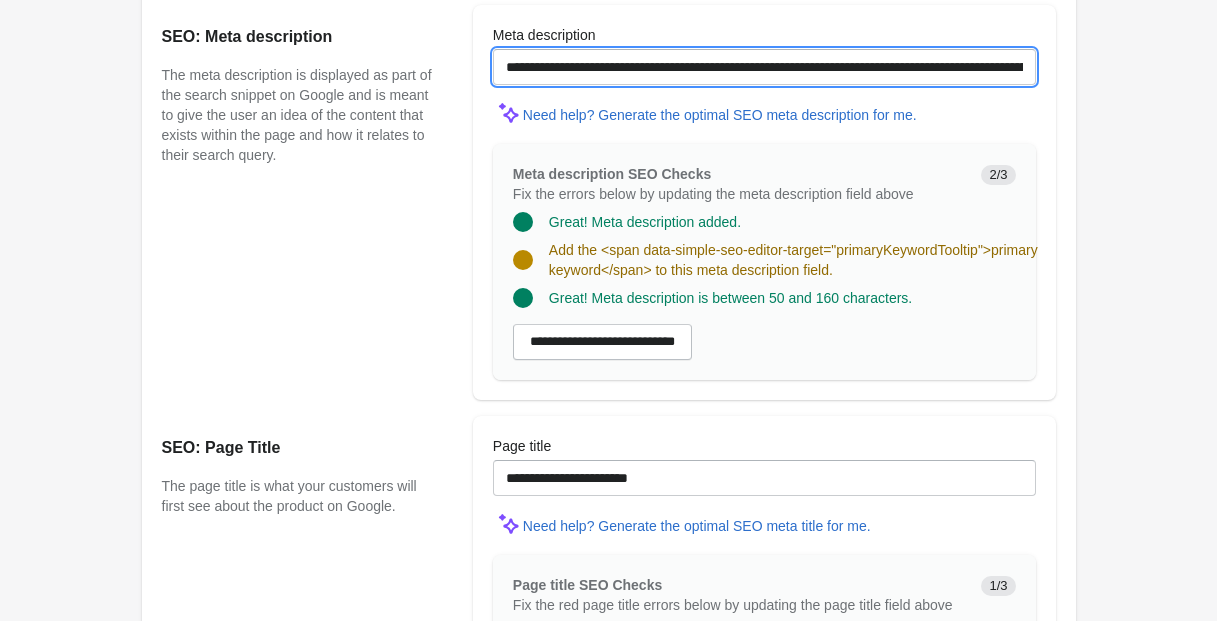 click on "**********" at bounding box center (764, 67) 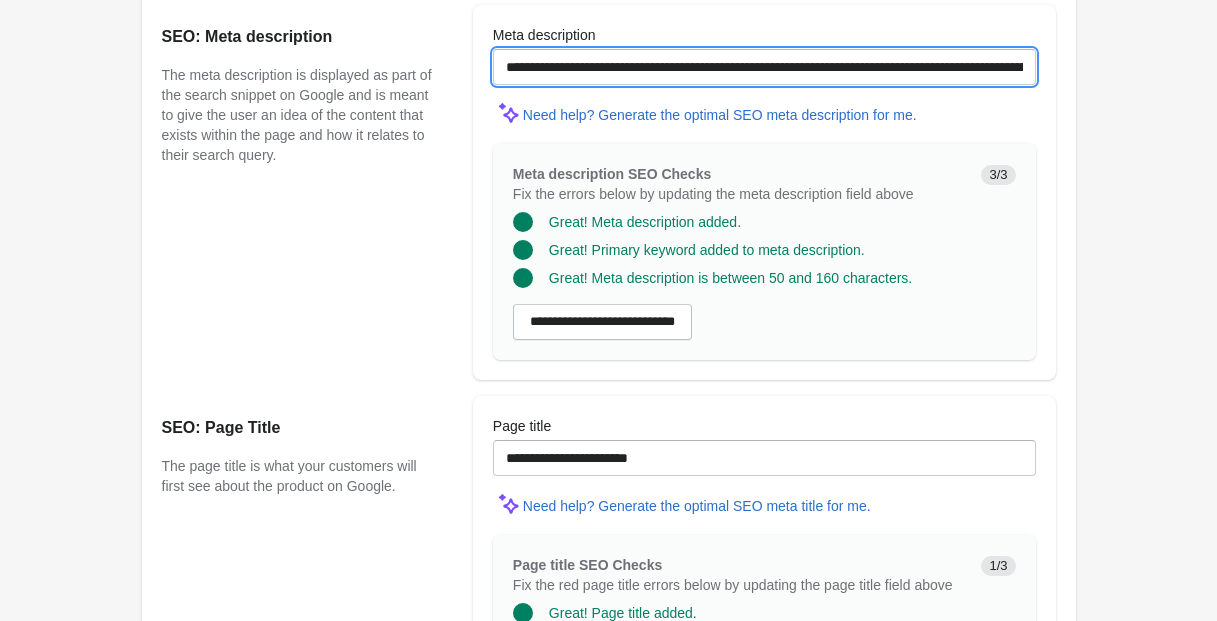 type on "**********" 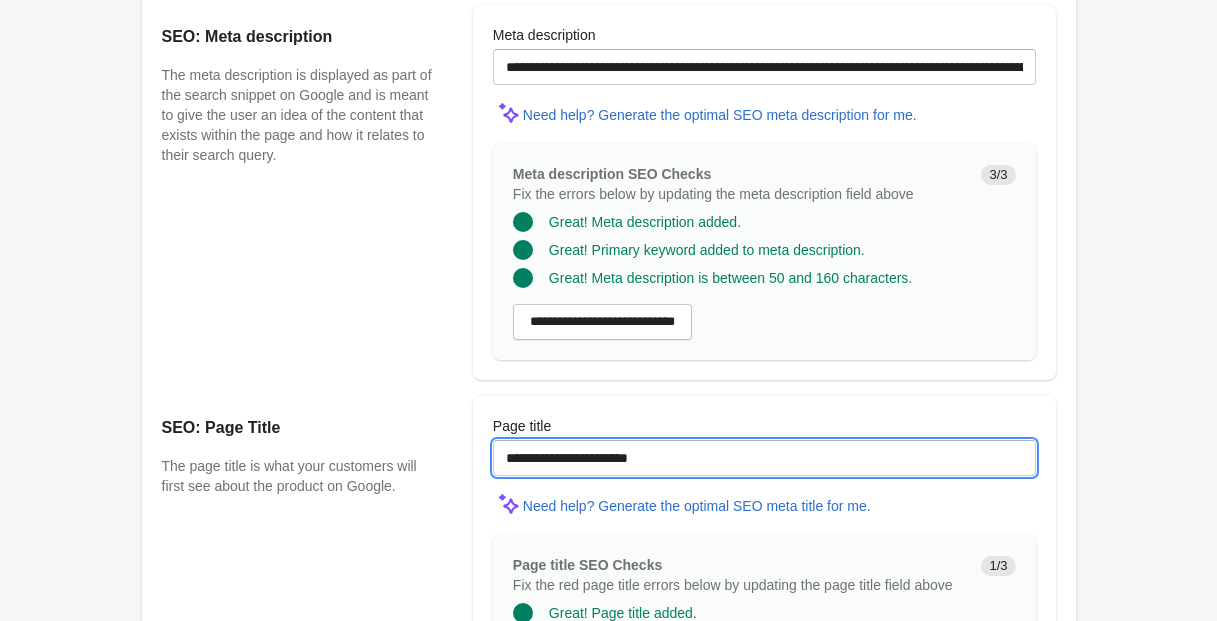 click on "**********" at bounding box center [764, 458] 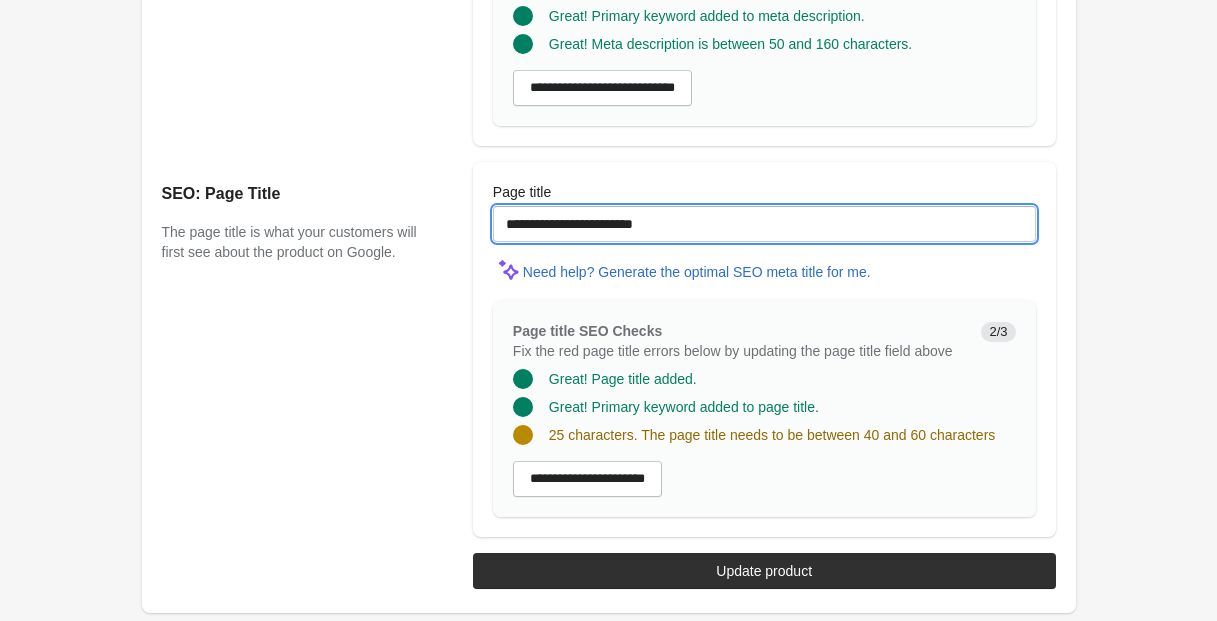 scroll, scrollTop: 1717, scrollLeft: 0, axis: vertical 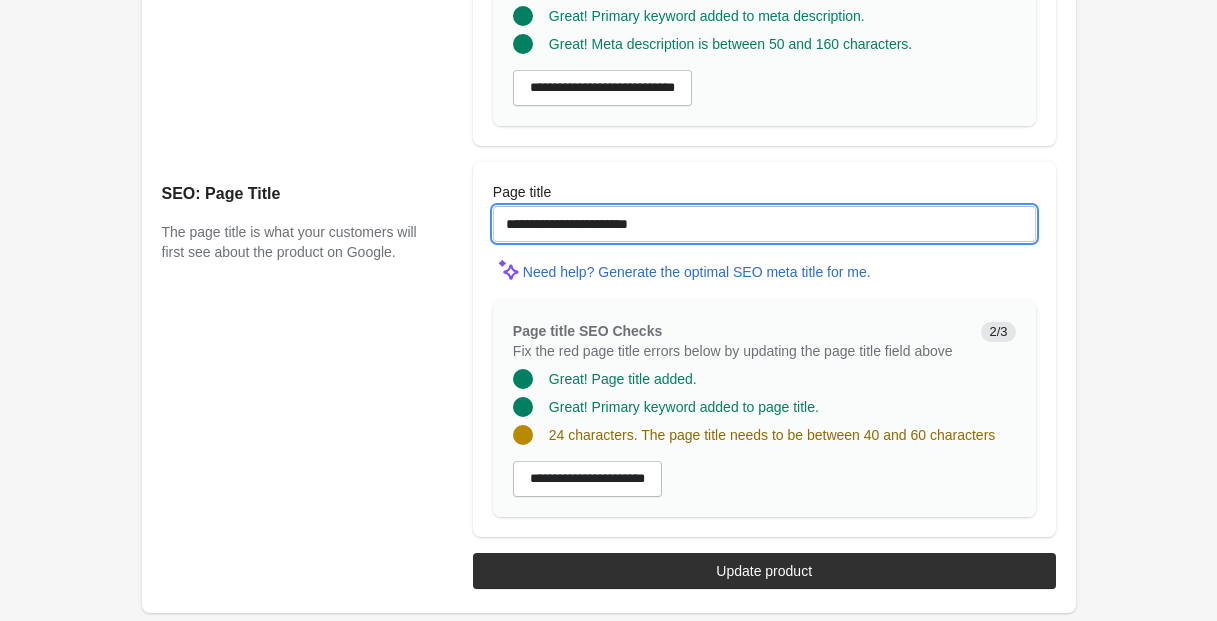 click on "**********" at bounding box center [764, 224] 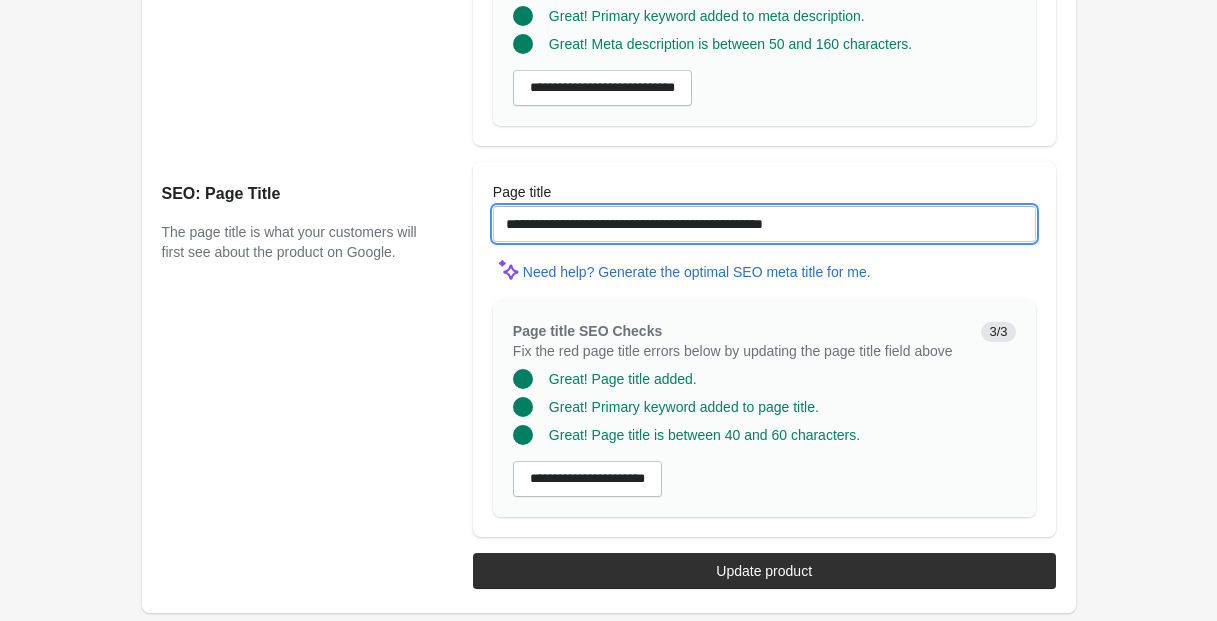 scroll, scrollTop: 1670, scrollLeft: 0, axis: vertical 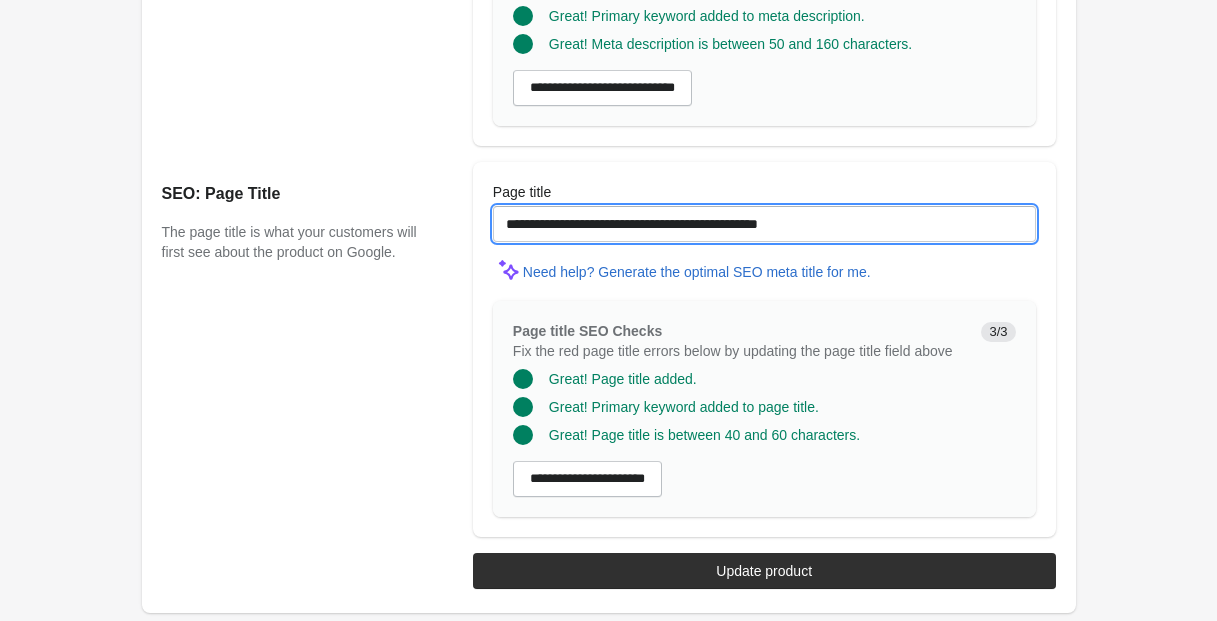 type on "**********" 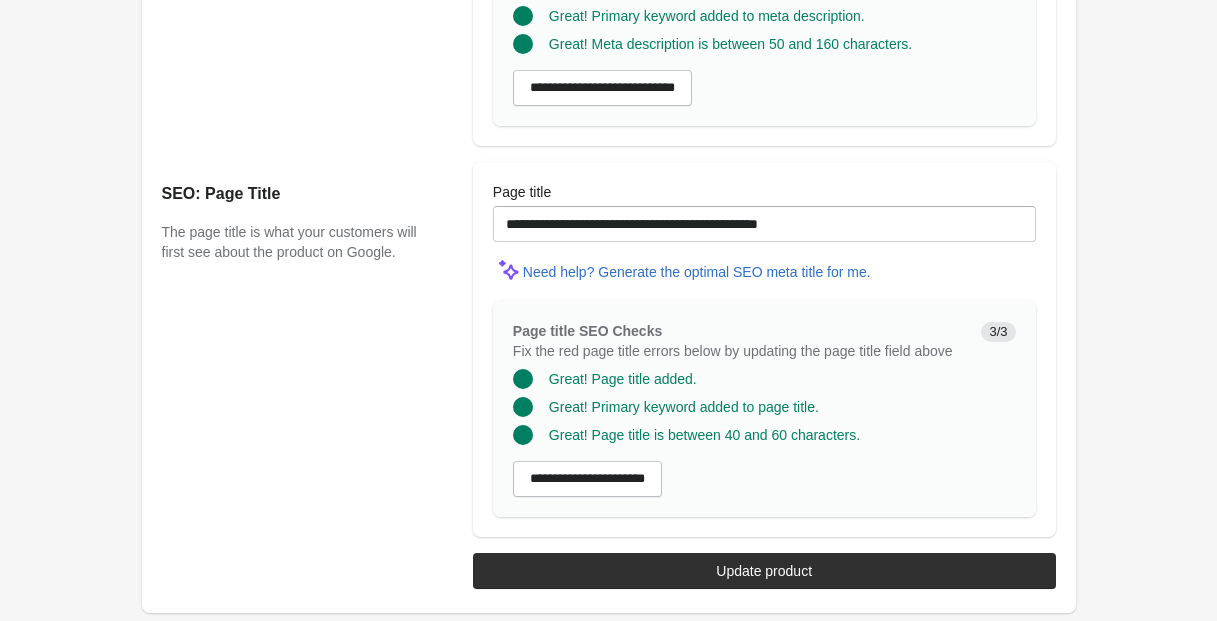click on "Page title" at bounding box center (764, 192) 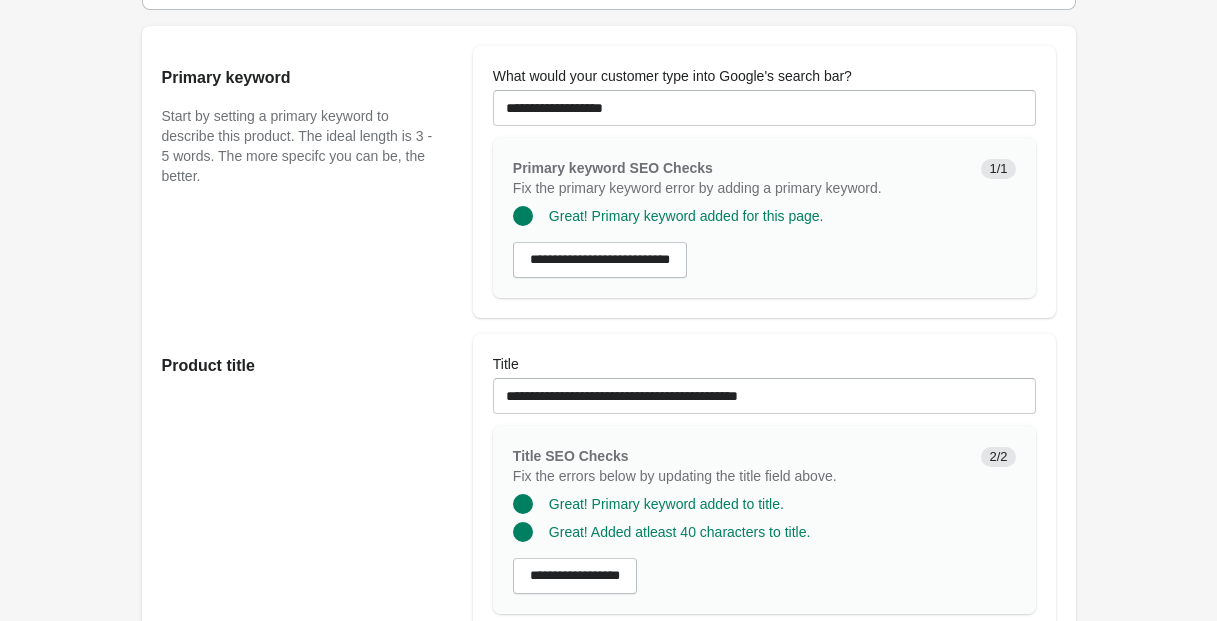 scroll, scrollTop: 178, scrollLeft: 0, axis: vertical 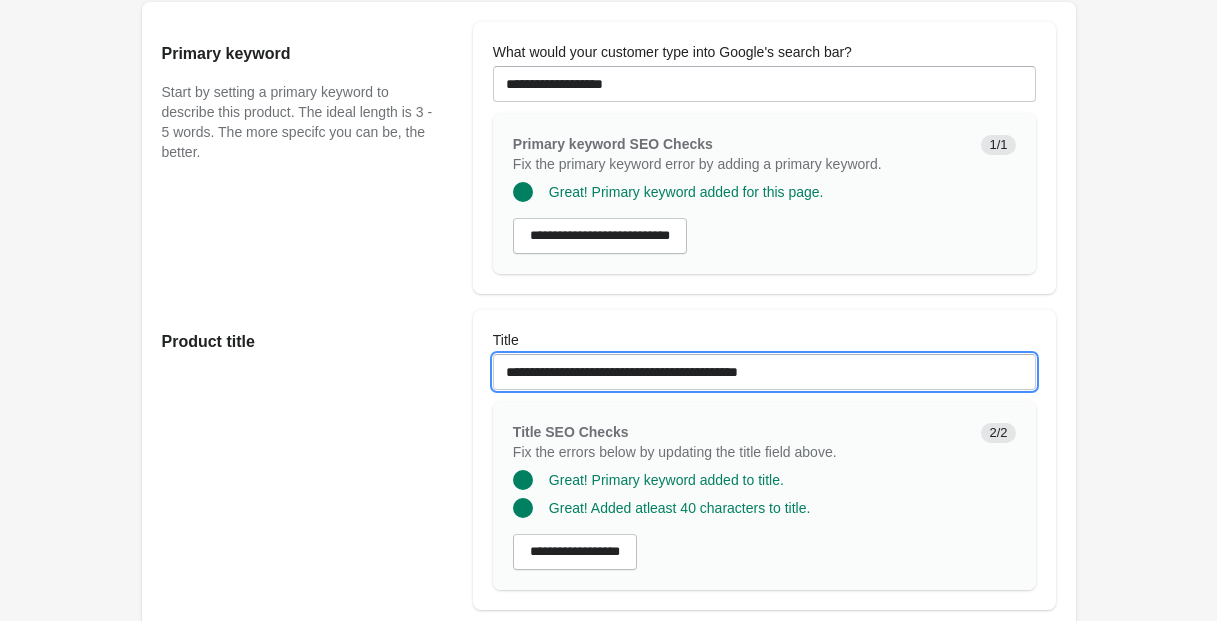 drag, startPoint x: 820, startPoint y: 399, endPoint x: 783, endPoint y: 393, distance: 37.48333 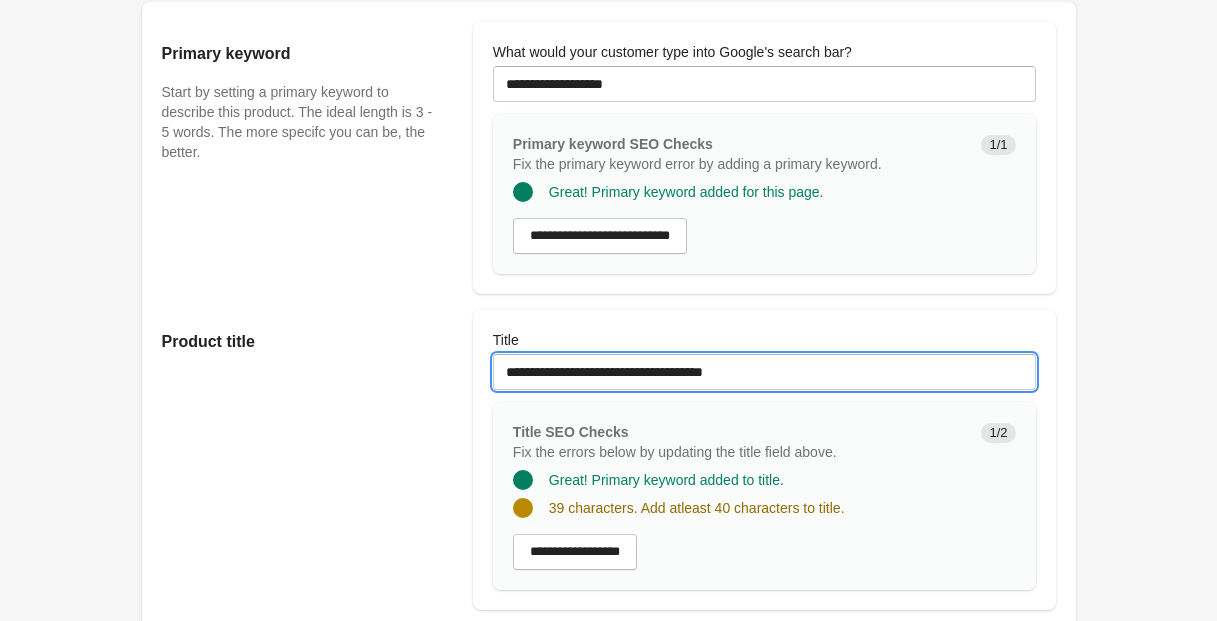 click on "**********" at bounding box center (764, 372) 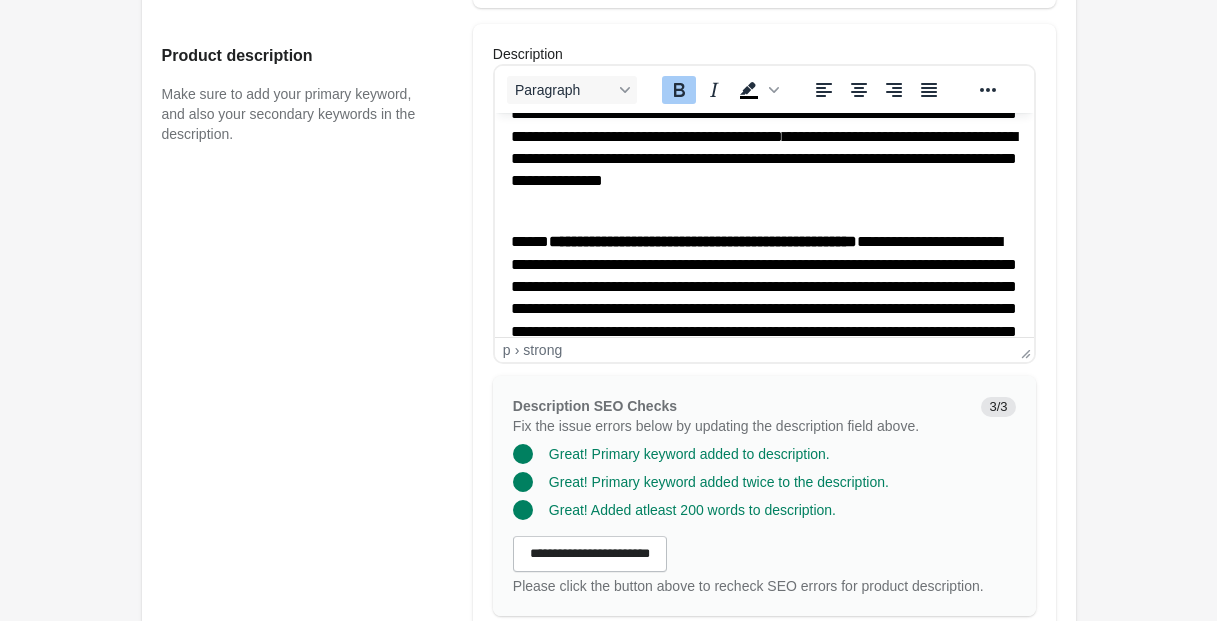 scroll, scrollTop: 97, scrollLeft: 0, axis: vertical 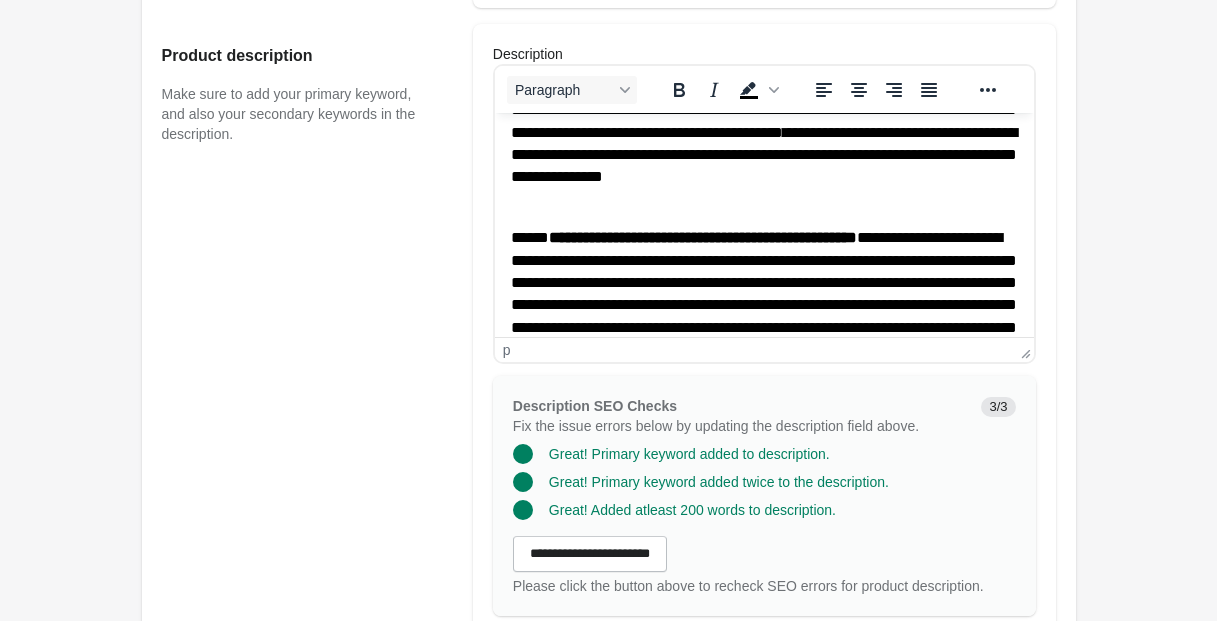 click on "**********" at bounding box center (763, 121) 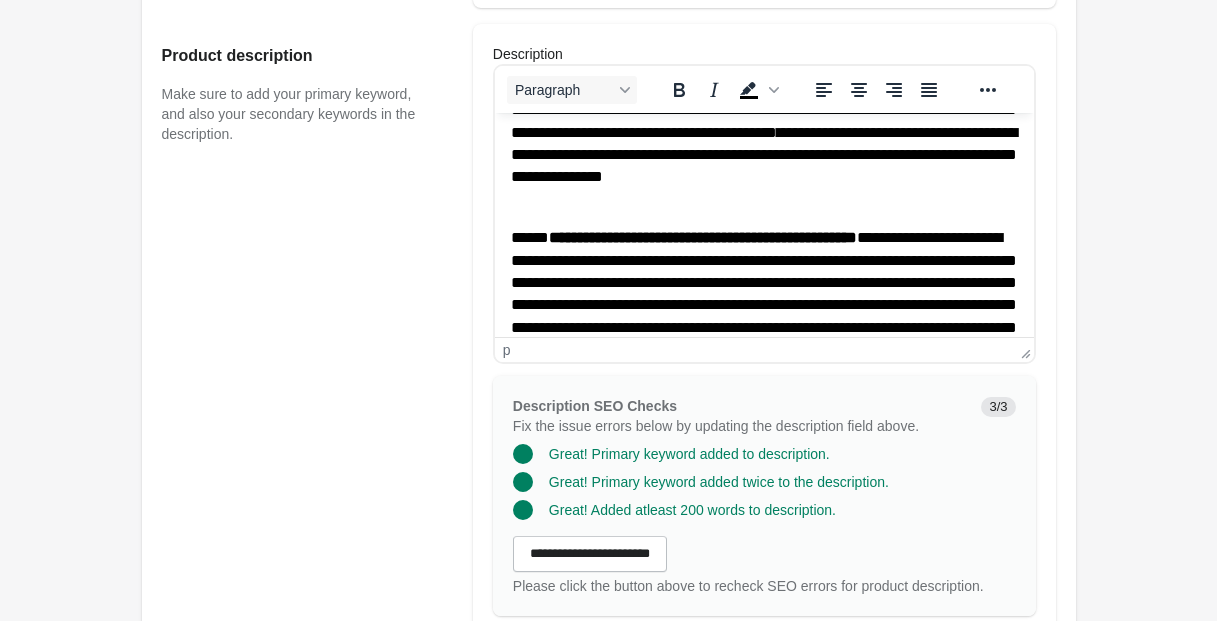 scroll, scrollTop: 85, scrollLeft: 0, axis: vertical 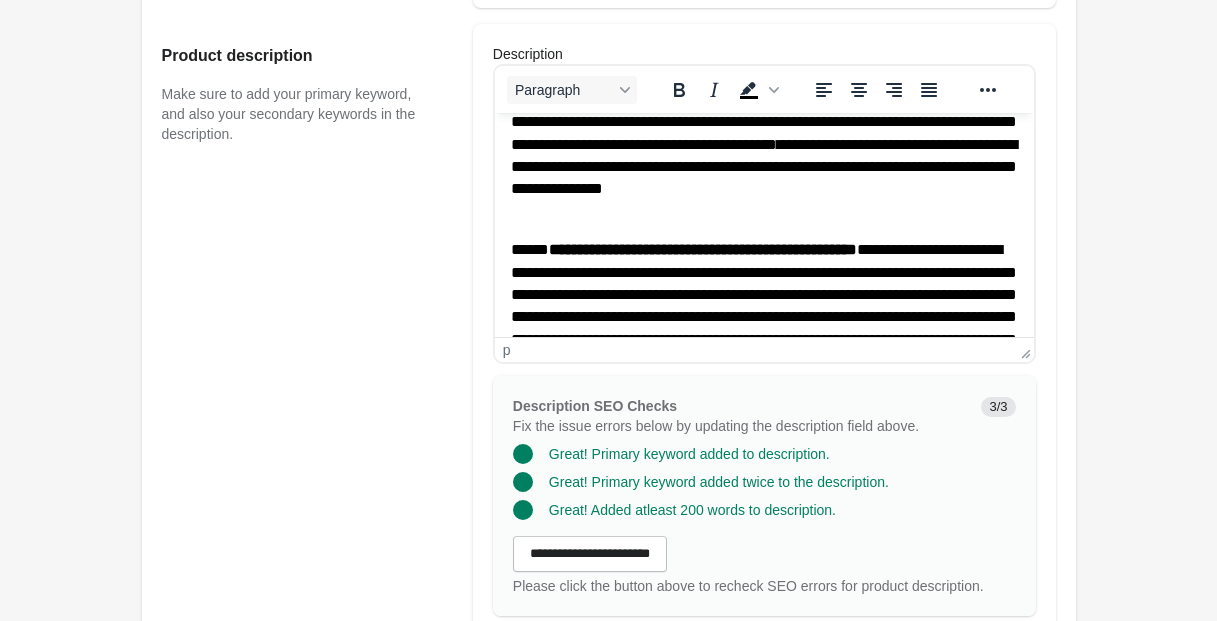 click on "**********" at bounding box center (702, 249) 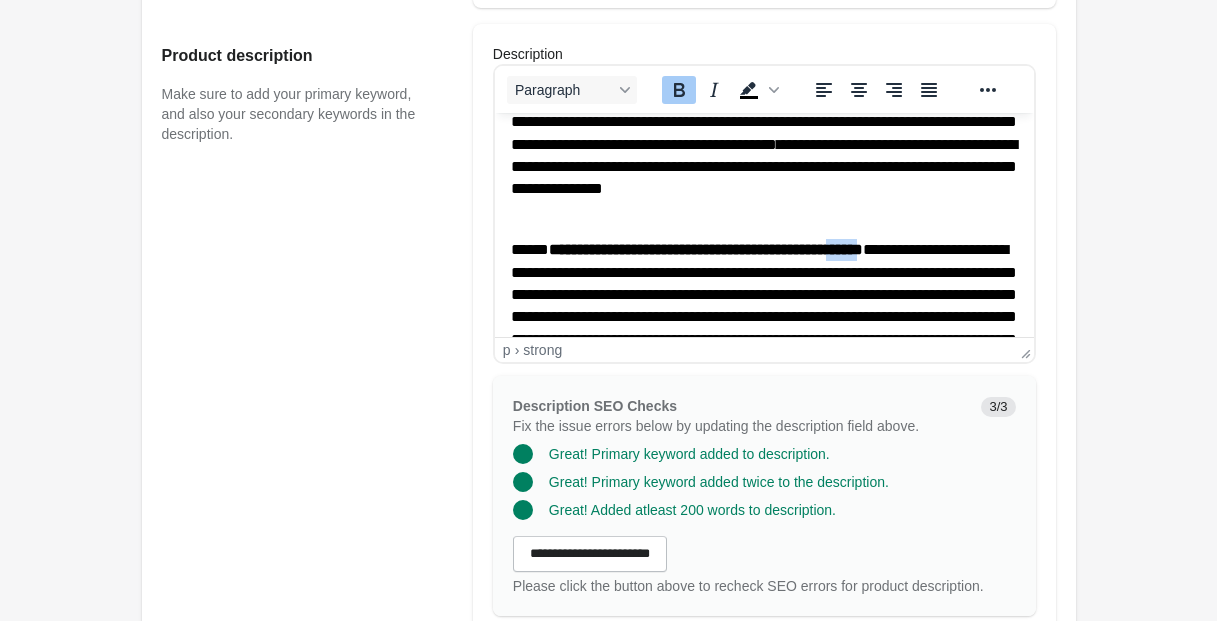drag, startPoint x: 959, startPoint y: 248, endPoint x: 918, endPoint y: 248, distance: 41 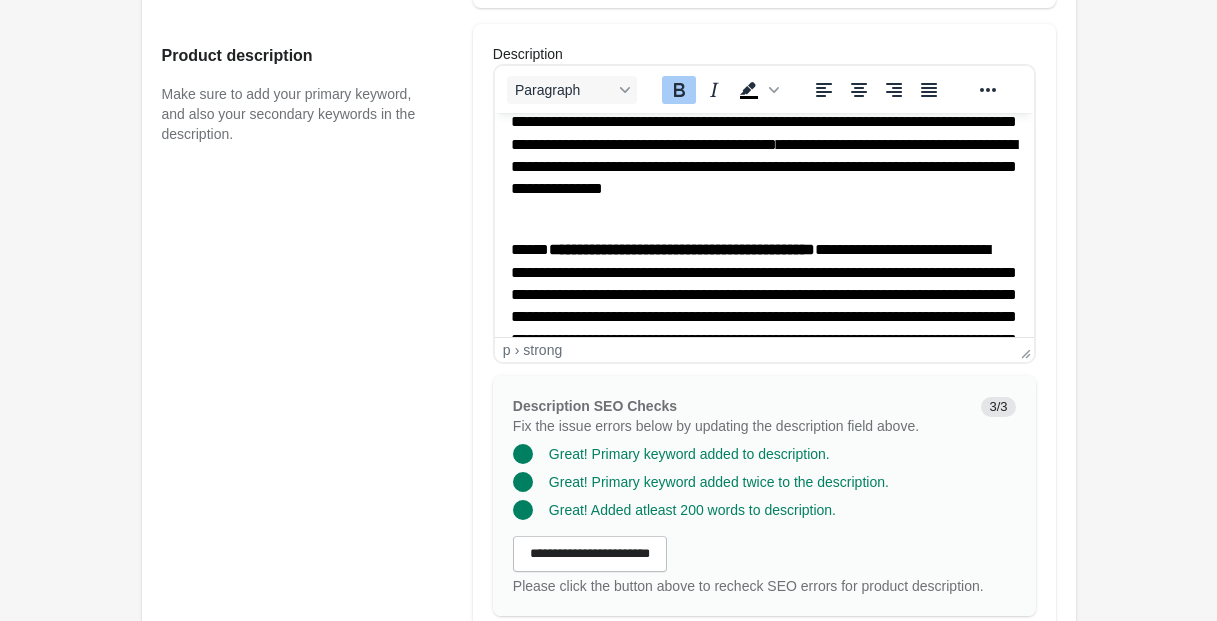 click on "**********" at bounding box center (681, 249) 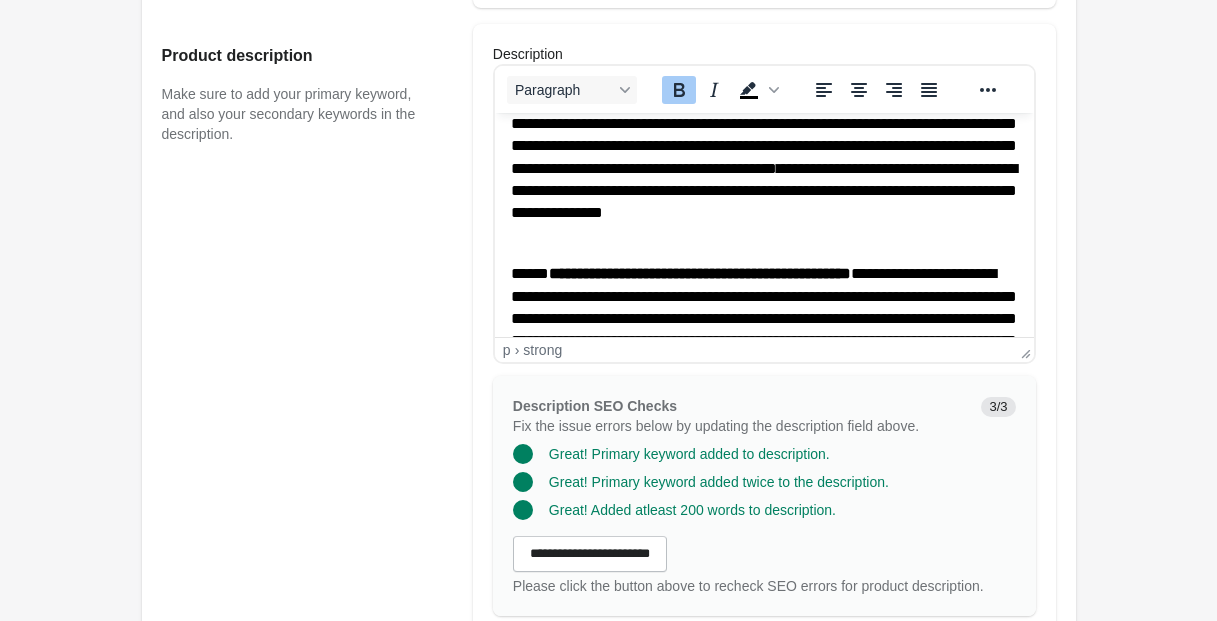 scroll, scrollTop: 79, scrollLeft: 0, axis: vertical 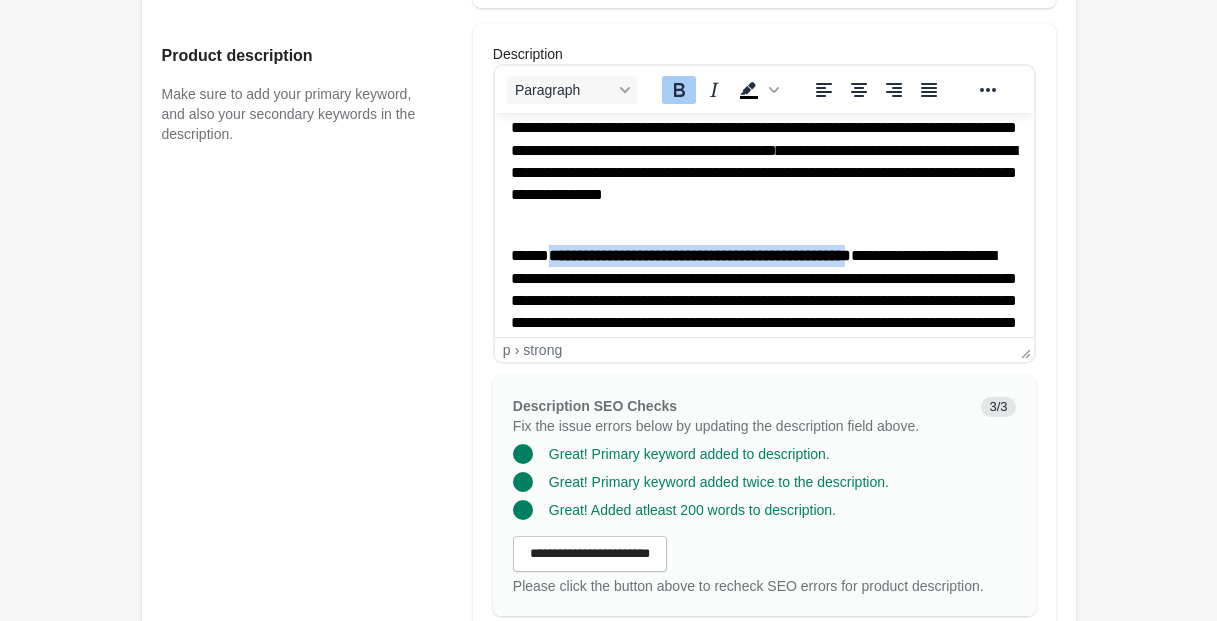 drag, startPoint x: 950, startPoint y: 258, endPoint x: 558, endPoint y: 256, distance: 392.0051 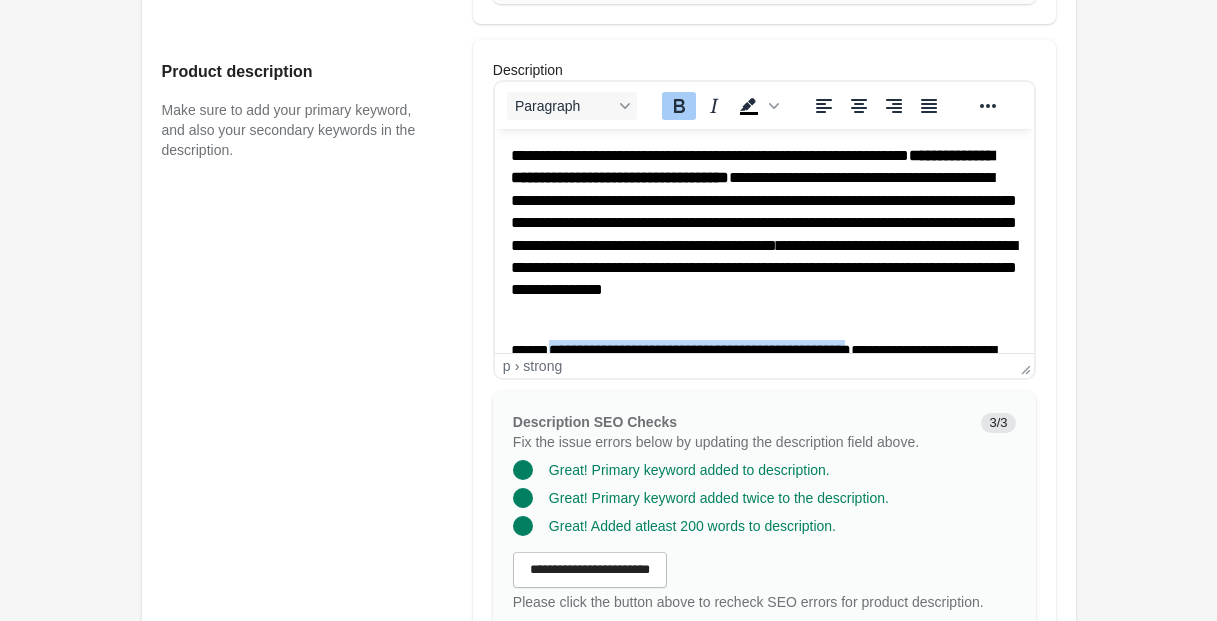 scroll, scrollTop: 755, scrollLeft: 0, axis: vertical 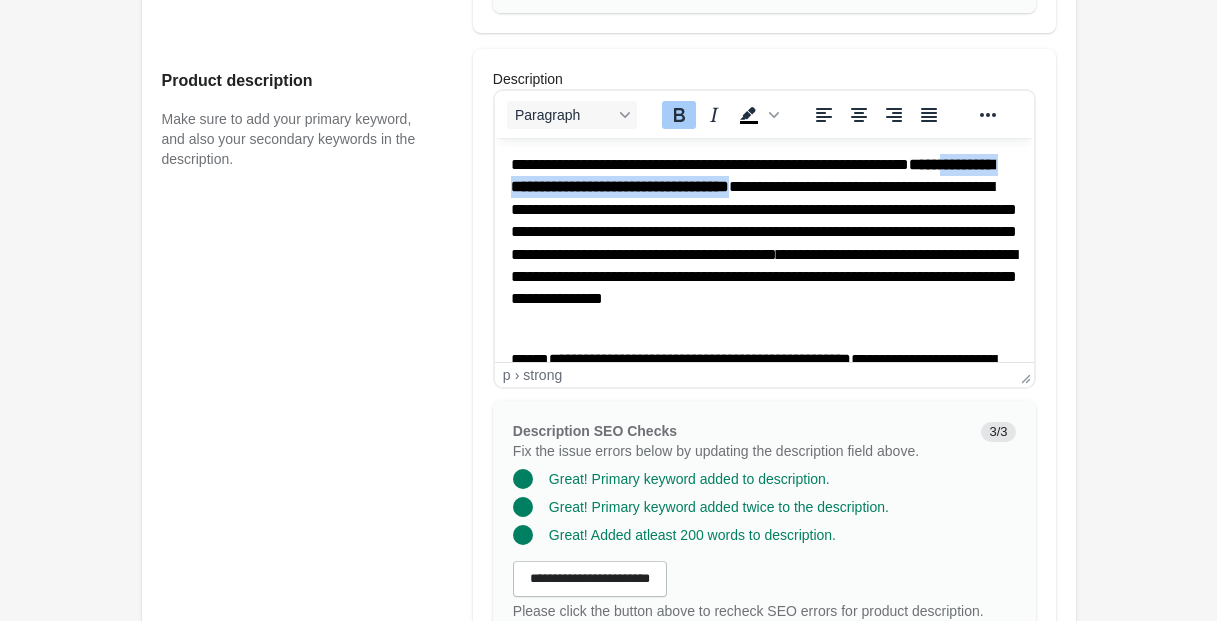 drag, startPoint x: 876, startPoint y: 187, endPoint x: 500, endPoint y: 188, distance: 376.00134 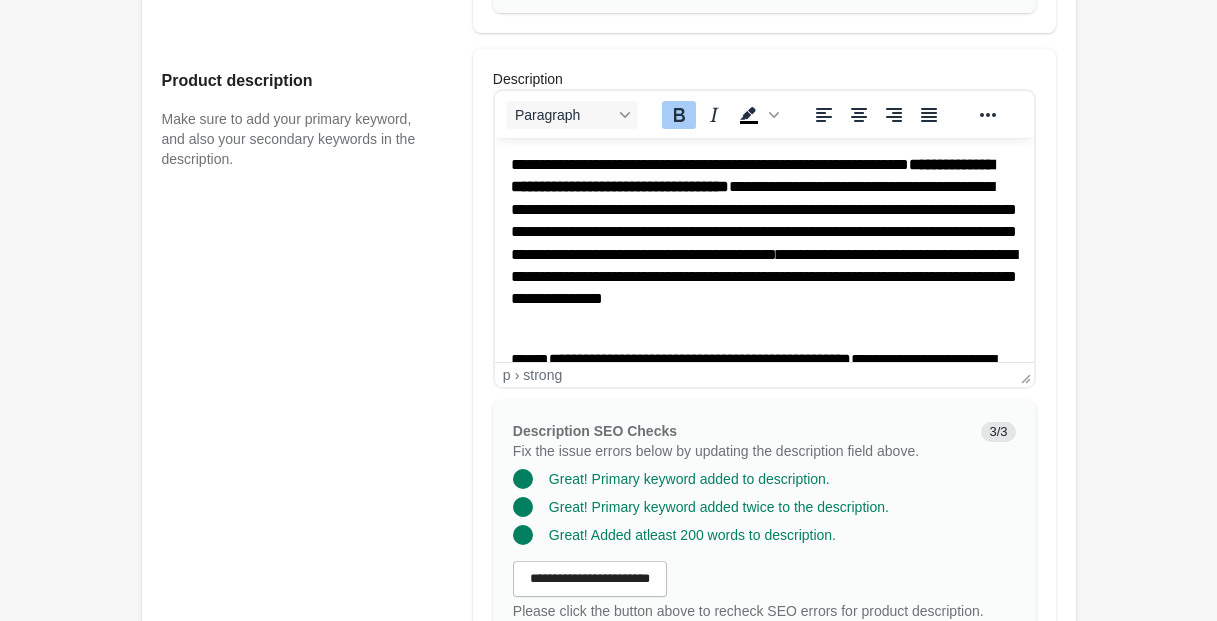 click on "**********" at bounding box center (763, 243) 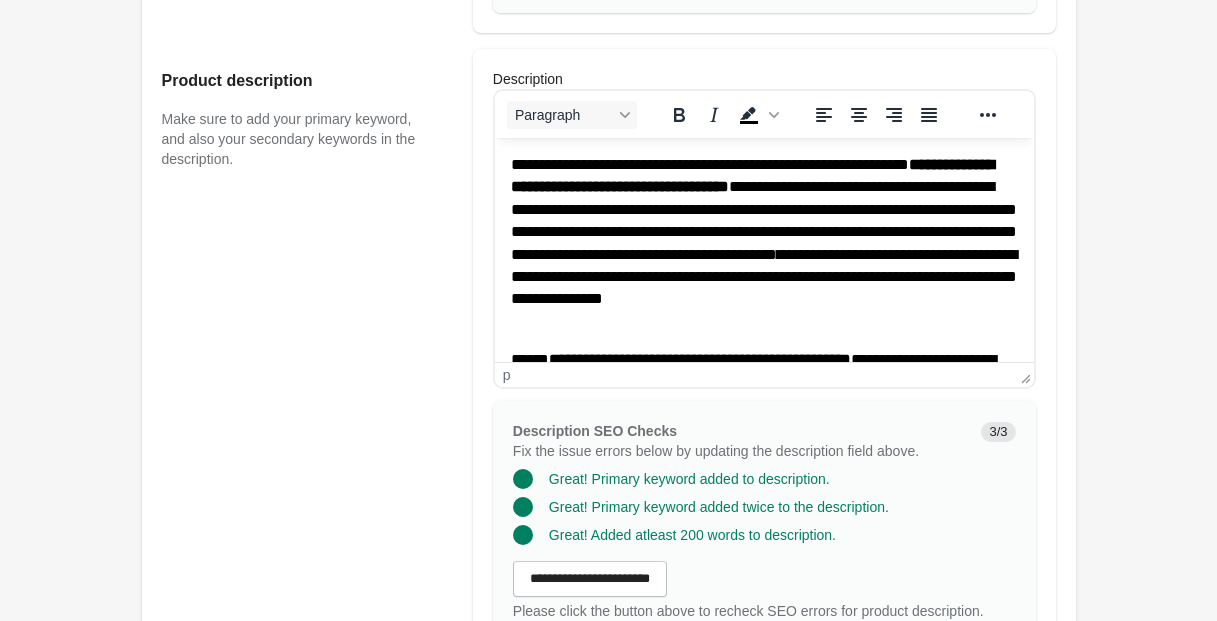 click on "**********" at bounding box center (751, 175) 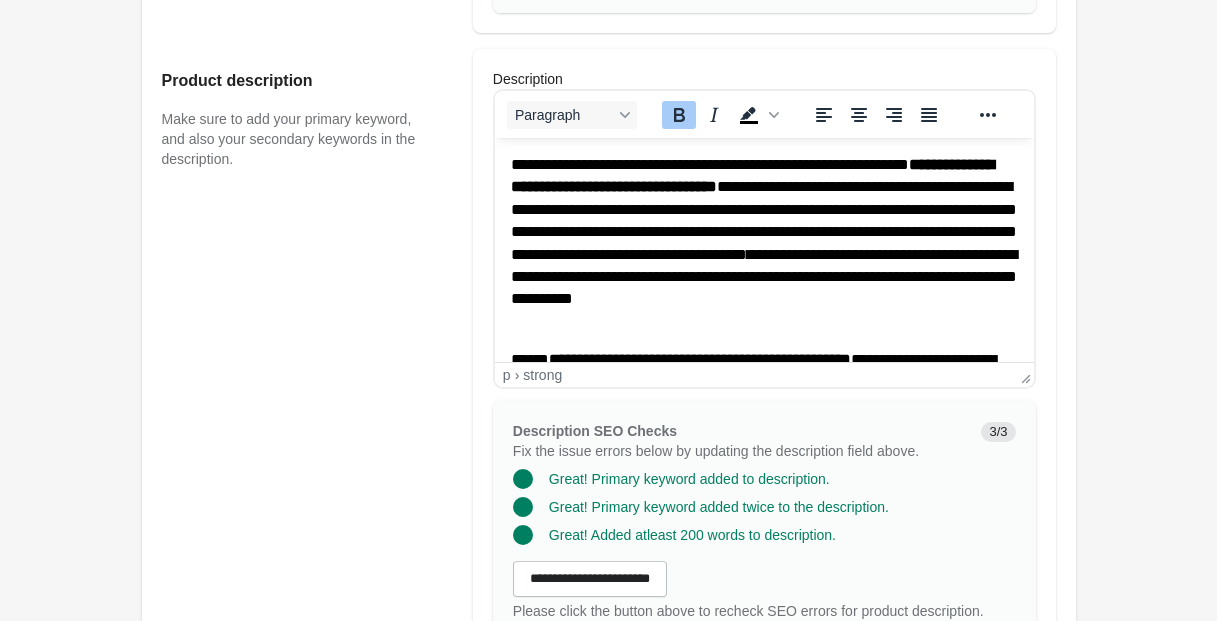 click on "**********" at bounding box center [751, 175] 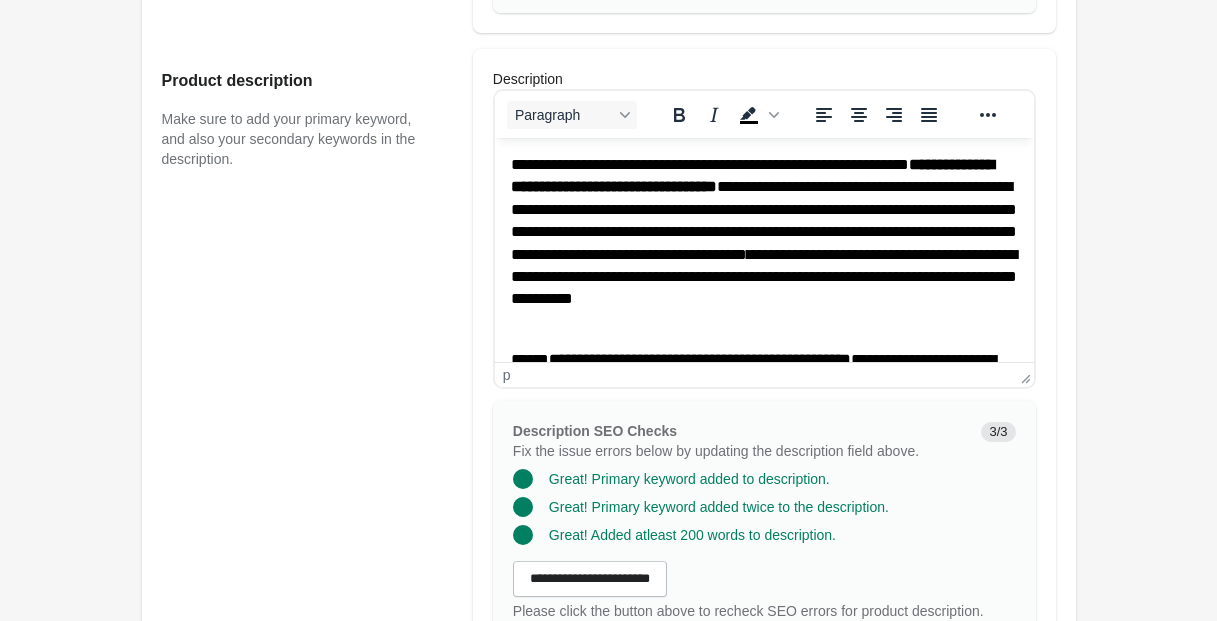 click on "**********" at bounding box center (763, 243) 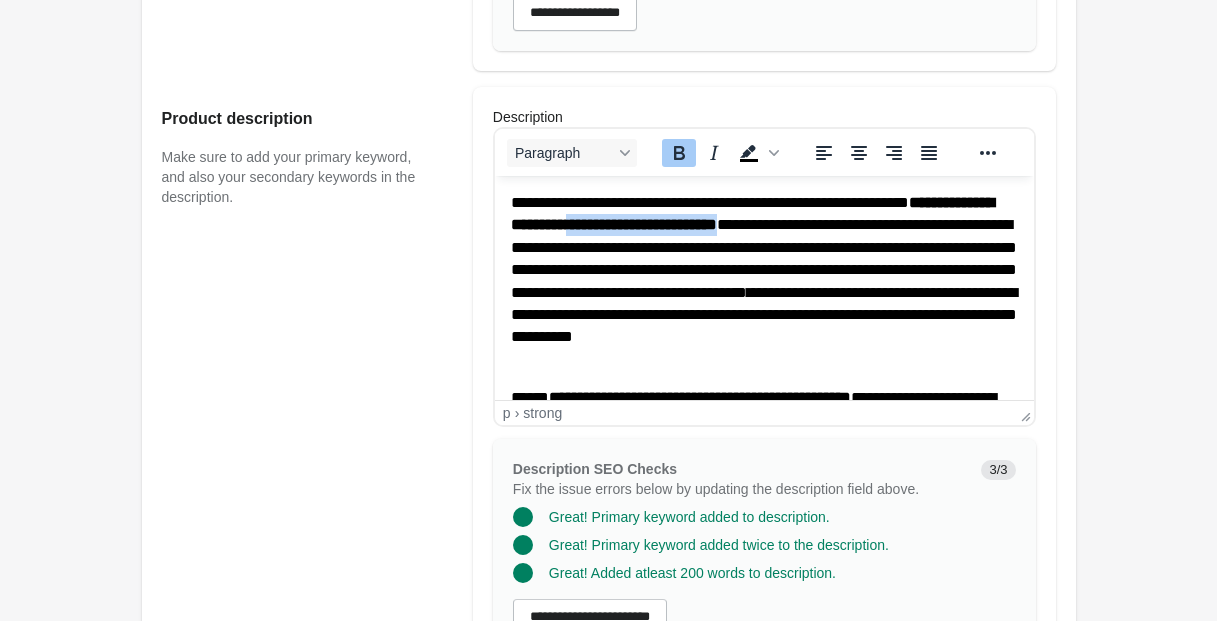 drag, startPoint x: 866, startPoint y: 224, endPoint x: 669, endPoint y: 223, distance: 197.00253 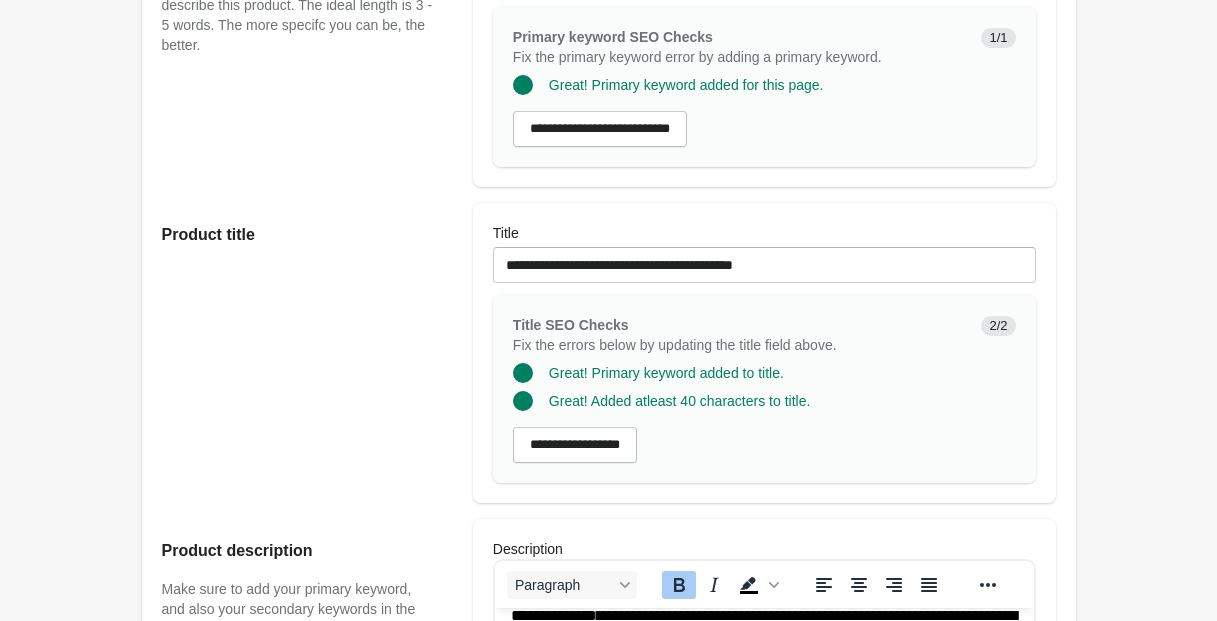 scroll, scrollTop: 283, scrollLeft: 0, axis: vertical 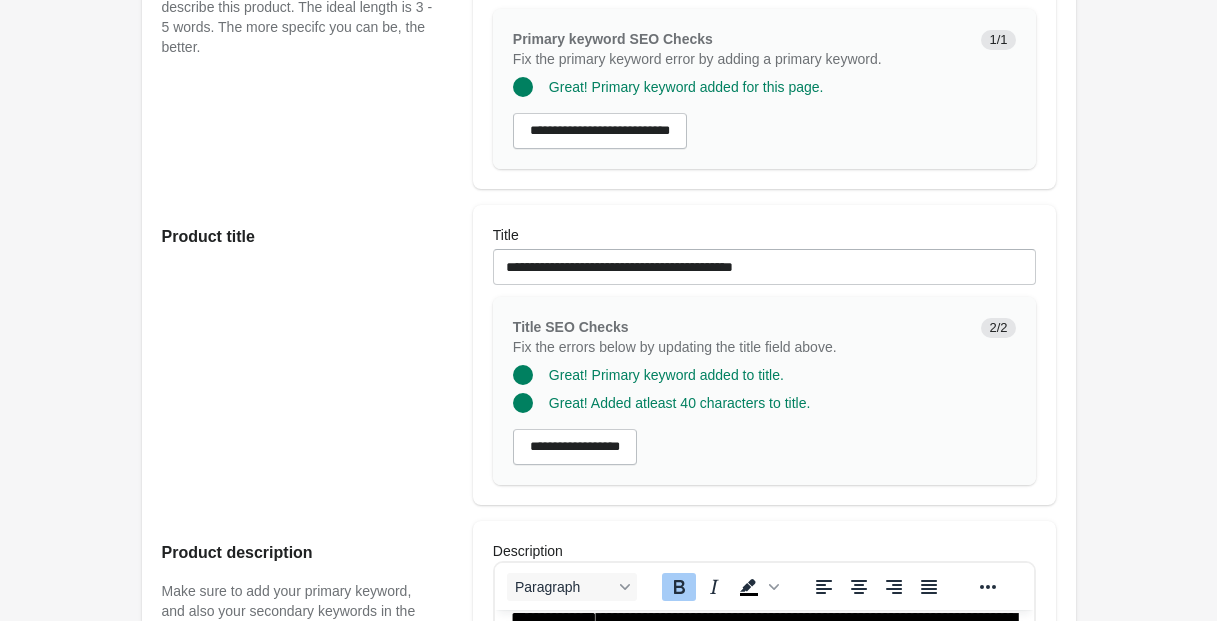 drag, startPoint x: 813, startPoint y: 290, endPoint x: 690, endPoint y: 283, distance: 123.19903 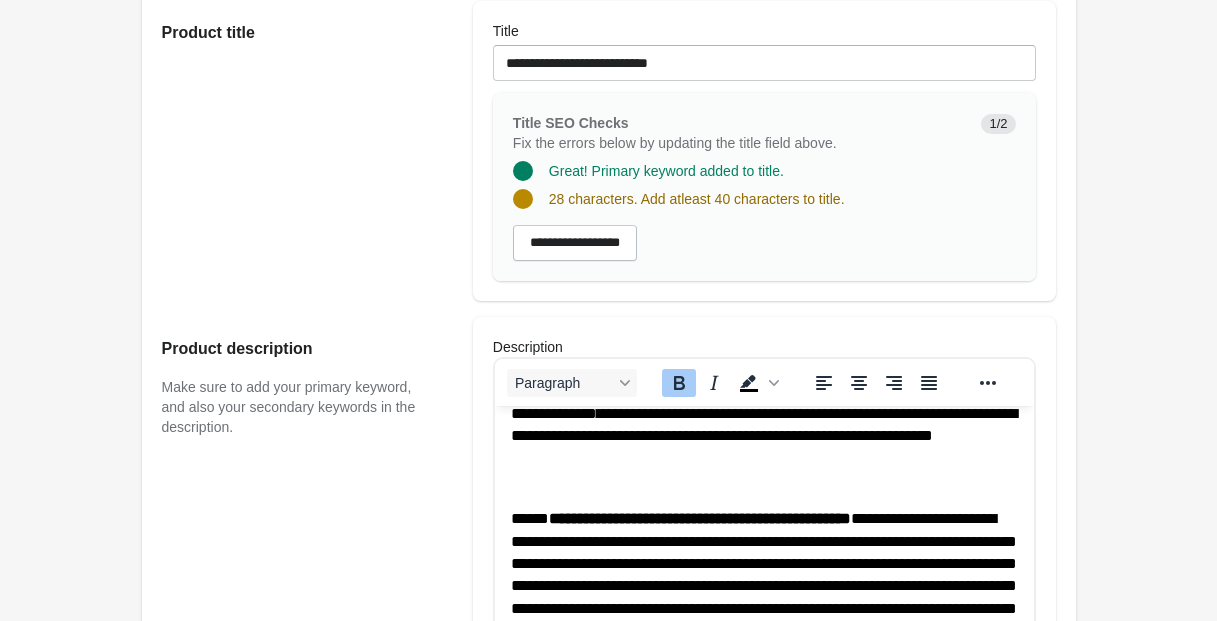 scroll, scrollTop: 496, scrollLeft: 0, axis: vertical 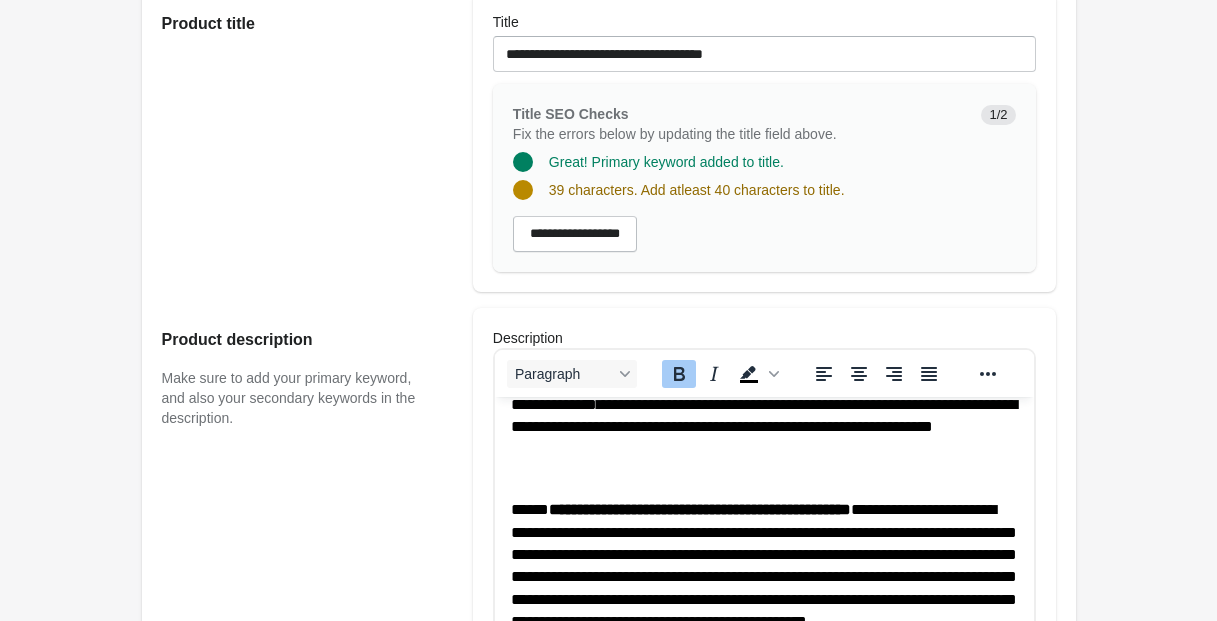 drag, startPoint x: 780, startPoint y: 79, endPoint x: 695, endPoint y: 76, distance: 85.052925 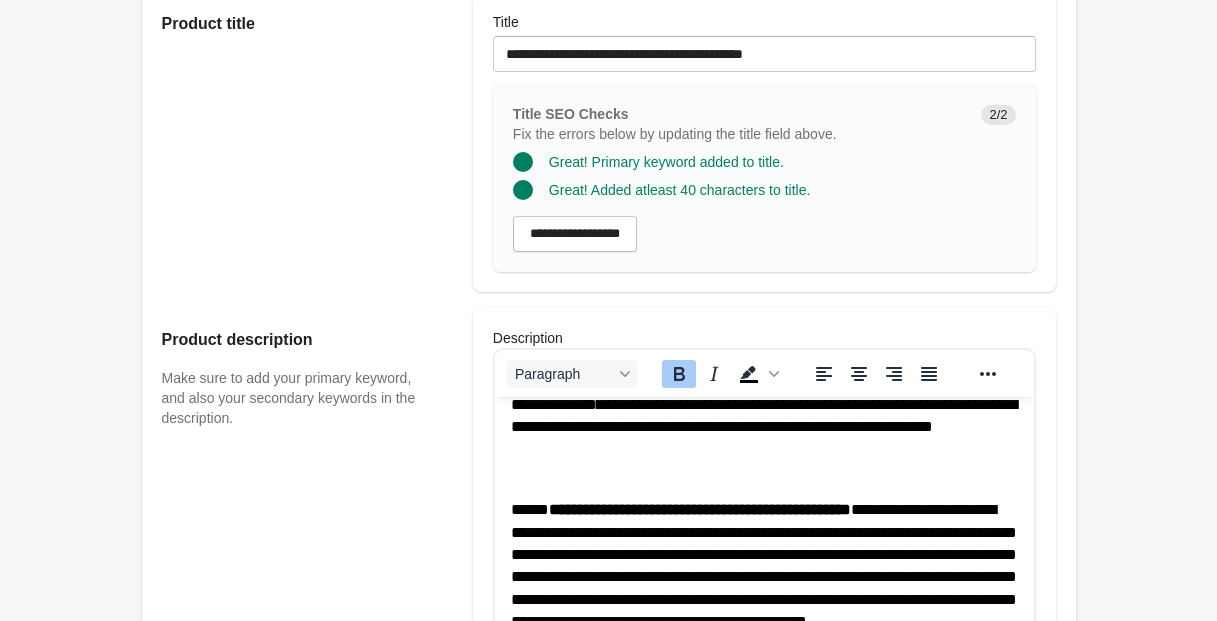 click on "*********" 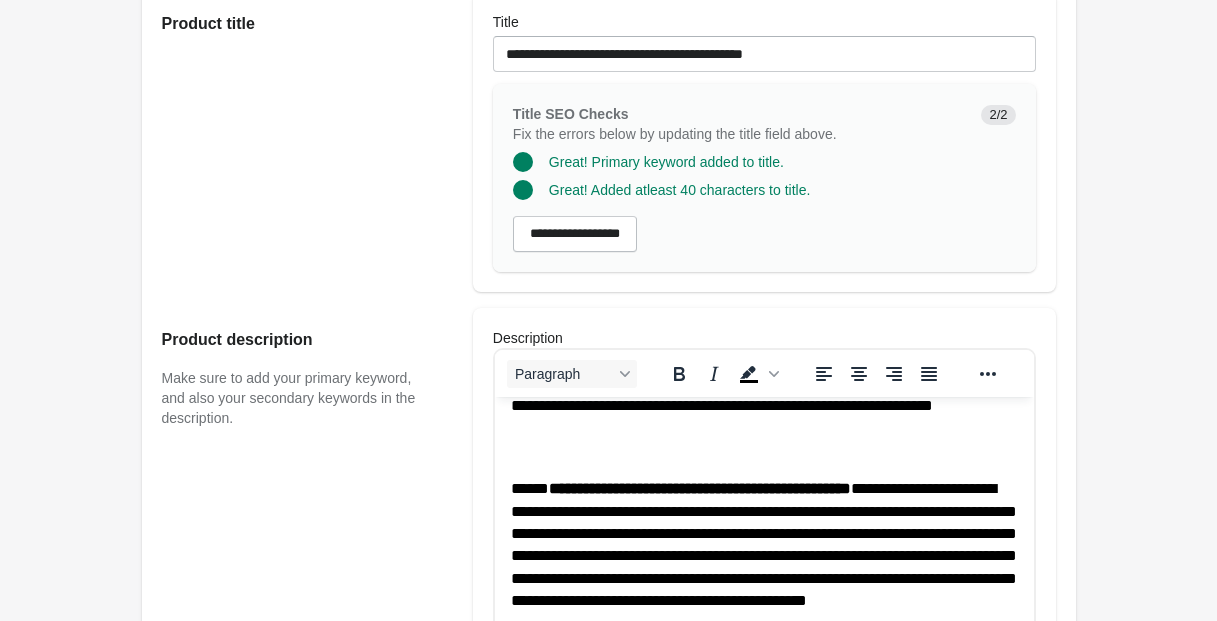 scroll, scrollTop: 131, scrollLeft: 0, axis: vertical 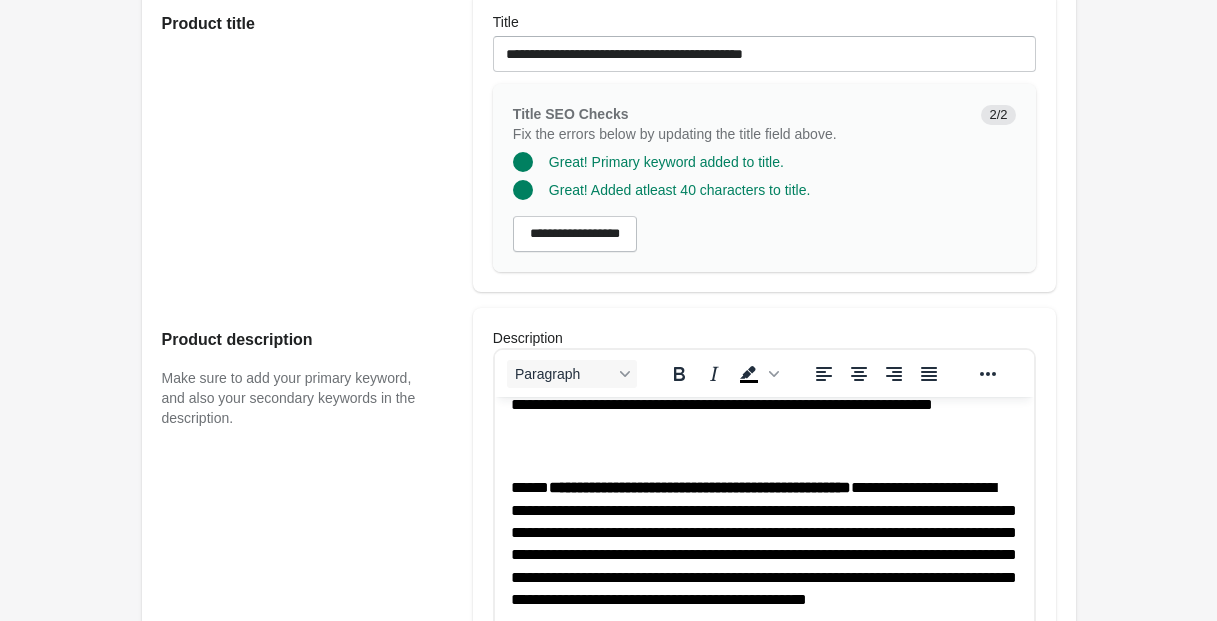 click on "**********" at bounding box center [763, 555] 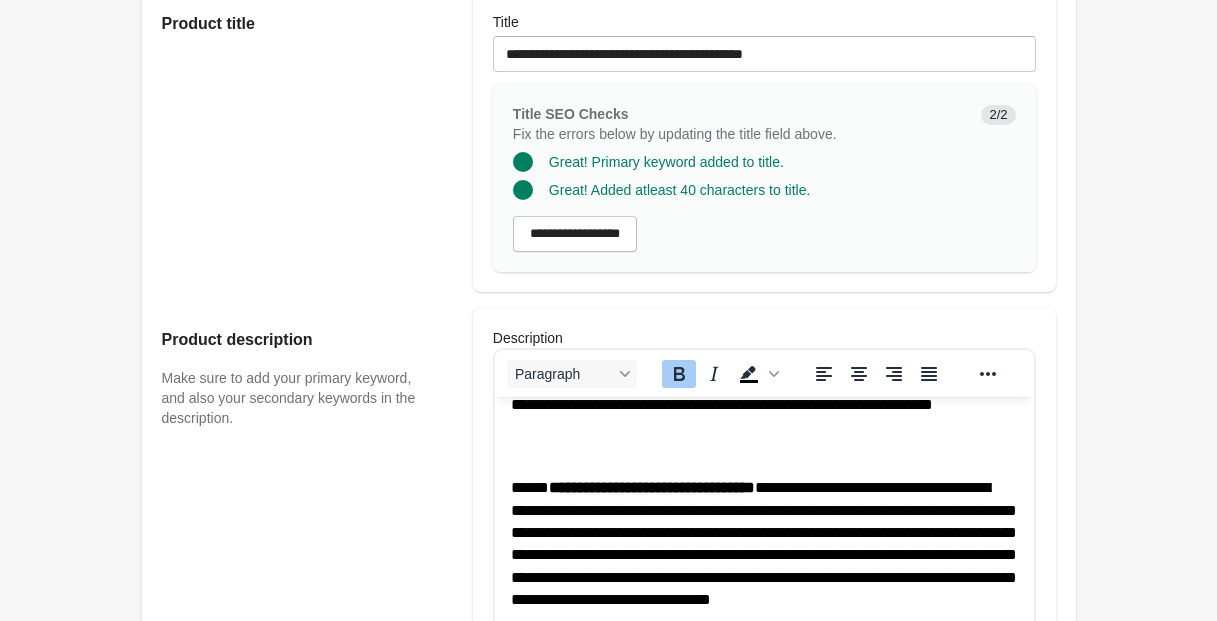 scroll, scrollTop: 130, scrollLeft: 0, axis: vertical 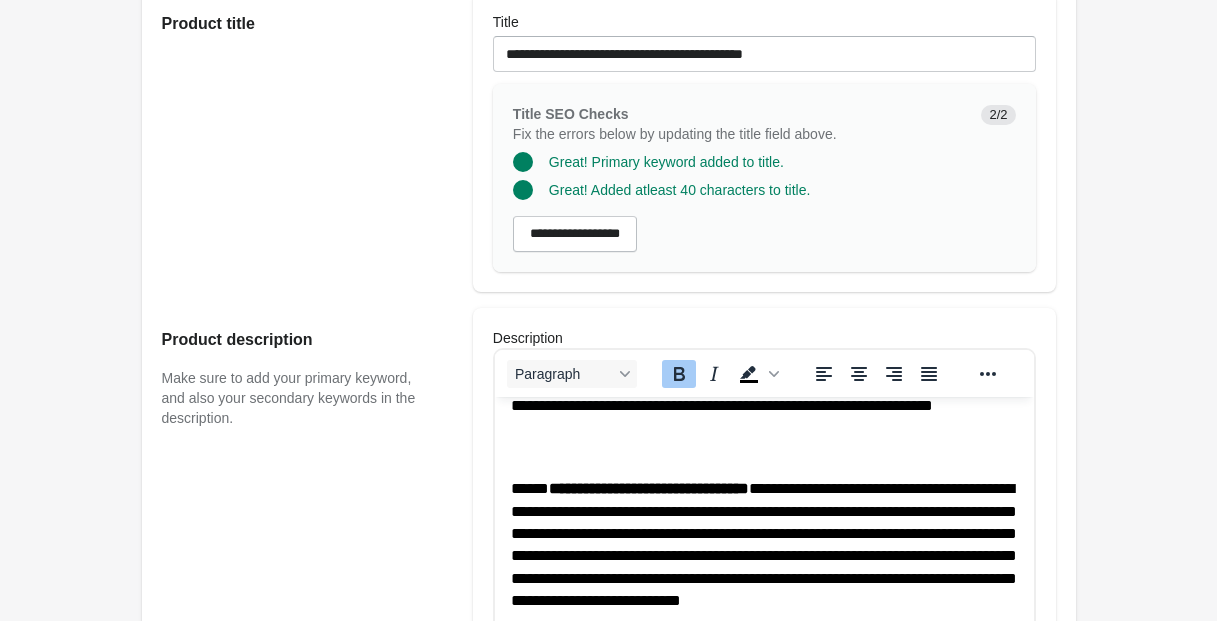 click 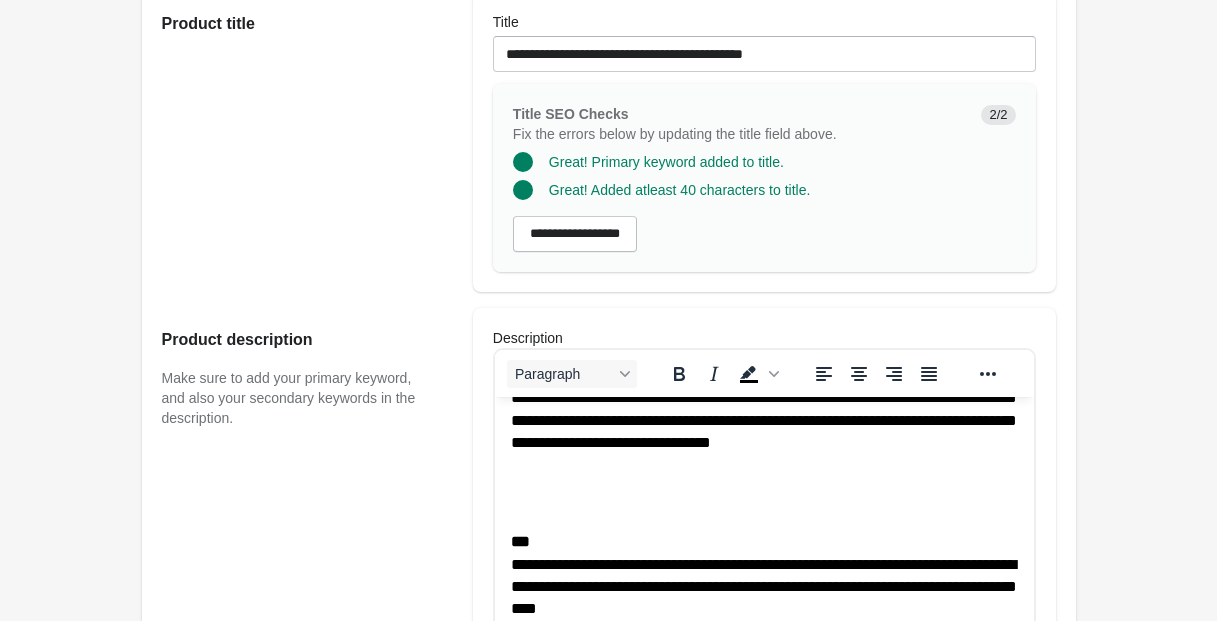 scroll, scrollTop: 197, scrollLeft: 0, axis: vertical 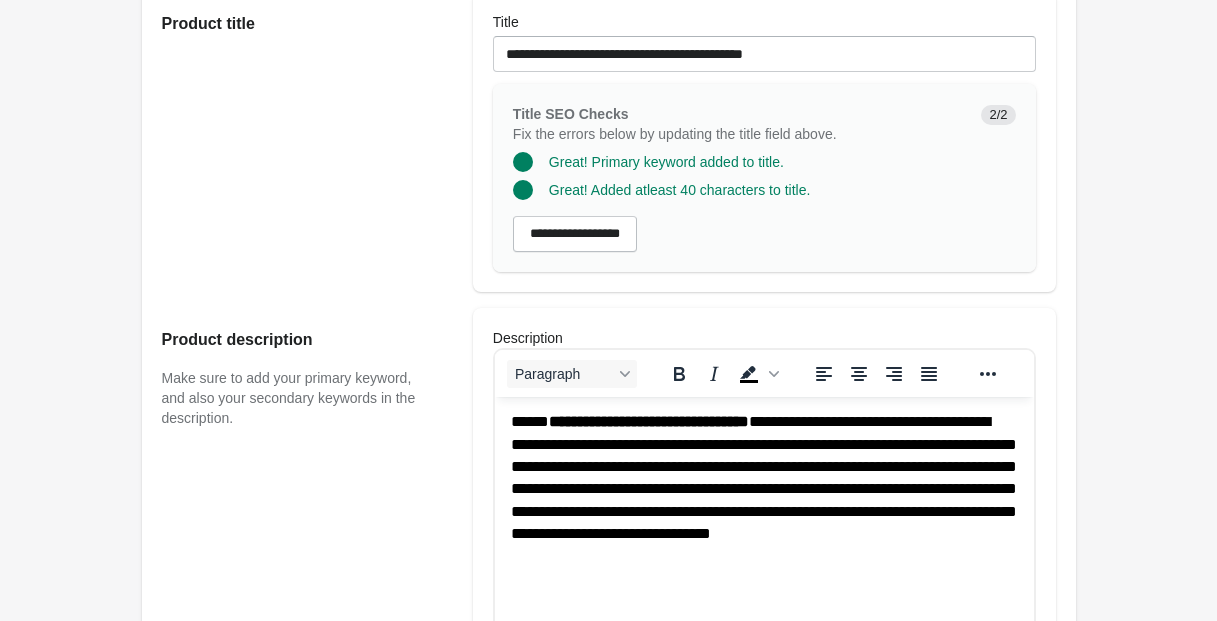 drag, startPoint x: 876, startPoint y: 423, endPoint x: 867, endPoint y: 431, distance: 12.0415945 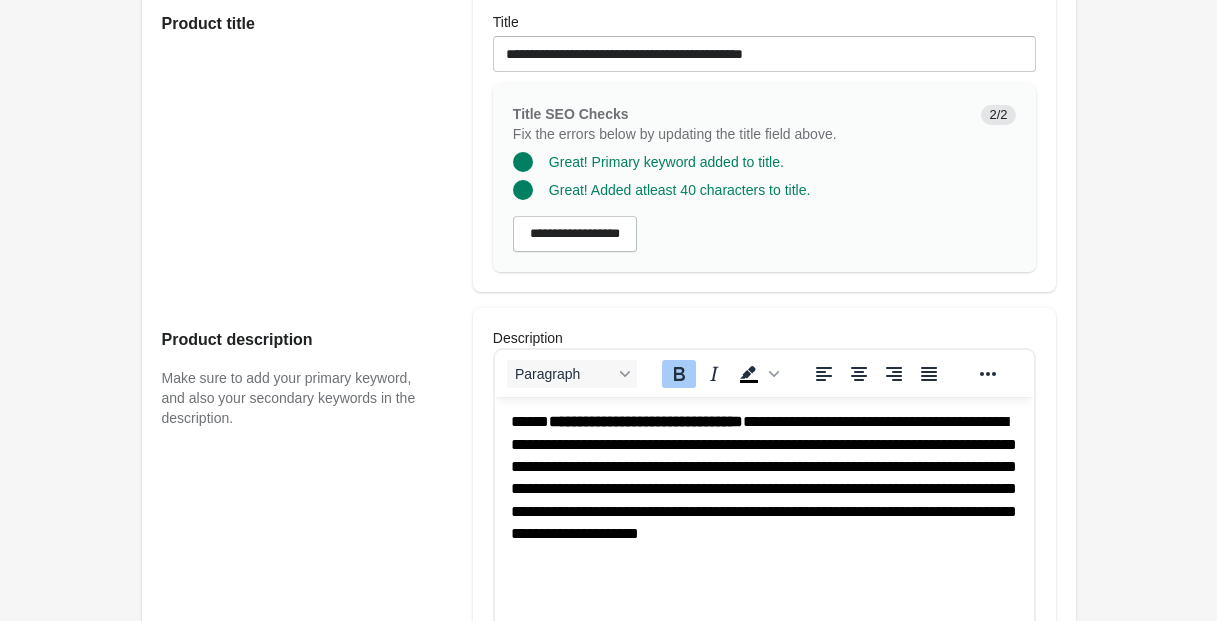 click on "*********" 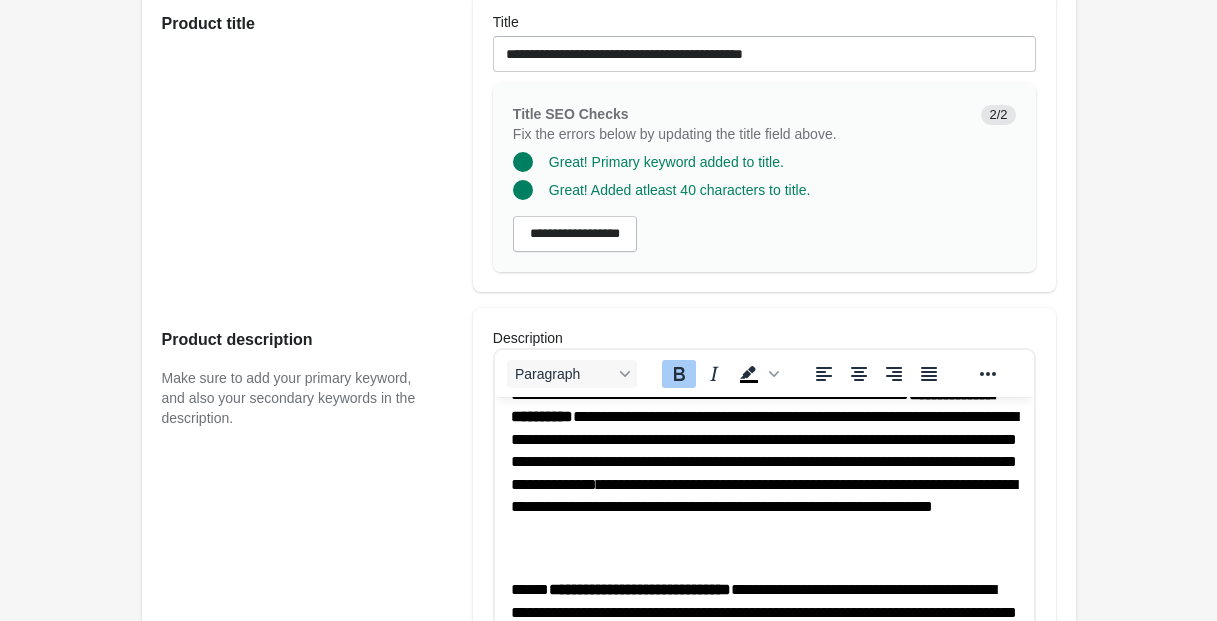 scroll, scrollTop: 20, scrollLeft: 0, axis: vertical 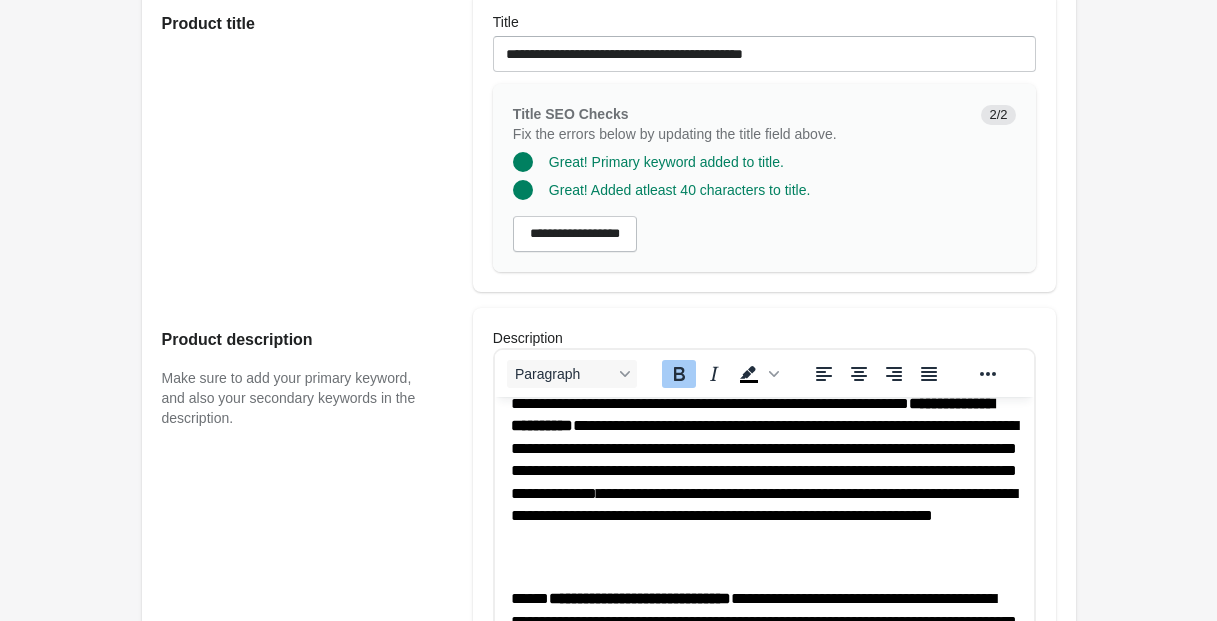 click on "********" 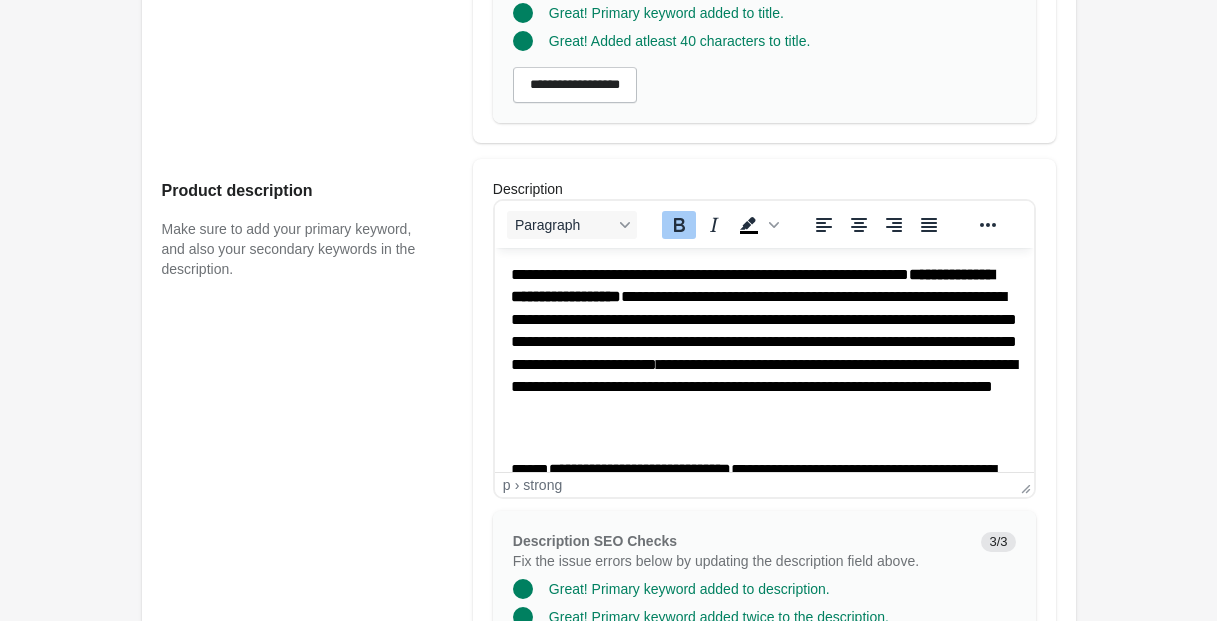 scroll, scrollTop: 615, scrollLeft: 0, axis: vertical 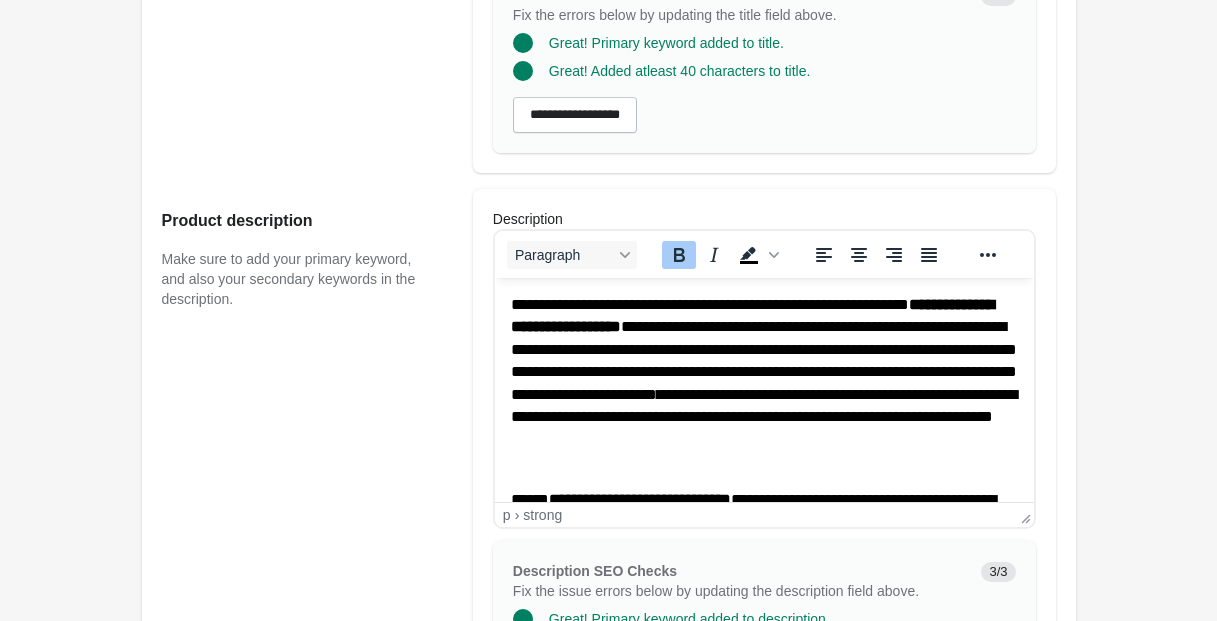 click 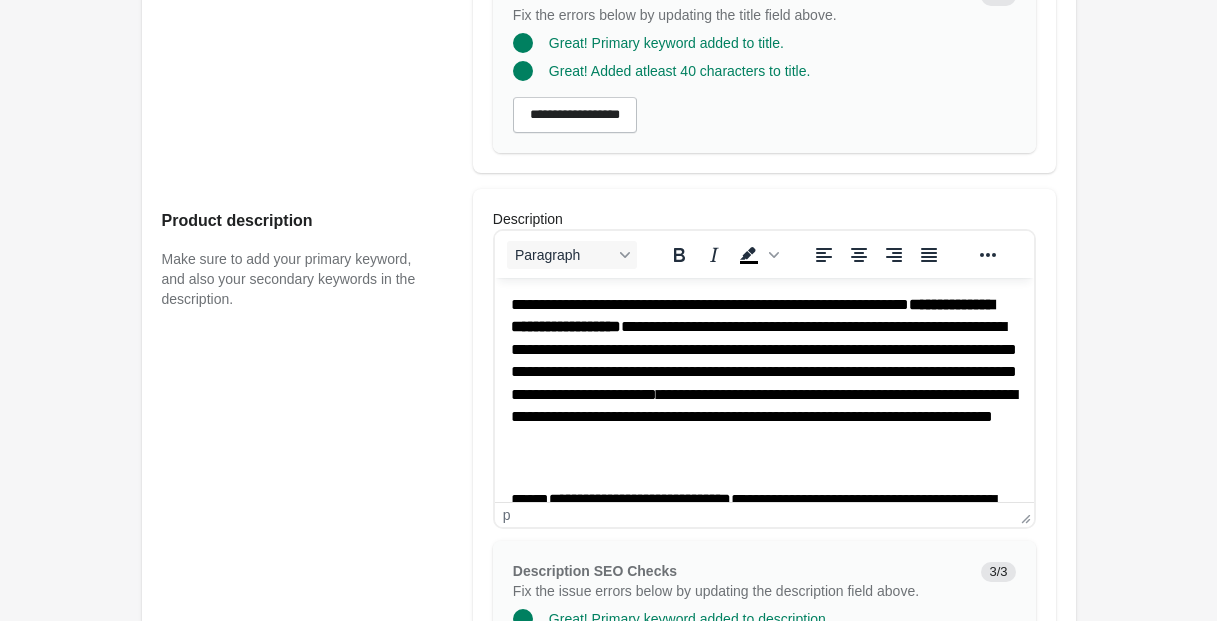 click on "**********" at bounding box center [763, 383] 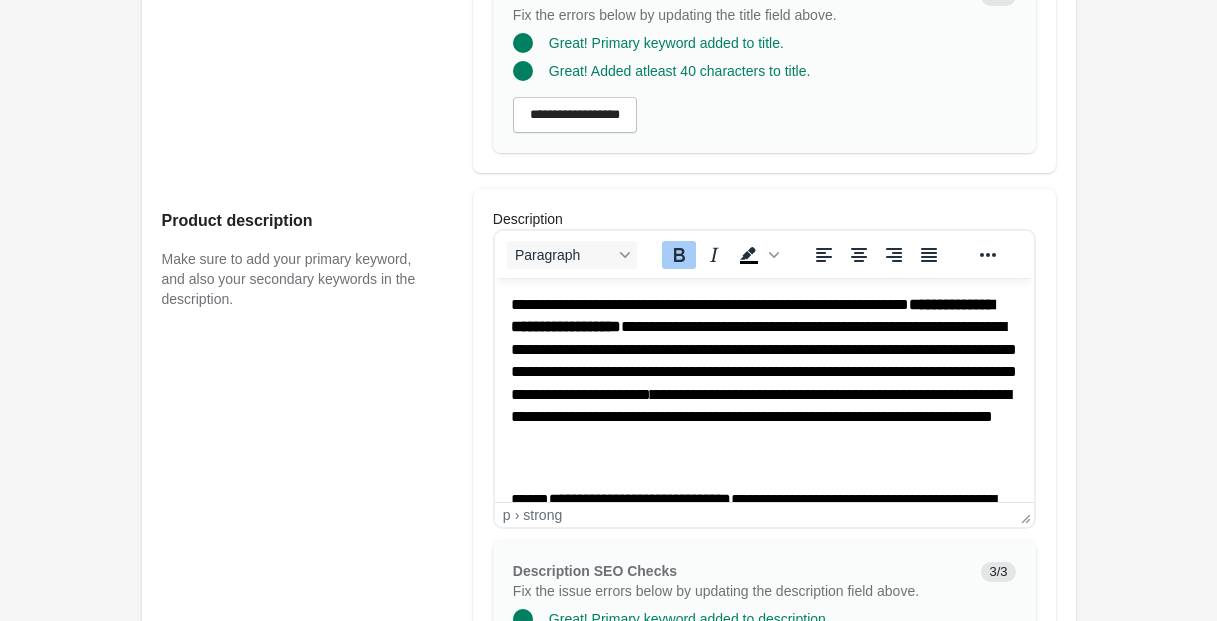 click 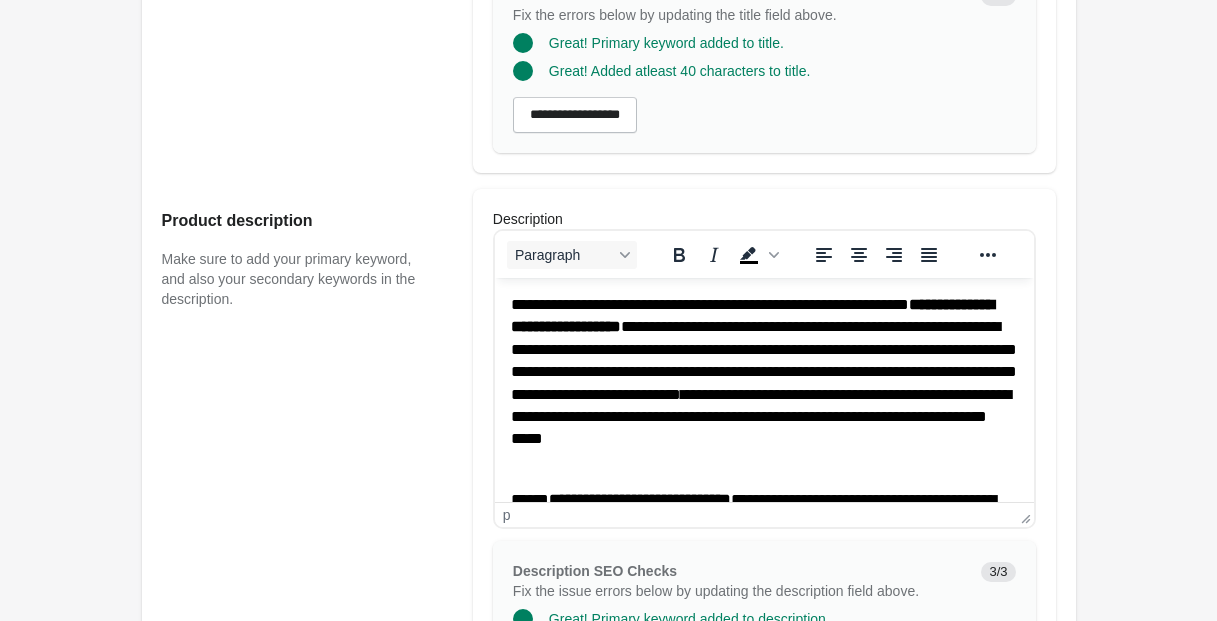 click on "**" 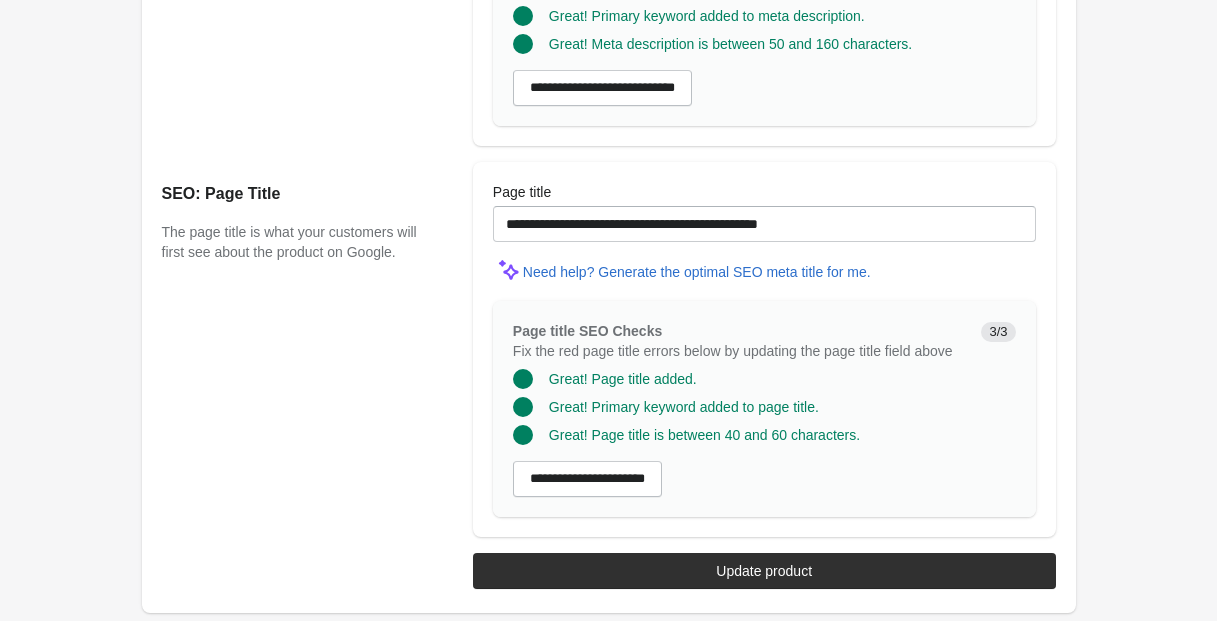 scroll, scrollTop: 1717, scrollLeft: 0, axis: vertical 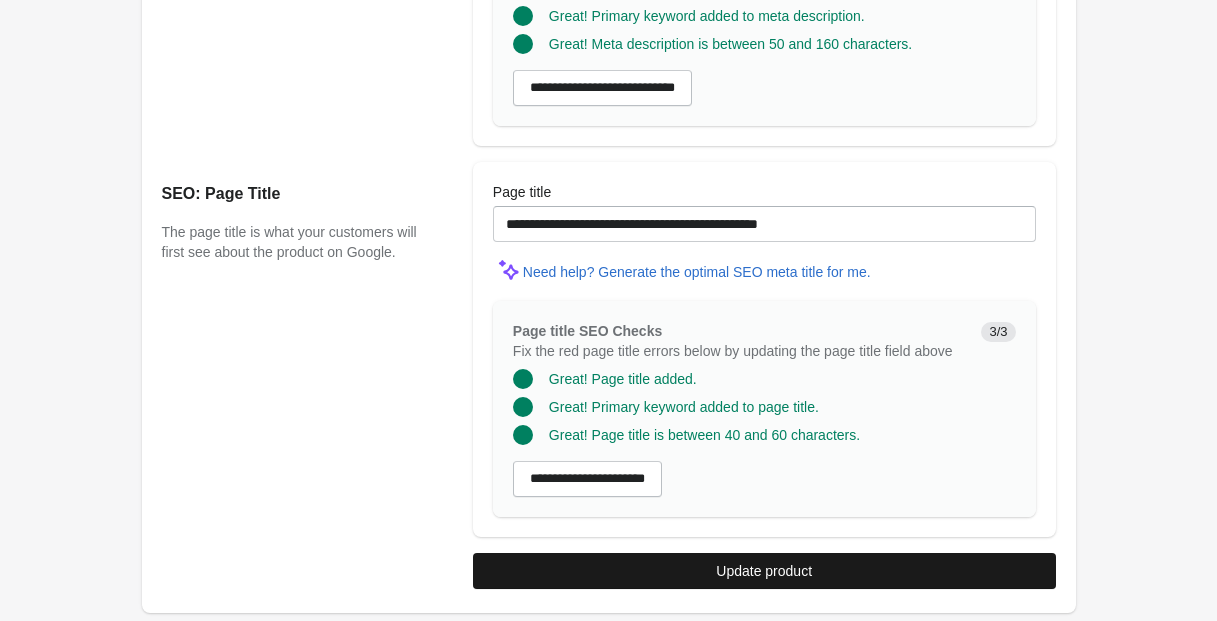 click on "Update product" at bounding box center [764, 571] 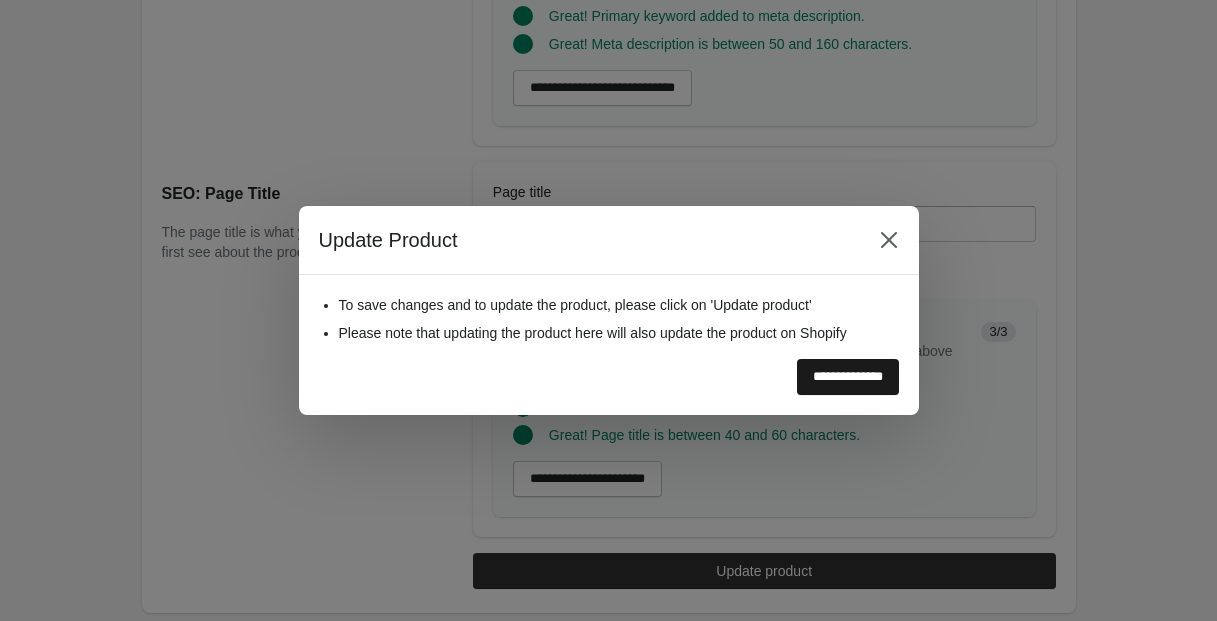 click on "**********" at bounding box center (848, 377) 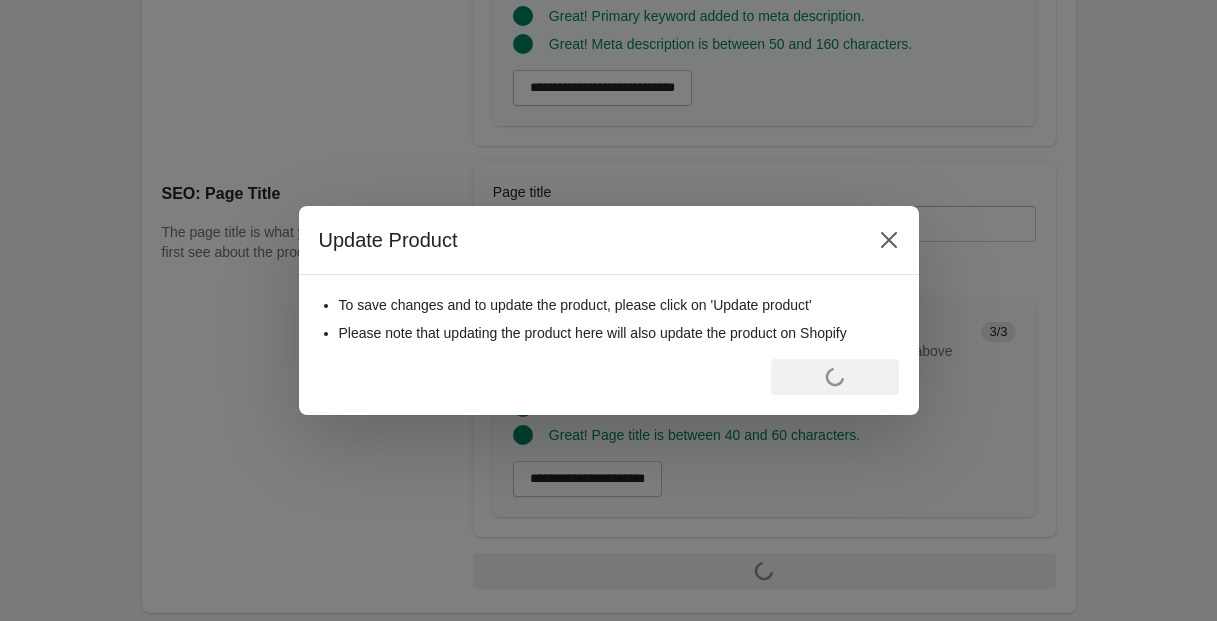 scroll, scrollTop: 0, scrollLeft: 0, axis: both 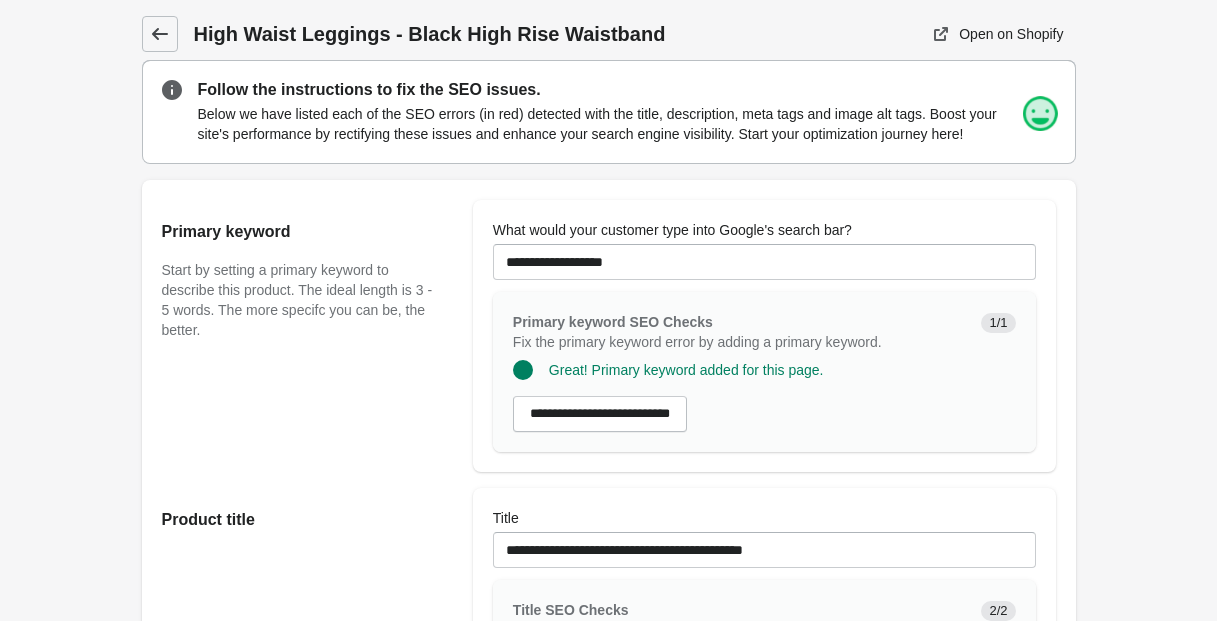 click 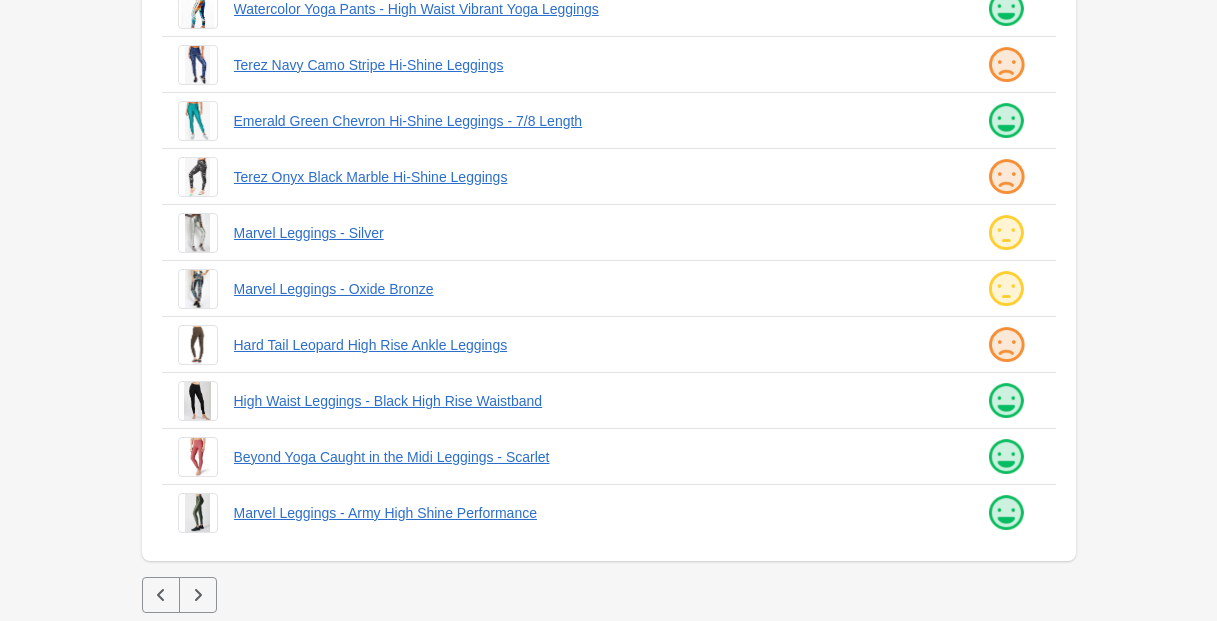 scroll, scrollTop: 517, scrollLeft: 0, axis: vertical 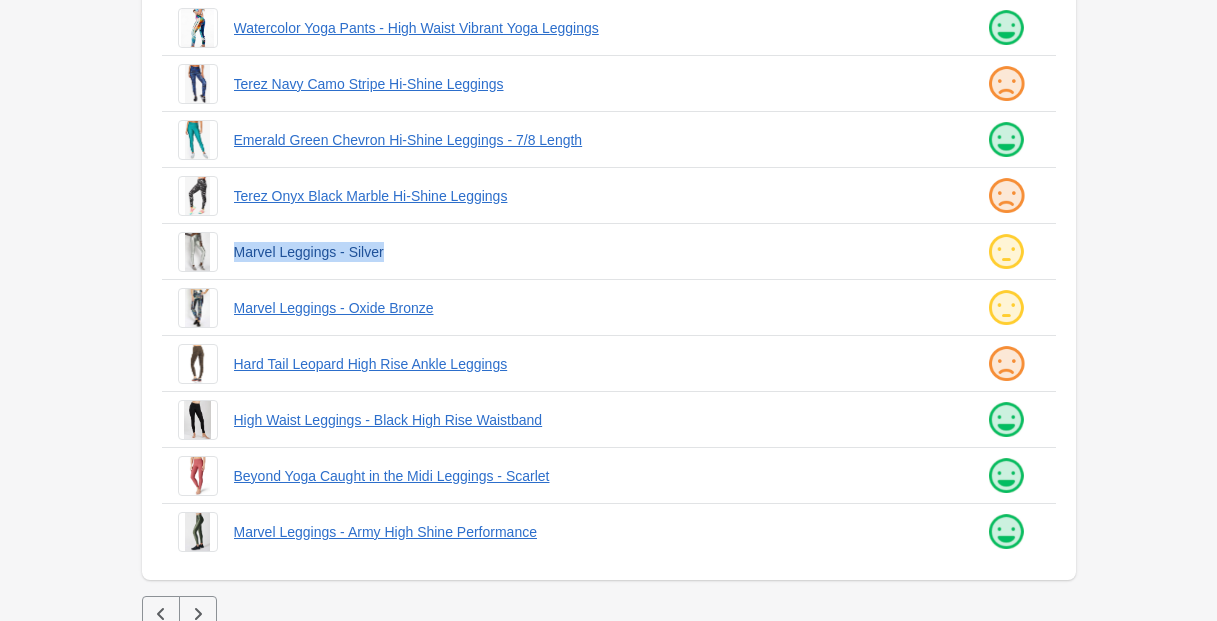 drag, startPoint x: 226, startPoint y: 251, endPoint x: 429, endPoint y: 259, distance: 203.15758 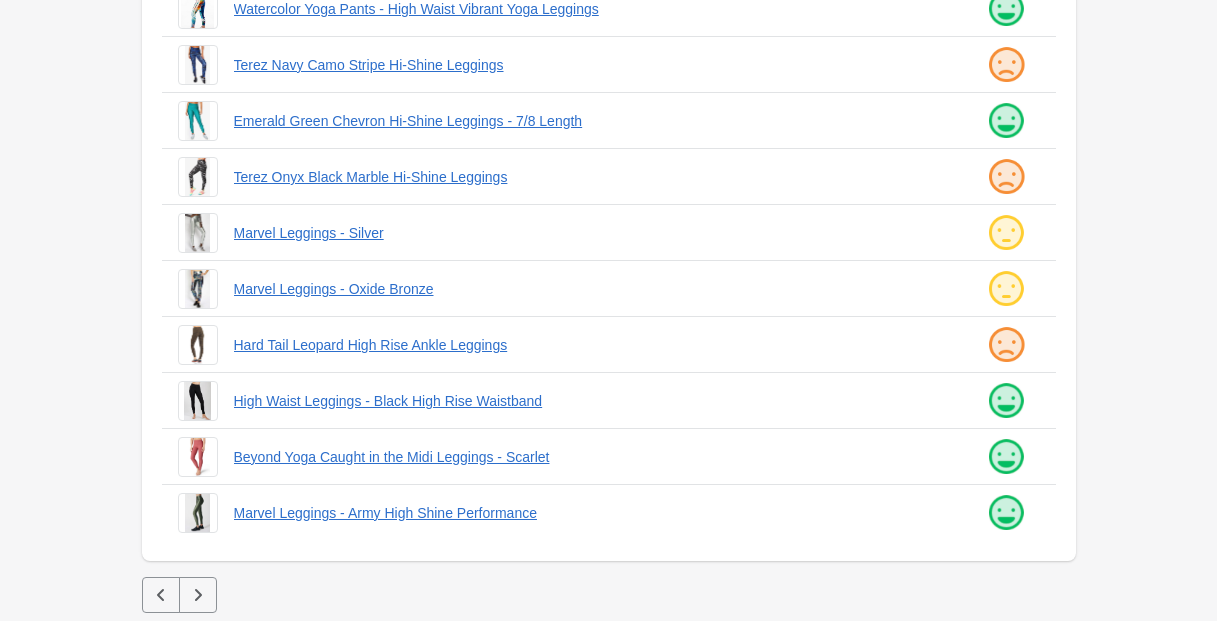 click on "Marvel Leggings - Oxide Bronze" at bounding box center (551, 281) 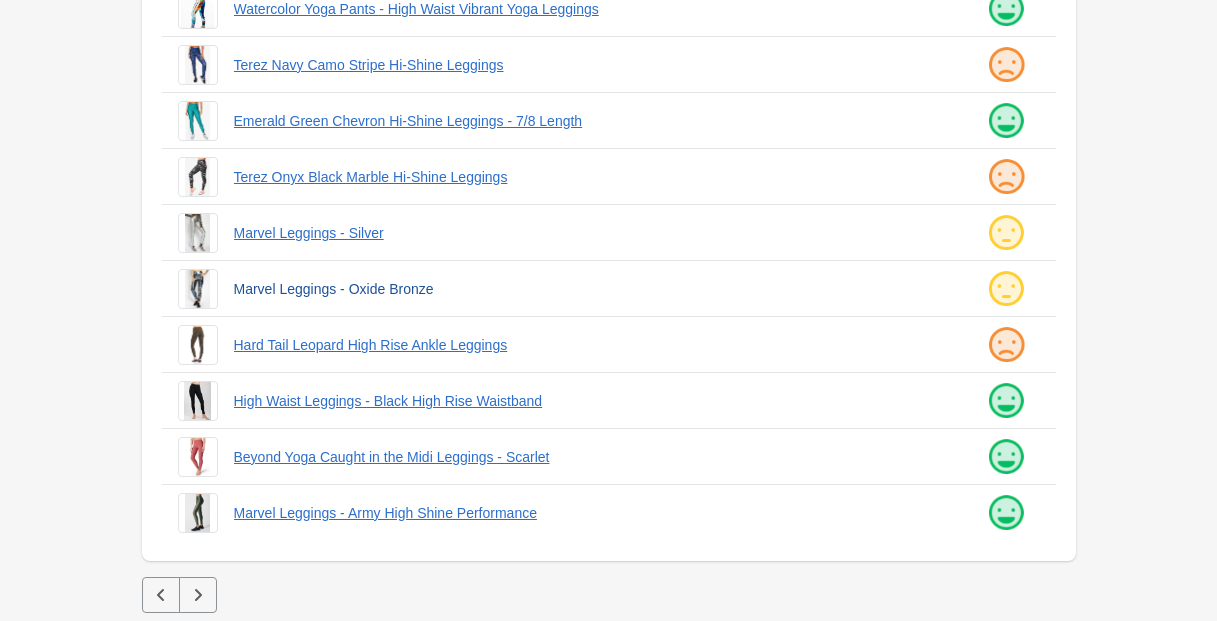 drag, startPoint x: 225, startPoint y: 283, endPoint x: 248, endPoint y: 293, distance: 25.079872 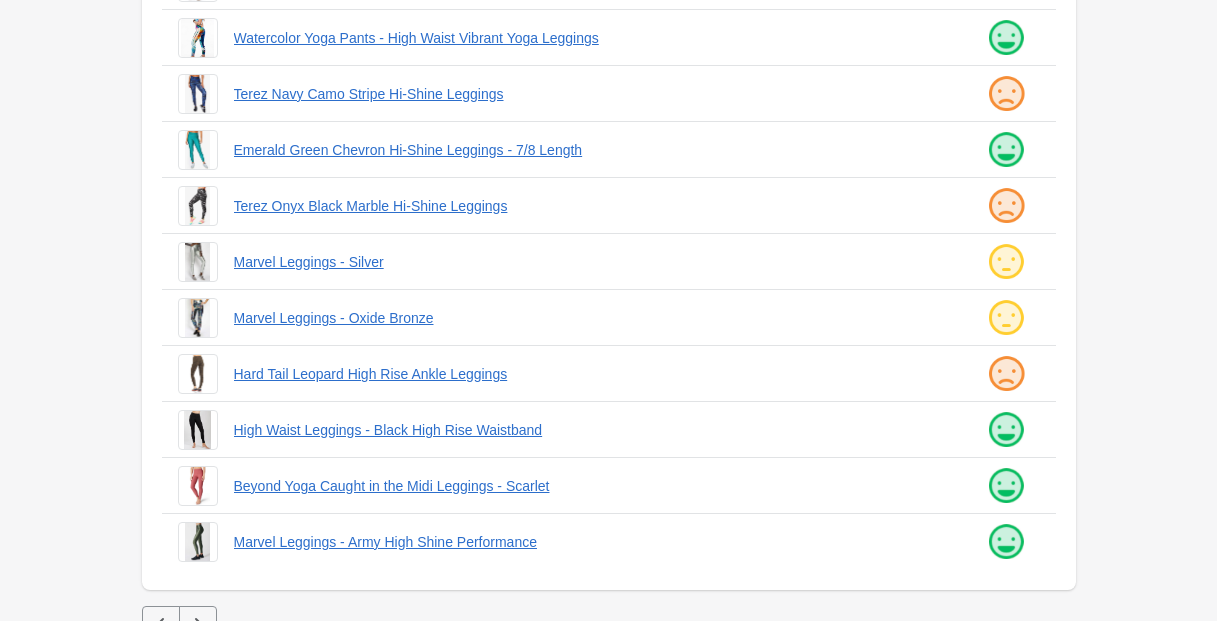 scroll, scrollTop: 502, scrollLeft: 0, axis: vertical 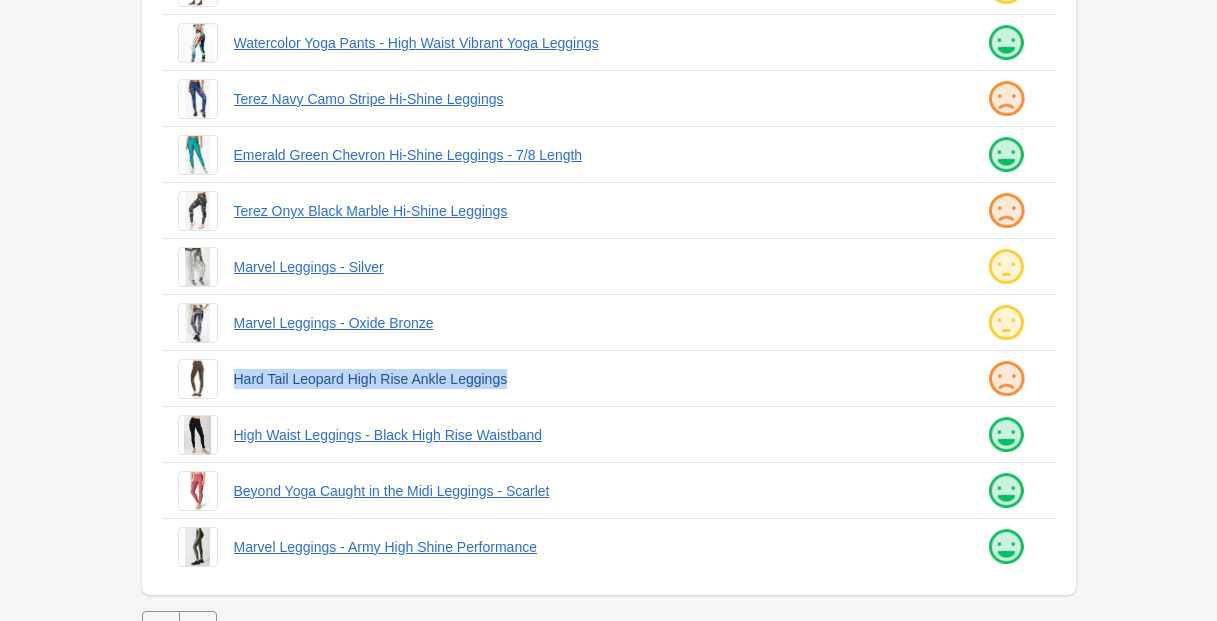 drag, startPoint x: 228, startPoint y: 377, endPoint x: 555, endPoint y: 387, distance: 327.15286 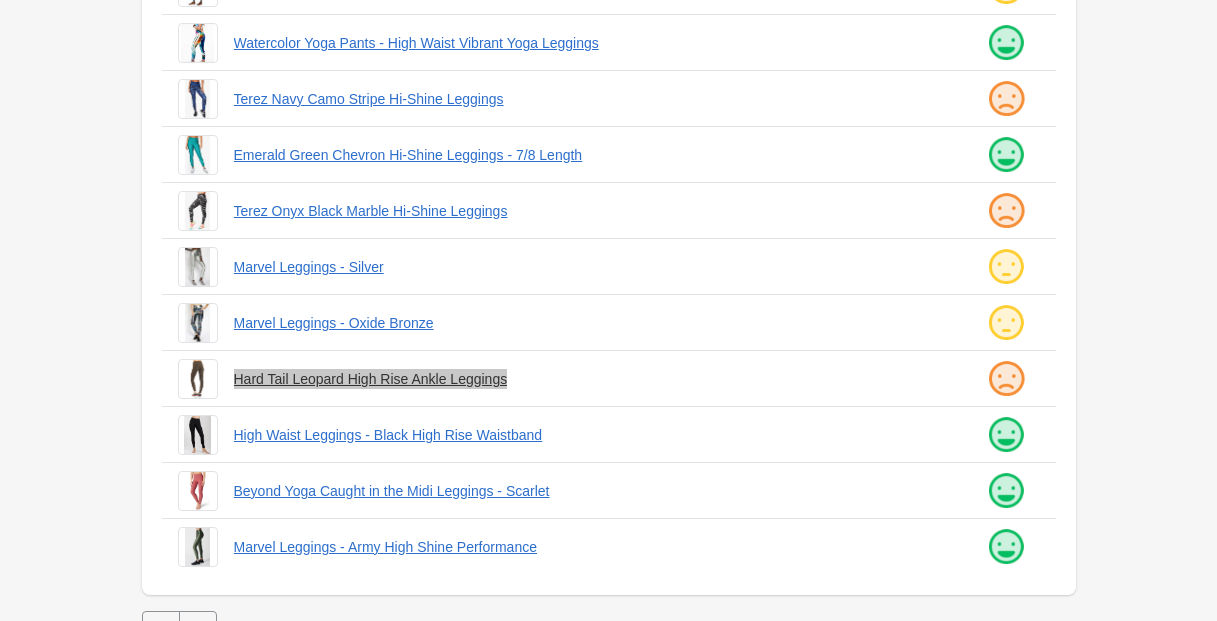 scroll, scrollTop: 536, scrollLeft: 0, axis: vertical 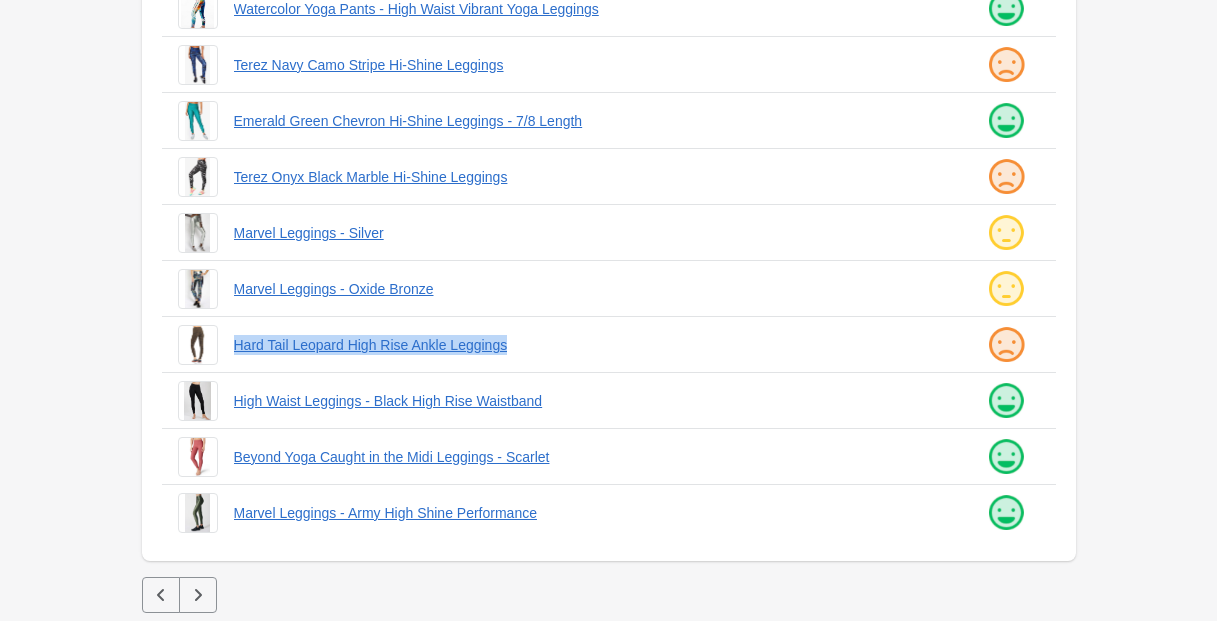 click 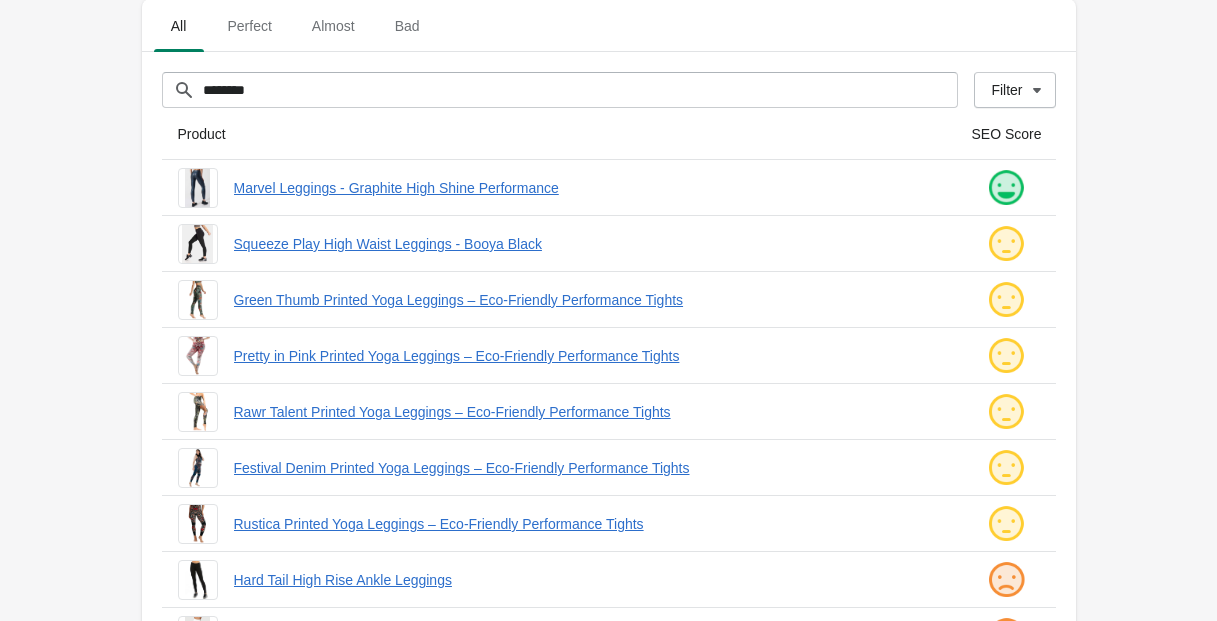 scroll, scrollTop: 124, scrollLeft: 0, axis: vertical 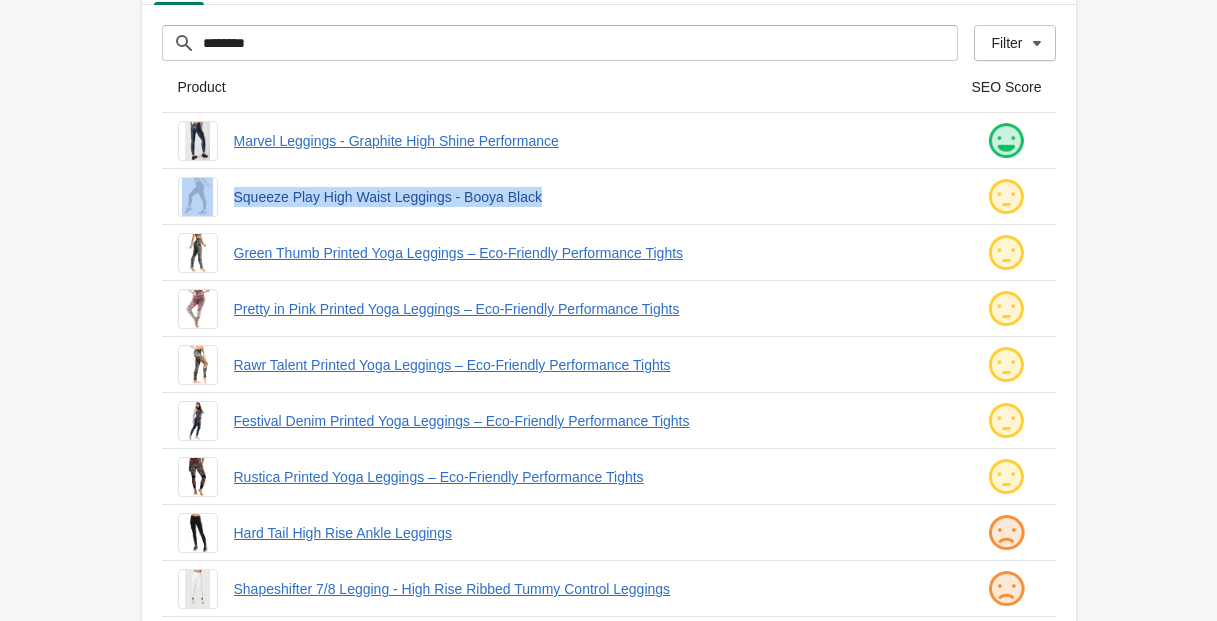 drag, startPoint x: 222, startPoint y: 193, endPoint x: 618, endPoint y: 206, distance: 396.21332 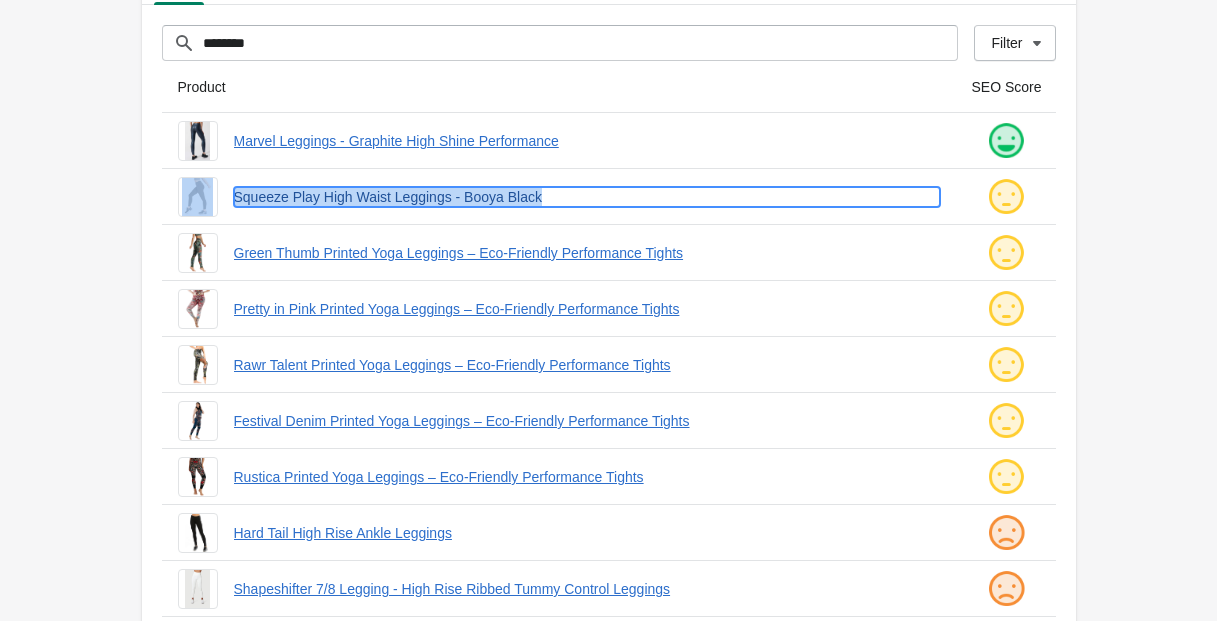 click on "Squeeze Play High Waist Leggings - Booya Black" at bounding box center [587, 197] 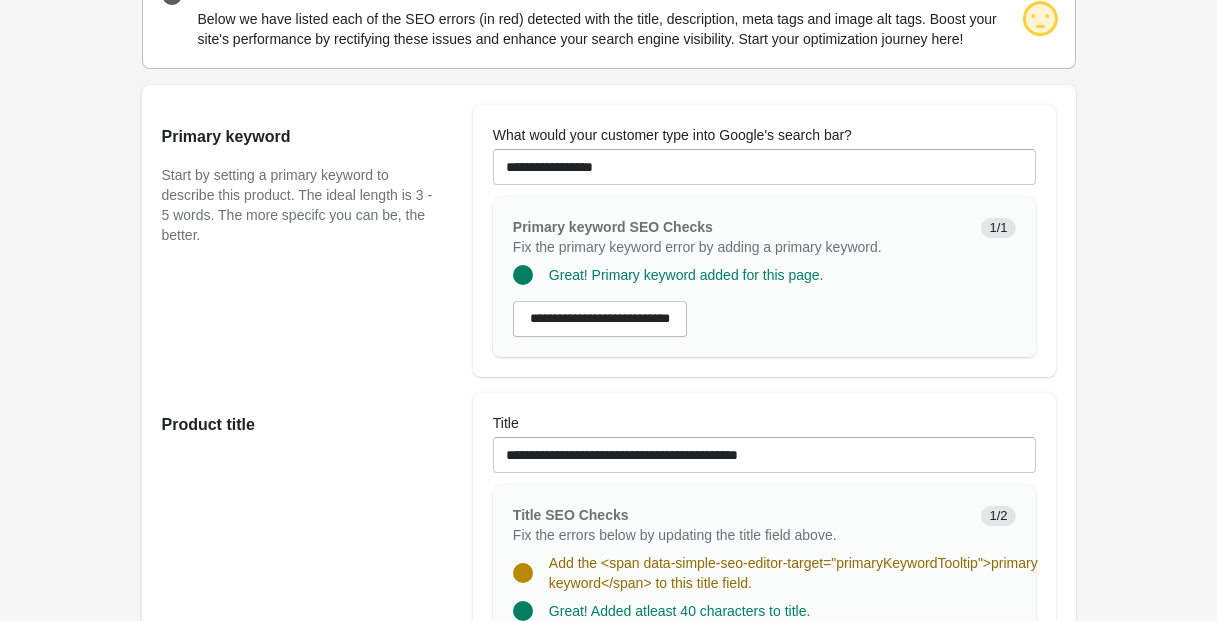 scroll, scrollTop: 96, scrollLeft: 0, axis: vertical 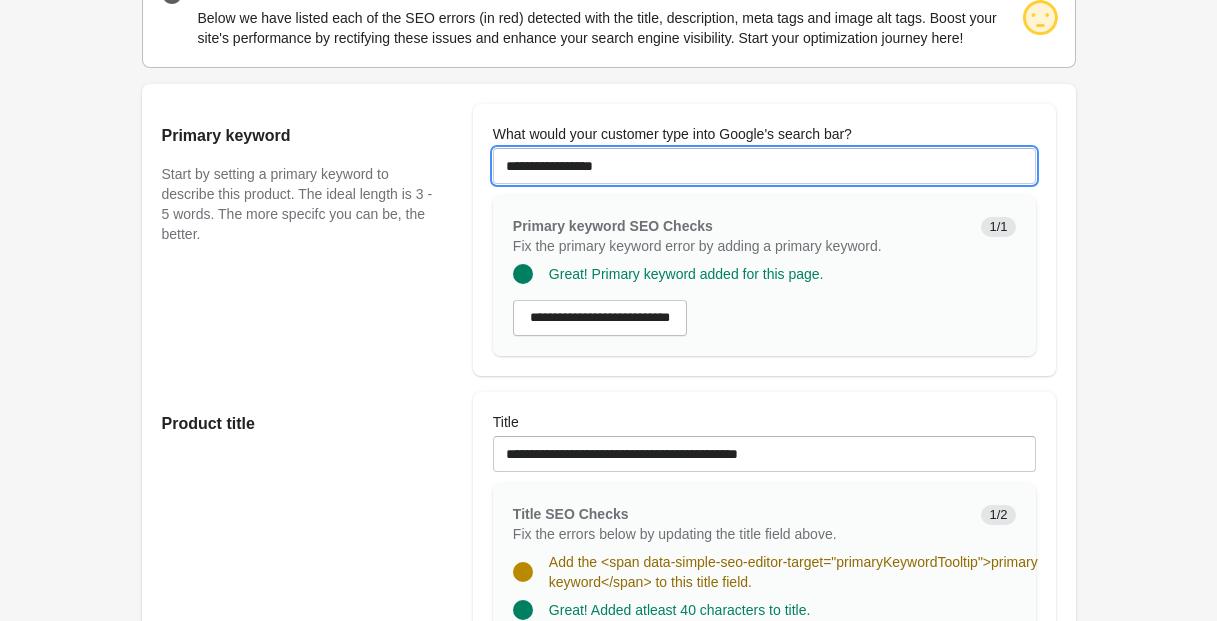 drag, startPoint x: 564, startPoint y: 187, endPoint x: 441, endPoint y: 238, distance: 133.15405 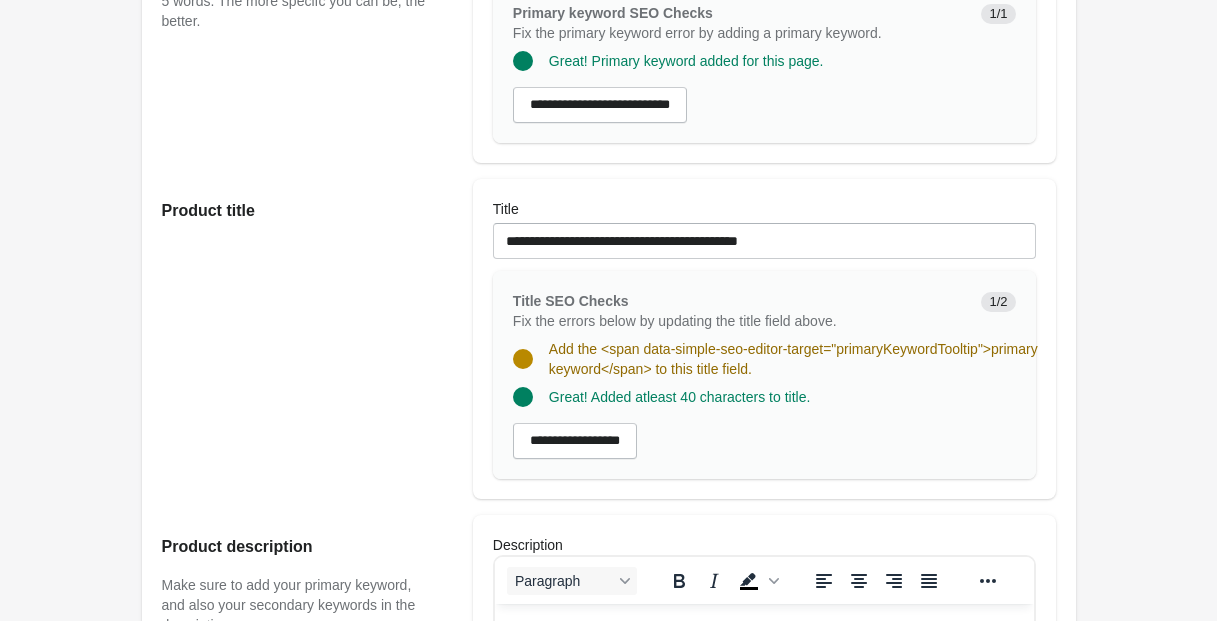 scroll, scrollTop: 310, scrollLeft: 0, axis: vertical 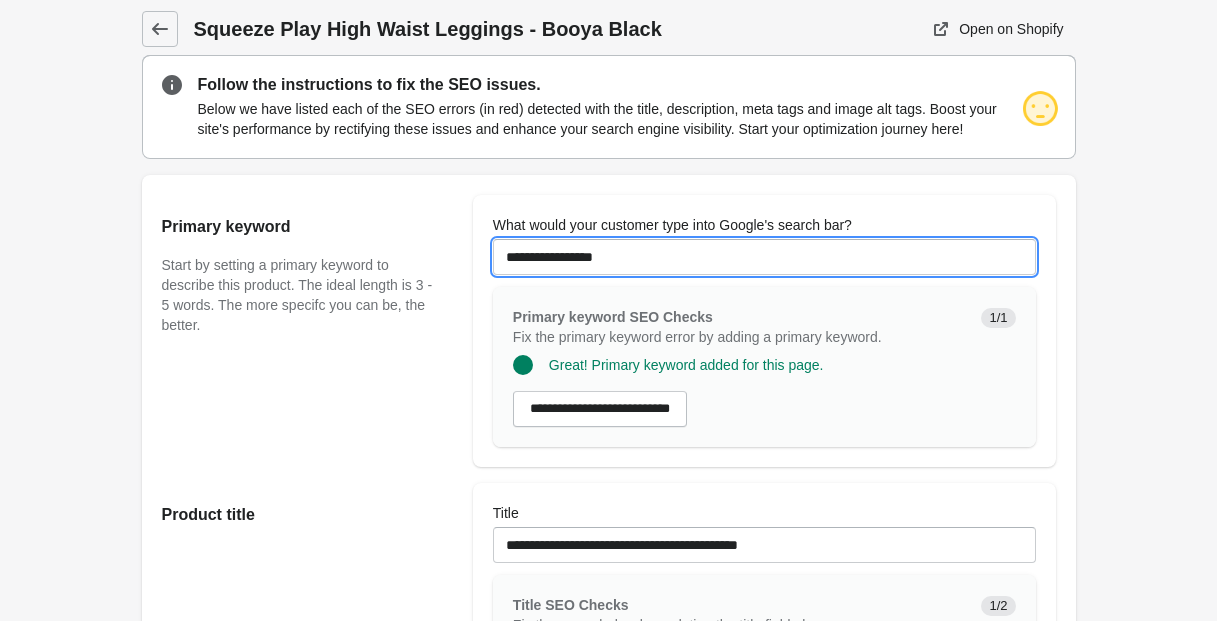 drag, startPoint x: 560, startPoint y: 275, endPoint x: 507, endPoint y: 303, distance: 59.94164 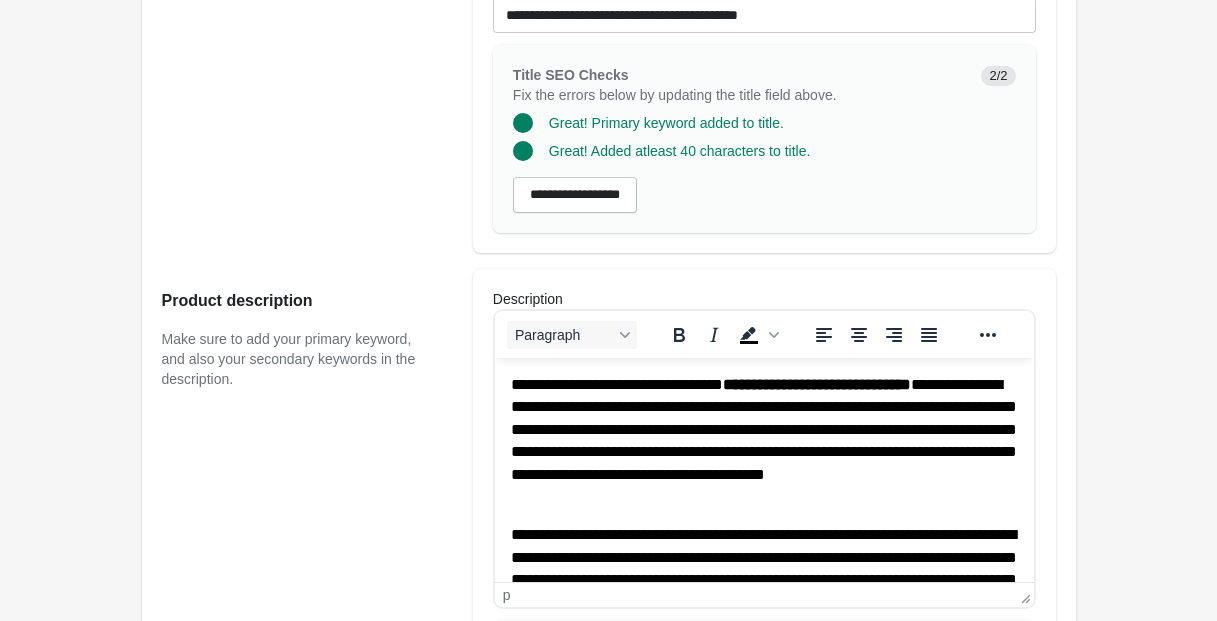 scroll, scrollTop: 524, scrollLeft: 0, axis: vertical 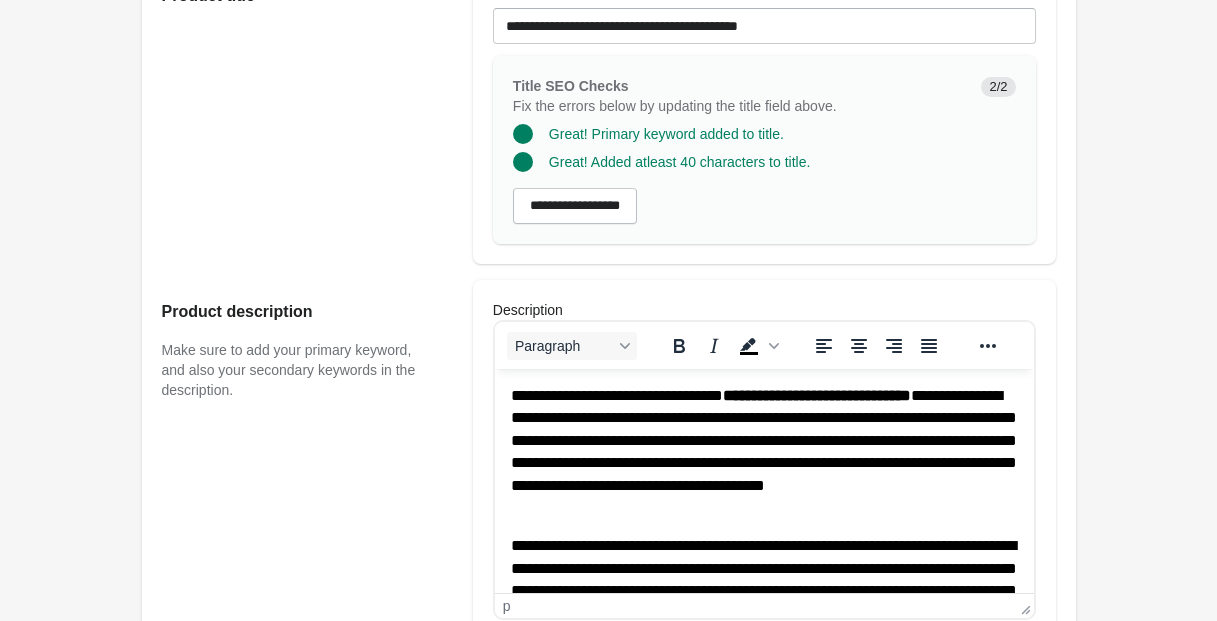 type on "**********" 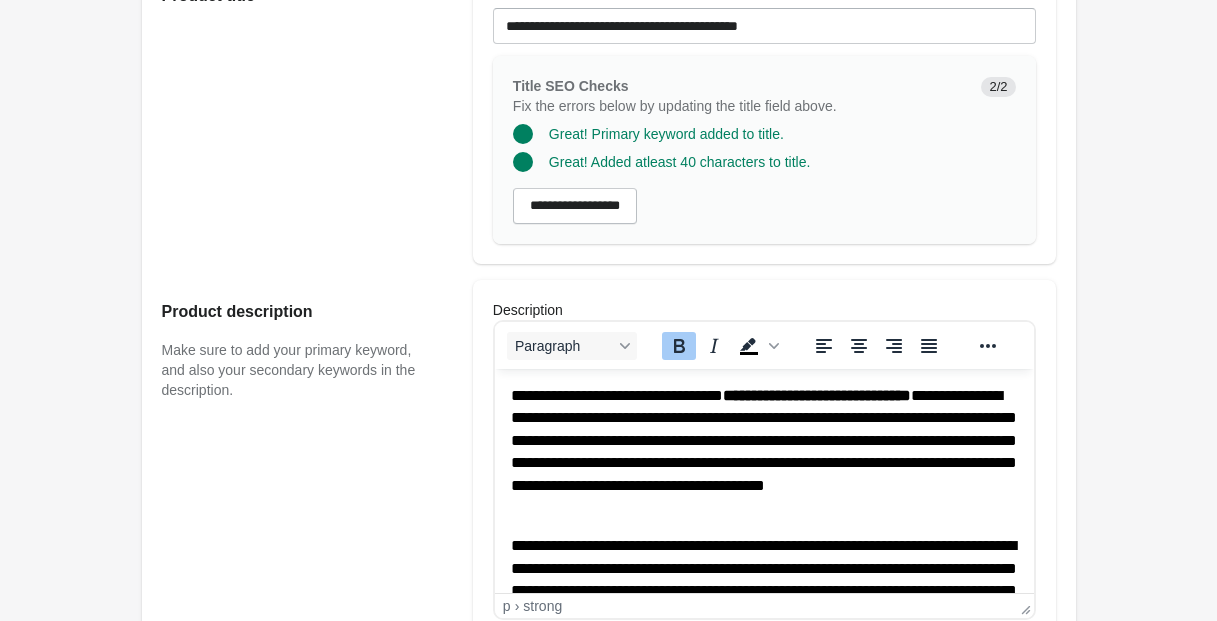 click on "**********" at bounding box center (763, 452) 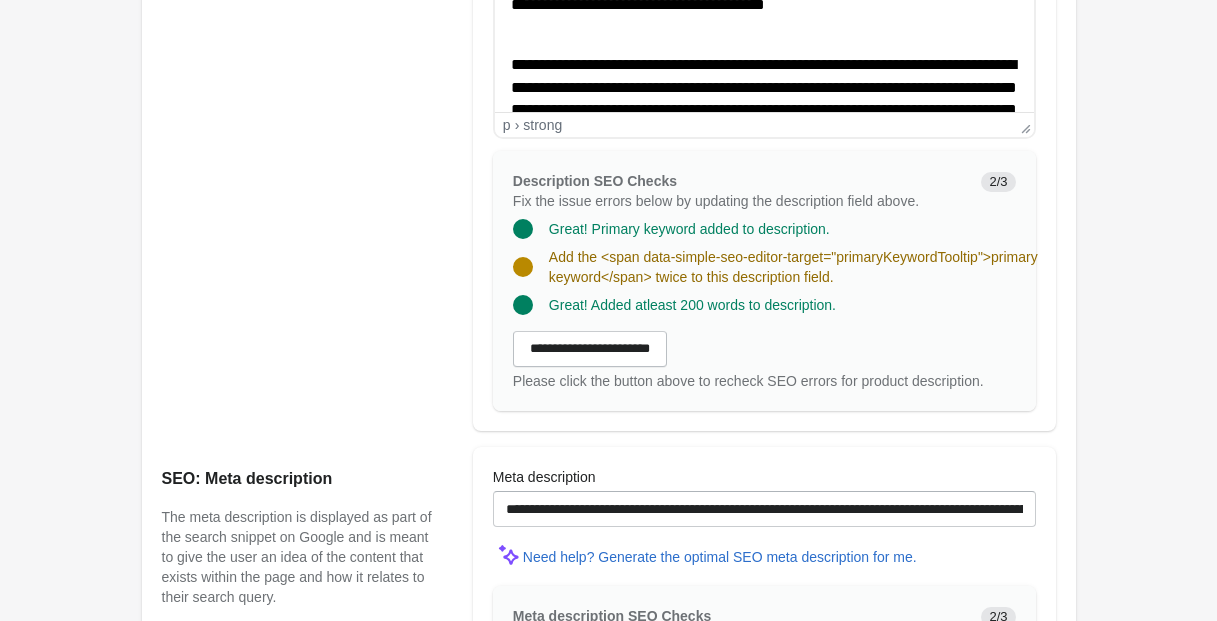 scroll, scrollTop: 1007, scrollLeft: 0, axis: vertical 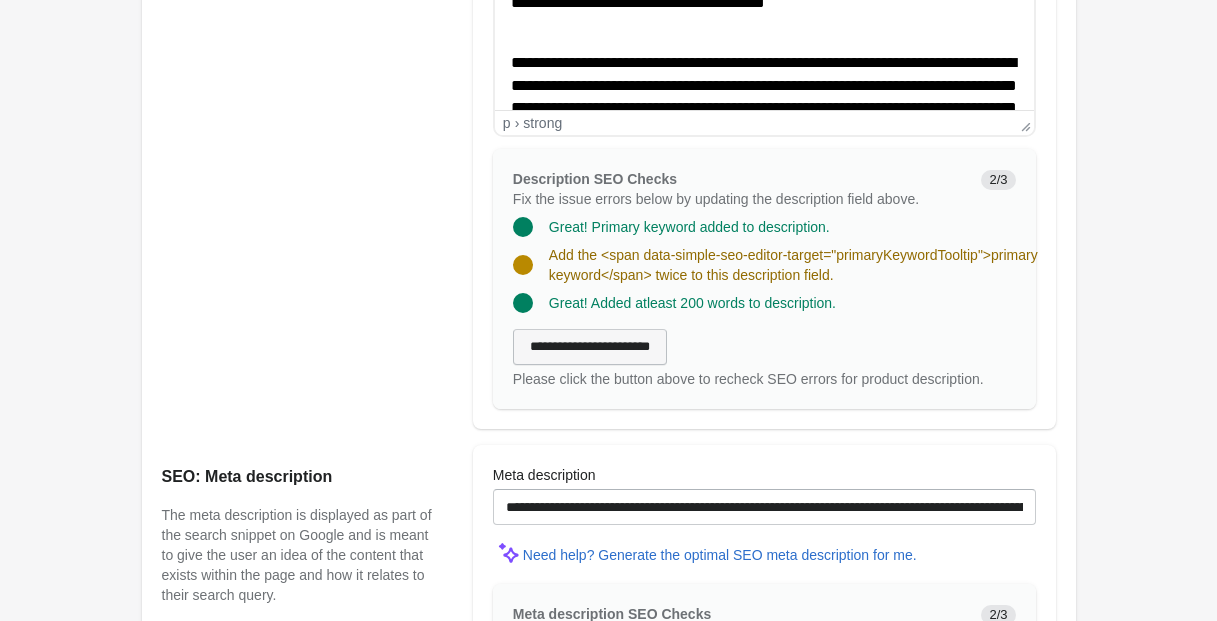 click on "**********" at bounding box center [590, 347] 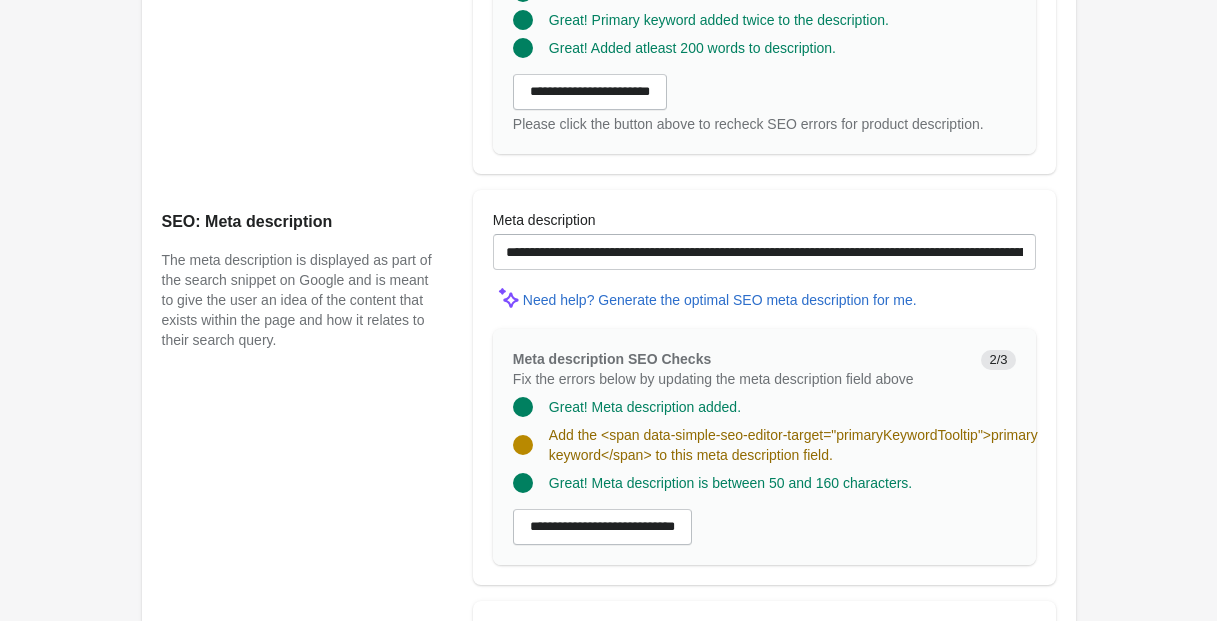 scroll, scrollTop: 1246, scrollLeft: 0, axis: vertical 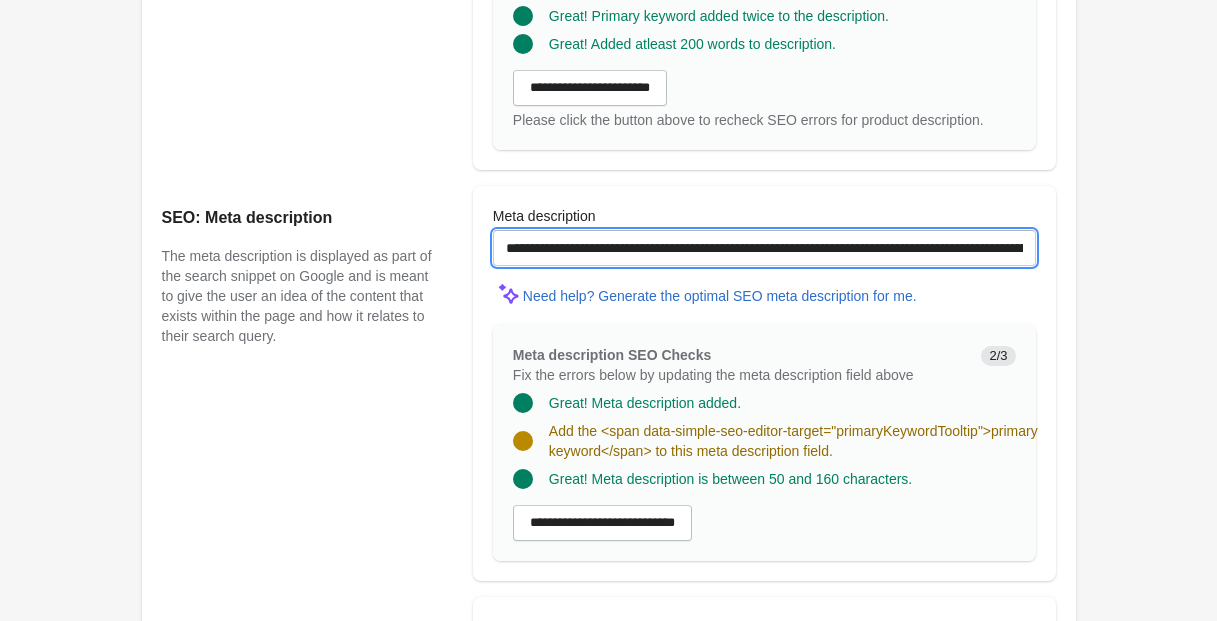click on "**********" at bounding box center [764, 248] 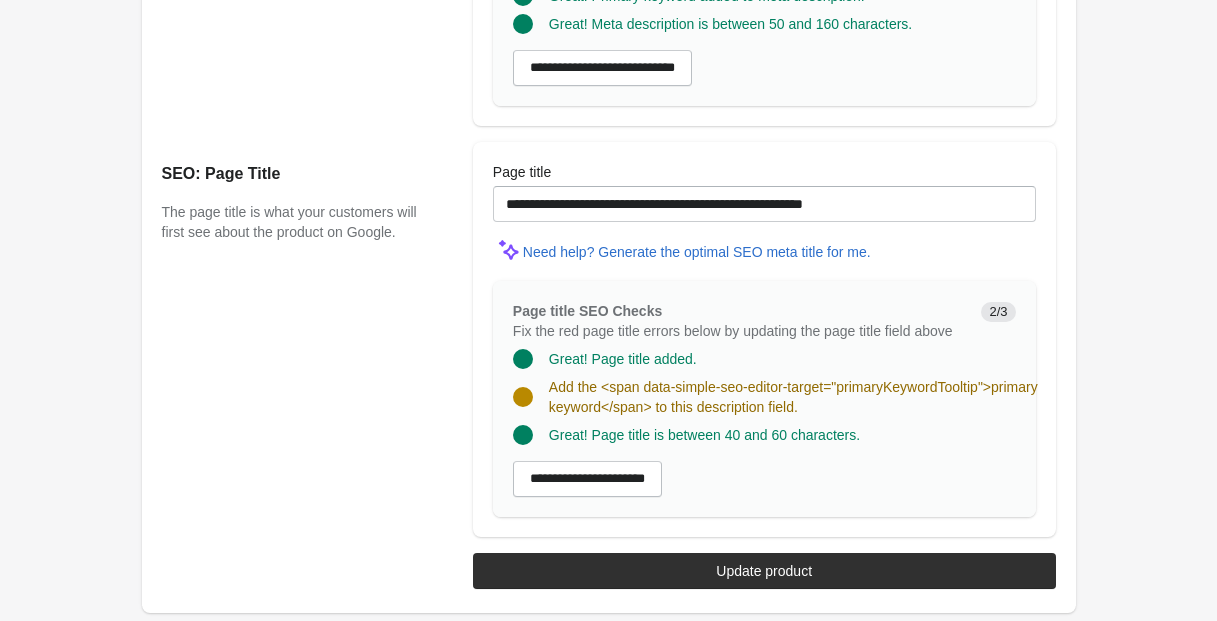 scroll, scrollTop: 1708, scrollLeft: 0, axis: vertical 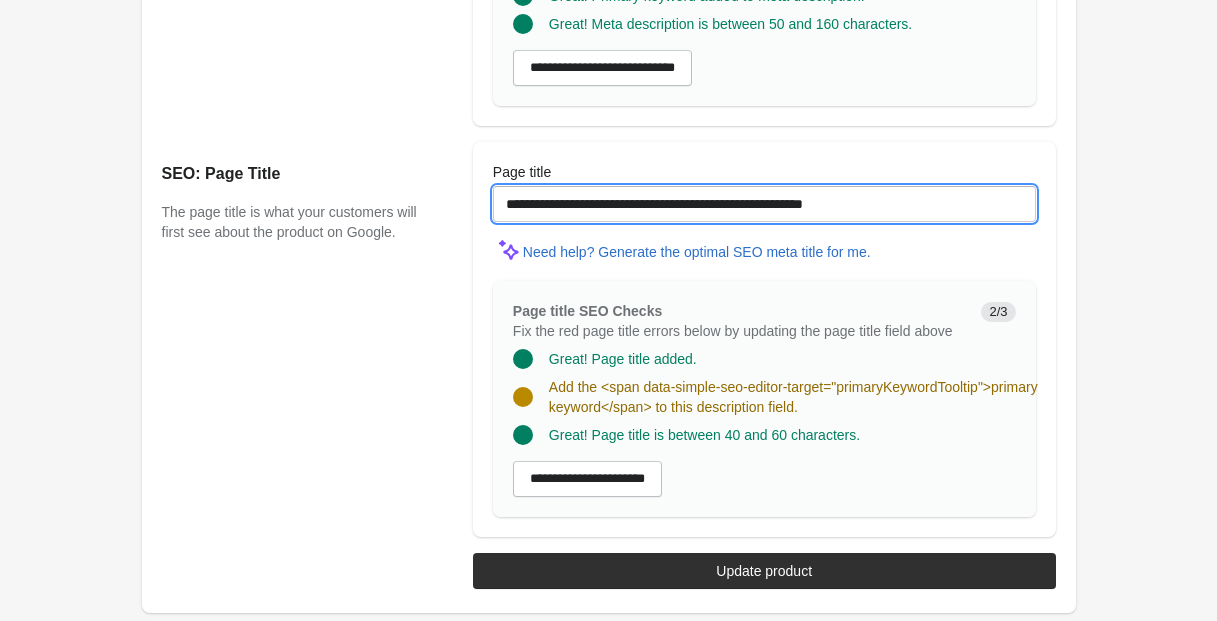 click on "**********" at bounding box center (764, 204) 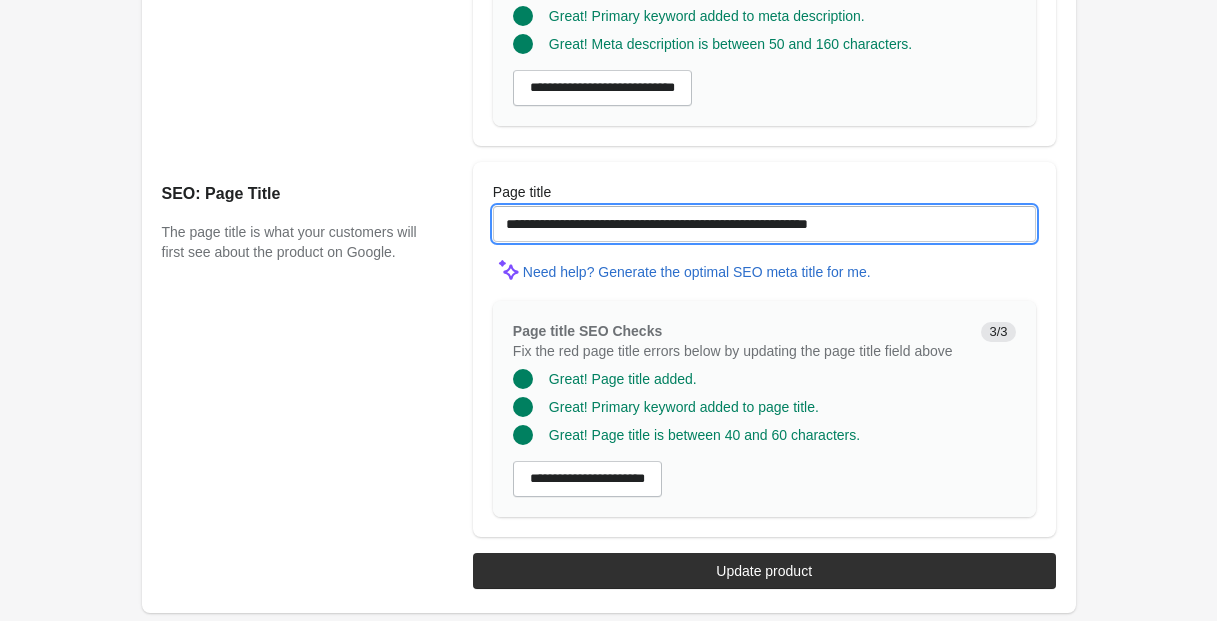 drag, startPoint x: 780, startPoint y: 203, endPoint x: 743, endPoint y: 203, distance: 37 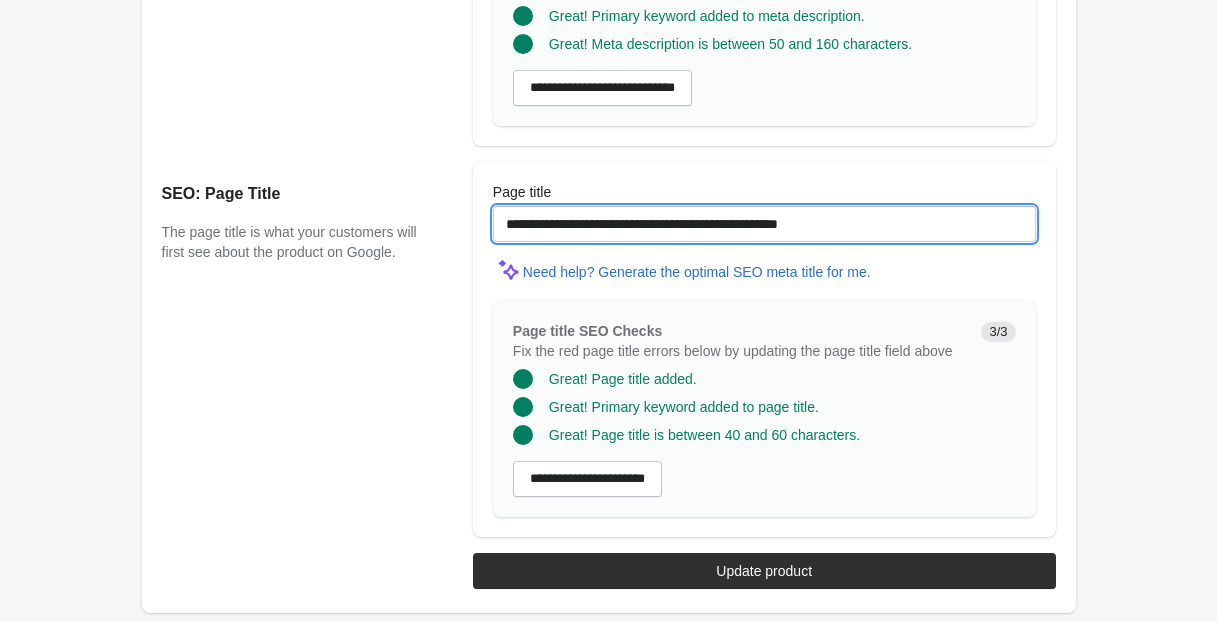 click on "**********" at bounding box center (764, 224) 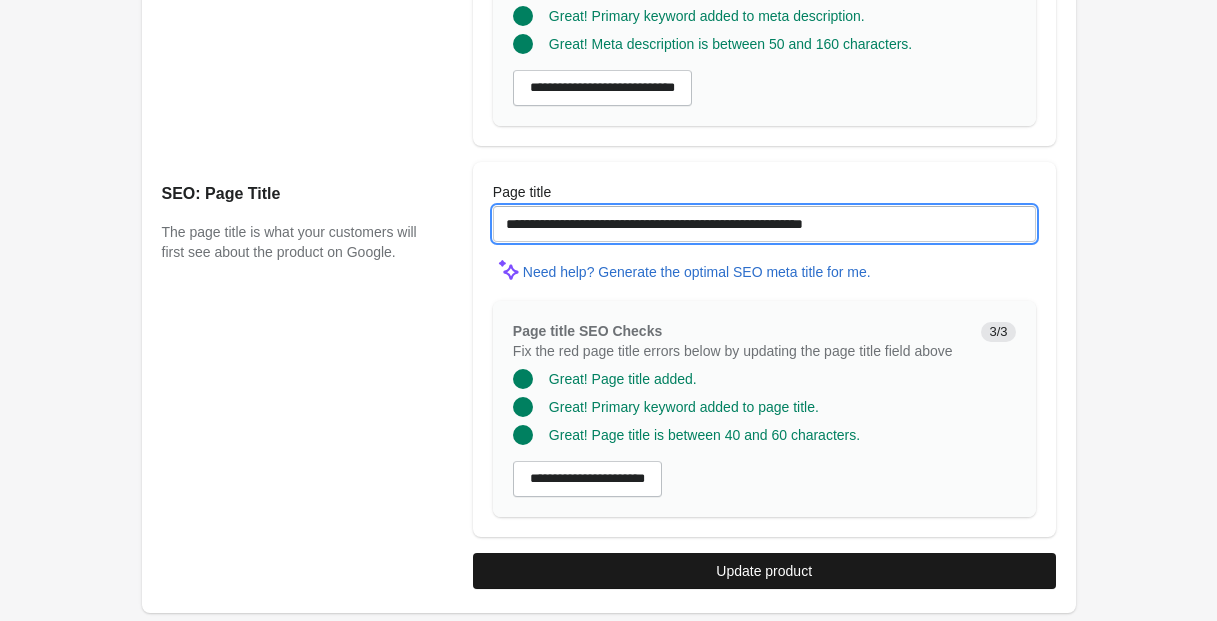 type on "**********" 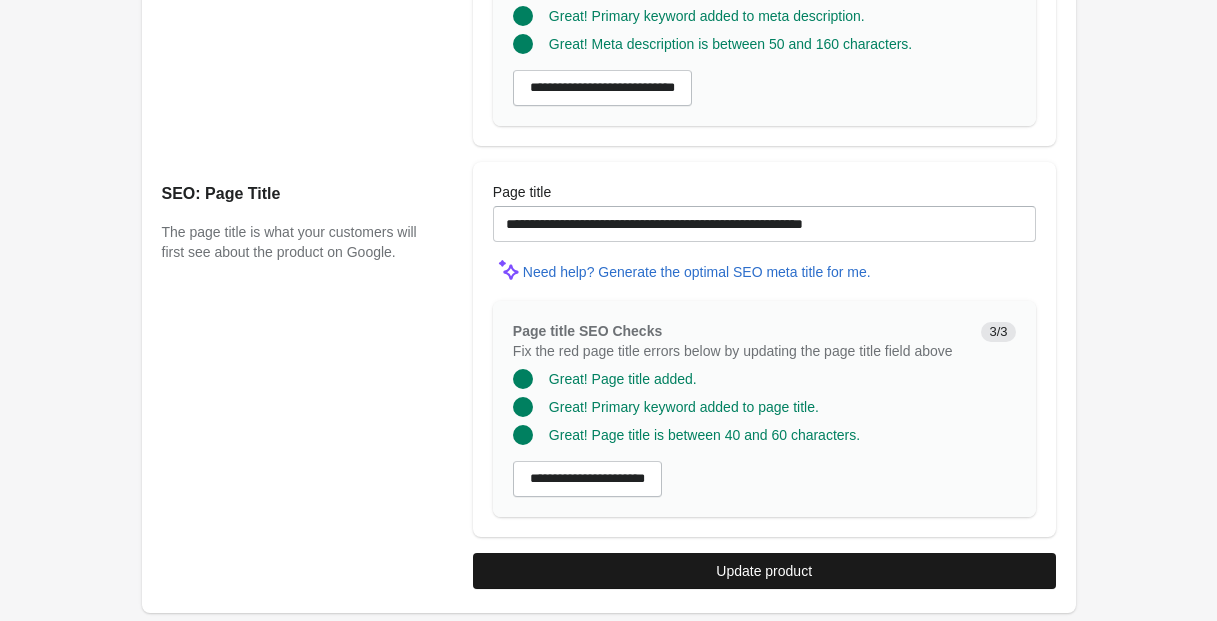 click on "Update product" at bounding box center (764, 571) 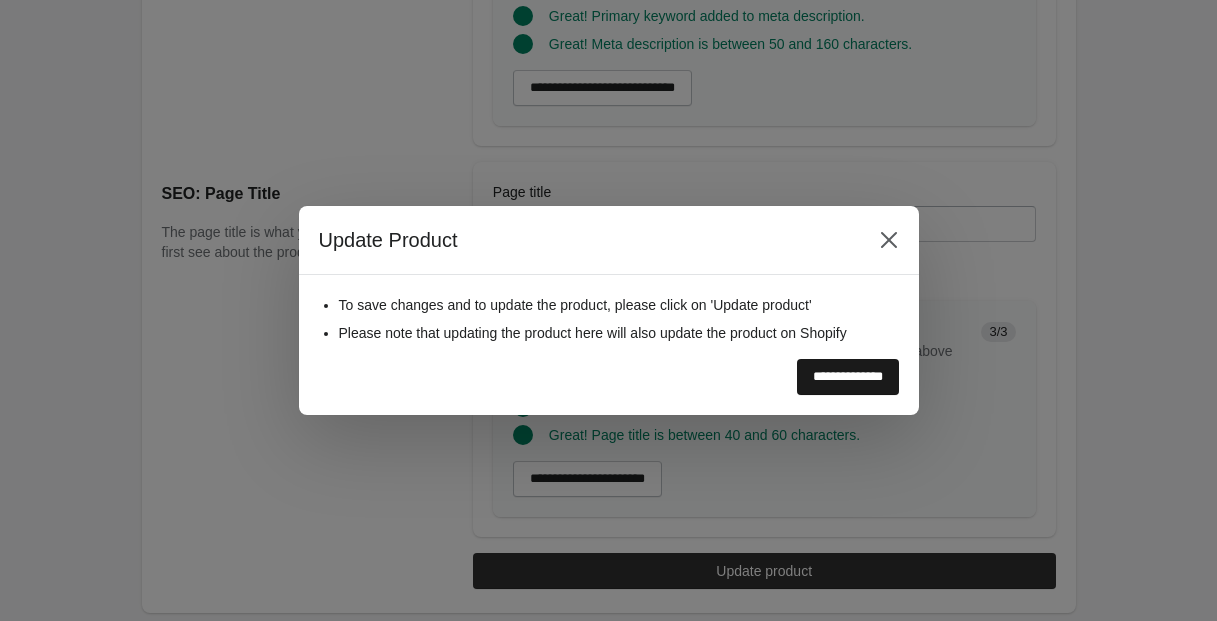 click on "**********" at bounding box center (848, 377) 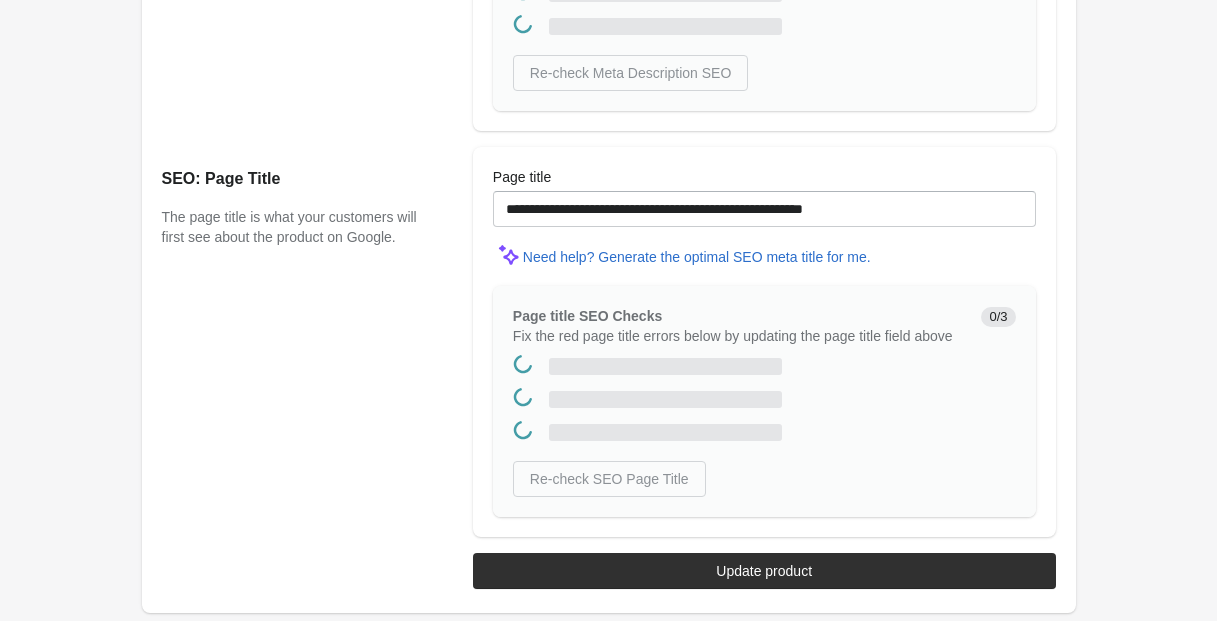 scroll, scrollTop: 0, scrollLeft: 0, axis: both 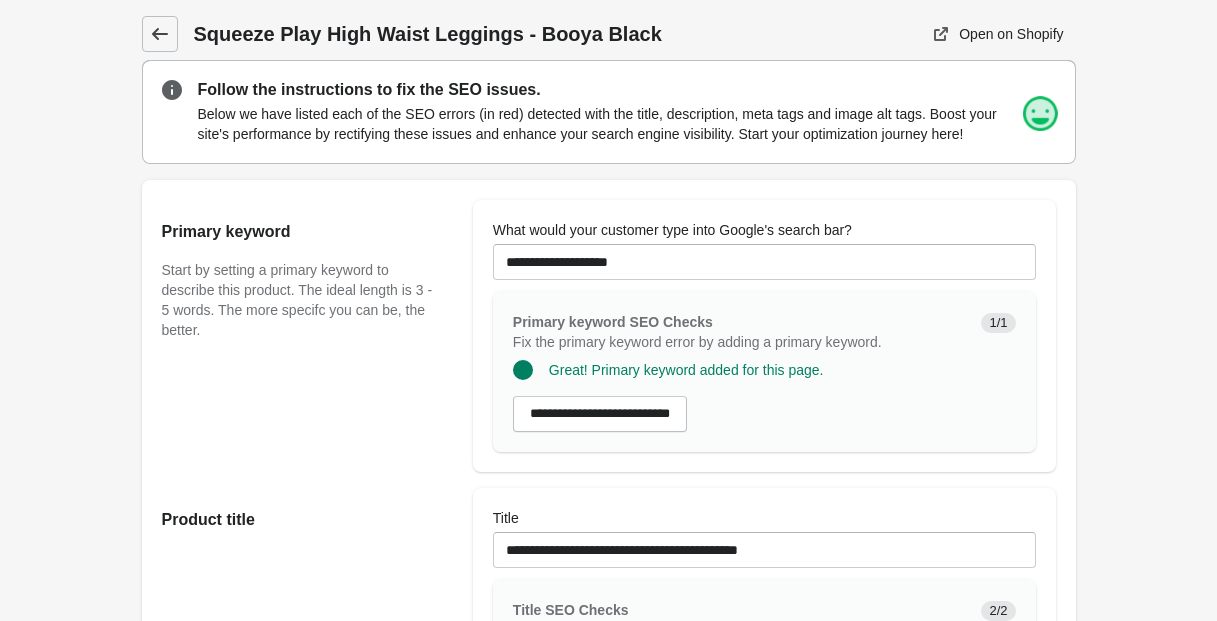 click 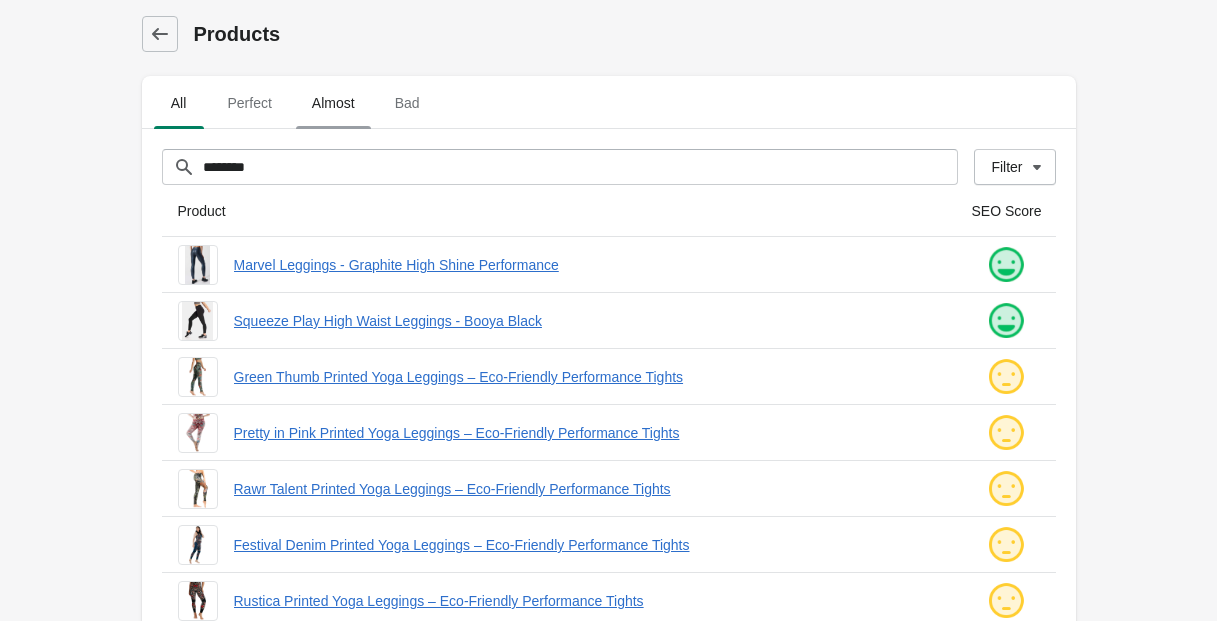click on "Almost" at bounding box center (333, 103) 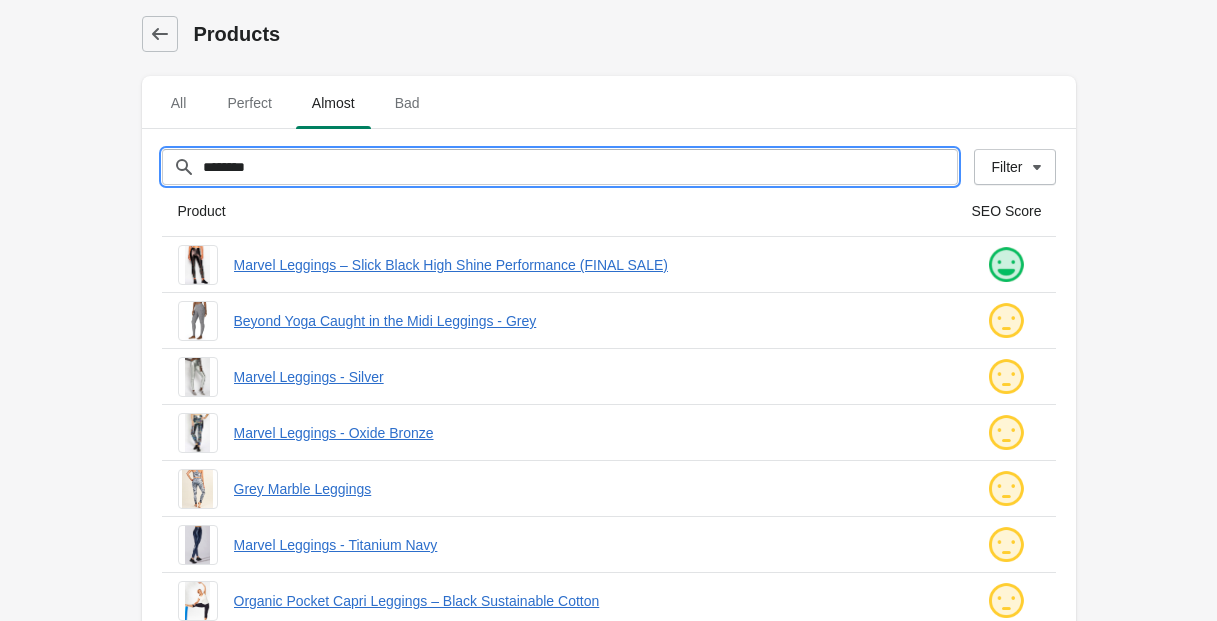 drag, startPoint x: 279, startPoint y: 171, endPoint x: 138, endPoint y: 143, distance: 143.75327 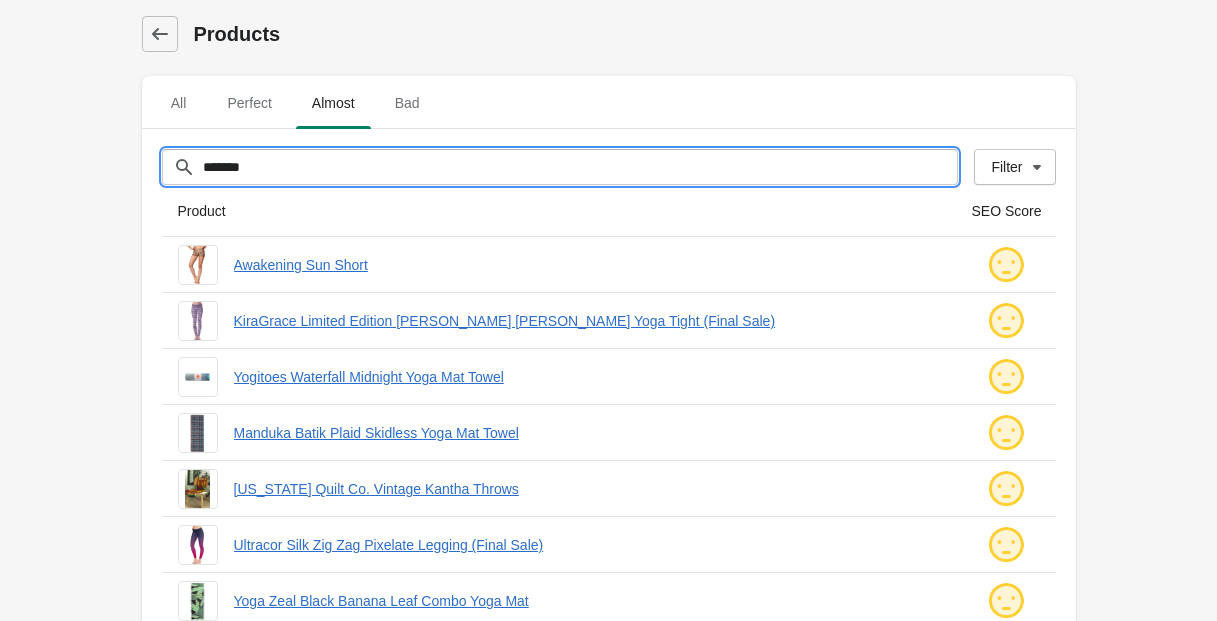 type on "********" 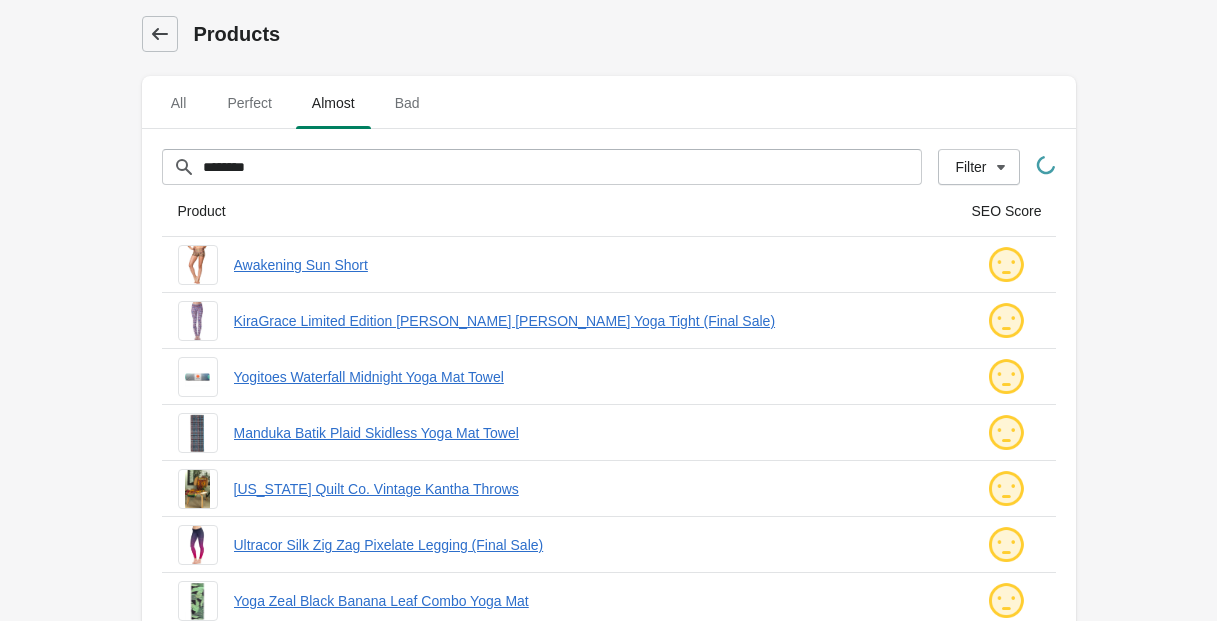 click 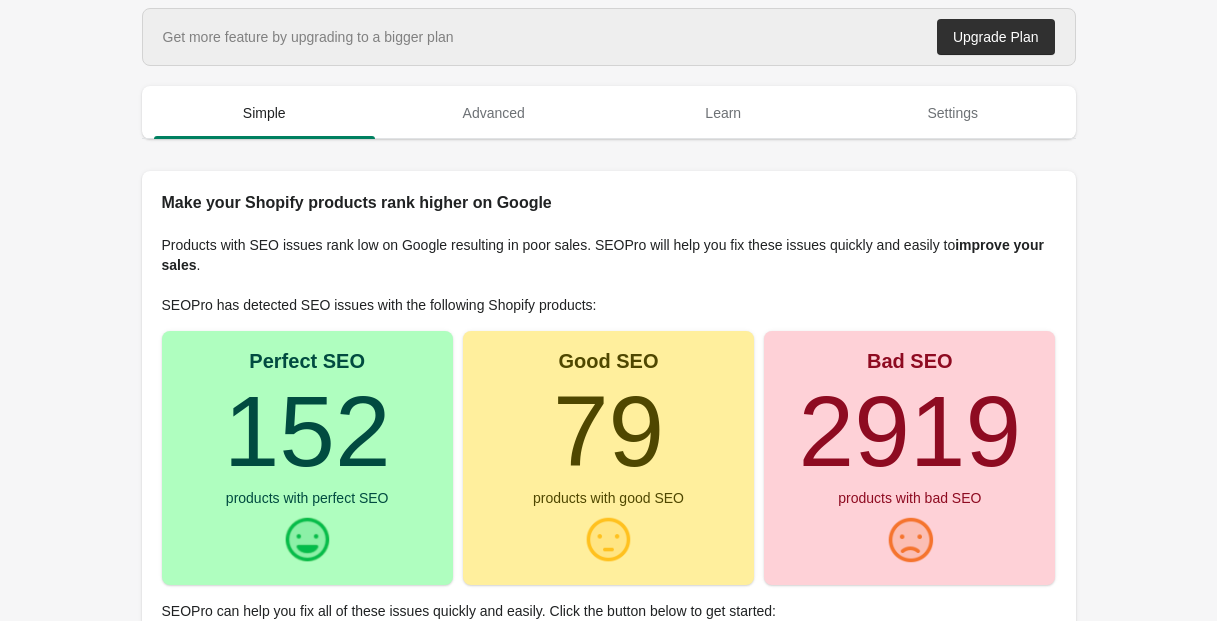 click on "79" at bounding box center (608, 431) 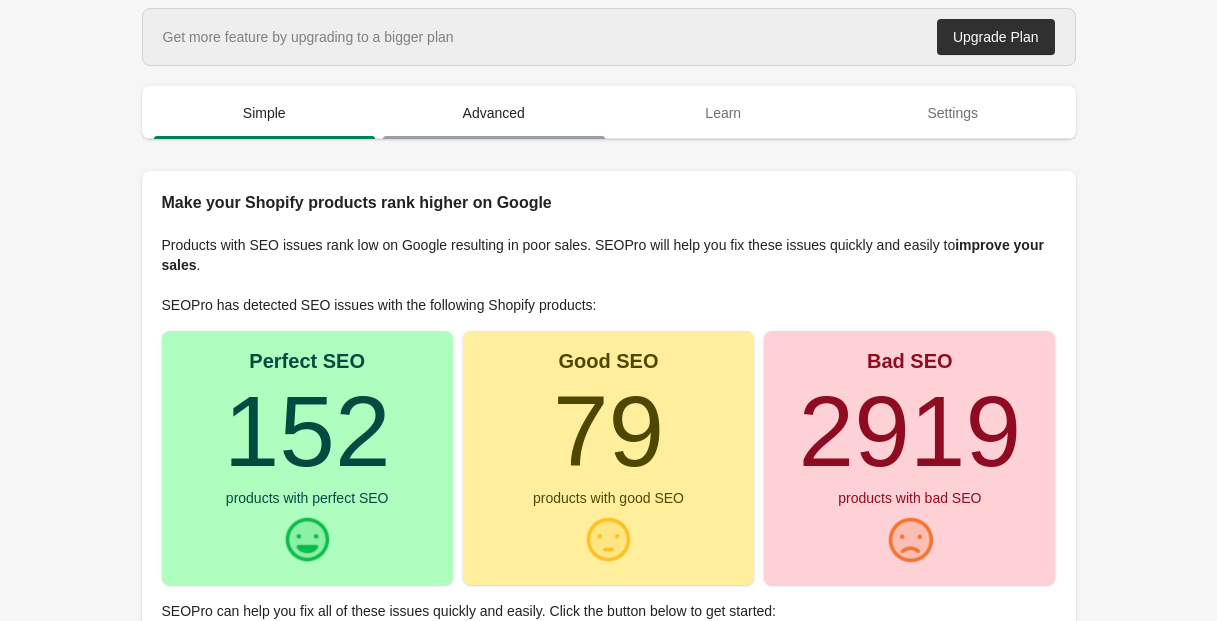 click on "Advanced" at bounding box center (494, 113) 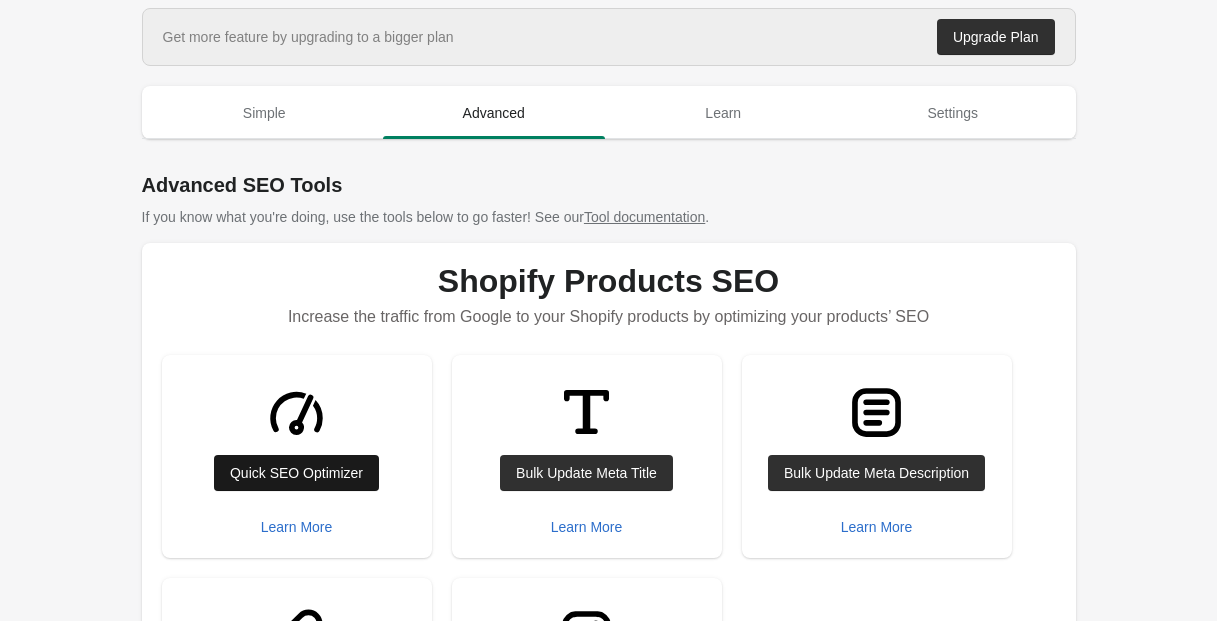 click on "Quick SEO Optimizer" at bounding box center [296, 473] 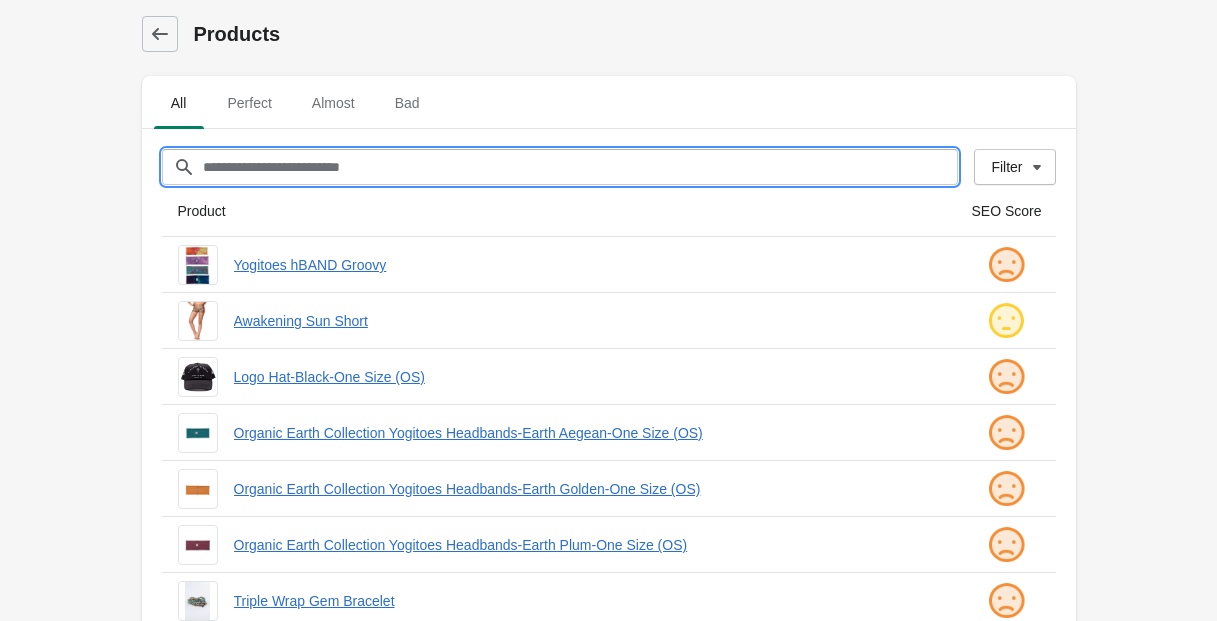click on "Filter[title]" at bounding box center (580, 167) 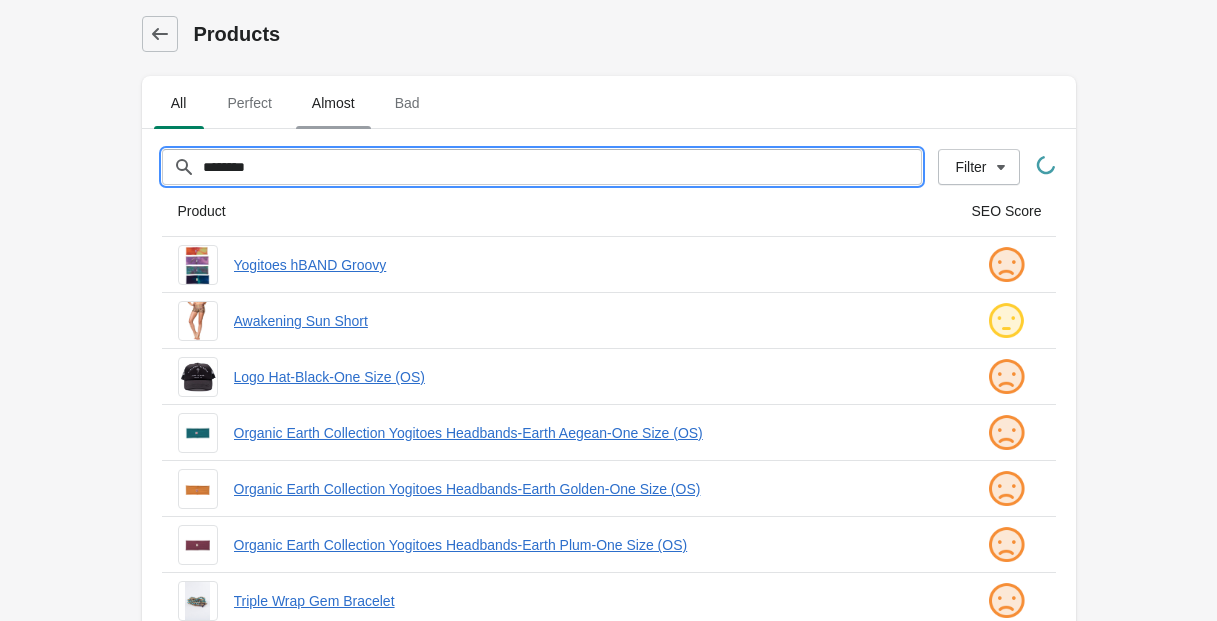 type on "********" 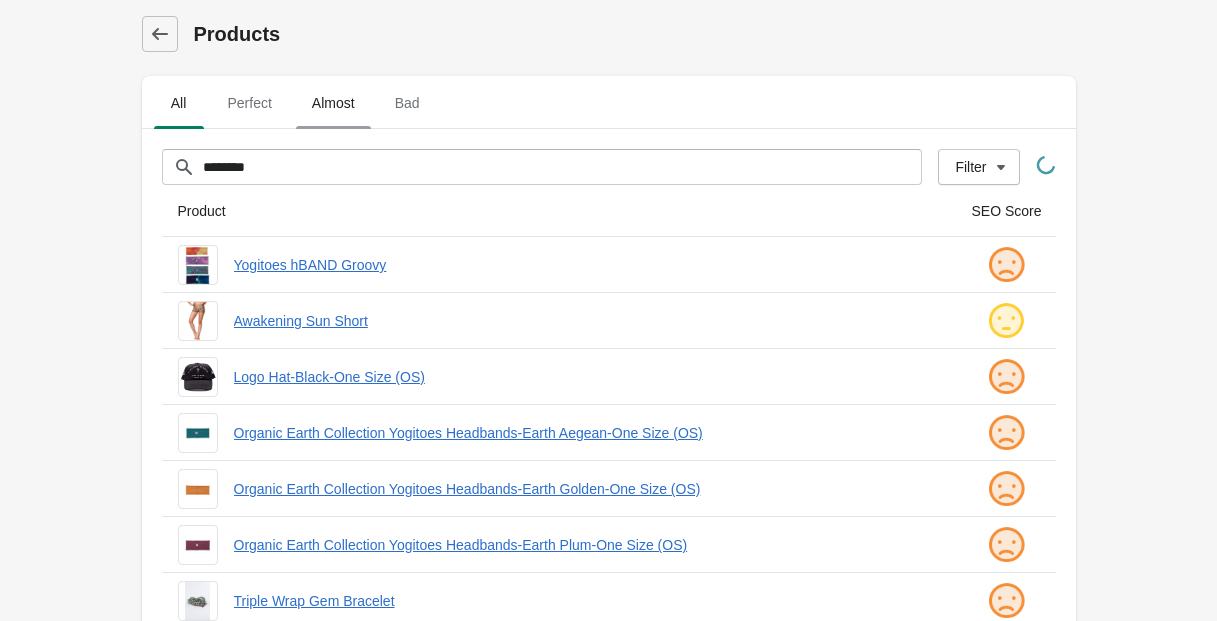 click on "Almost" at bounding box center [333, 103] 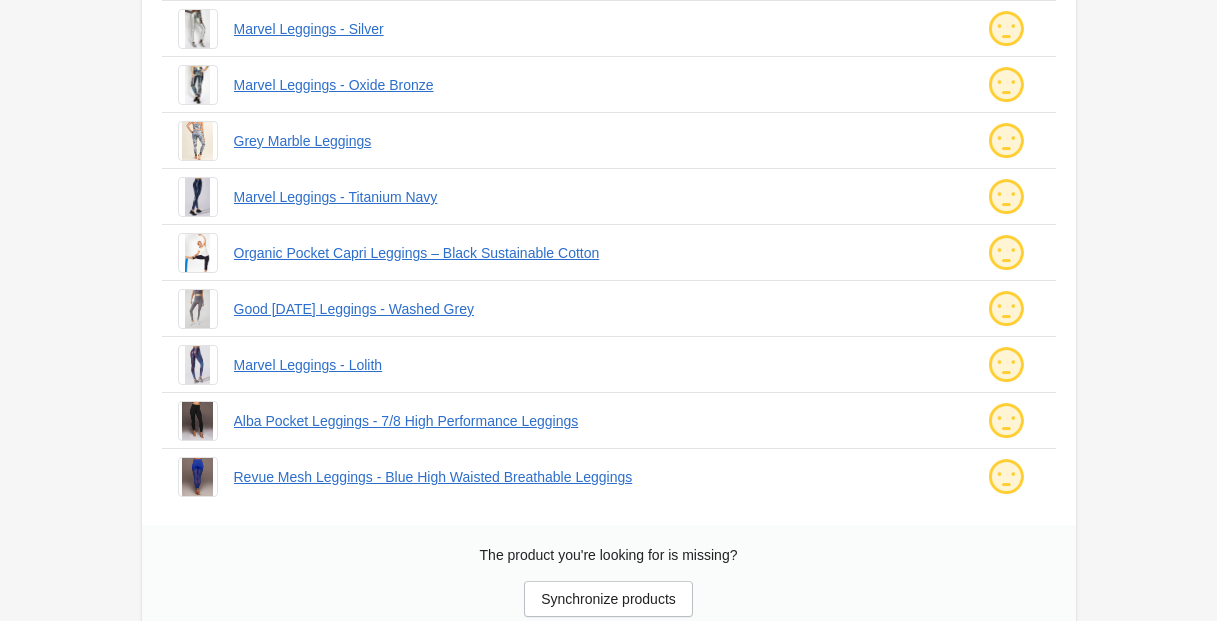 scroll, scrollTop: 350, scrollLeft: 0, axis: vertical 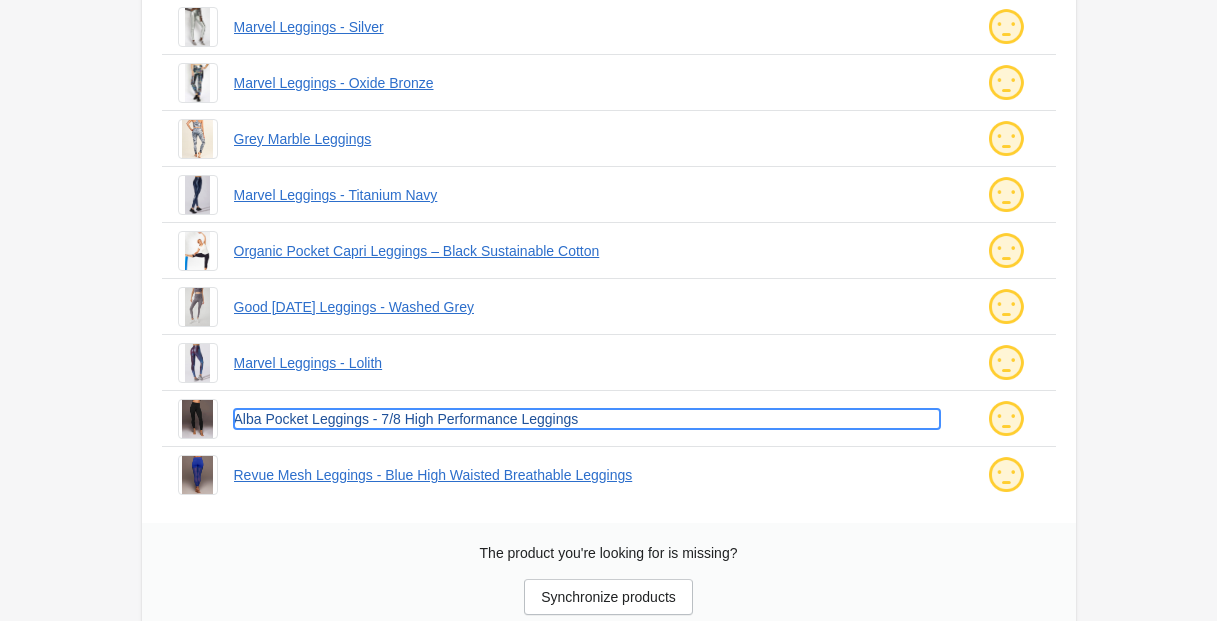 click on "Alba Pocket Leggings - 7/8 High Performance Leggings" at bounding box center (587, 419) 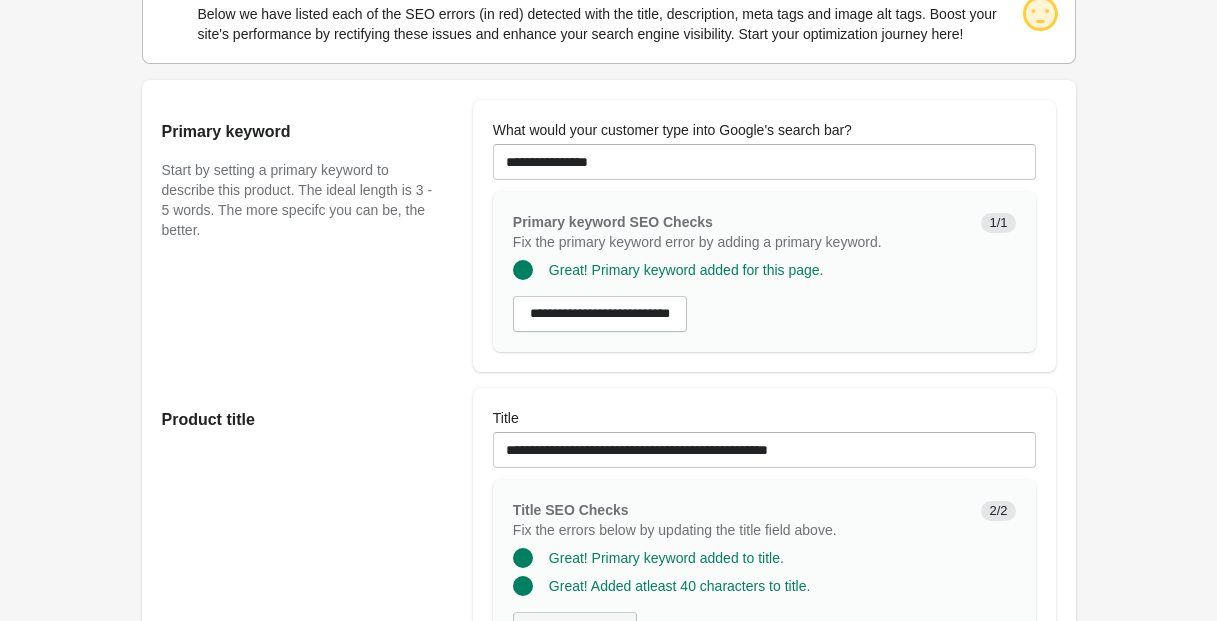 scroll, scrollTop: 0, scrollLeft: 0, axis: both 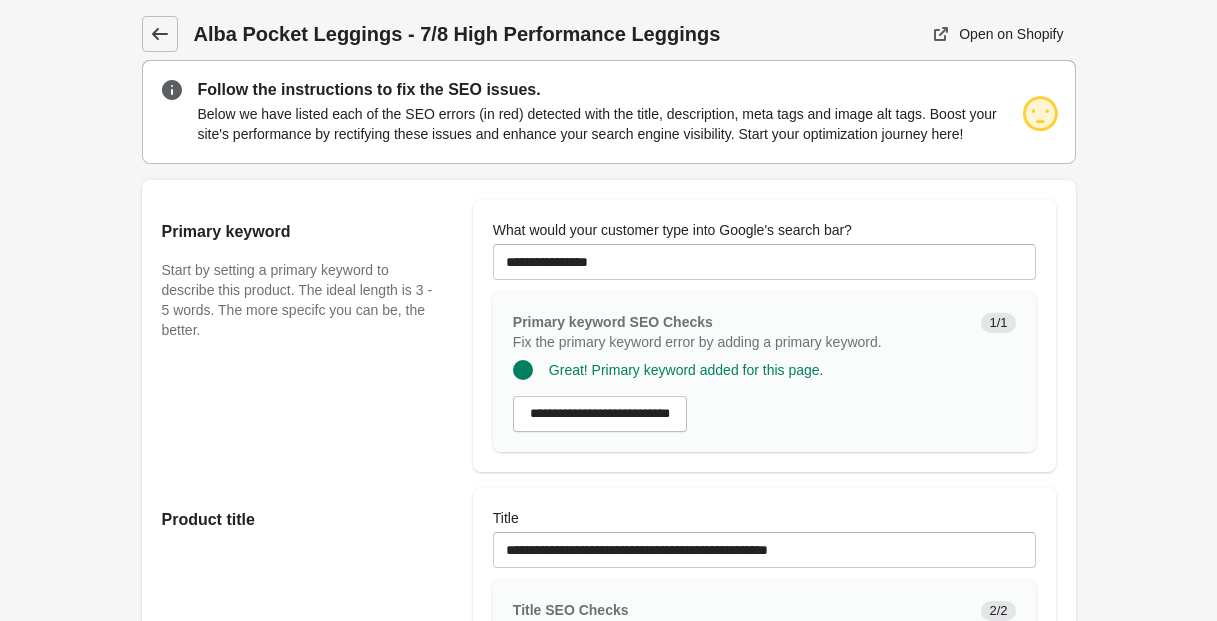 click 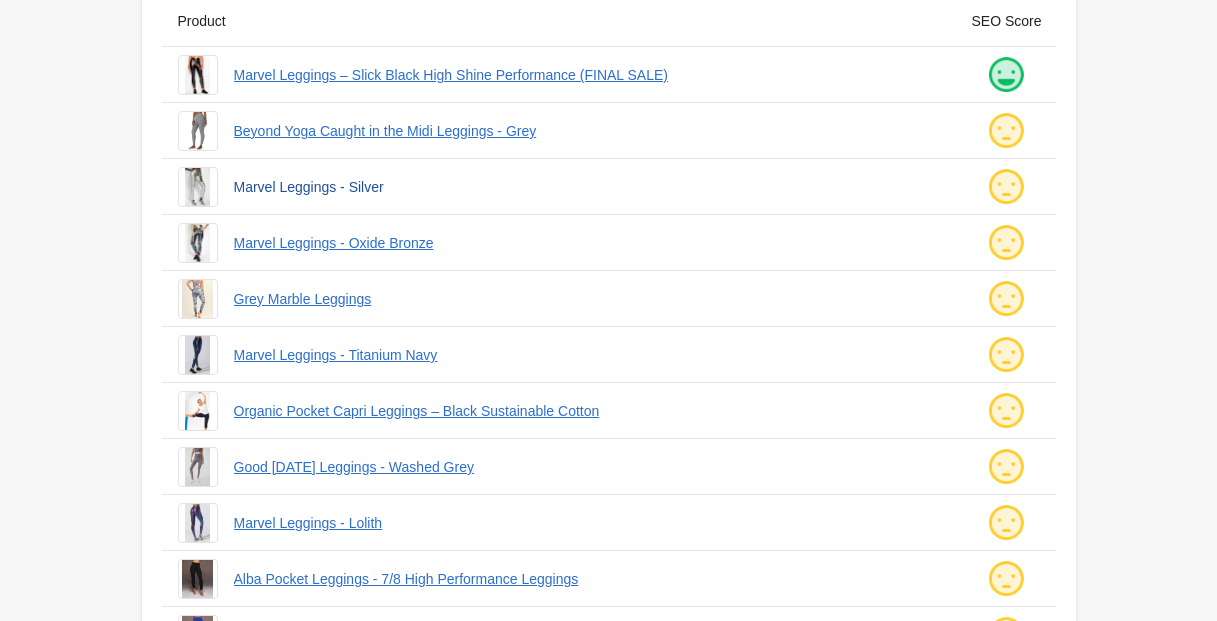 scroll, scrollTop: 197, scrollLeft: 0, axis: vertical 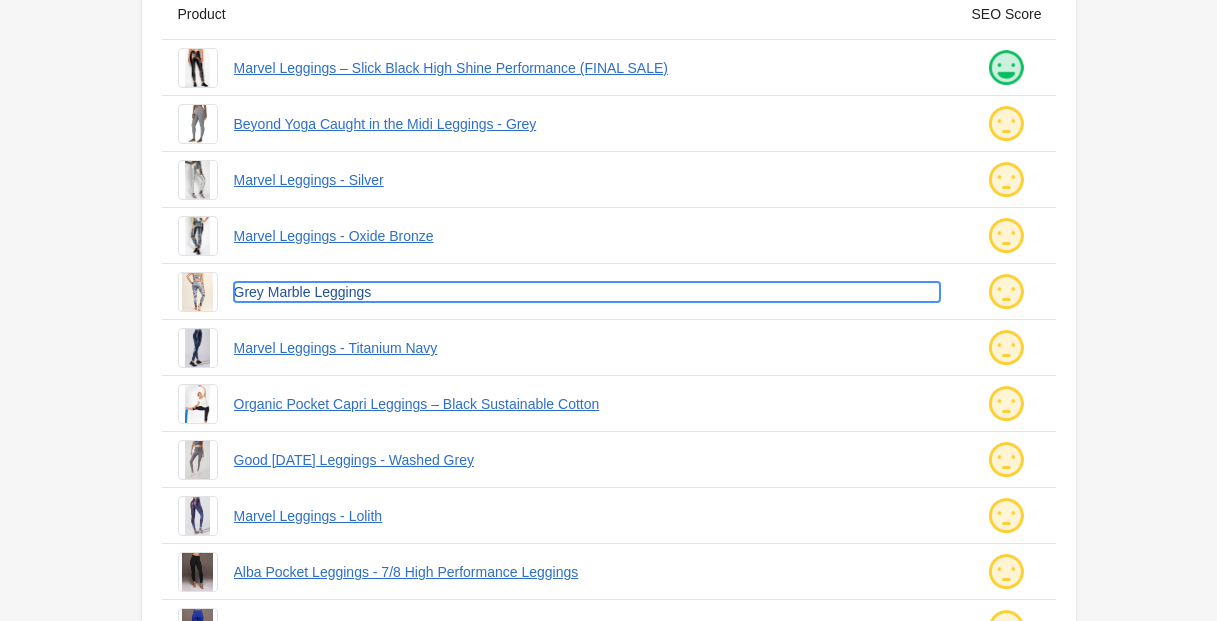 click on "Grey Marble Leggings" at bounding box center [587, 292] 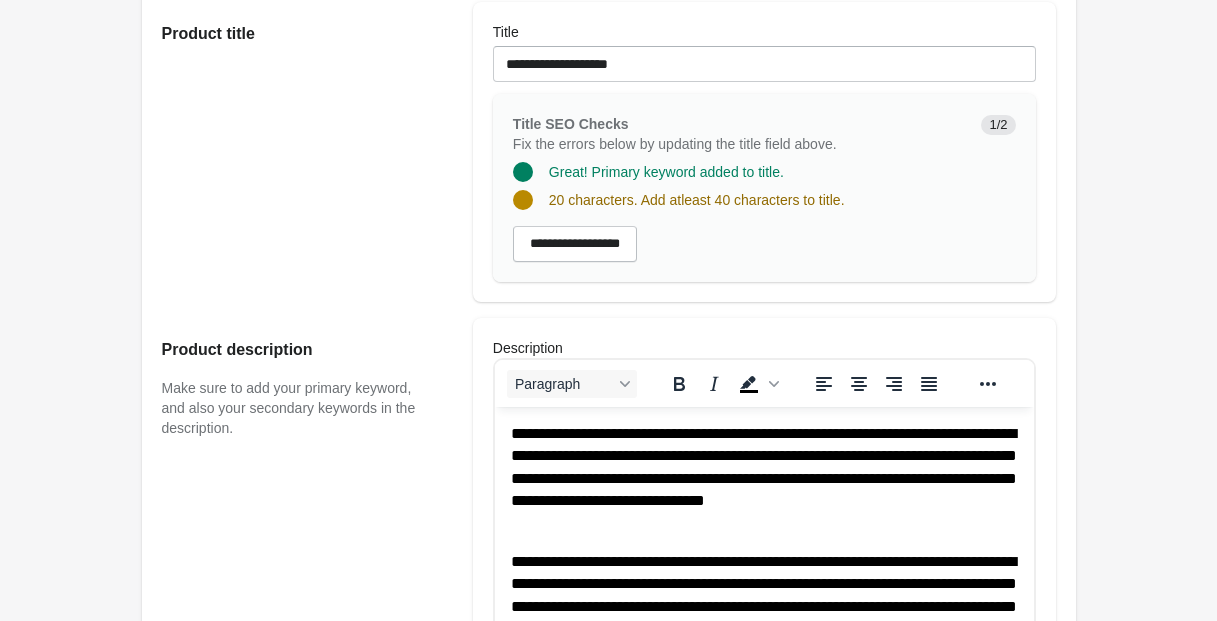 scroll, scrollTop: 458, scrollLeft: 0, axis: vertical 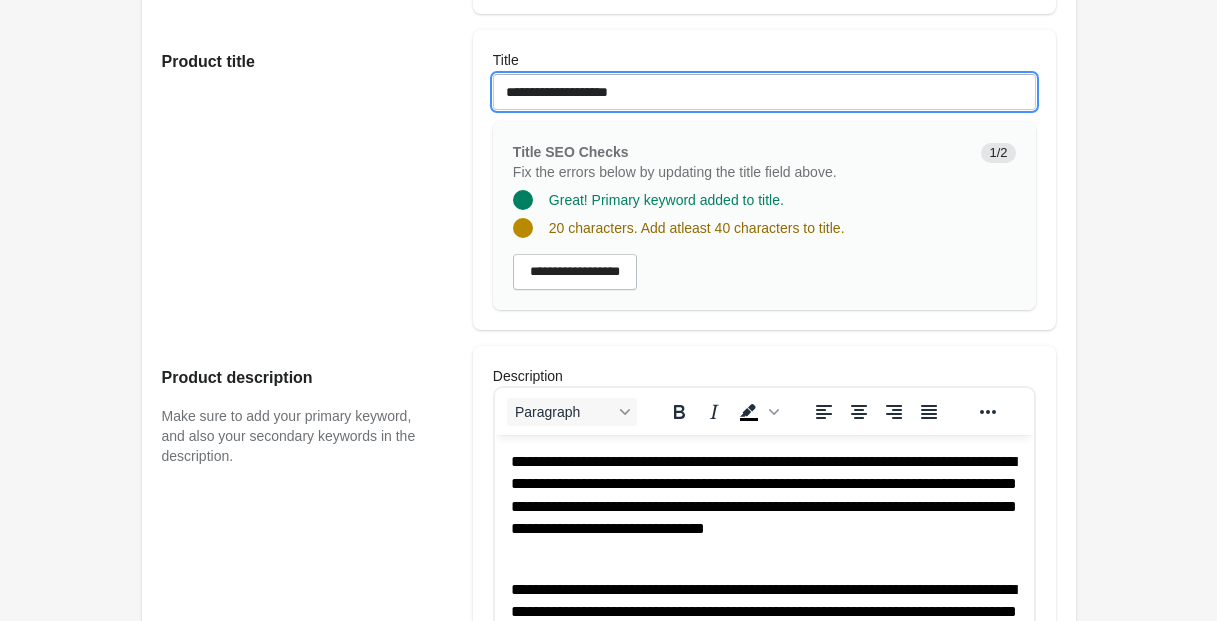 click on "**********" at bounding box center (764, 92) 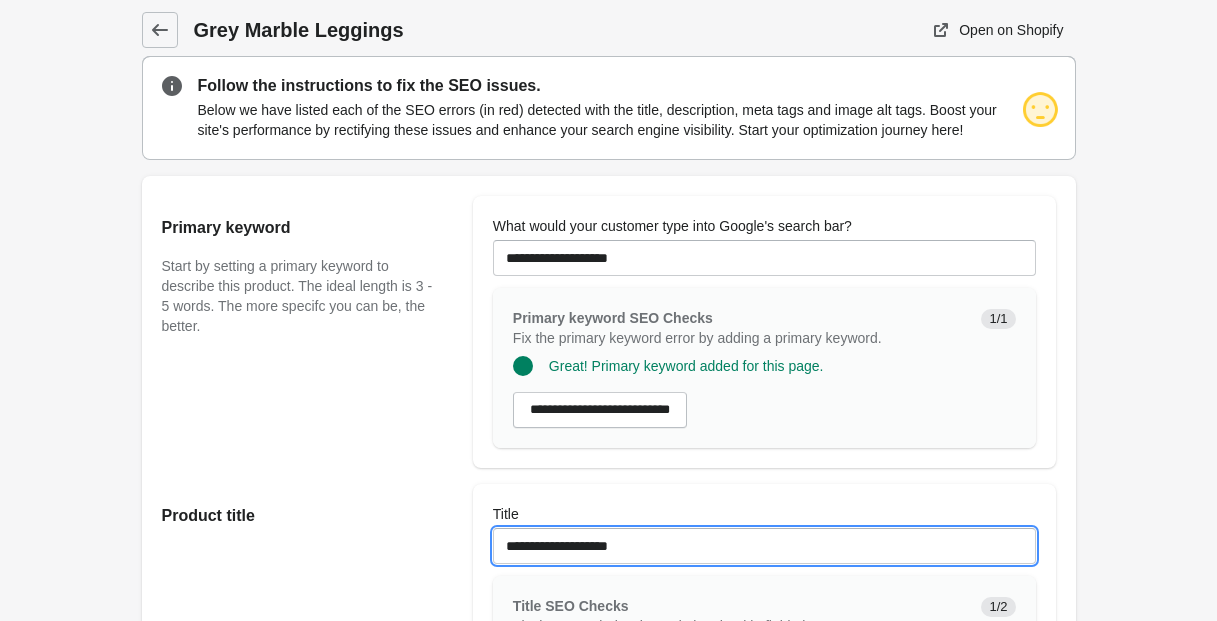scroll, scrollTop: 0, scrollLeft: 0, axis: both 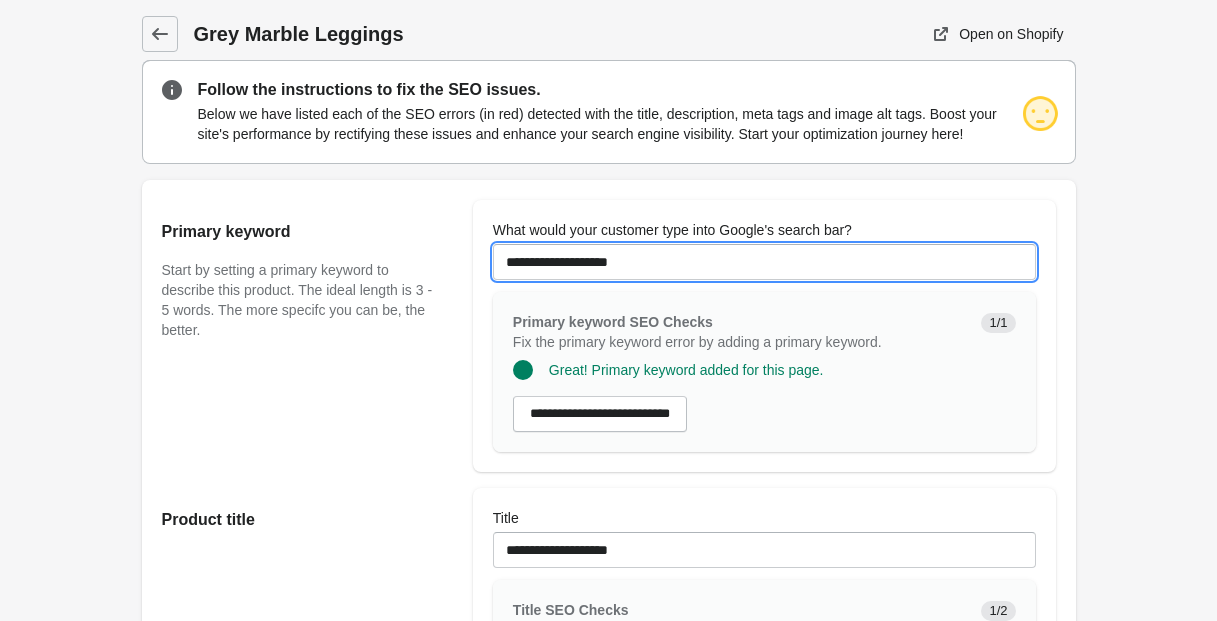 drag, startPoint x: 640, startPoint y: 285, endPoint x: 462, endPoint y: 274, distance: 178.33957 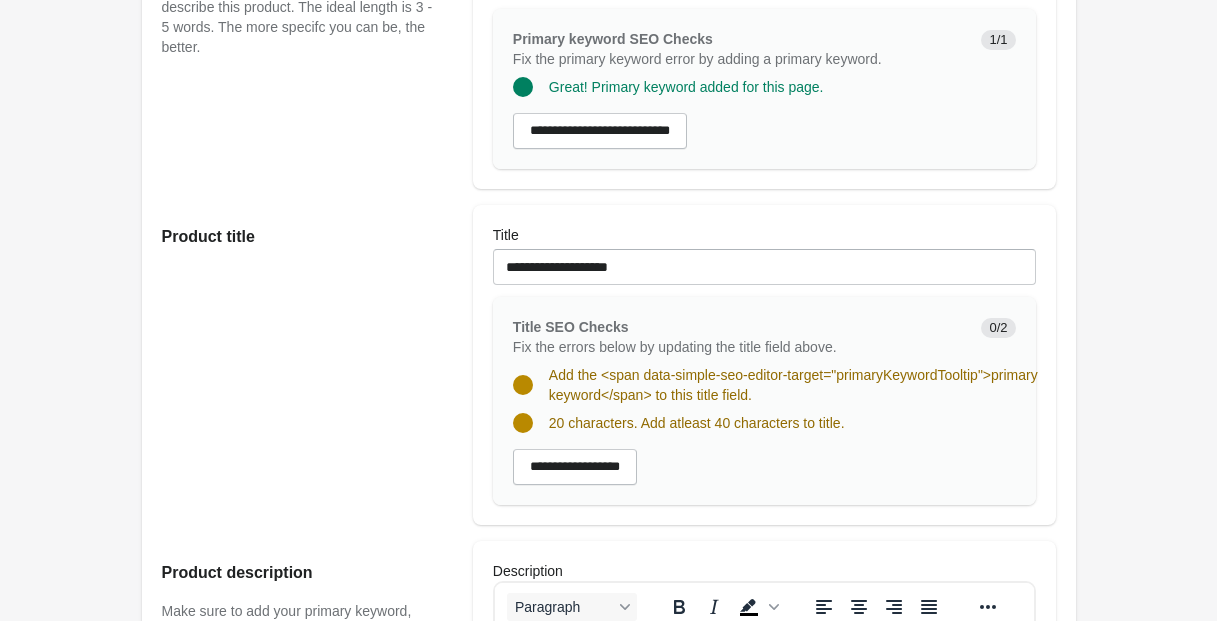 scroll, scrollTop: 286, scrollLeft: 0, axis: vertical 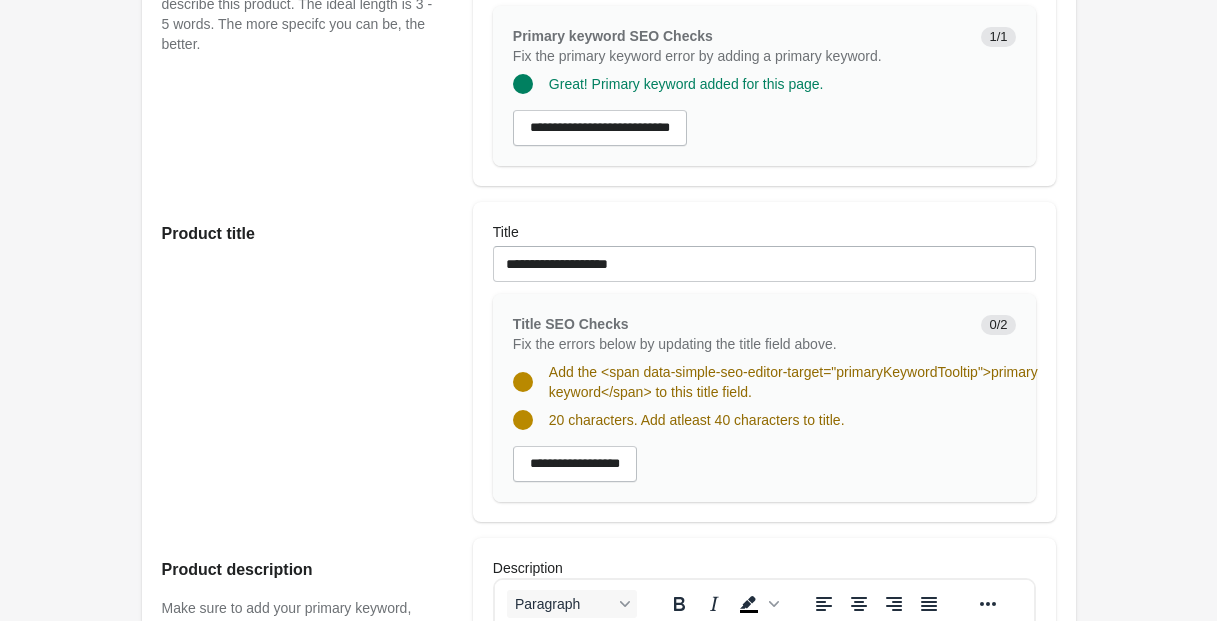 type on "**********" 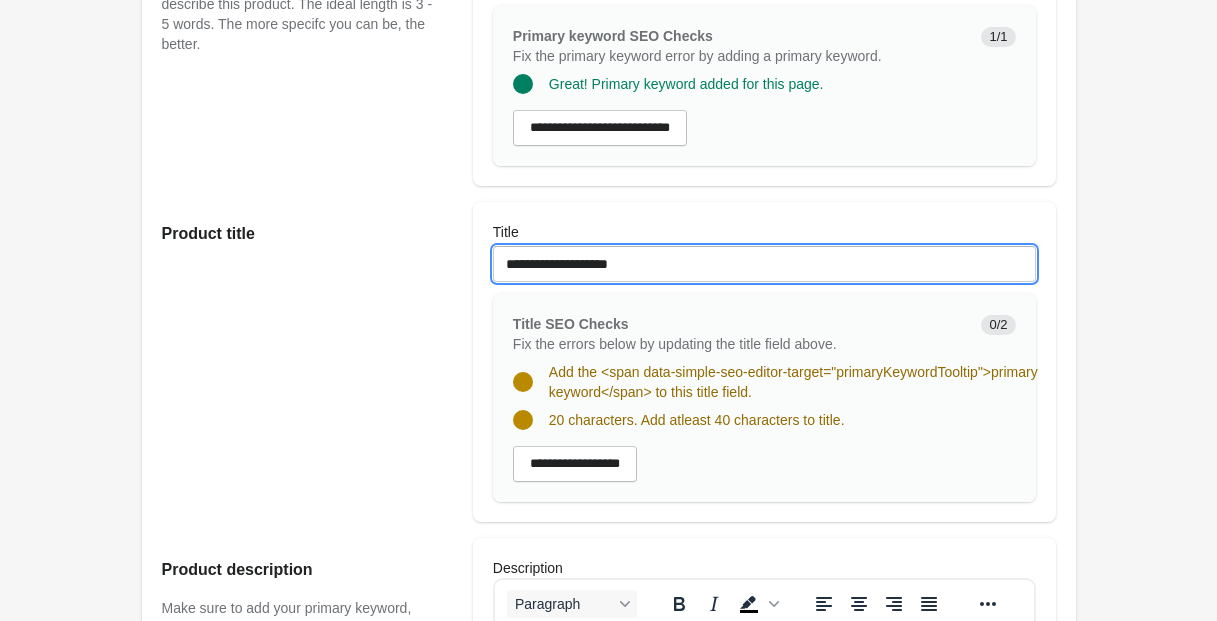 click on "**********" at bounding box center (764, 264) 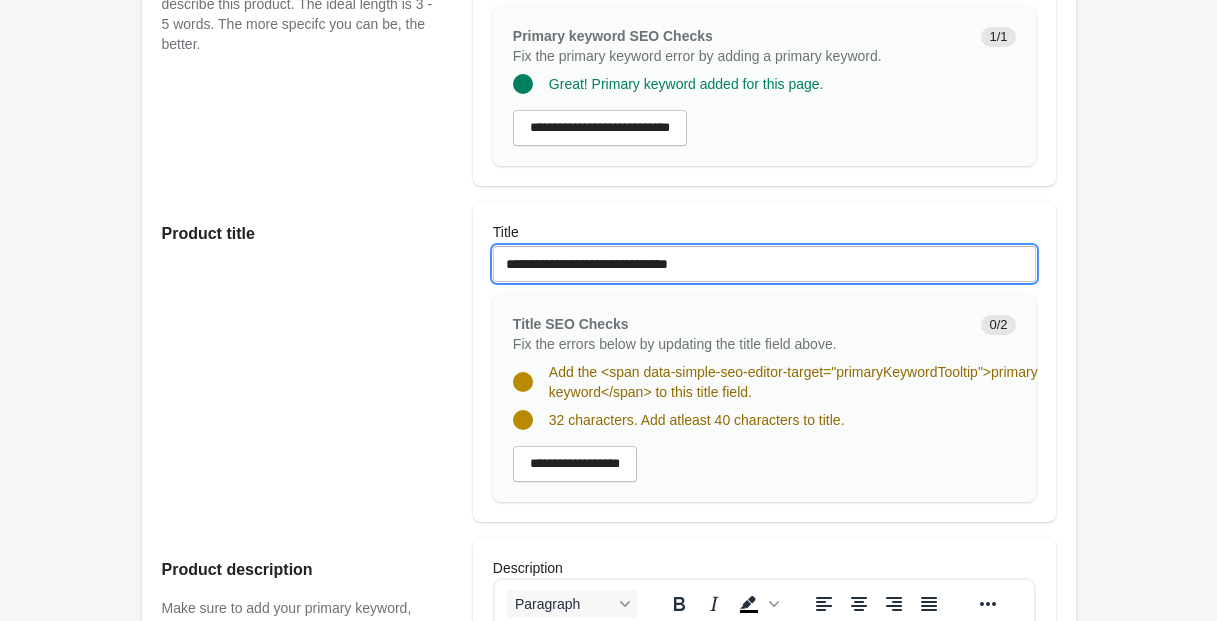 click on "**********" at bounding box center [764, 264] 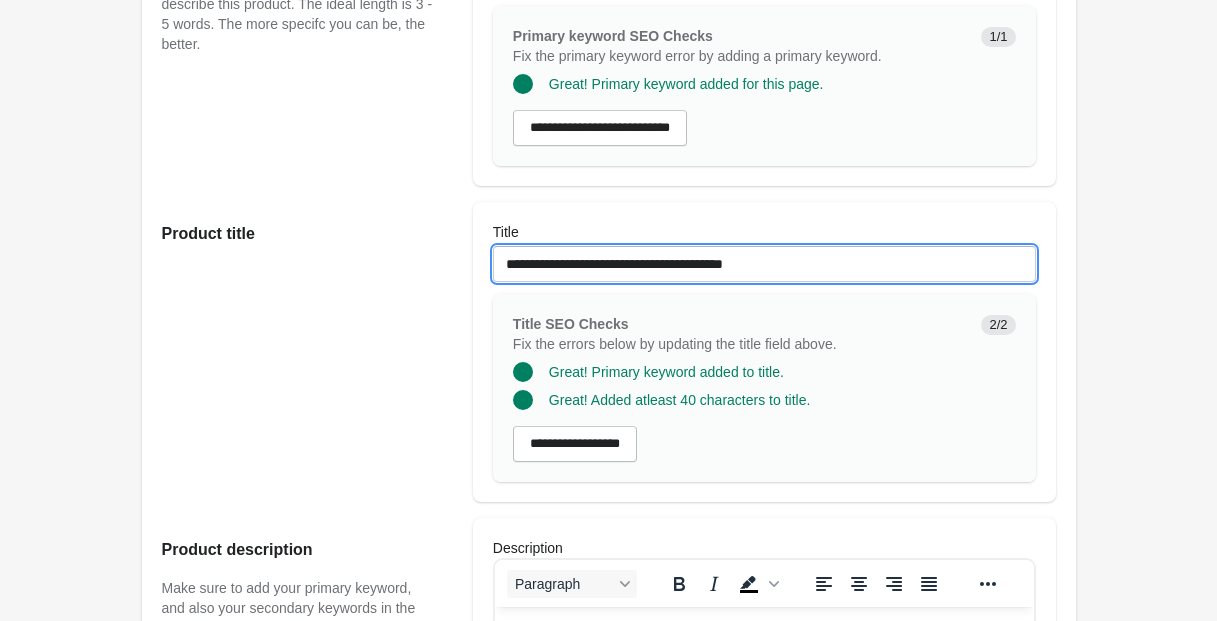 drag, startPoint x: 722, startPoint y: 282, endPoint x: 826, endPoint y: 288, distance: 104.172935 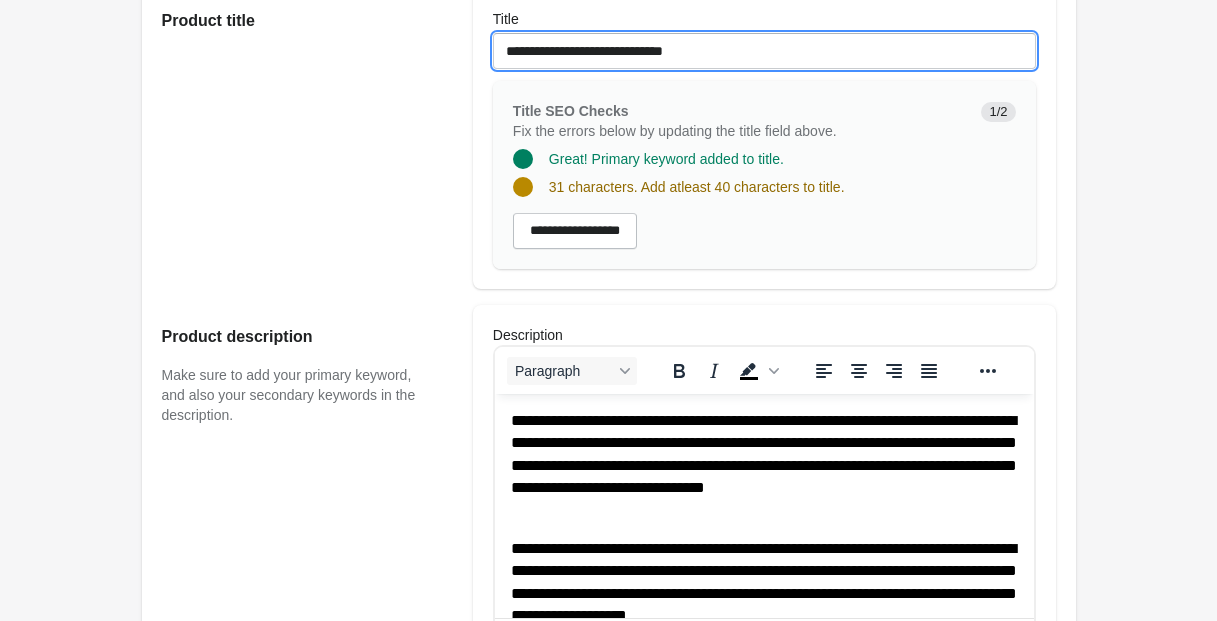 scroll, scrollTop: 494, scrollLeft: 0, axis: vertical 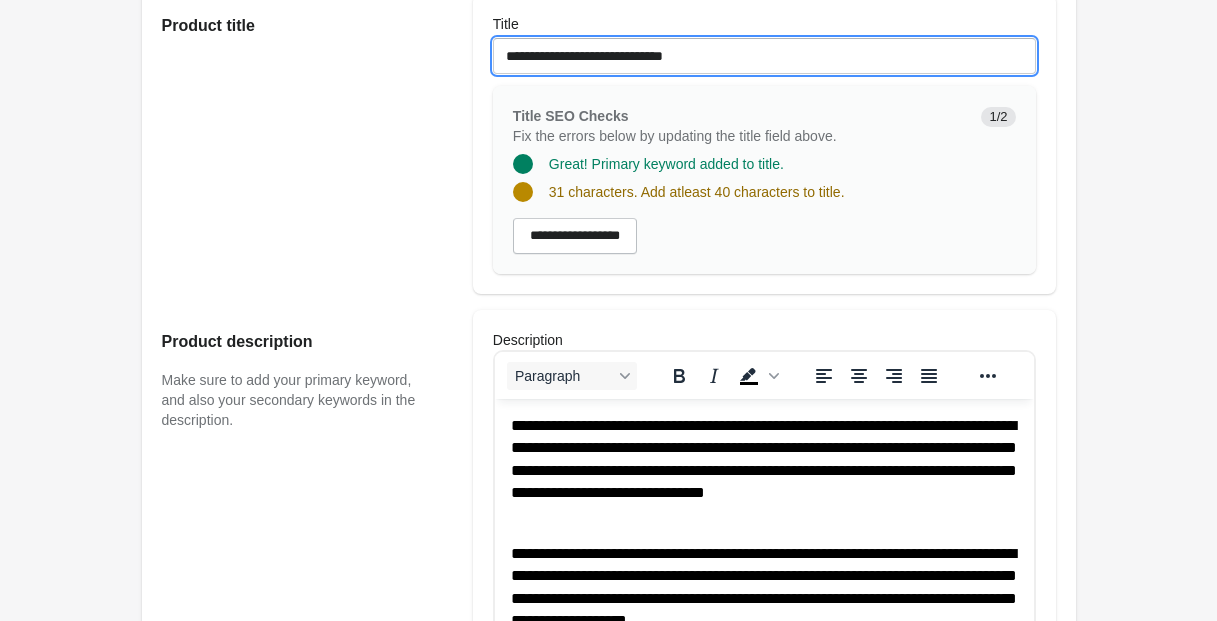 drag, startPoint x: 587, startPoint y: 70, endPoint x: 602, endPoint y: 122, distance: 54.120235 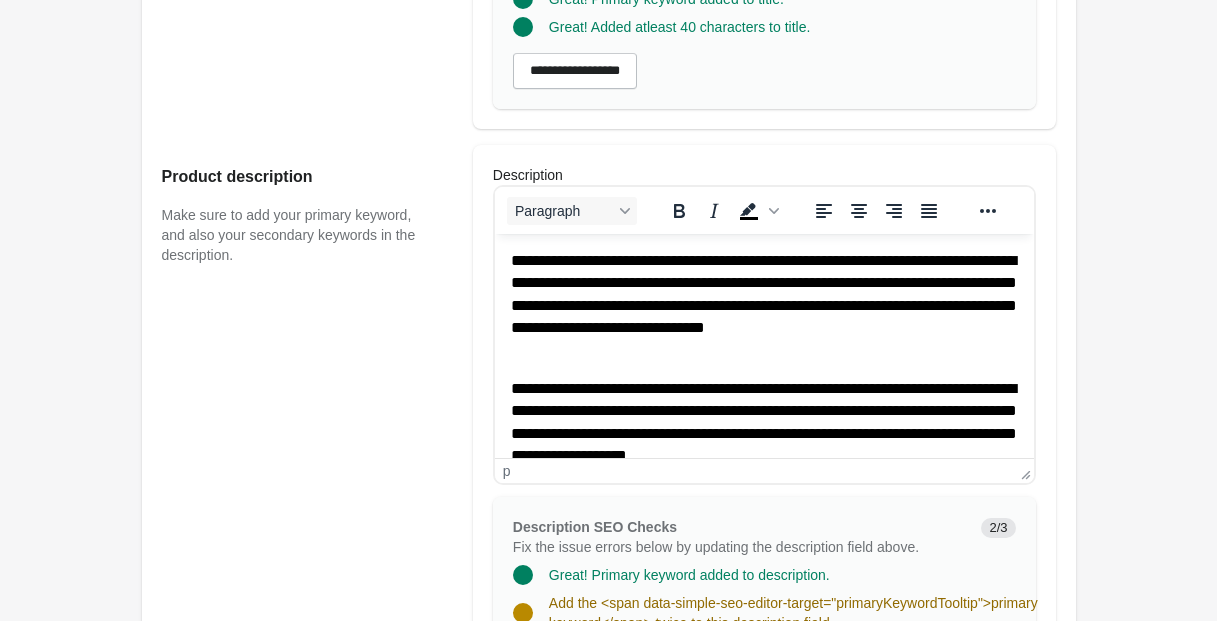 scroll, scrollTop: 656, scrollLeft: 0, axis: vertical 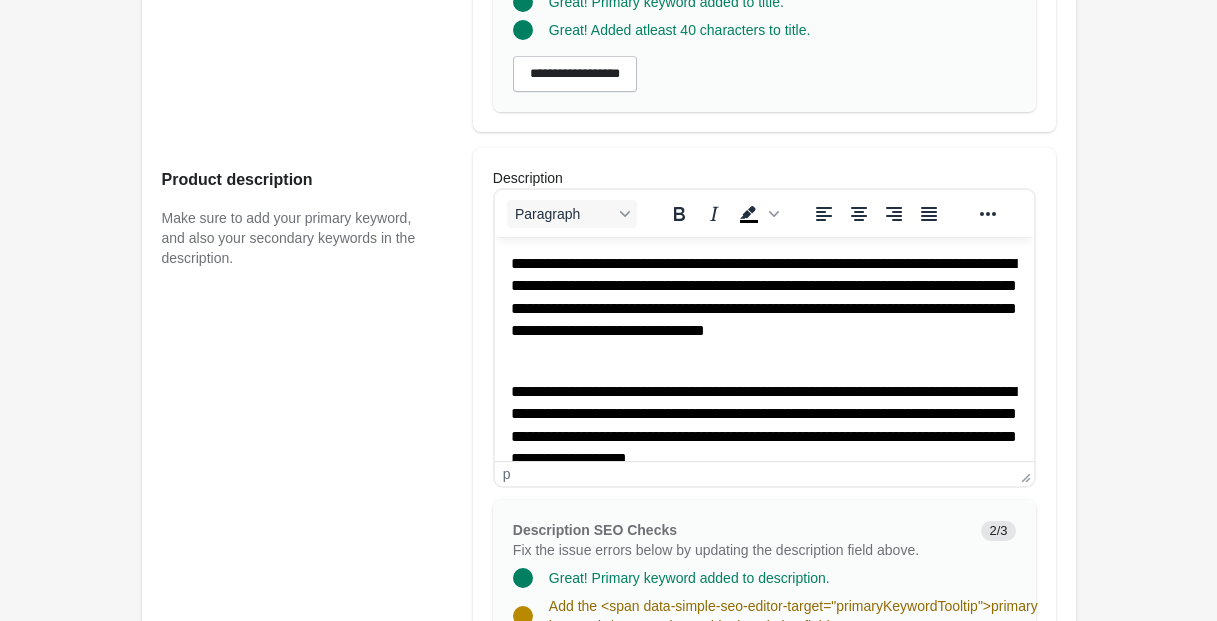 type on "**********" 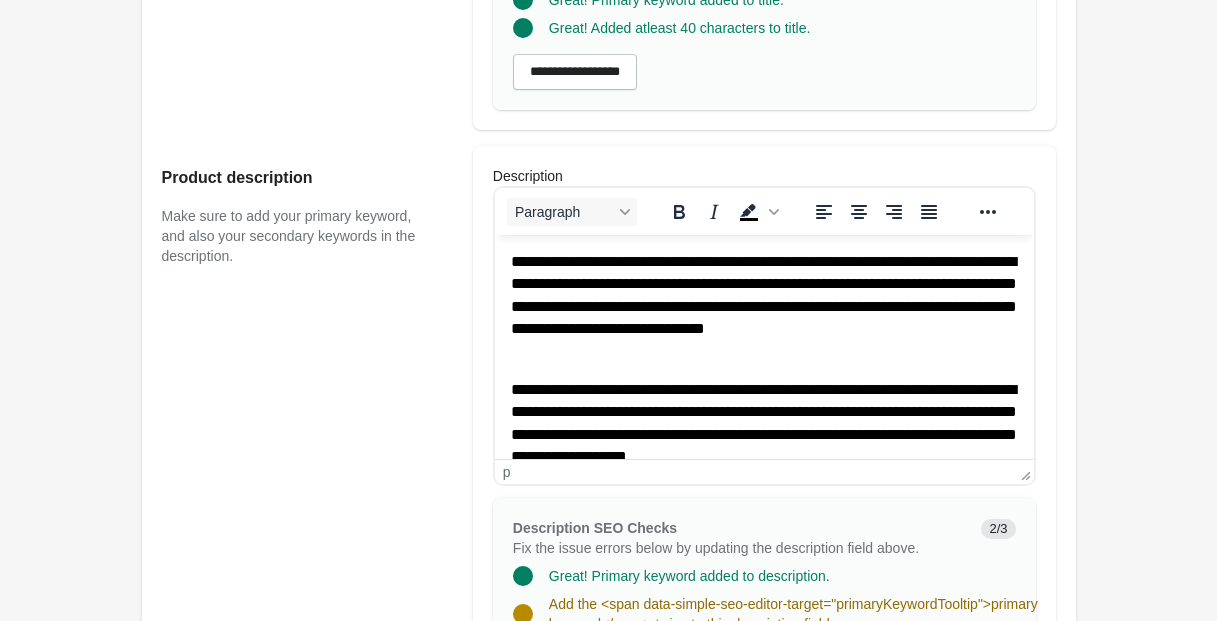 type 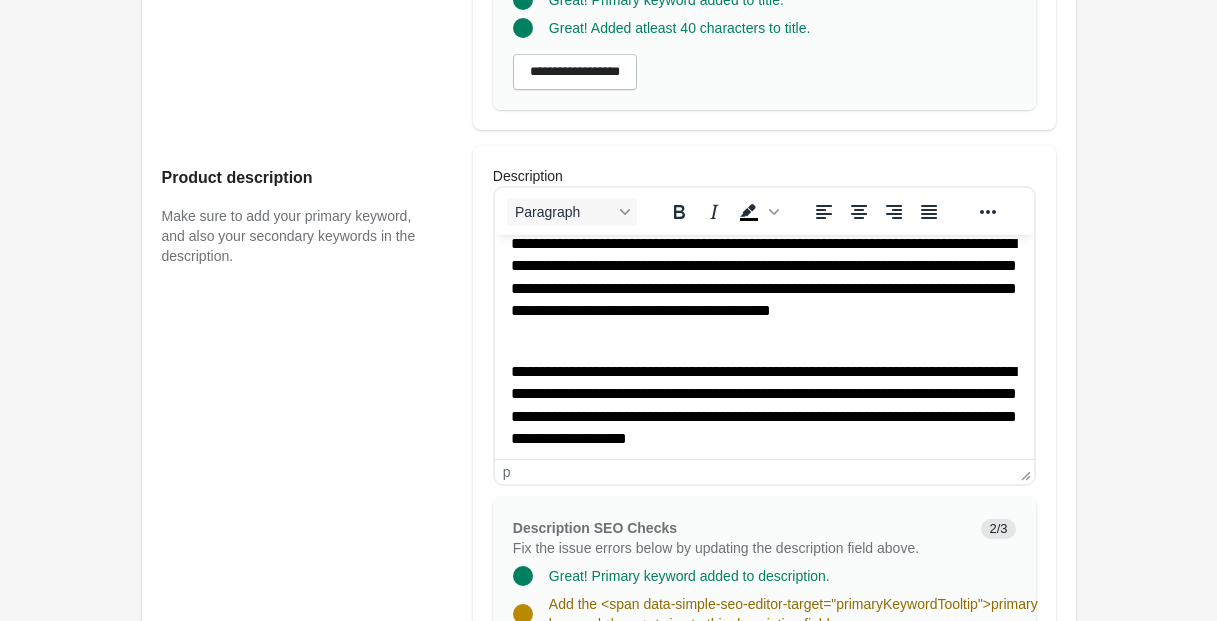 scroll, scrollTop: 26, scrollLeft: 0, axis: vertical 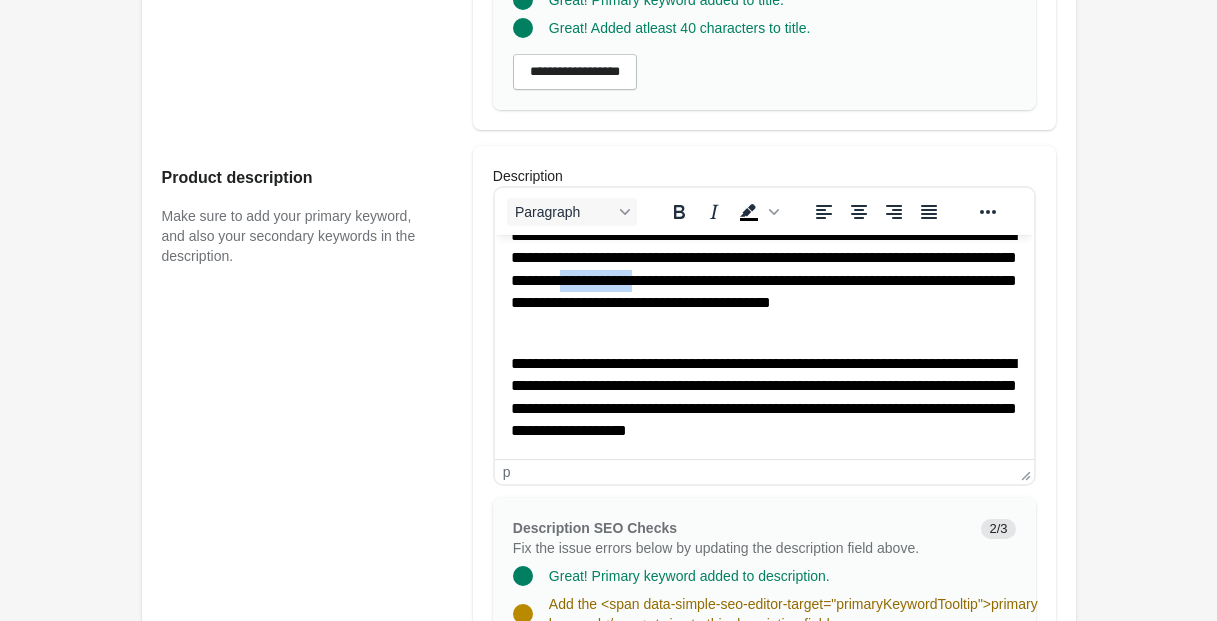 drag, startPoint x: 895, startPoint y: 281, endPoint x: 817, endPoint y: 282, distance: 78.00641 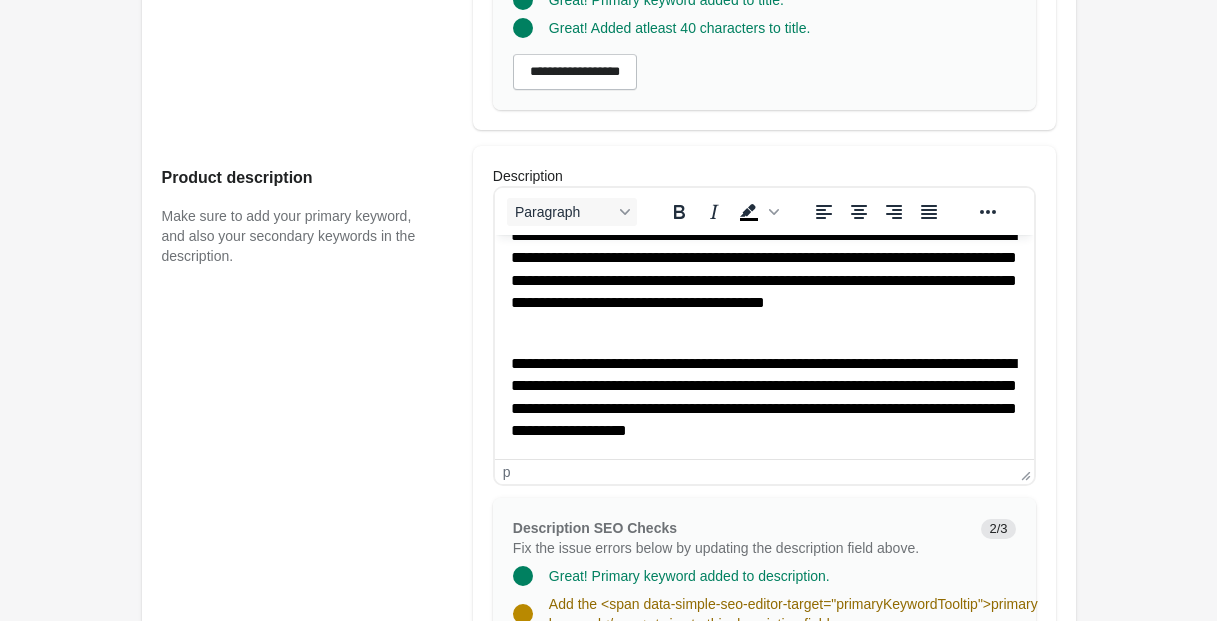 click on "**********" at bounding box center [763, 281] 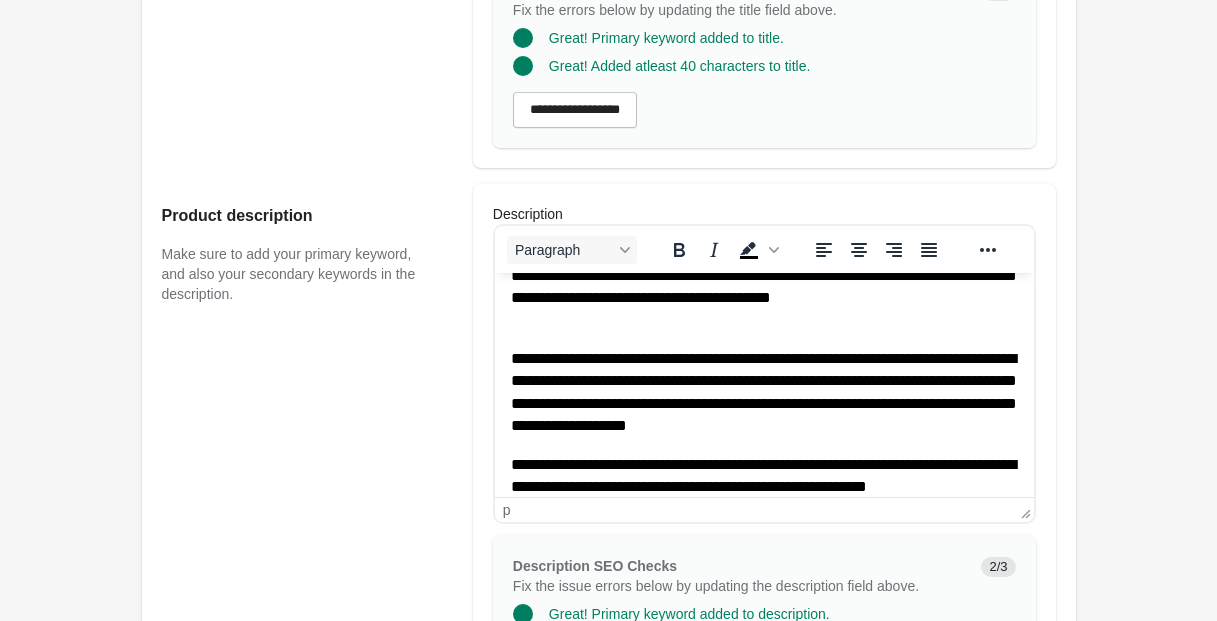 scroll, scrollTop: 76, scrollLeft: 0, axis: vertical 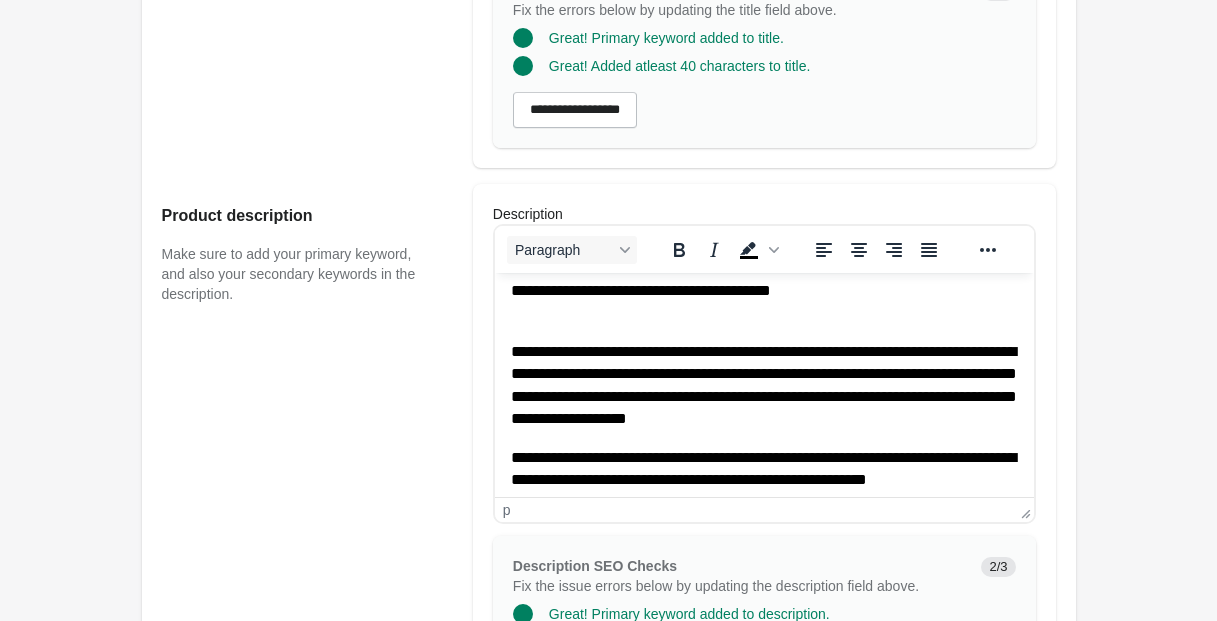 click on "**********" at bounding box center [763, 386] 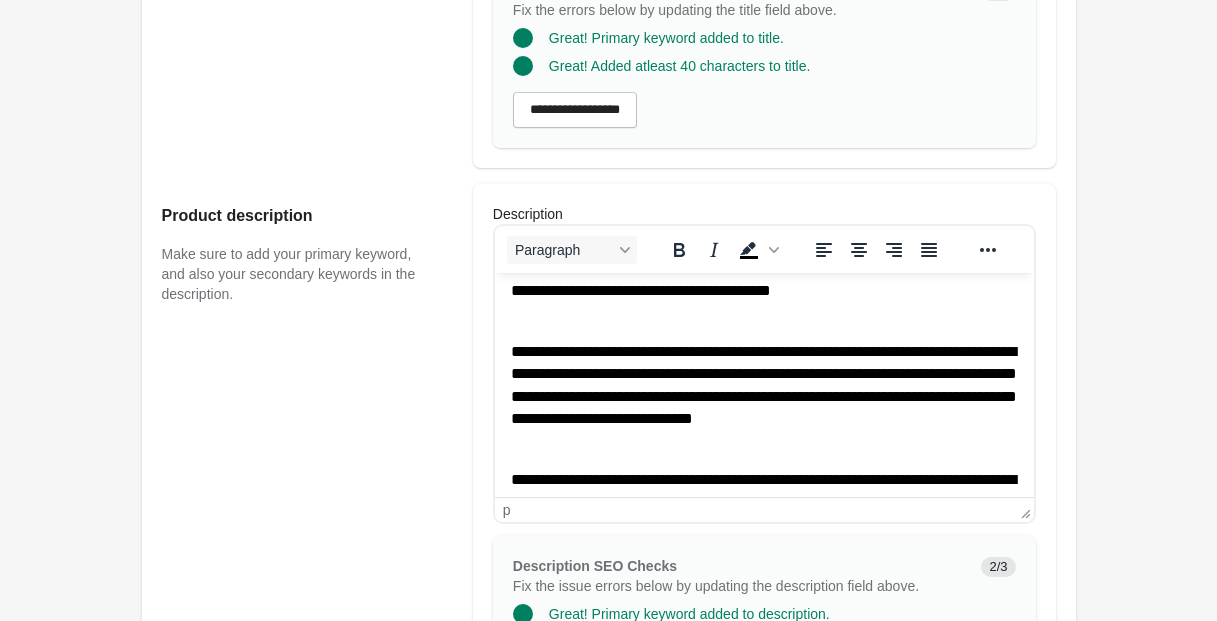 scroll, scrollTop: 72, scrollLeft: 0, axis: vertical 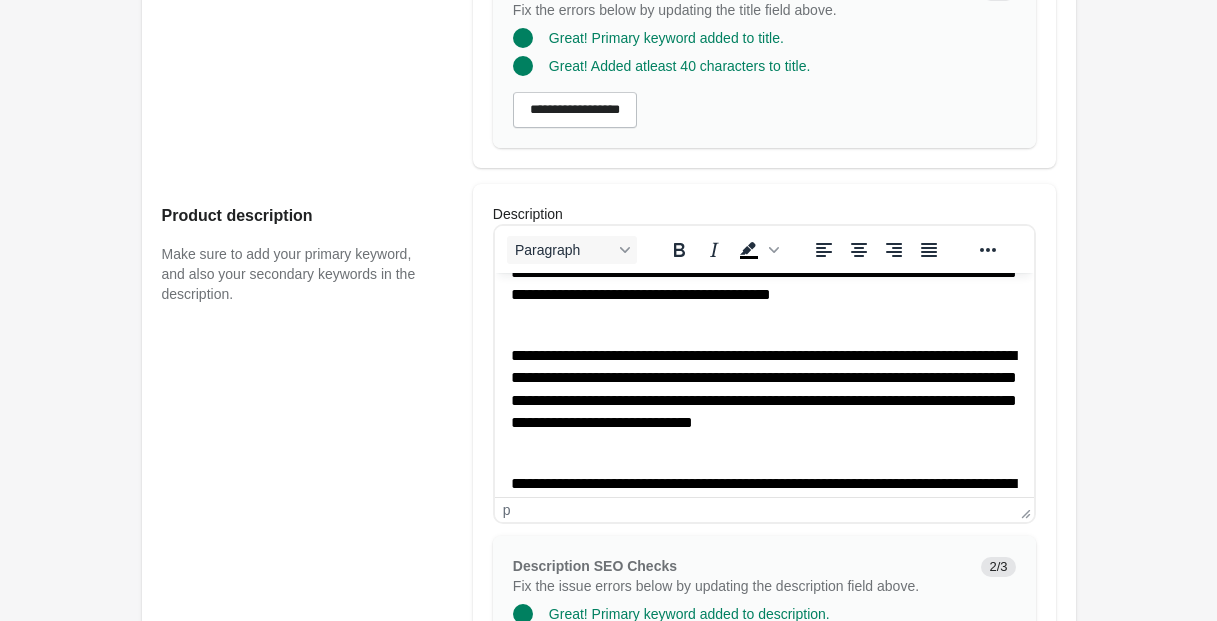 drag, startPoint x: 648, startPoint y: 371, endPoint x: 652, endPoint y: 383, distance: 12.649111 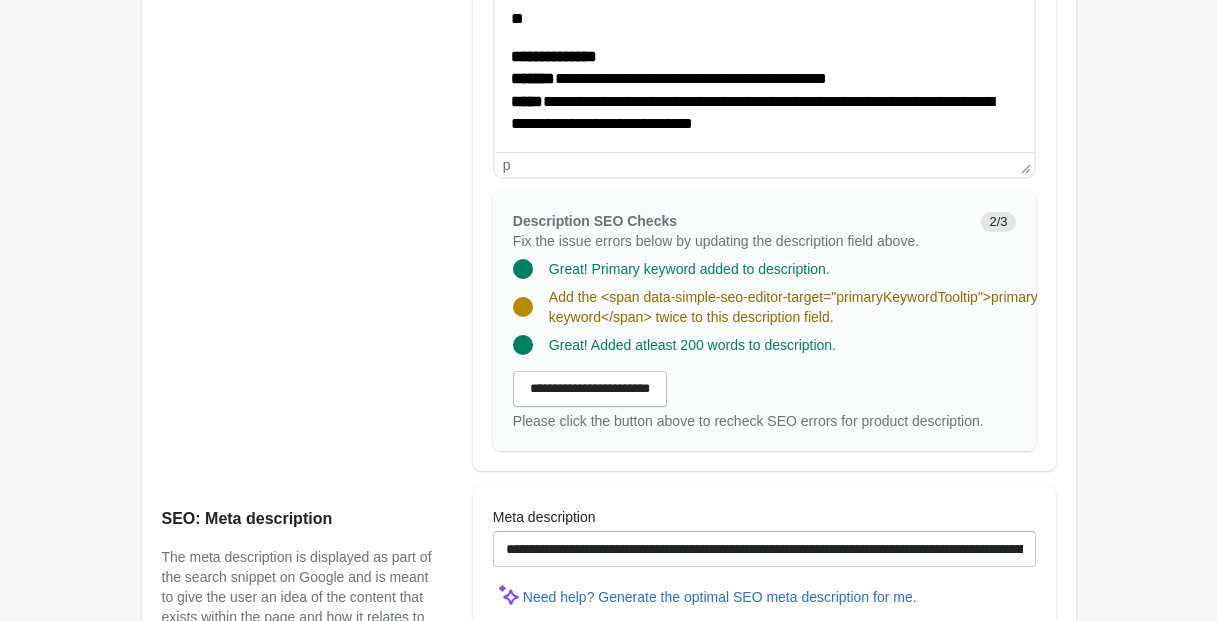 scroll, scrollTop: 987, scrollLeft: 0, axis: vertical 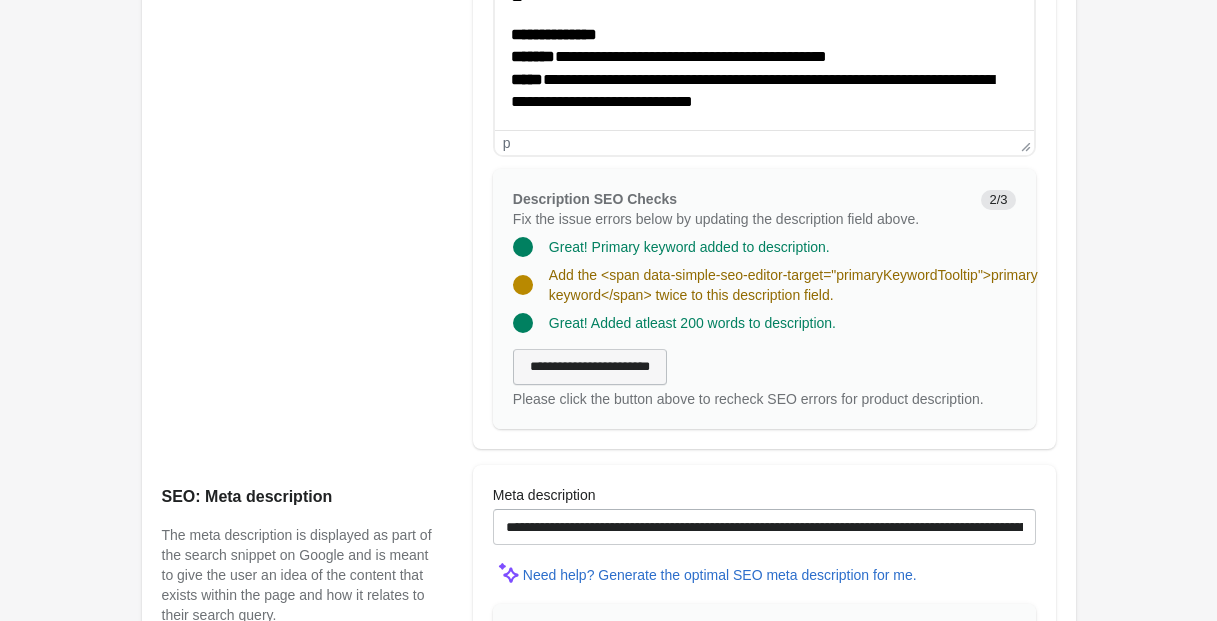 click on "**********" at bounding box center (590, 367) 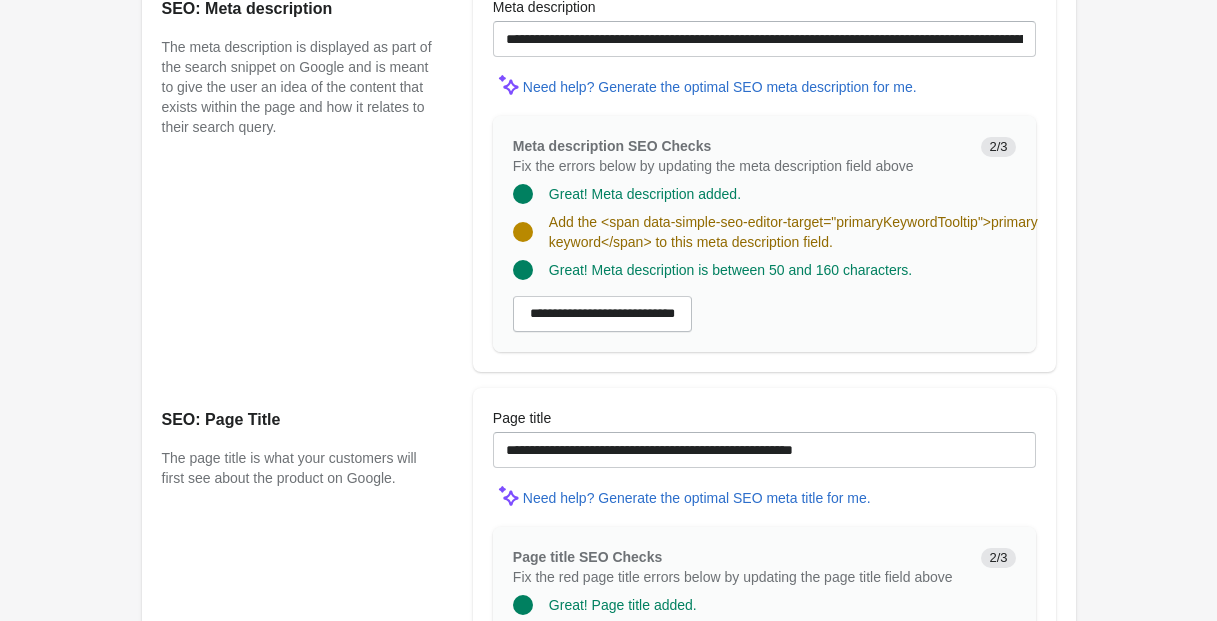 scroll, scrollTop: 1444, scrollLeft: 0, axis: vertical 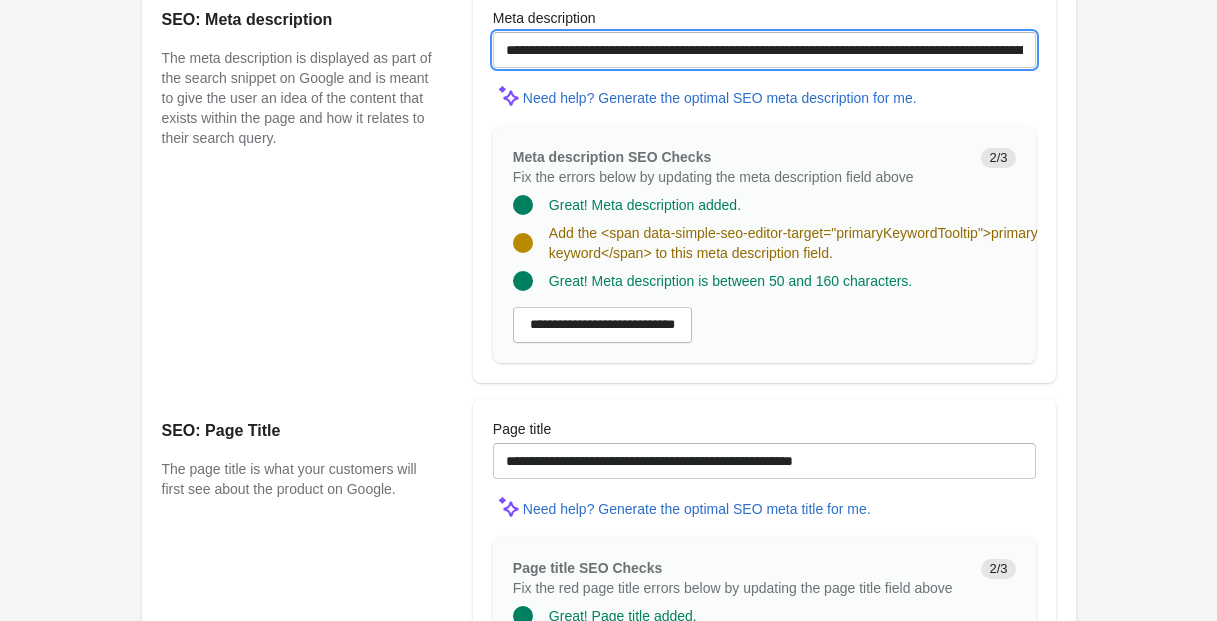 click on "**********" at bounding box center [764, 50] 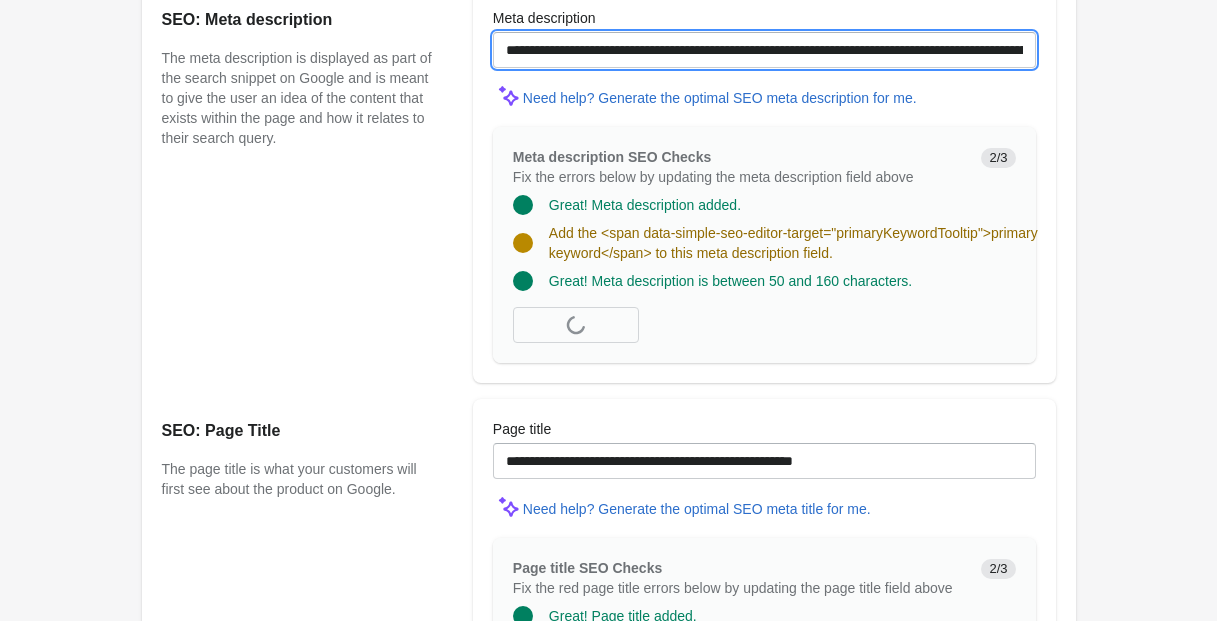 scroll, scrollTop: 1443, scrollLeft: 0, axis: vertical 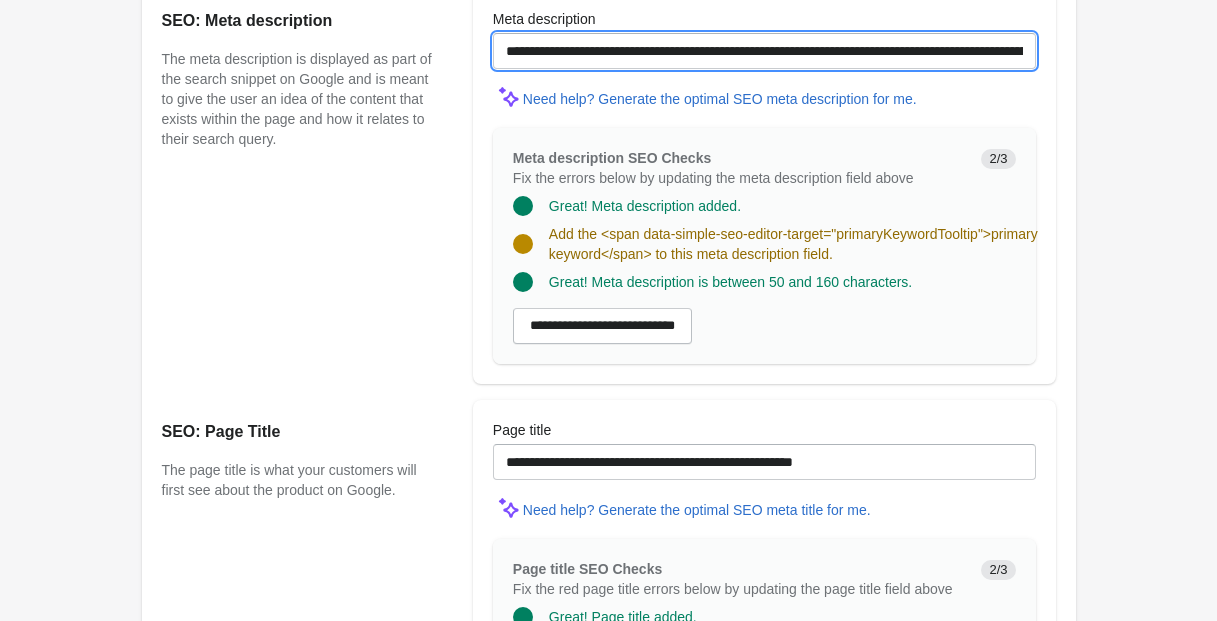 click on "**********" at bounding box center [764, 51] 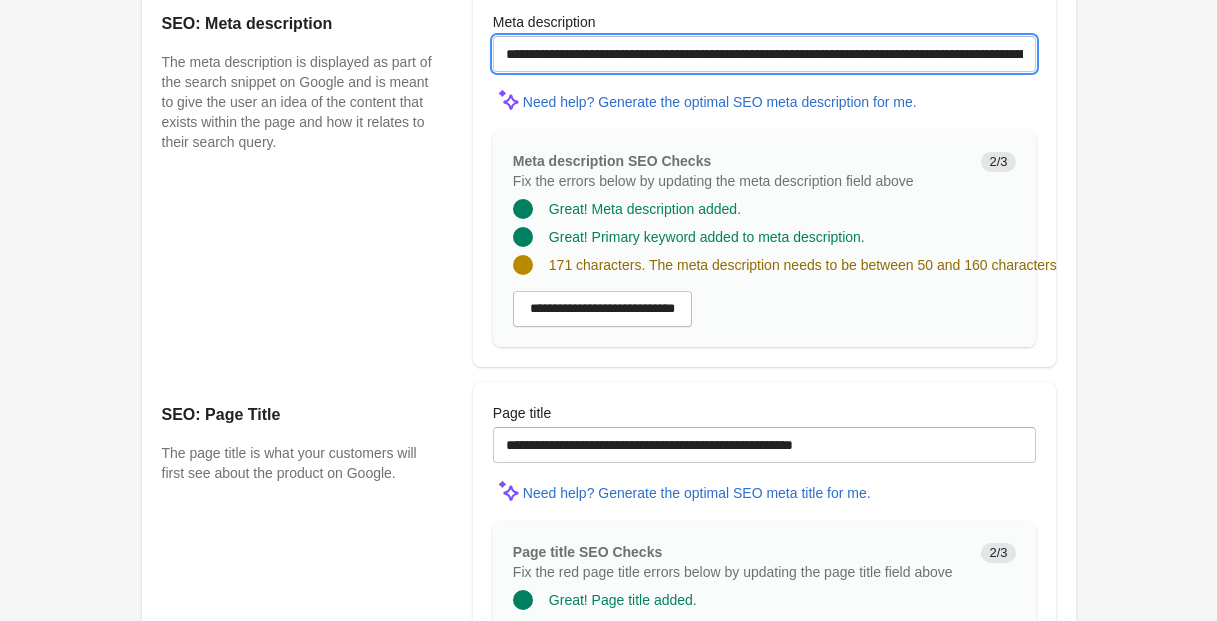 scroll, scrollTop: 1441, scrollLeft: 0, axis: vertical 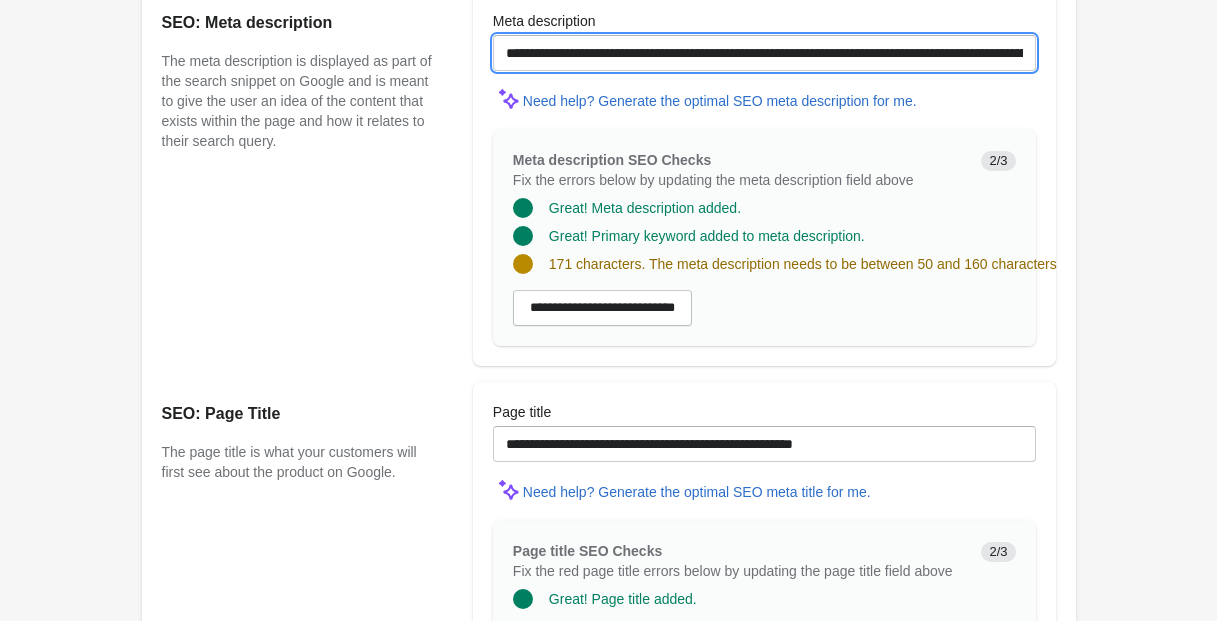 click on "**********" at bounding box center [764, 53] 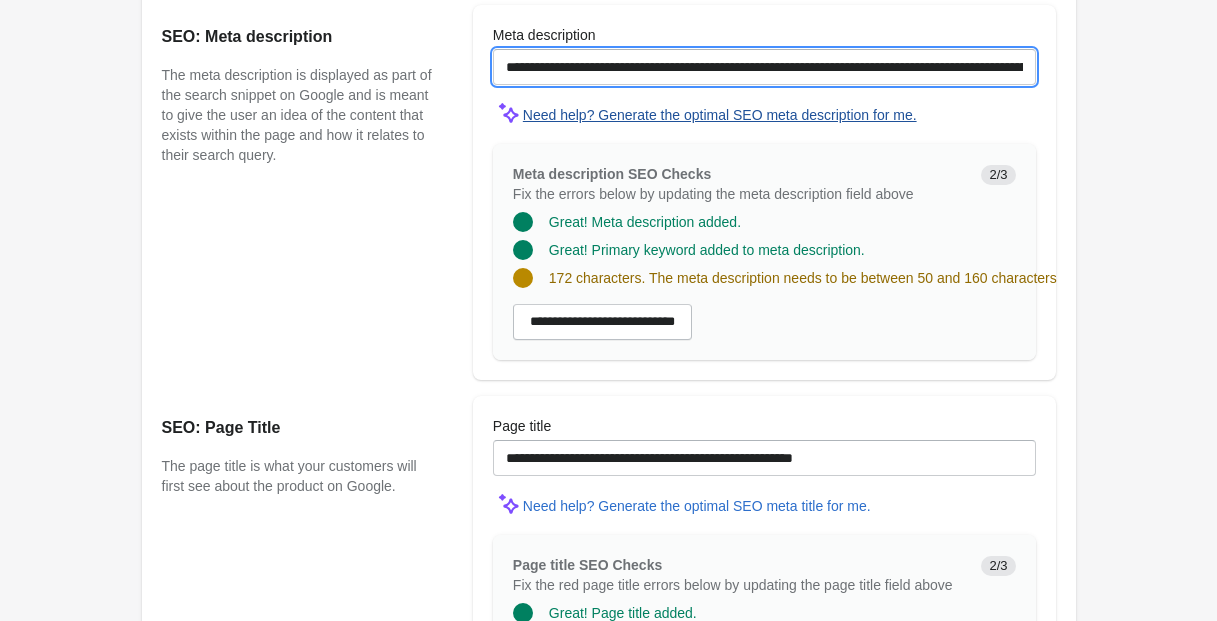 scroll, scrollTop: 1419, scrollLeft: 0, axis: vertical 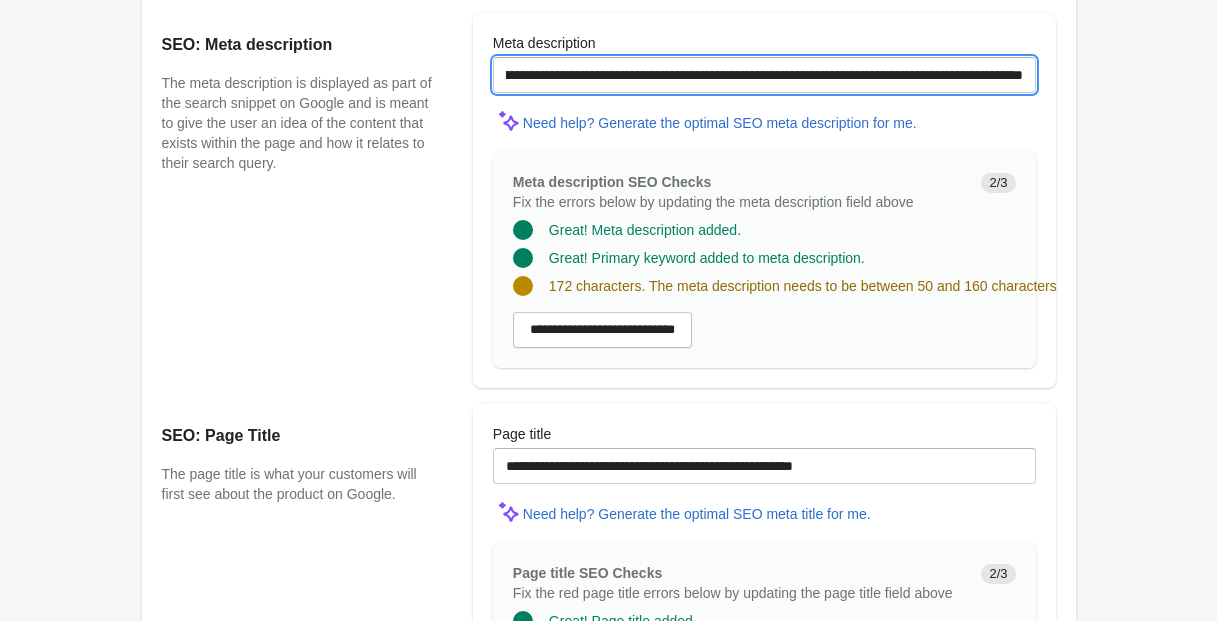 drag, startPoint x: 882, startPoint y: 94, endPoint x: 1037, endPoint y: 98, distance: 155.0516 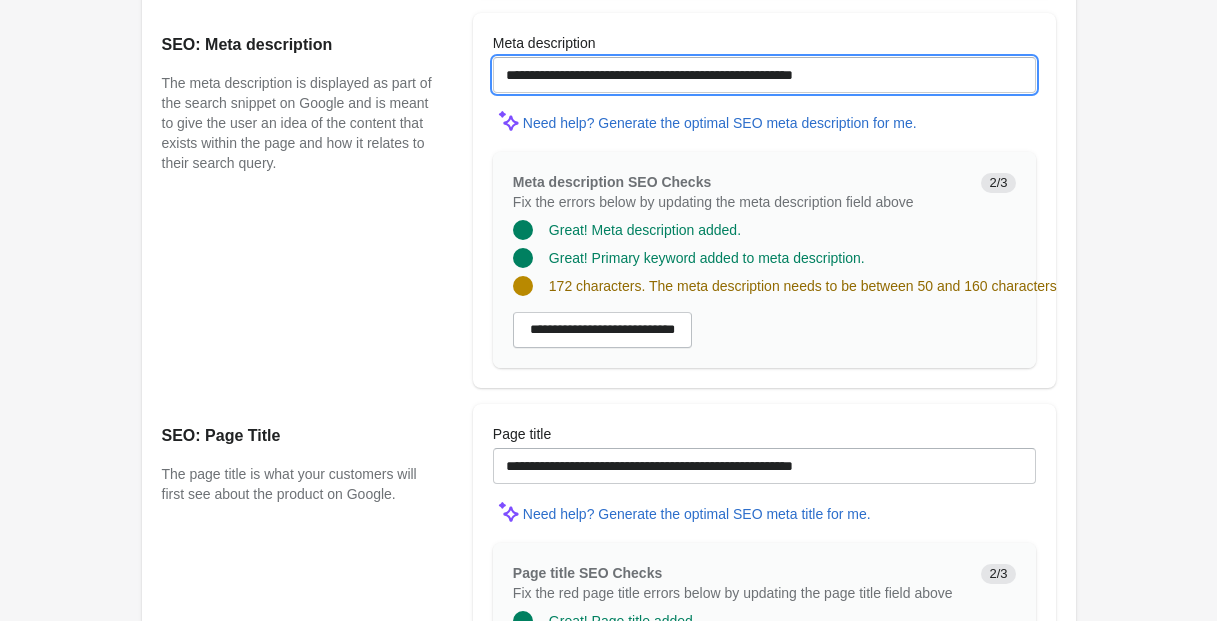 scroll, scrollTop: 0, scrollLeft: 0, axis: both 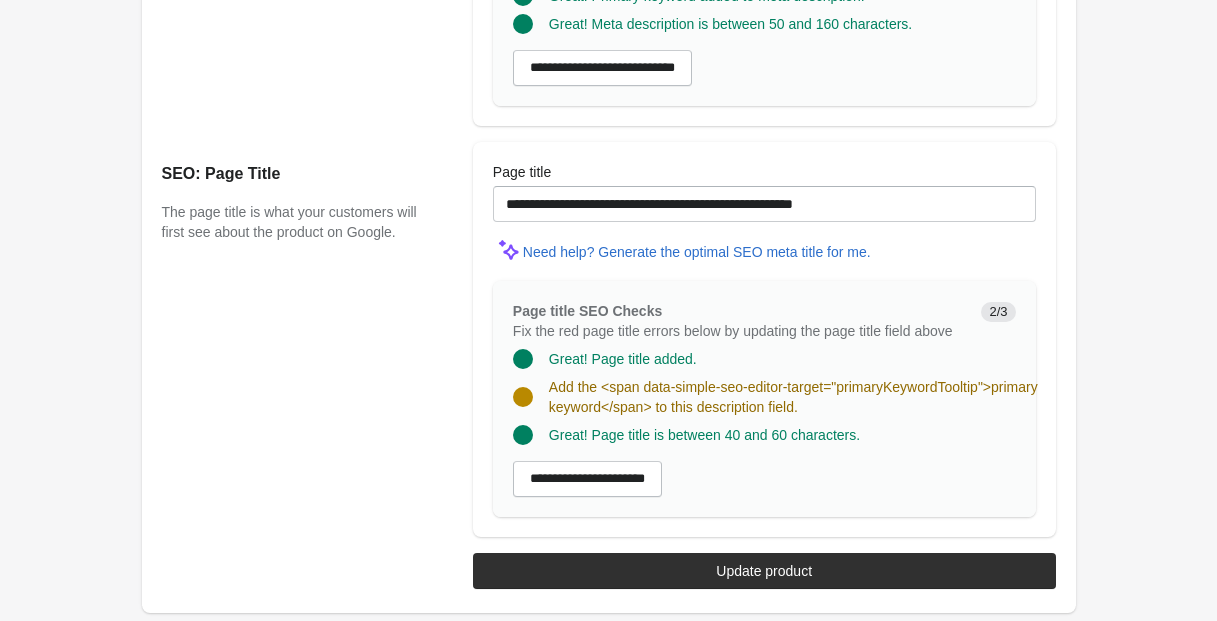 type on "**********" 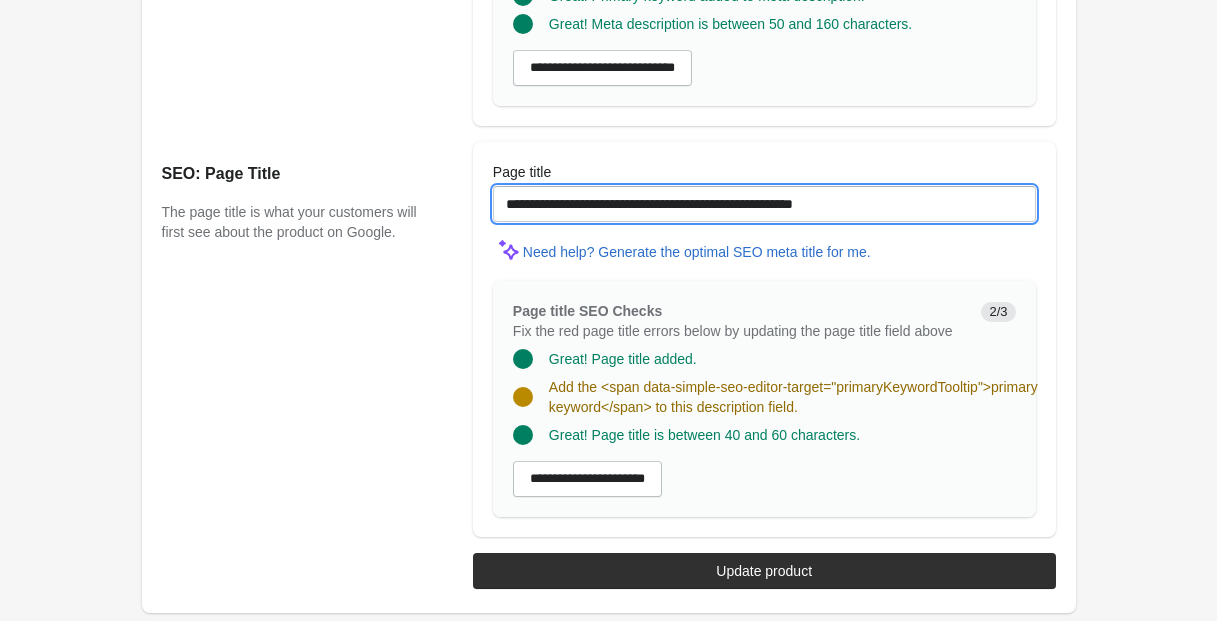 click on "**********" at bounding box center [764, 204] 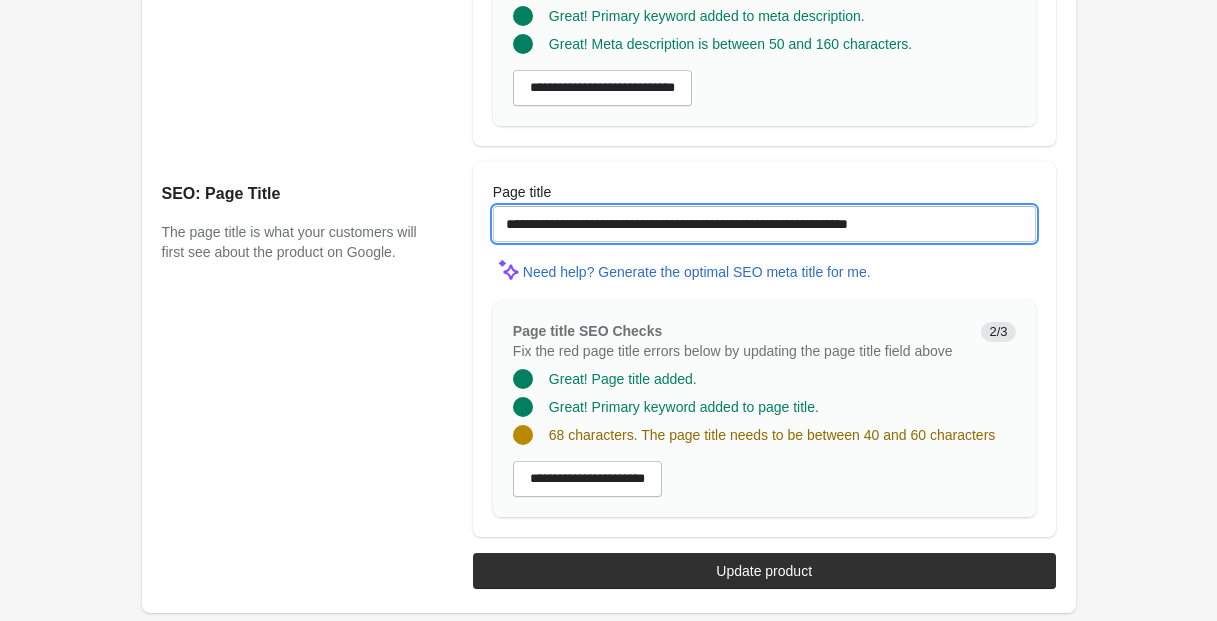 drag, startPoint x: 737, startPoint y: 207, endPoint x: 1018, endPoint y: 213, distance: 281.06406 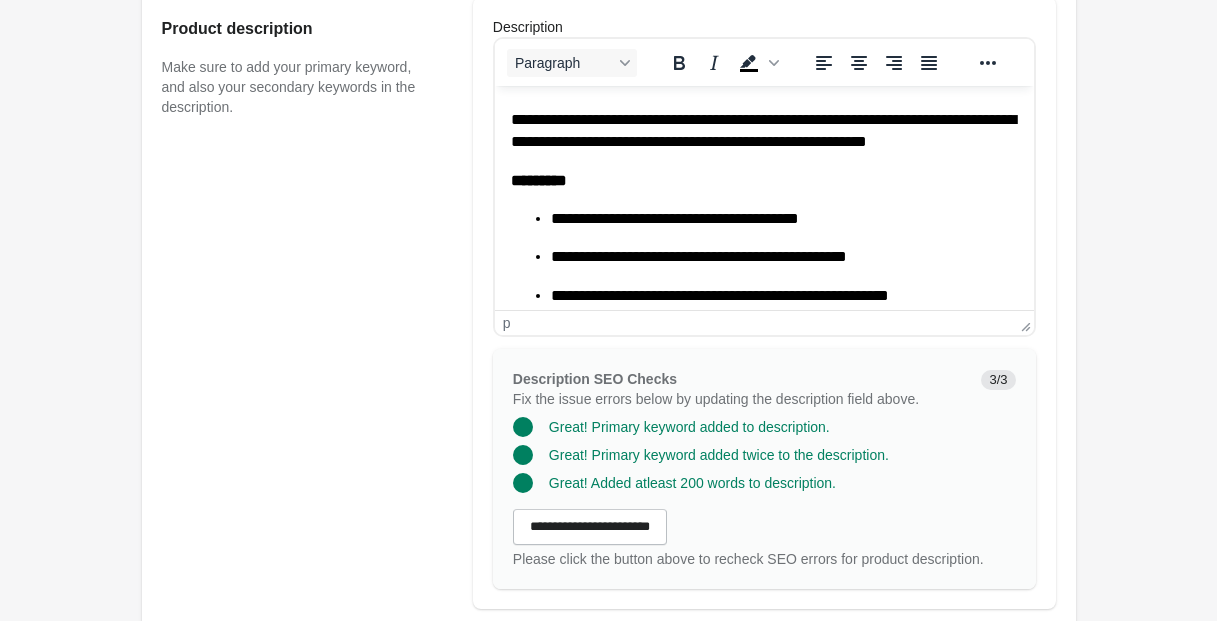 scroll, scrollTop: 0, scrollLeft: 0, axis: both 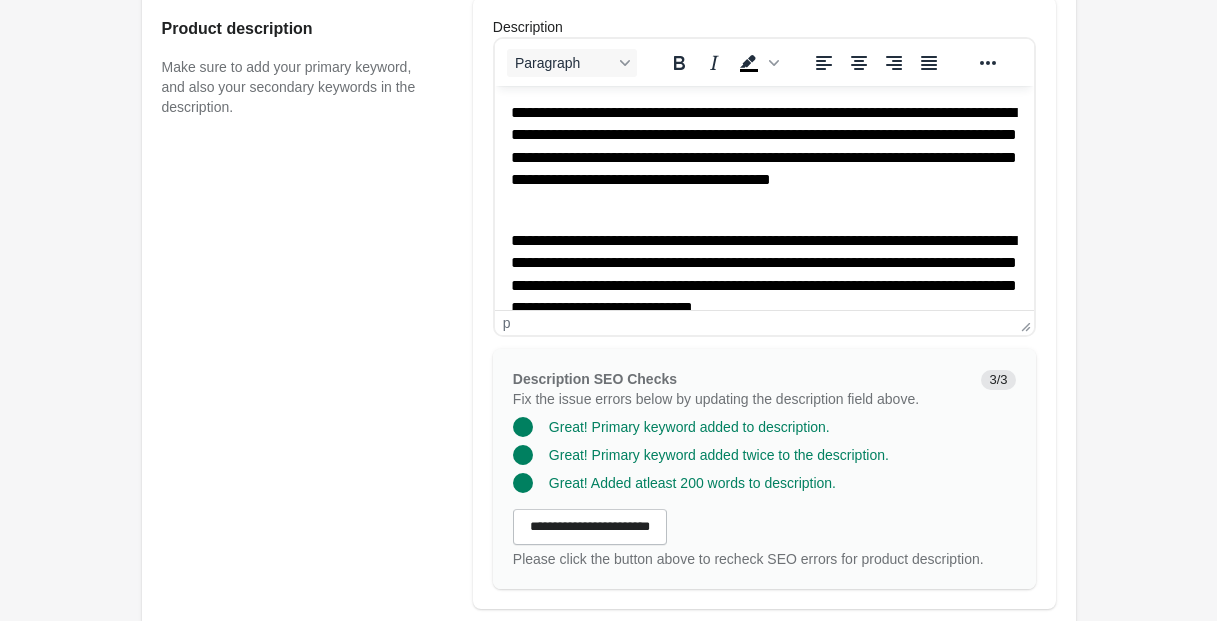 type on "**********" 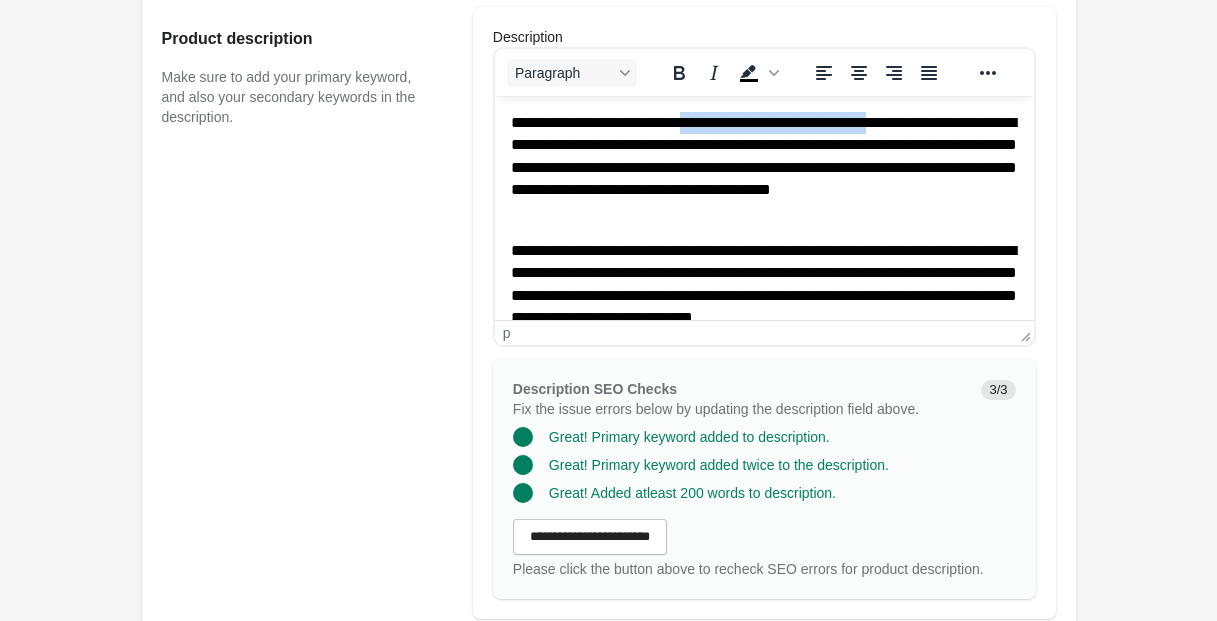 drag, startPoint x: 699, startPoint y: 123, endPoint x: 921, endPoint y: 130, distance: 222.11034 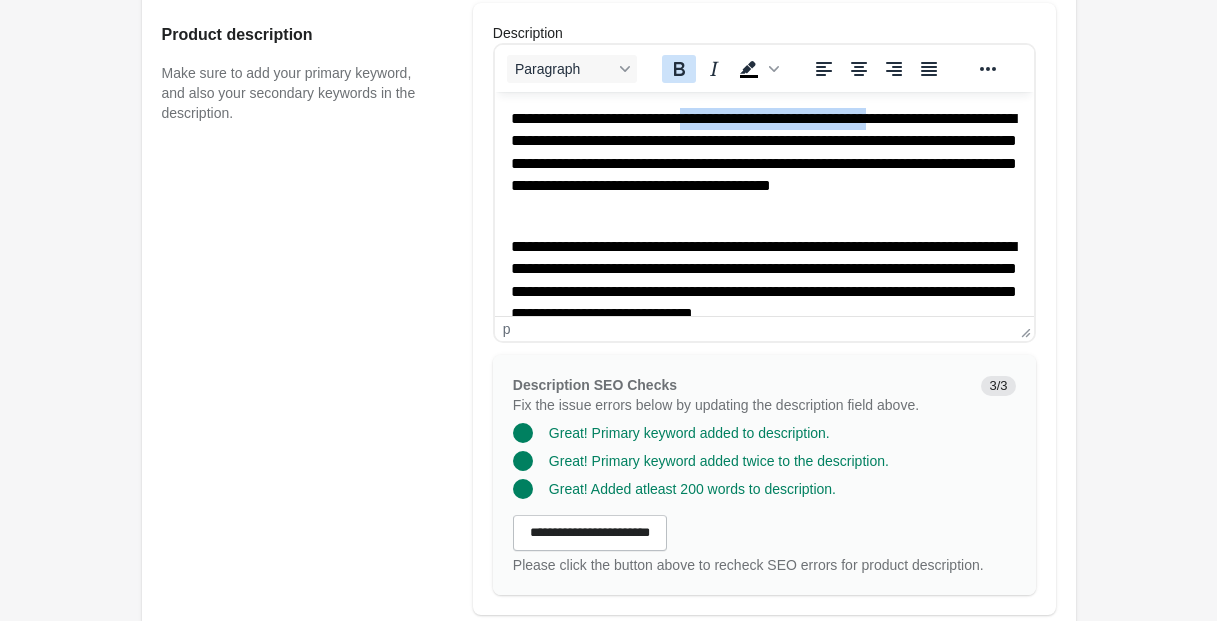 click 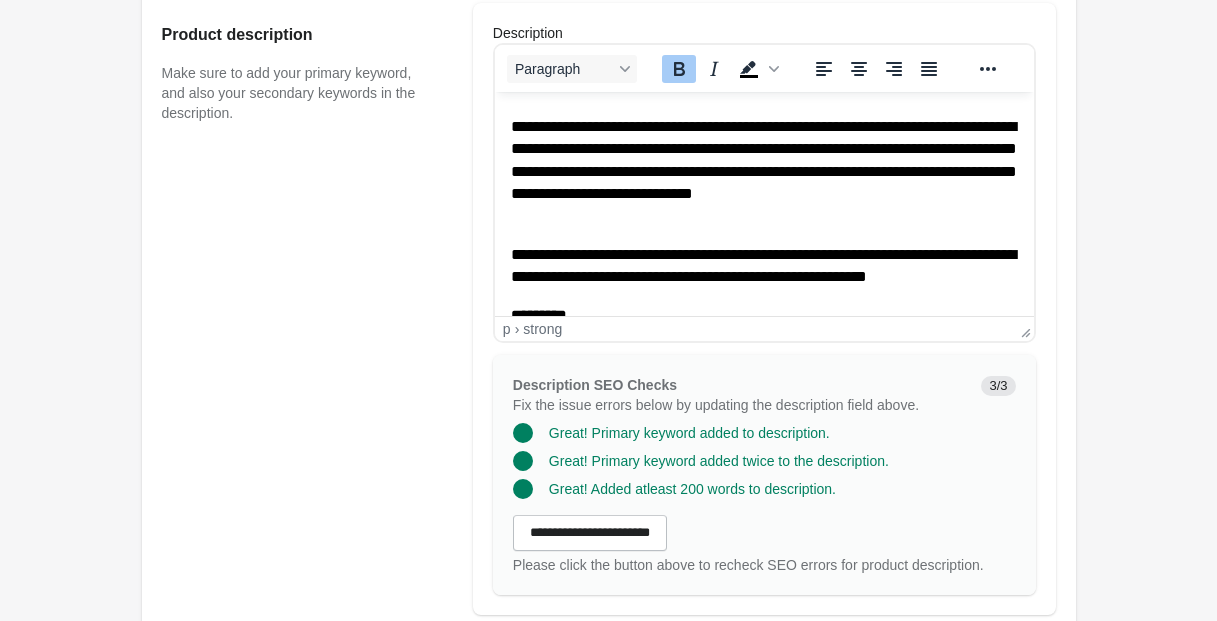 scroll, scrollTop: 121, scrollLeft: 0, axis: vertical 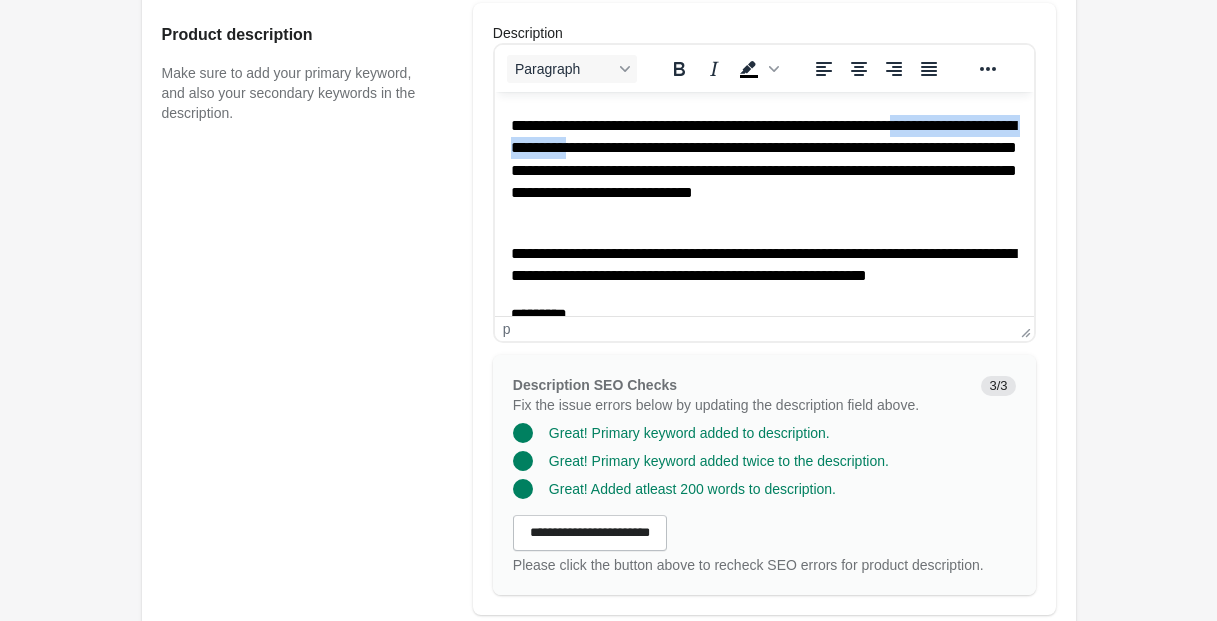 drag, startPoint x: 948, startPoint y: 125, endPoint x: 706, endPoint y: 148, distance: 243.09052 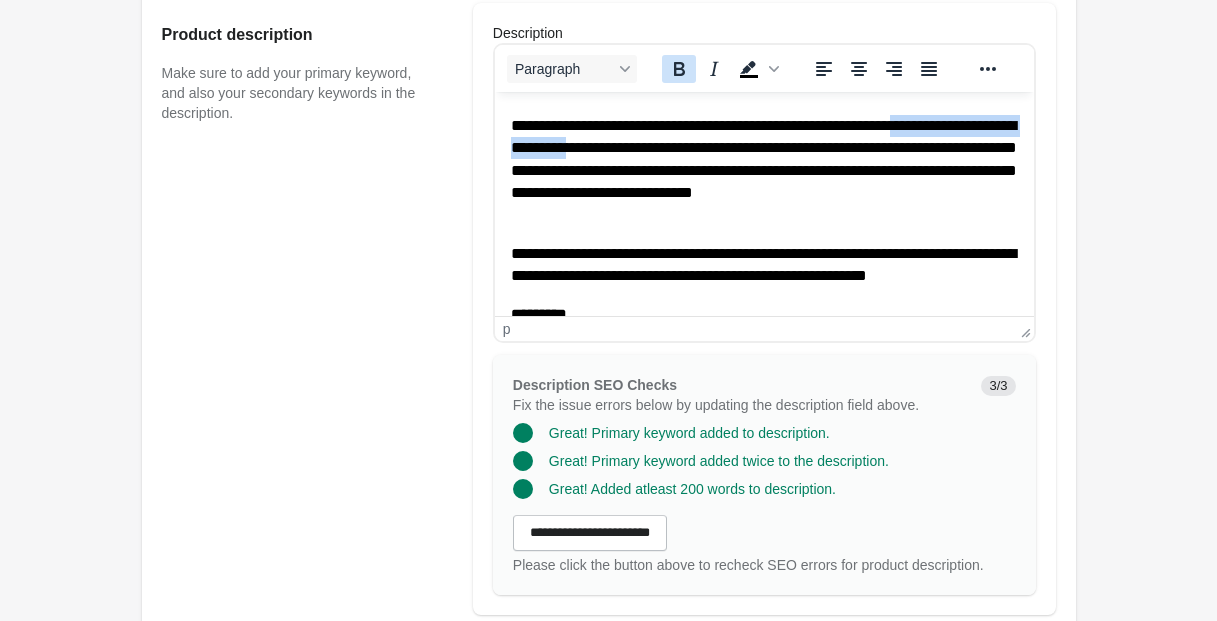 click 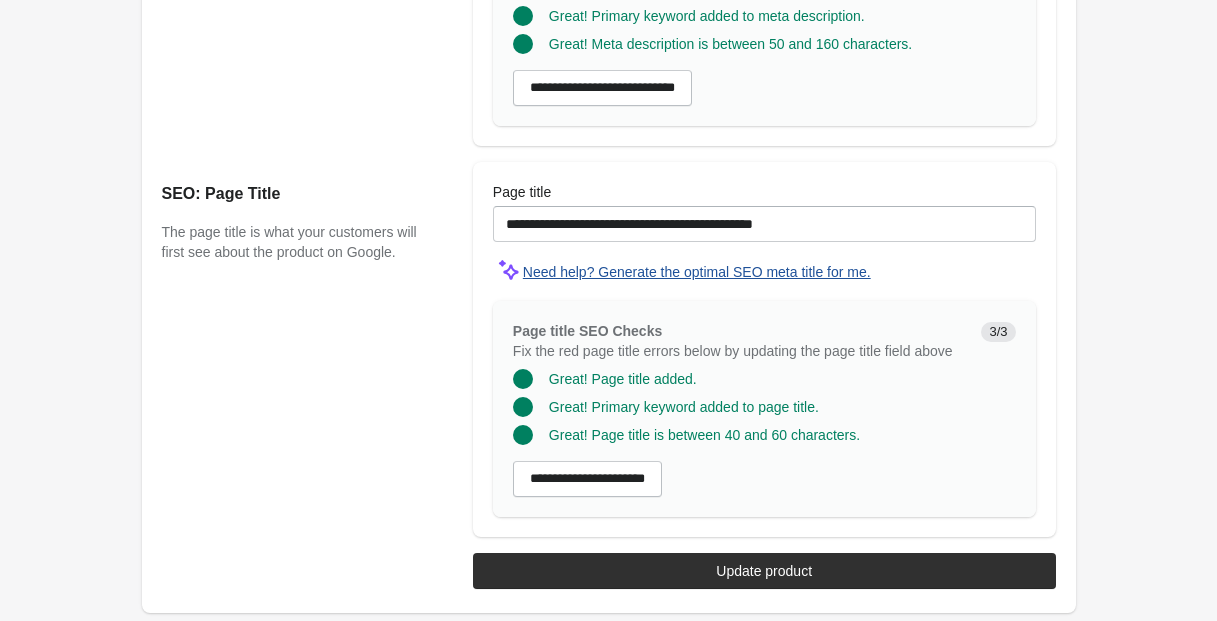 scroll, scrollTop: 1717, scrollLeft: 0, axis: vertical 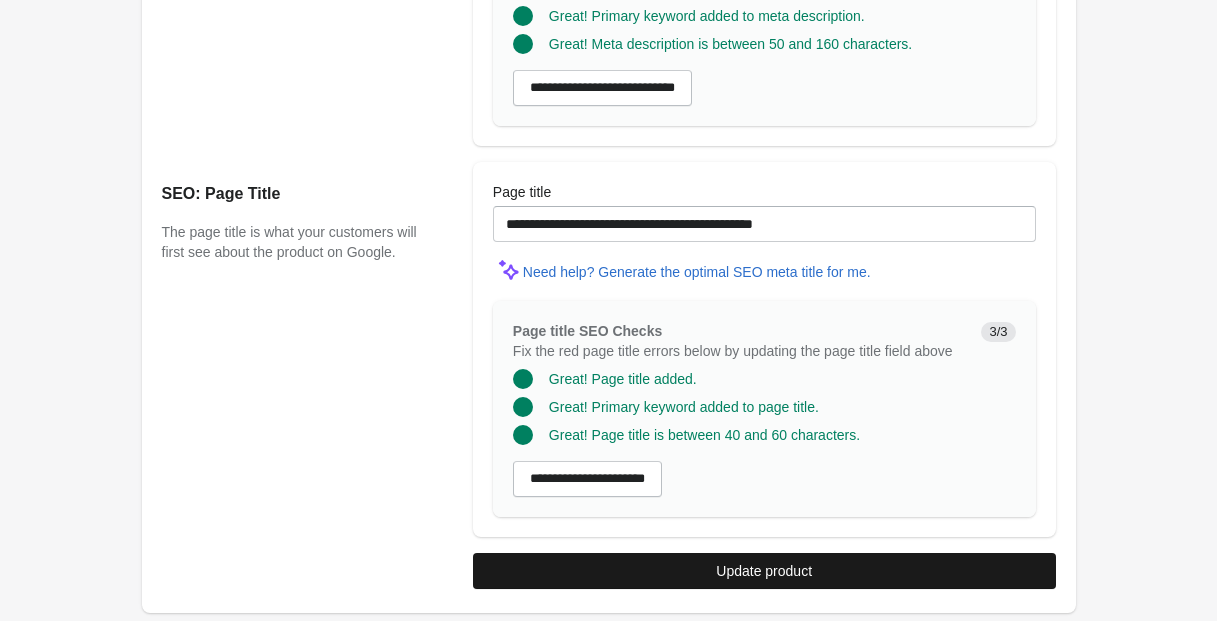 click on "Update product" at bounding box center (764, 571) 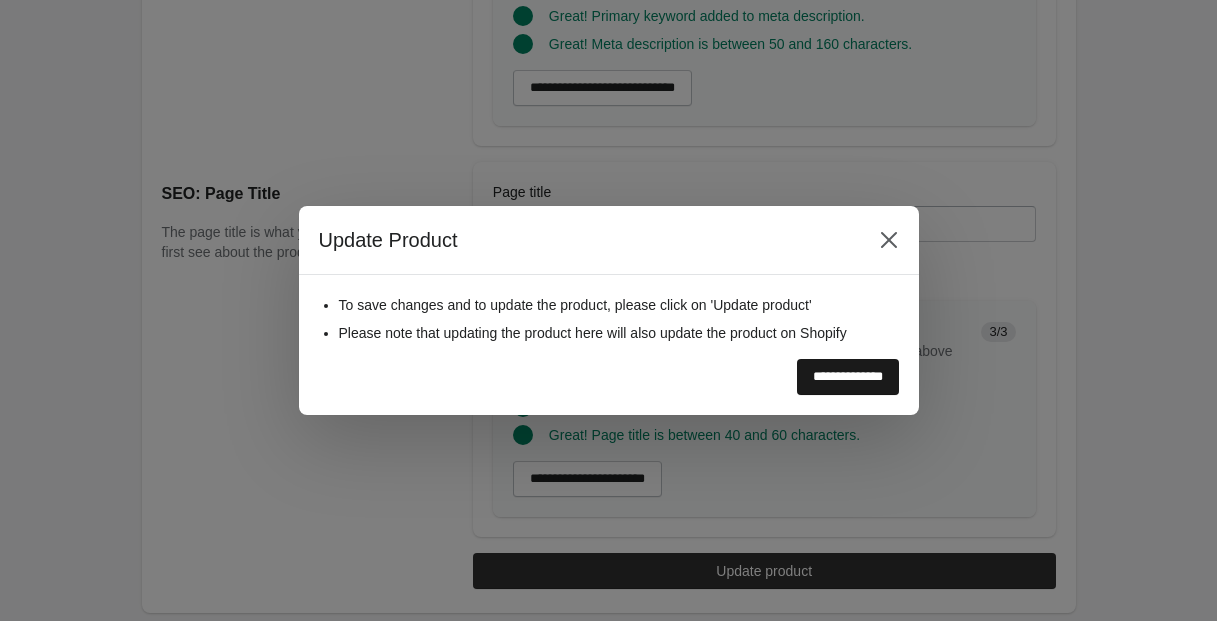 click on "**********" at bounding box center [848, 377] 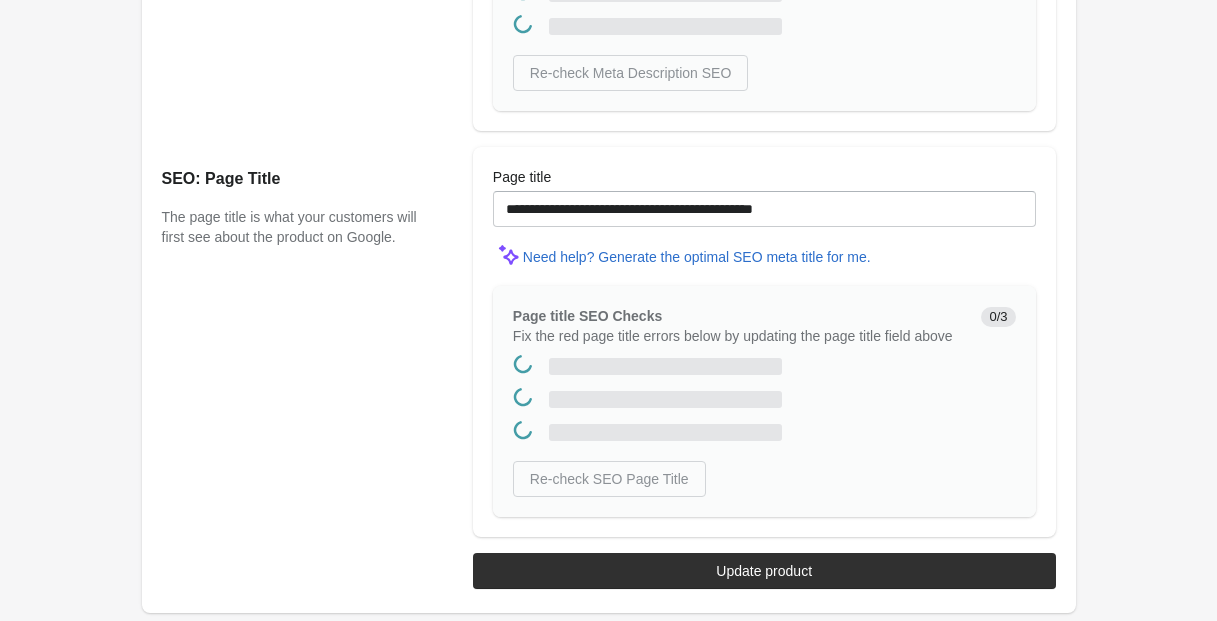 scroll, scrollTop: 0, scrollLeft: 0, axis: both 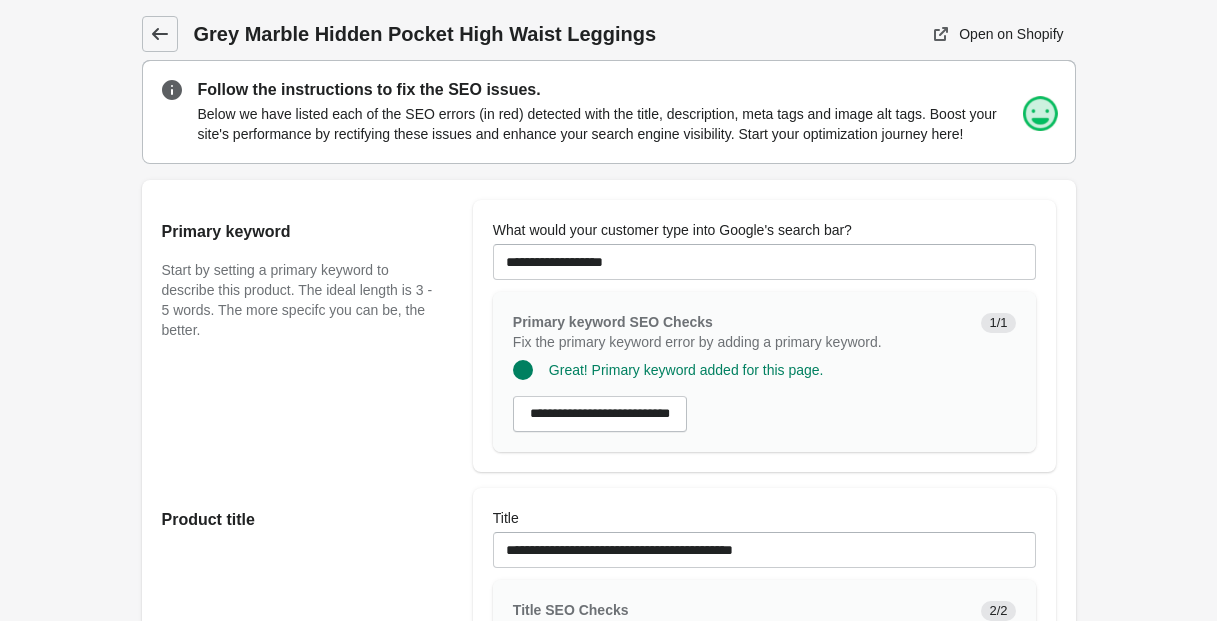 click 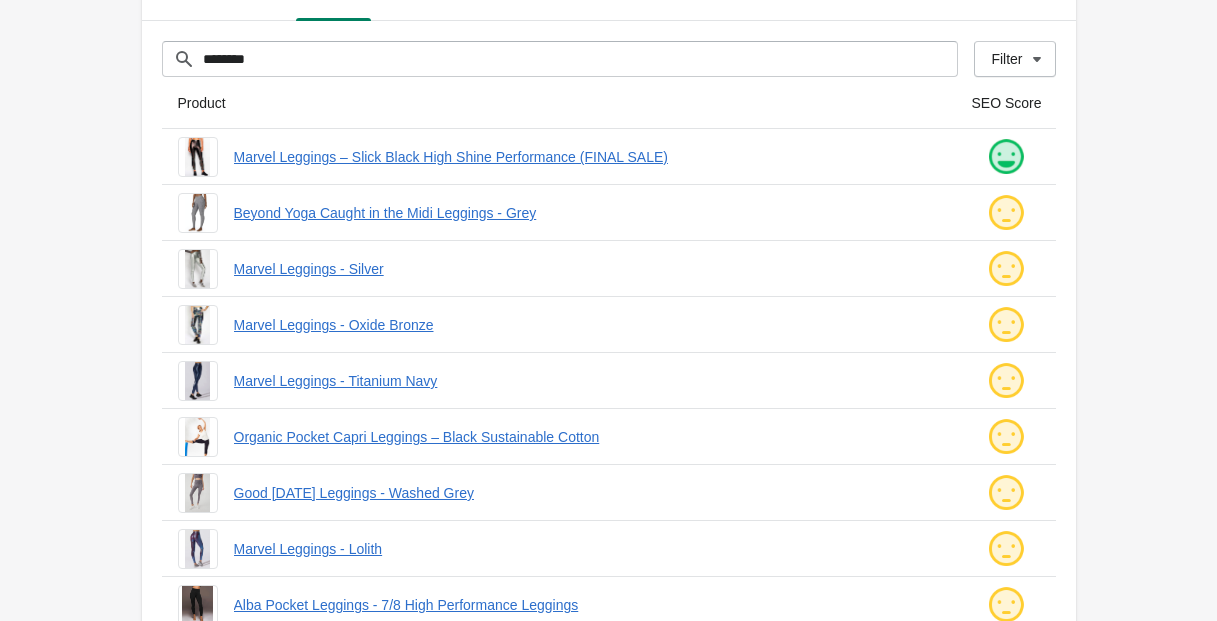 scroll, scrollTop: 100, scrollLeft: 0, axis: vertical 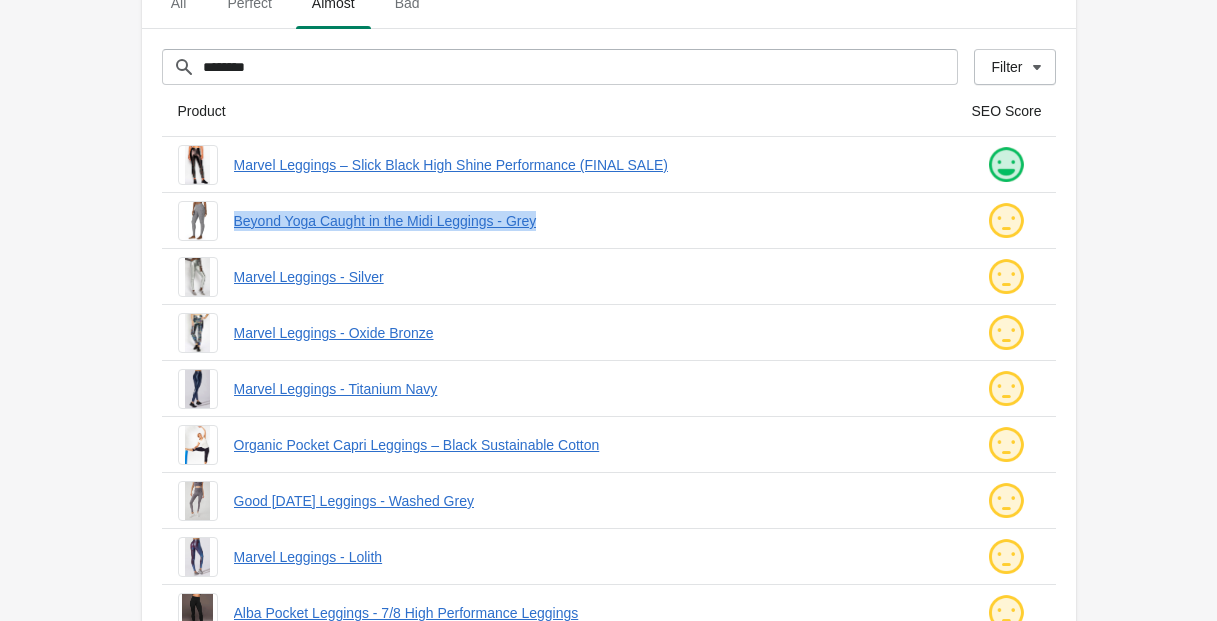 drag, startPoint x: 228, startPoint y: 220, endPoint x: 685, endPoint y: 235, distance: 457.2461 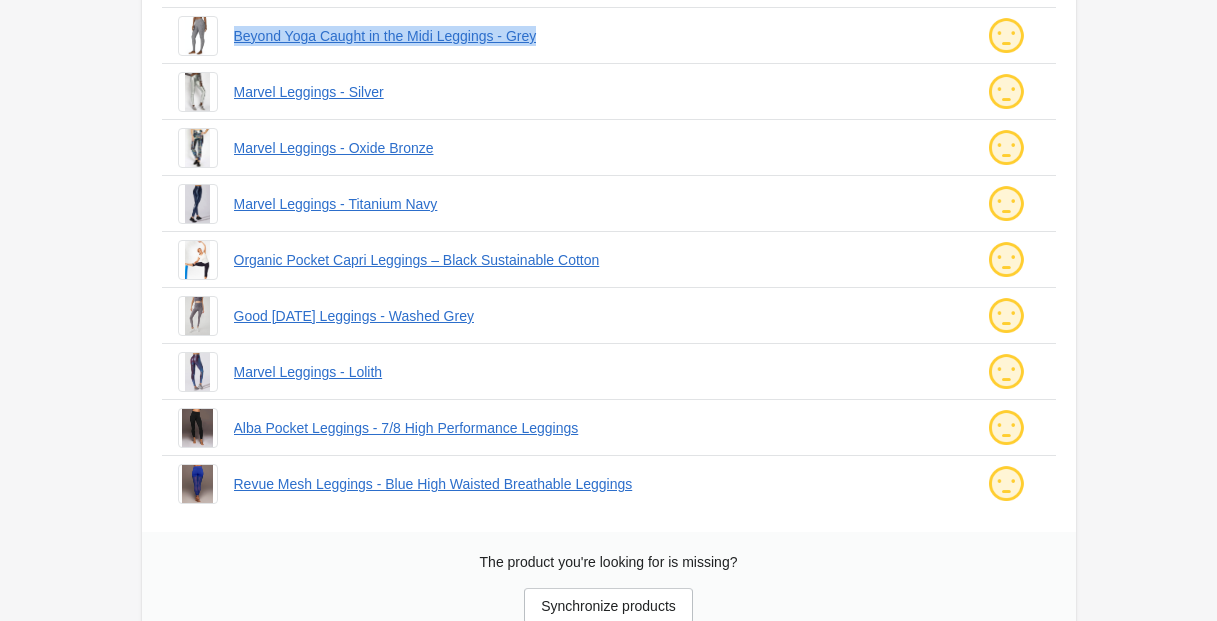 scroll, scrollTop: 300, scrollLeft: 0, axis: vertical 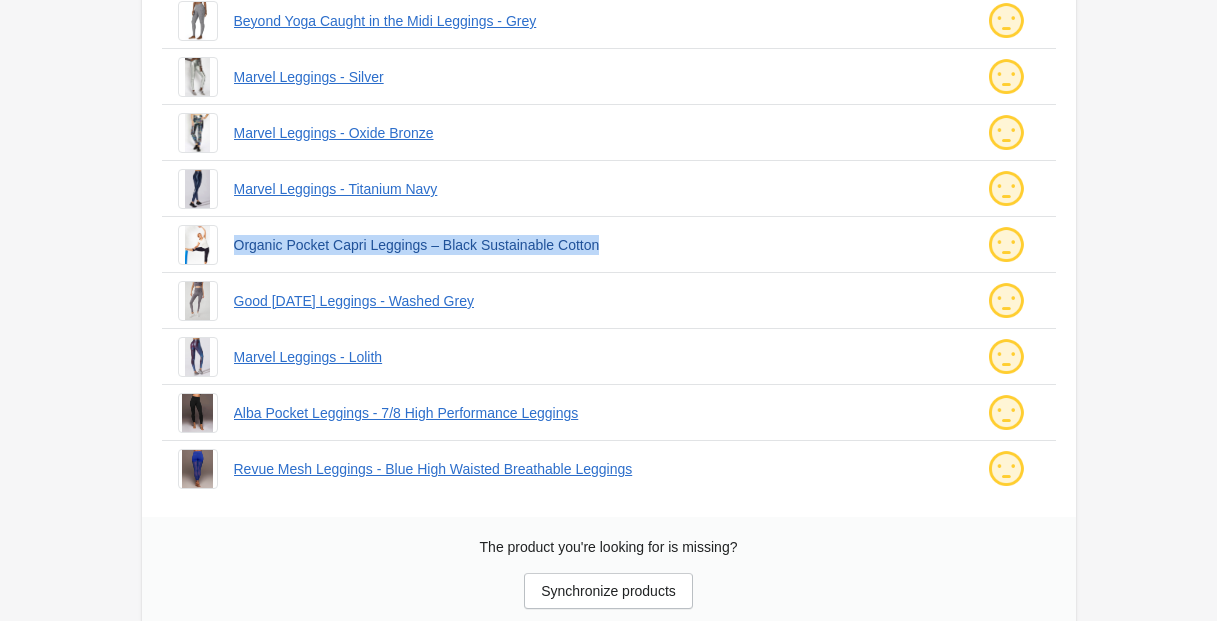 drag, startPoint x: 226, startPoint y: 242, endPoint x: 674, endPoint y: 252, distance: 448.1116 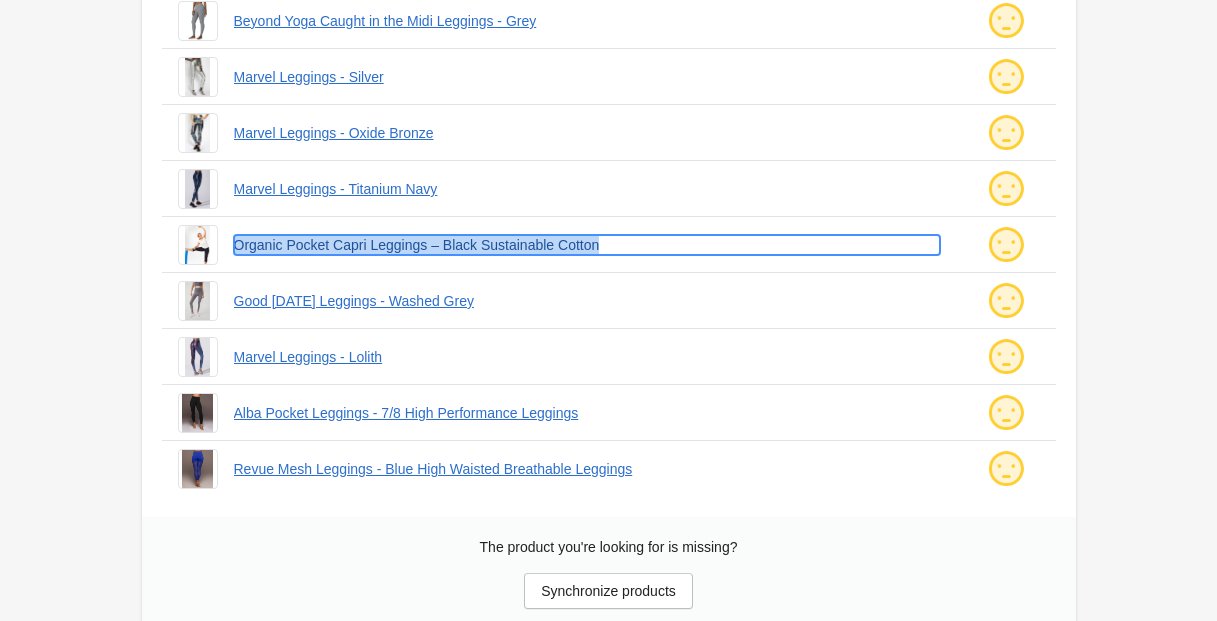 click on "Organic Pocket Capri Leggings – Black Sustainable Cotton" at bounding box center [587, 245] 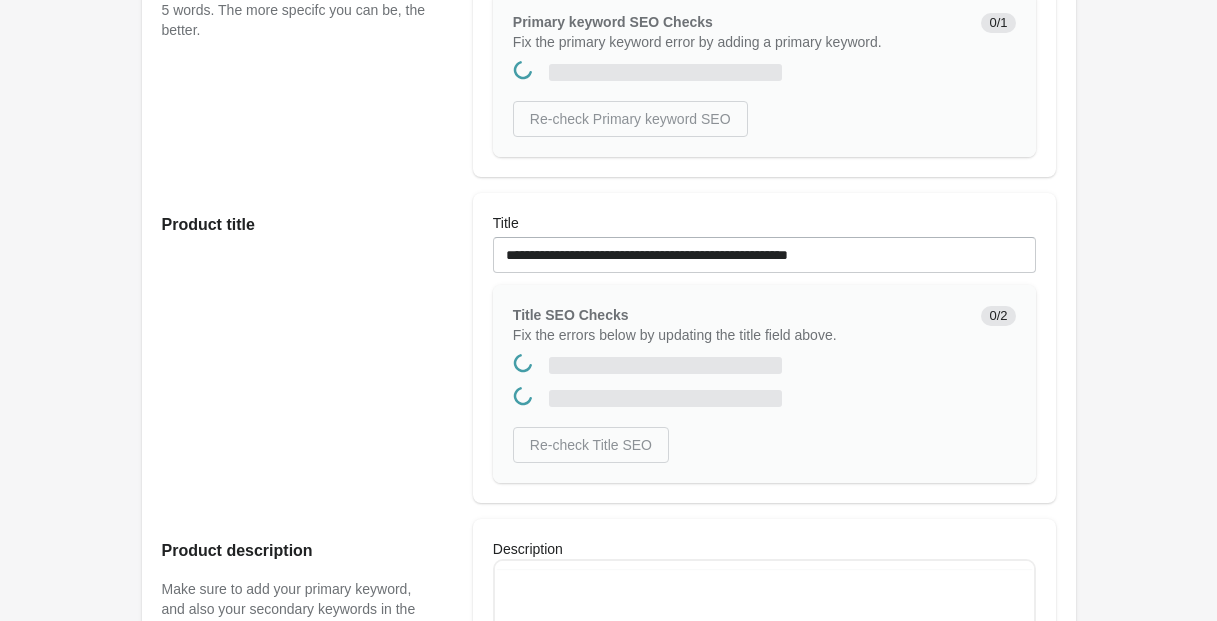 scroll, scrollTop: 0, scrollLeft: 0, axis: both 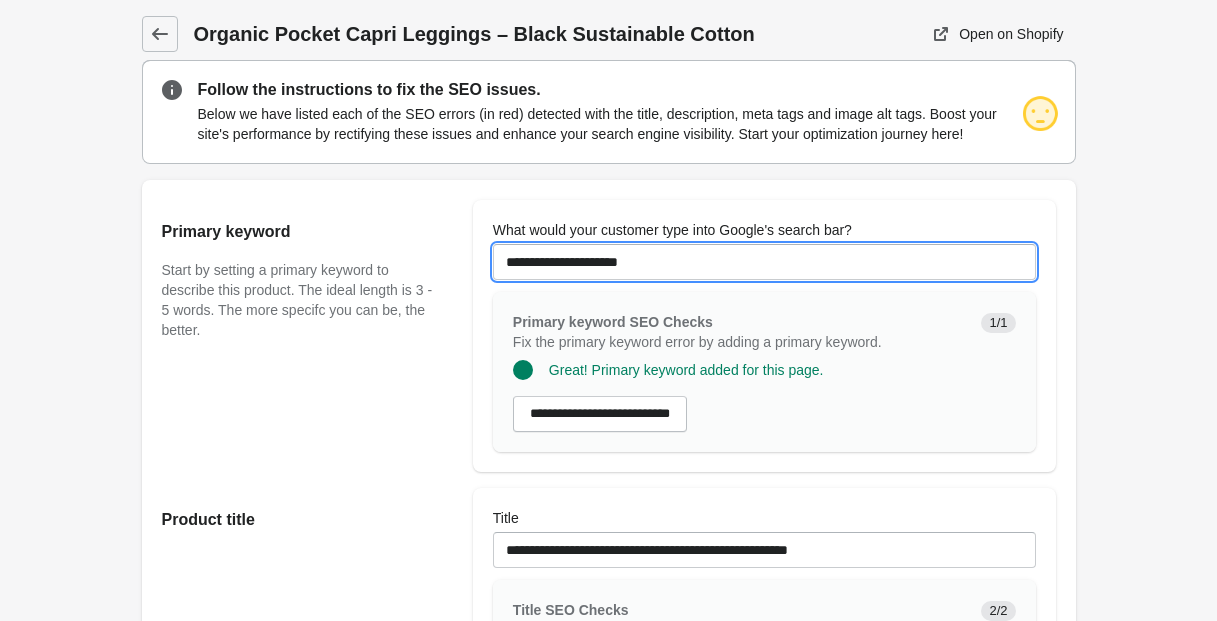 click on "**********" at bounding box center (764, 262) 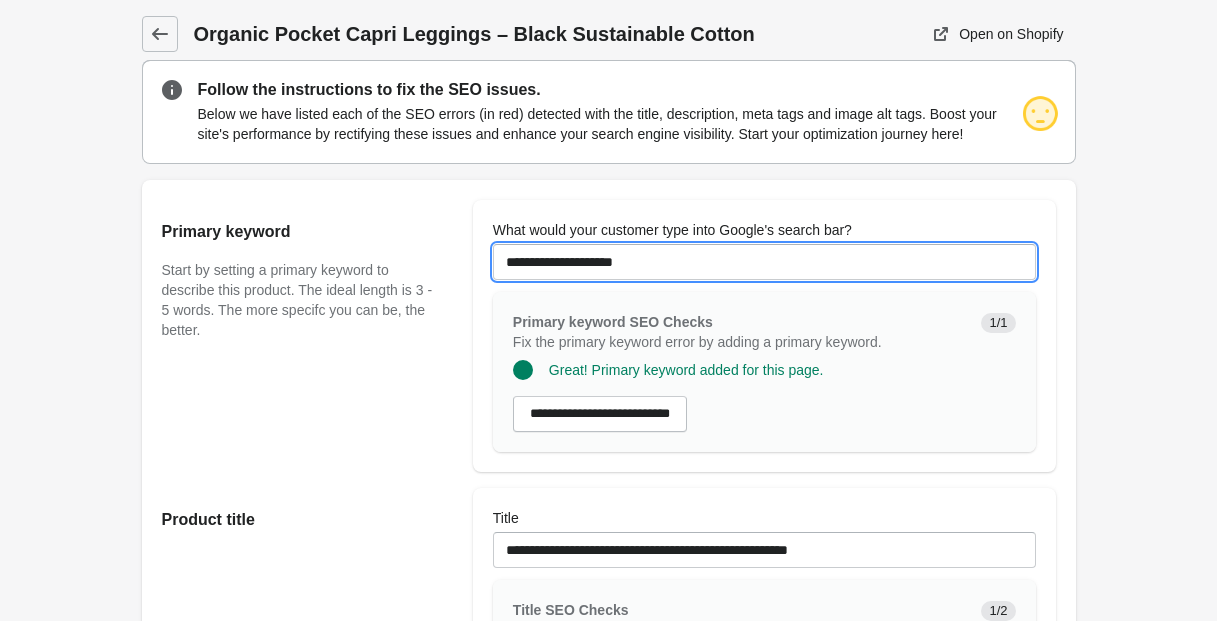 drag, startPoint x: 592, startPoint y: 279, endPoint x: 610, endPoint y: 284, distance: 18.681541 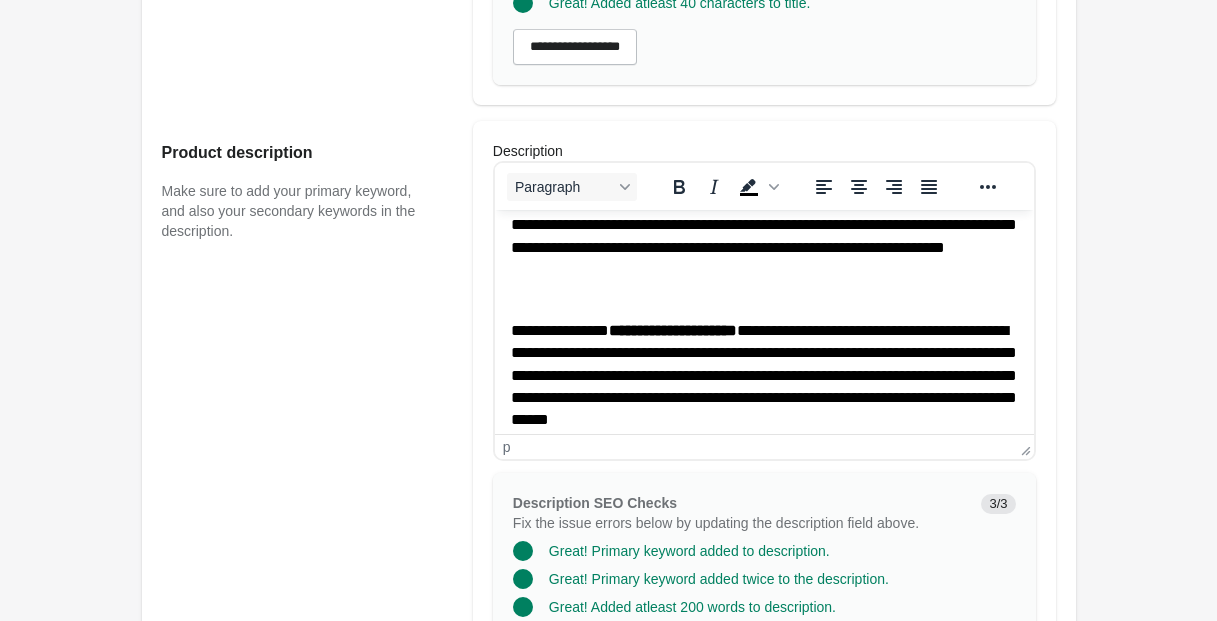 scroll, scrollTop: 0, scrollLeft: 0, axis: both 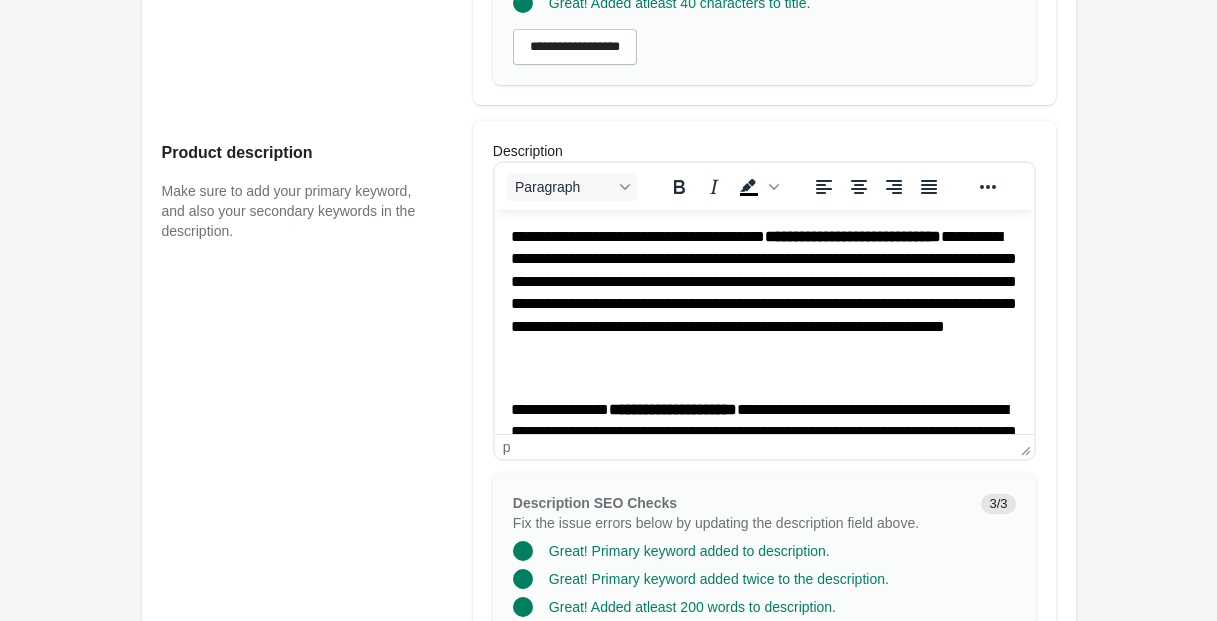 click on "****" 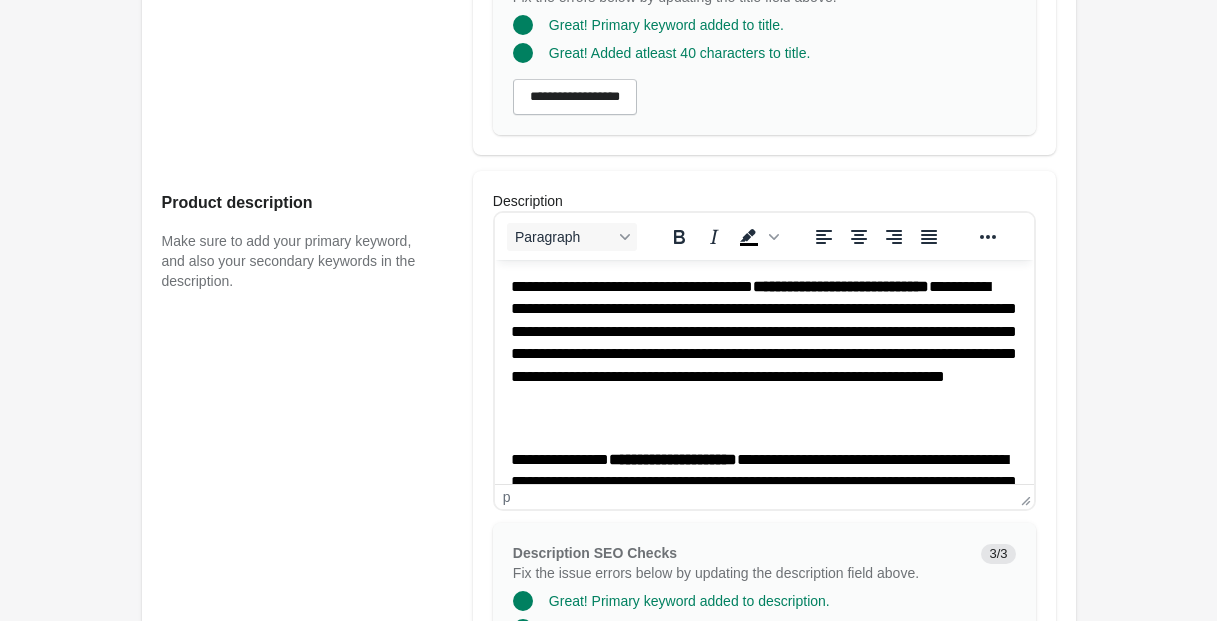 scroll, scrollTop: 618, scrollLeft: 0, axis: vertical 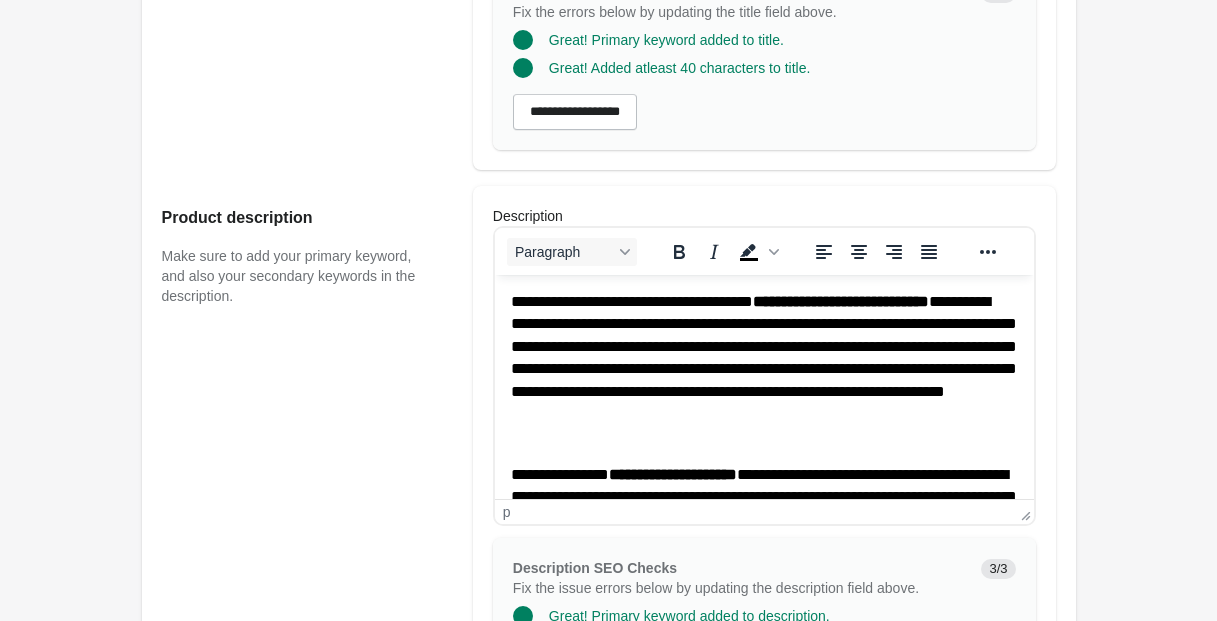 drag, startPoint x: 813, startPoint y: 300, endPoint x: 777, endPoint y: 319, distance: 40.706264 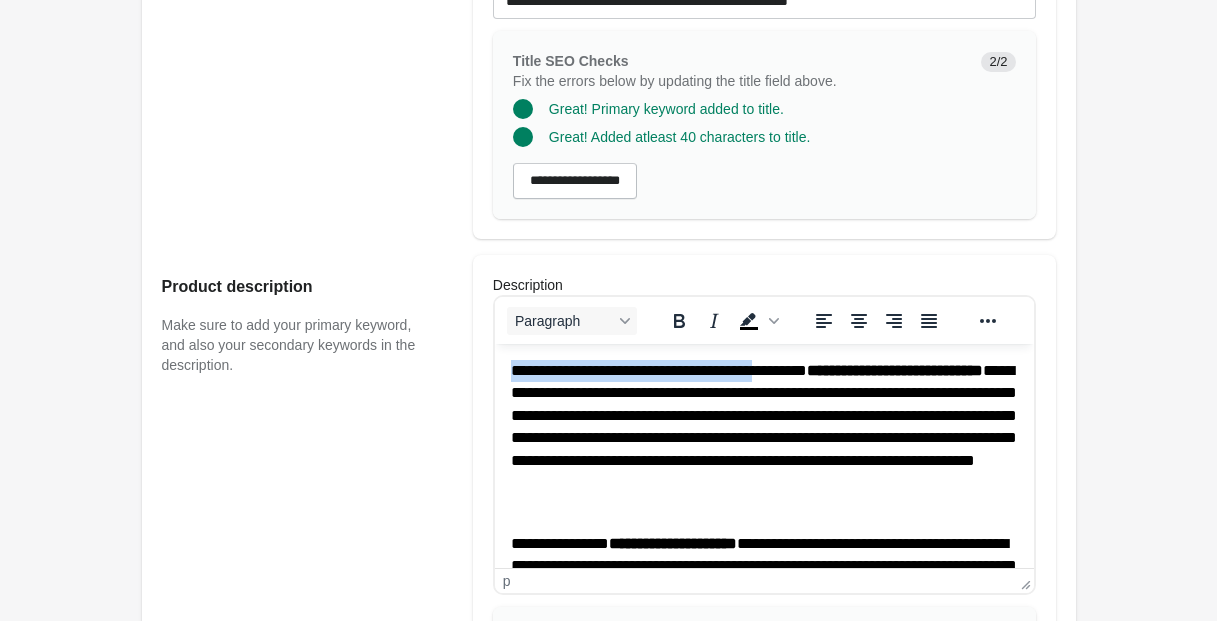 scroll, scrollTop: 543, scrollLeft: 0, axis: vertical 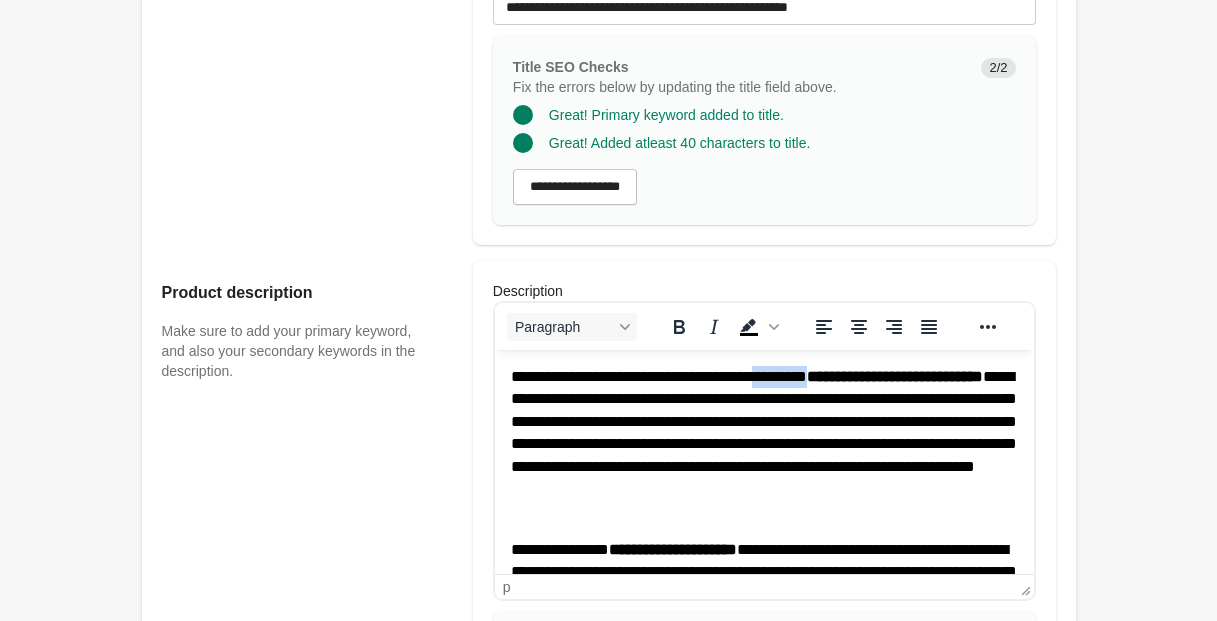 drag, startPoint x: 814, startPoint y: 375, endPoint x: 878, endPoint y: 374, distance: 64.00781 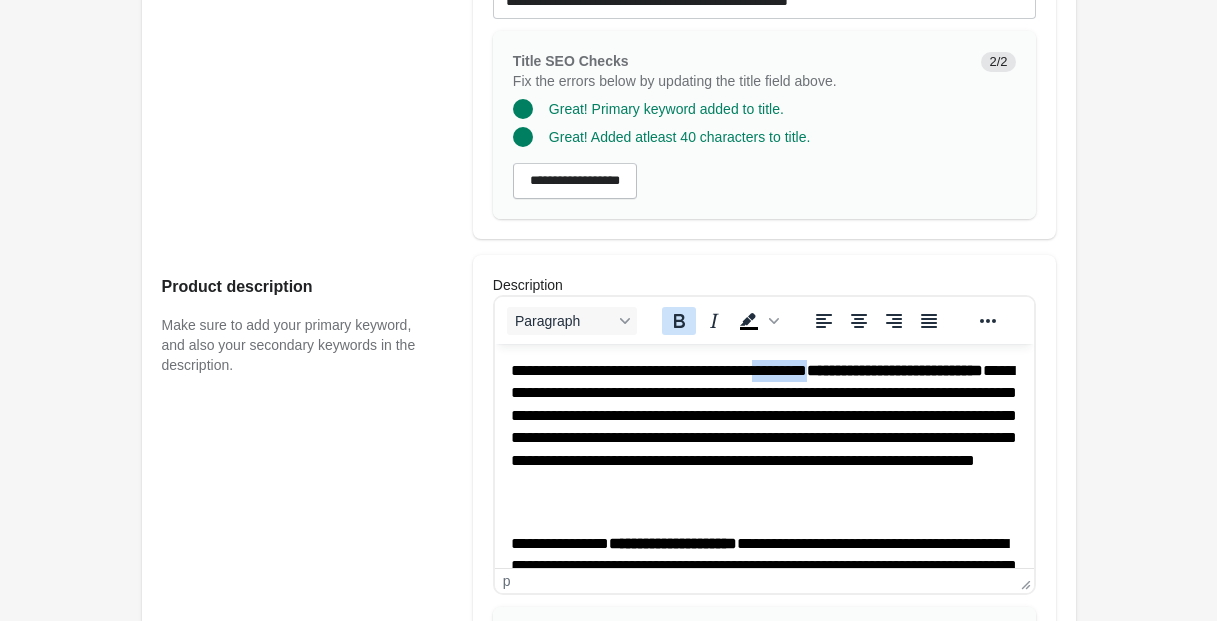 click 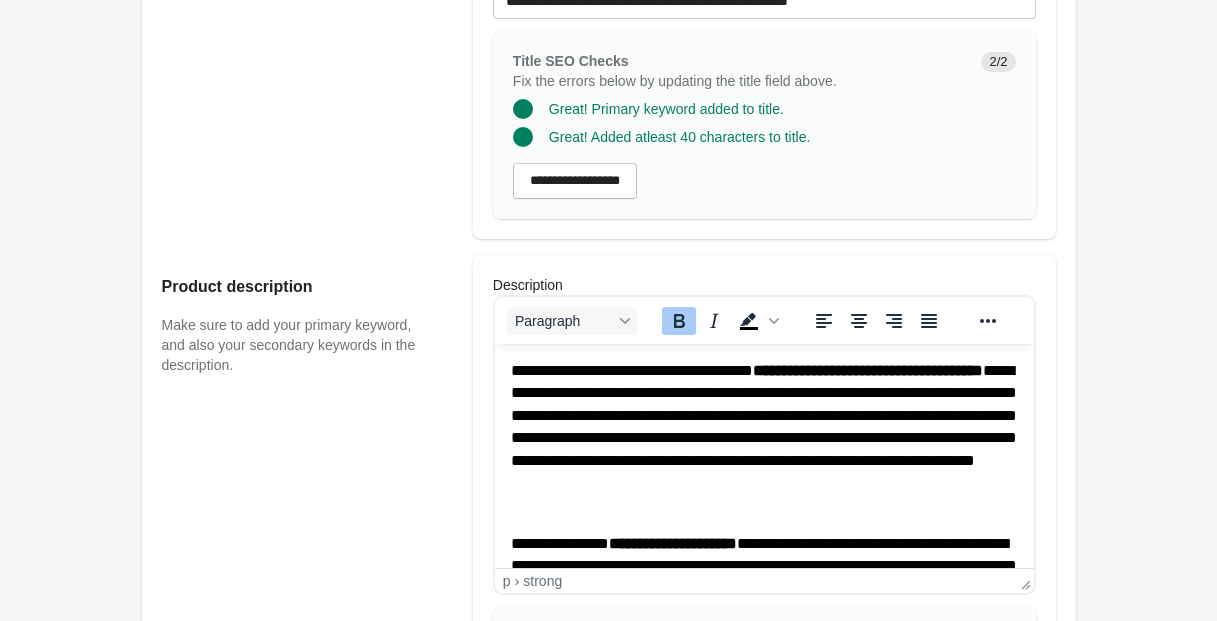 click on "**********" at bounding box center [763, 438] 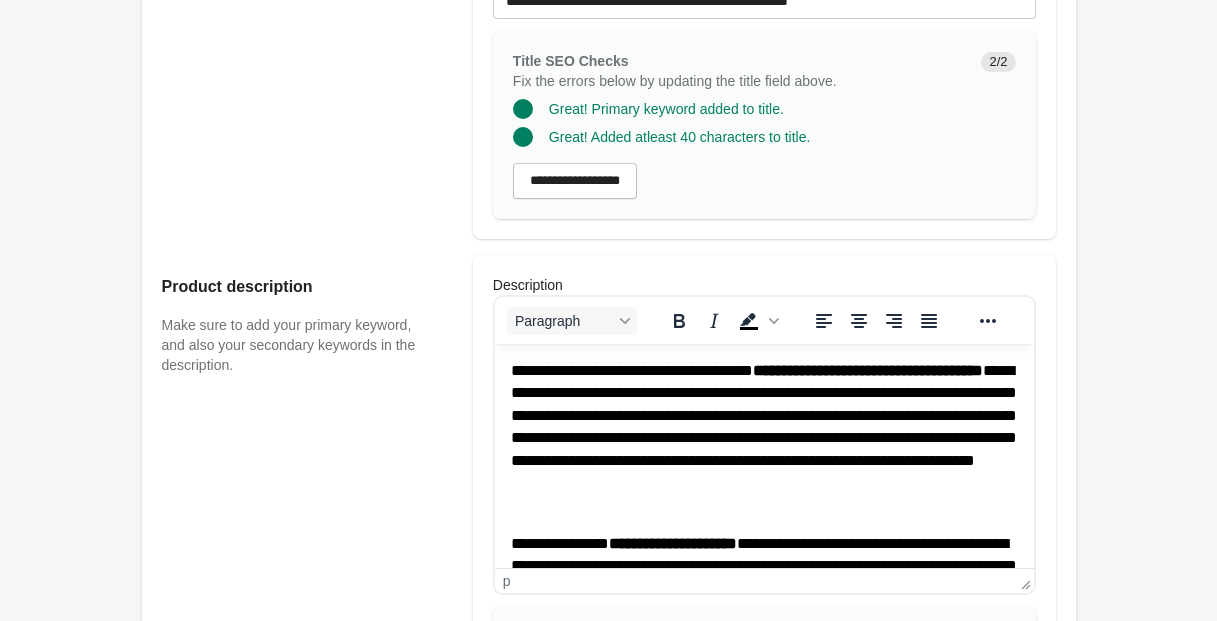 click on "**********" at bounding box center [894, 370] 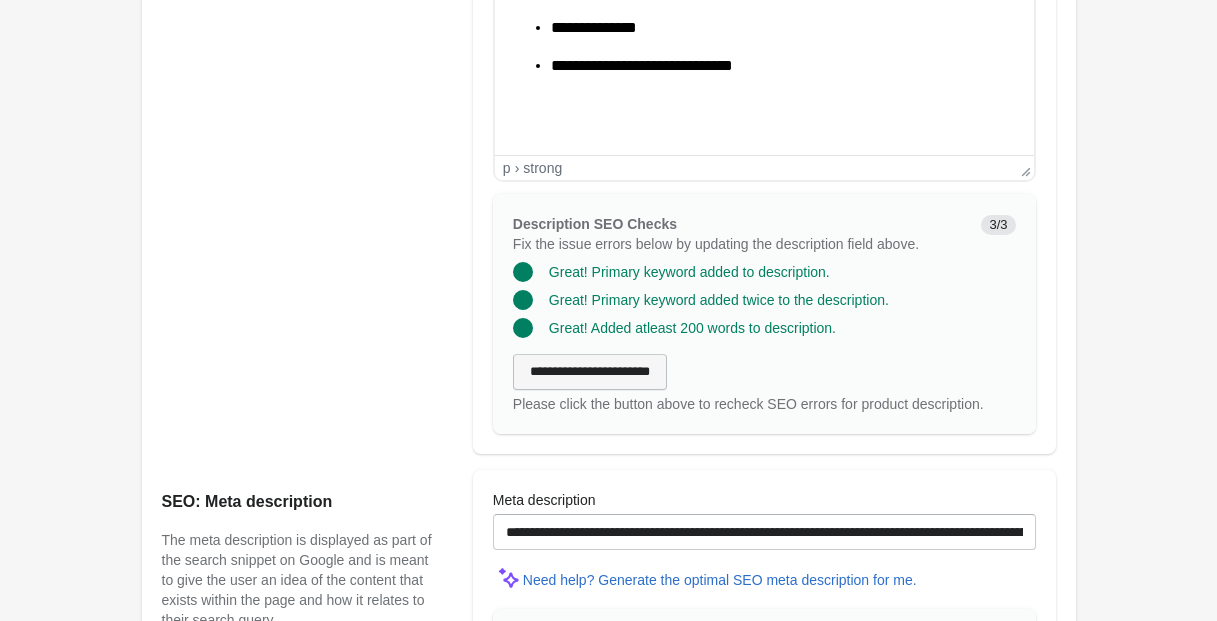 scroll, scrollTop: 972, scrollLeft: 0, axis: vertical 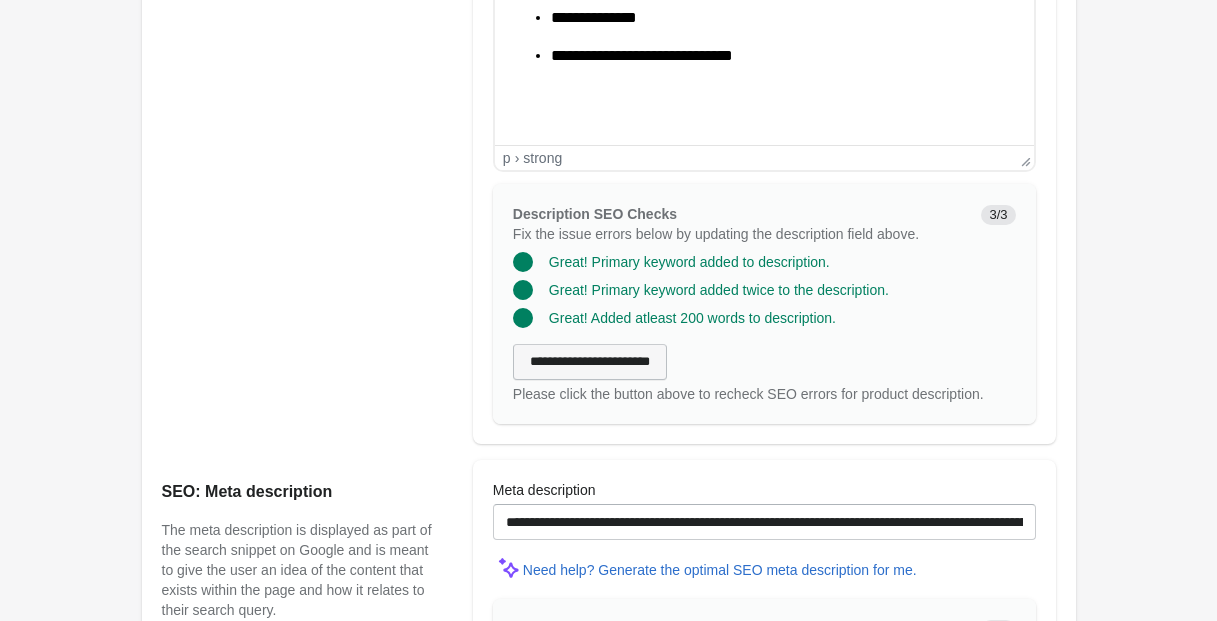 click on "**********" at bounding box center (590, 362) 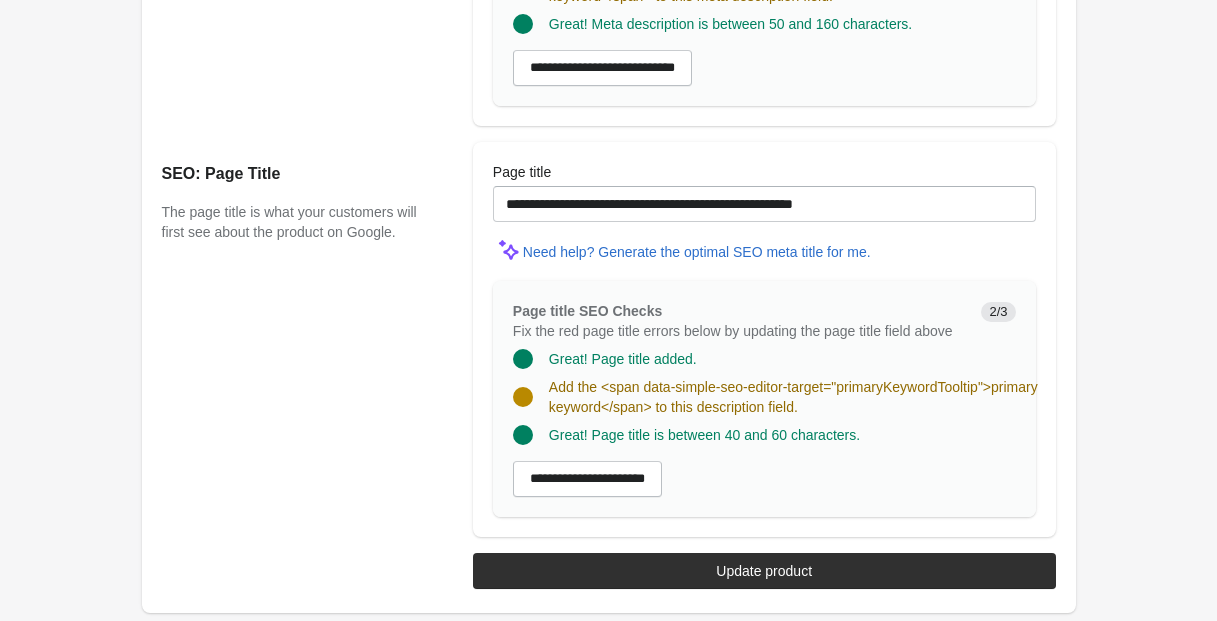 scroll, scrollTop: 1797, scrollLeft: 0, axis: vertical 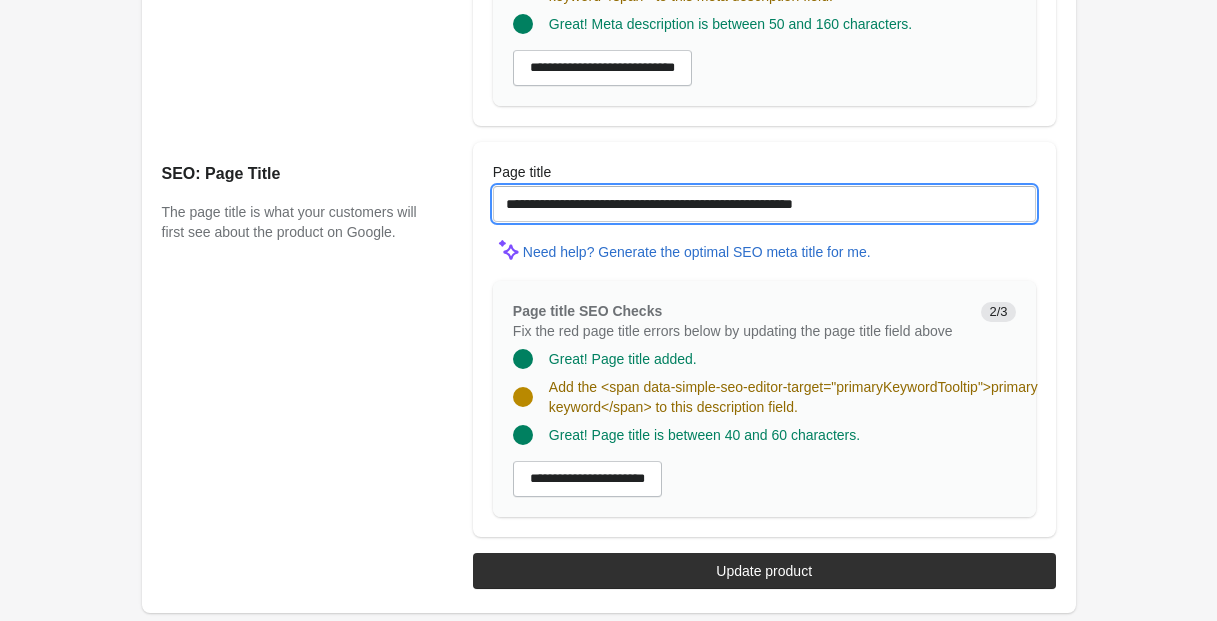click on "**********" at bounding box center [764, 204] 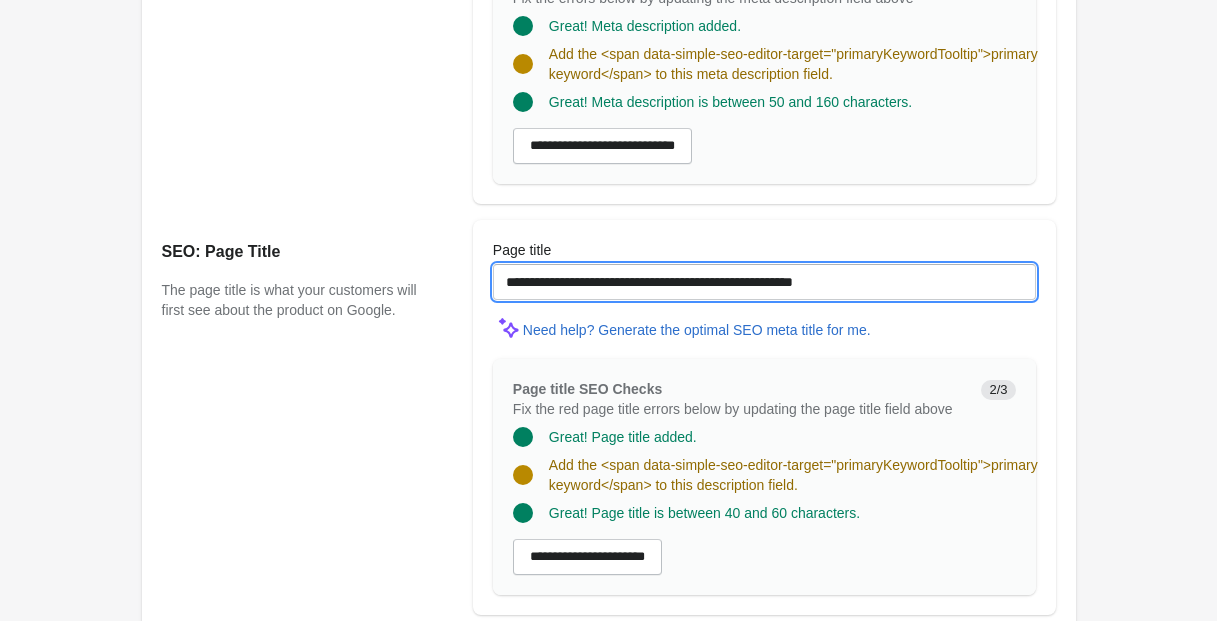 scroll, scrollTop: 1797, scrollLeft: 0, axis: vertical 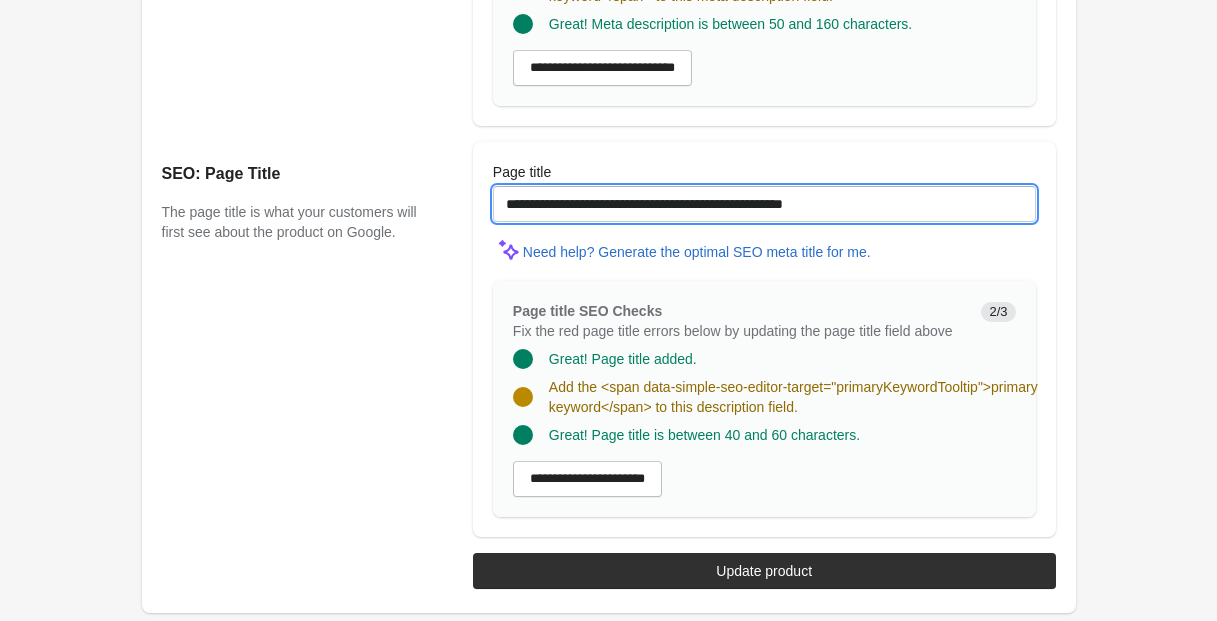 drag, startPoint x: 765, startPoint y: 149, endPoint x: 723, endPoint y: 237, distance: 97.50897 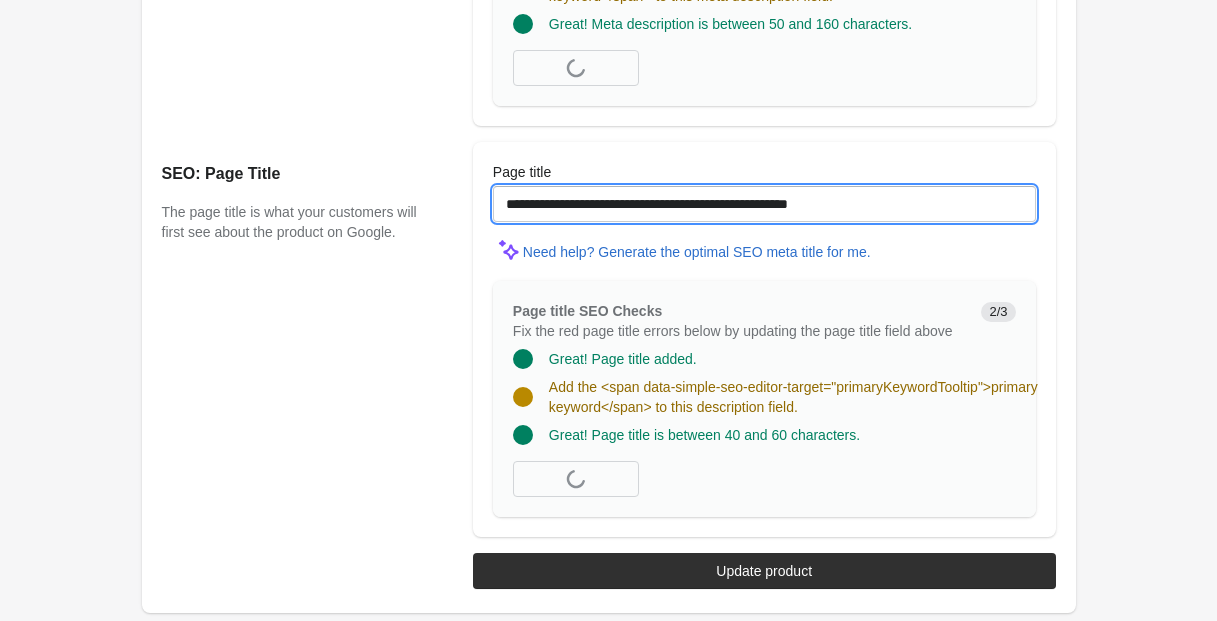 scroll, scrollTop: 1757, scrollLeft: 0, axis: vertical 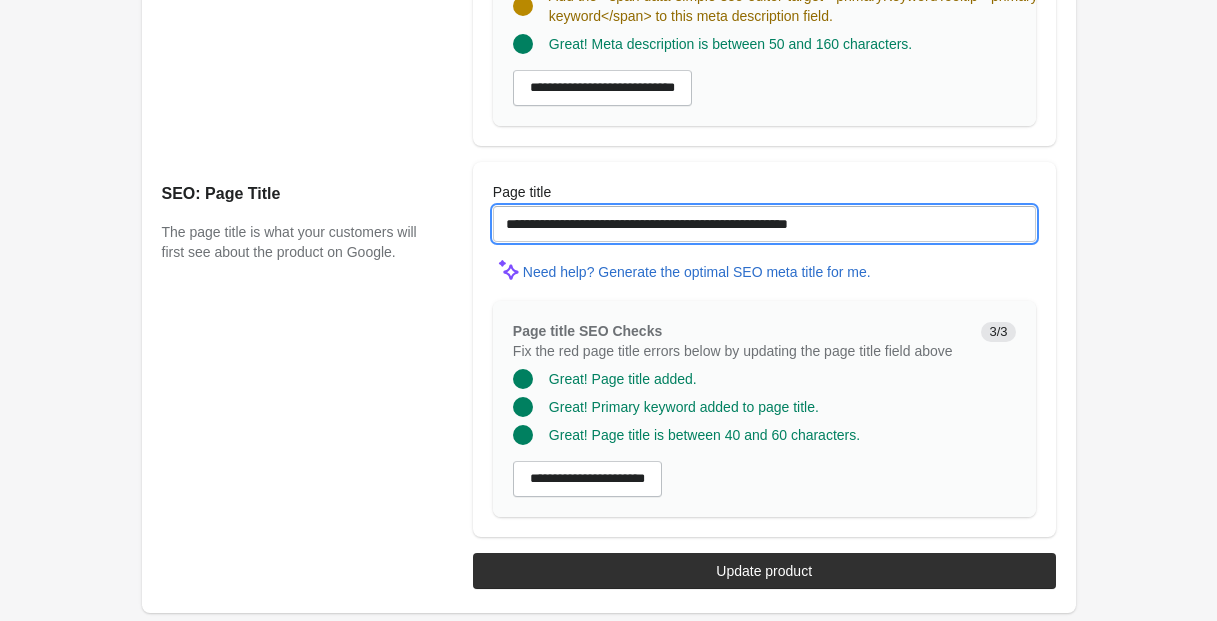 drag, startPoint x: 554, startPoint y: 189, endPoint x: 551, endPoint y: 210, distance: 21.213203 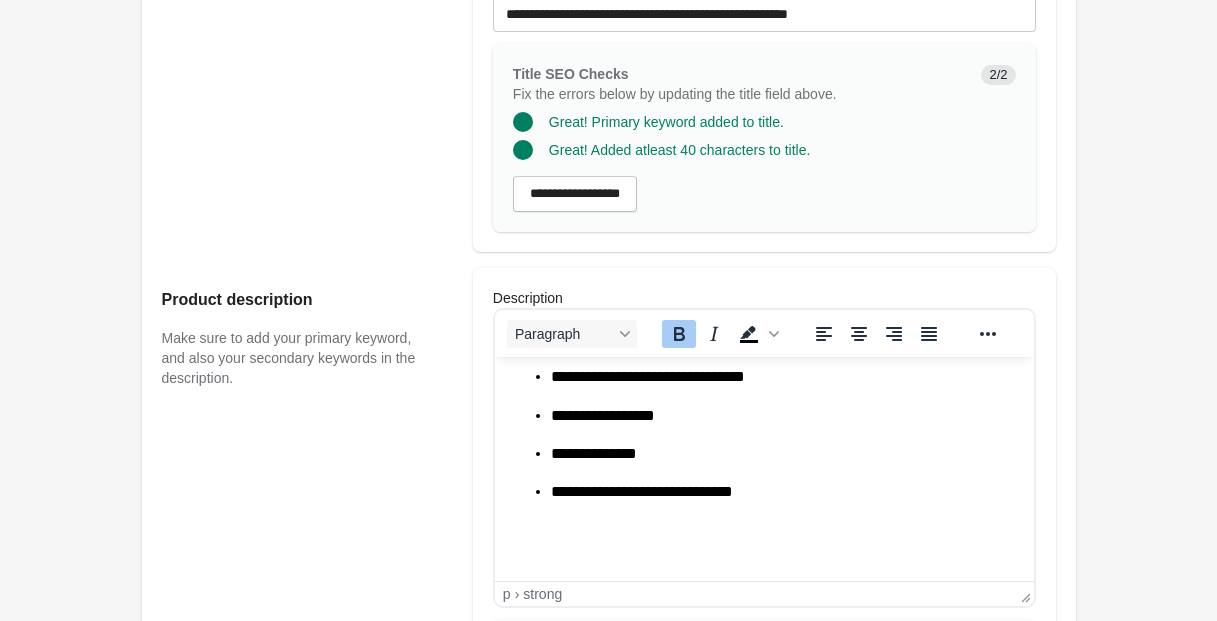 scroll, scrollTop: 1757, scrollLeft: 0, axis: vertical 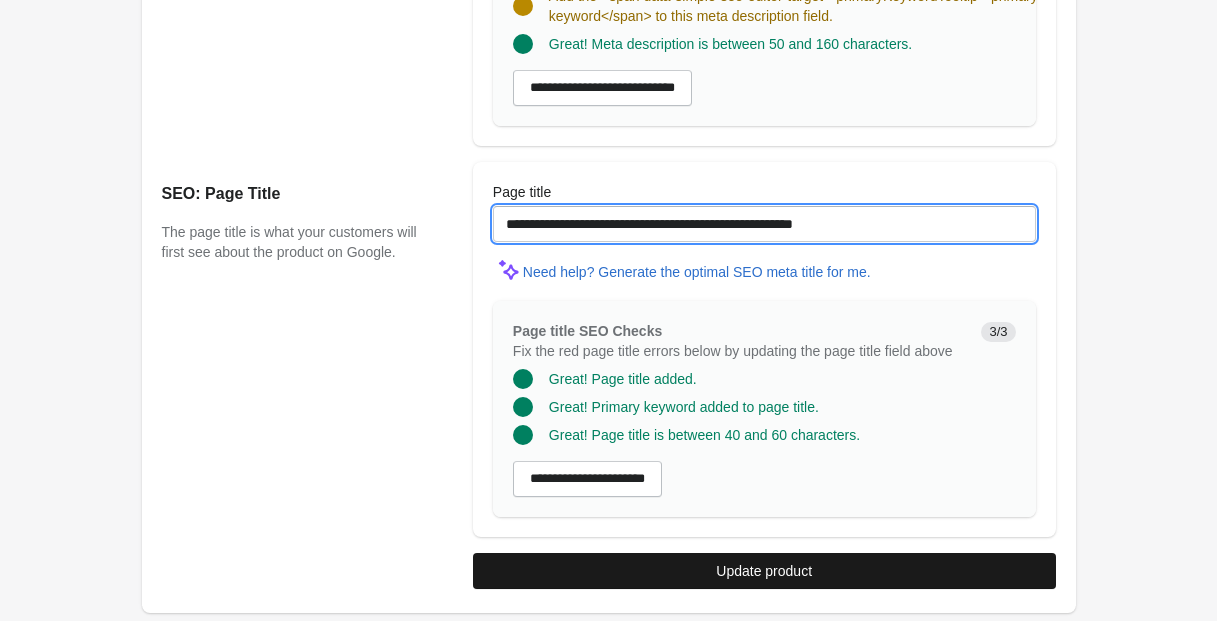 type on "**********" 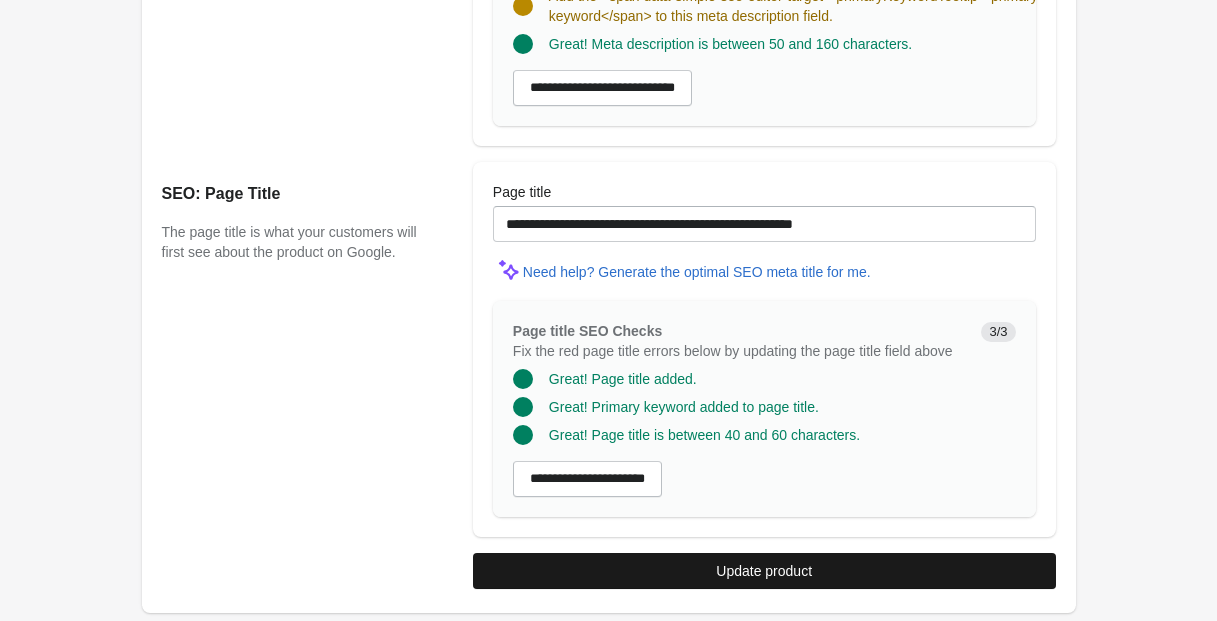click on "Update product" at bounding box center [764, 571] 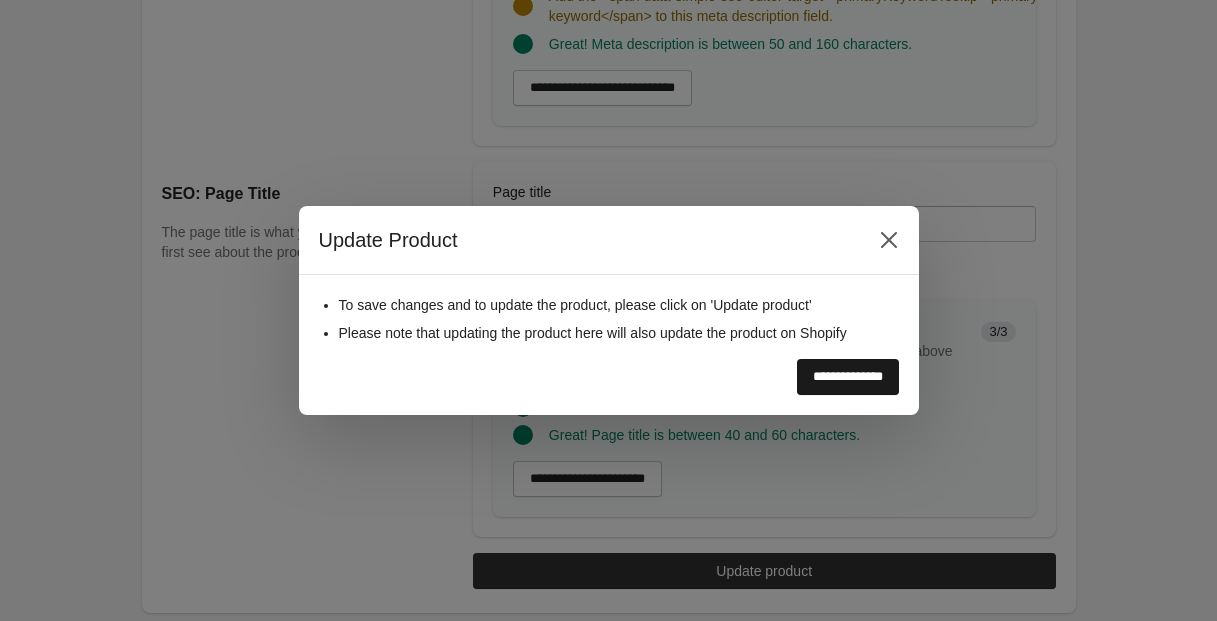click on "**********" at bounding box center (848, 377) 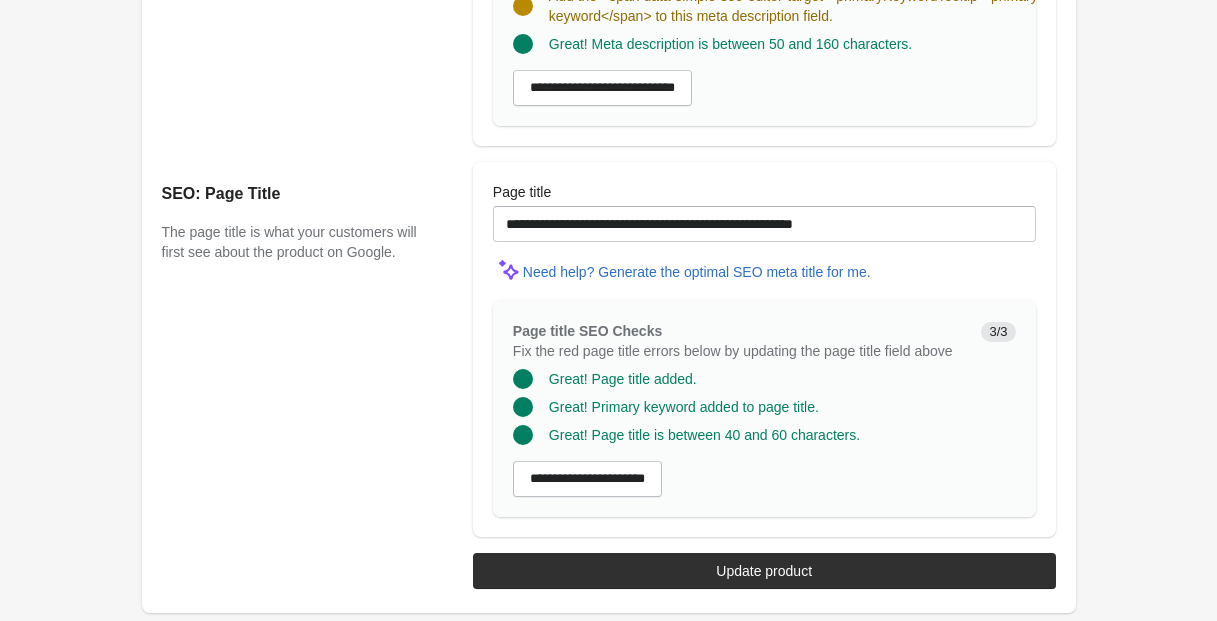 scroll, scrollTop: 1757, scrollLeft: 0, axis: vertical 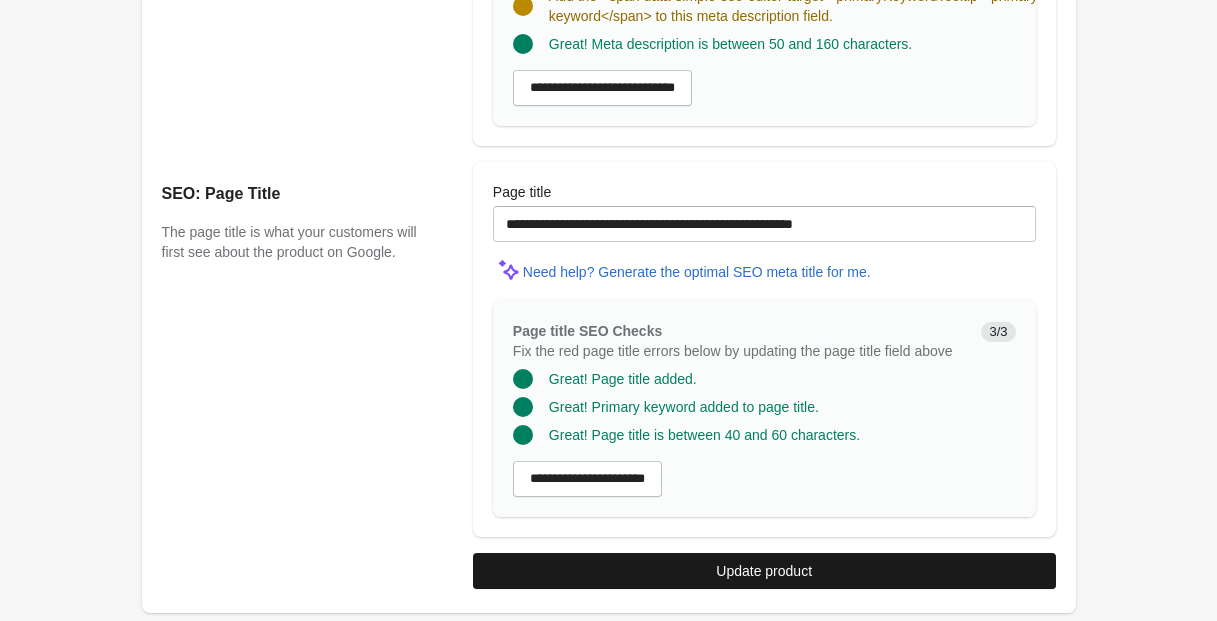 click on "Update product" at bounding box center [764, 571] 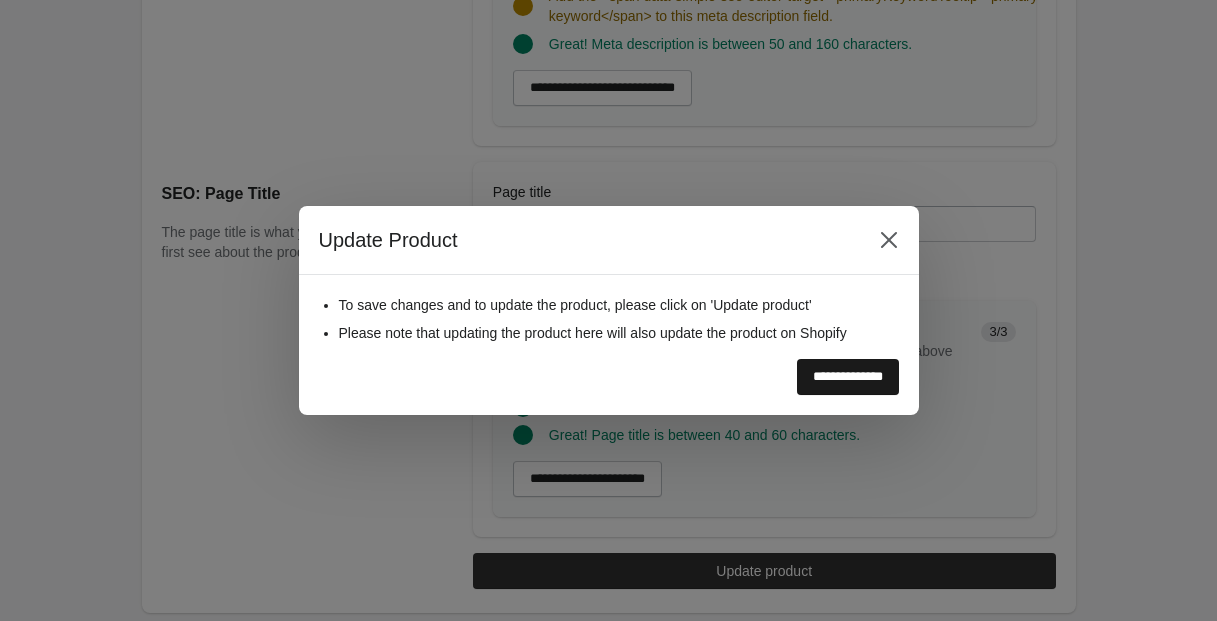 click on "**********" at bounding box center [848, 377] 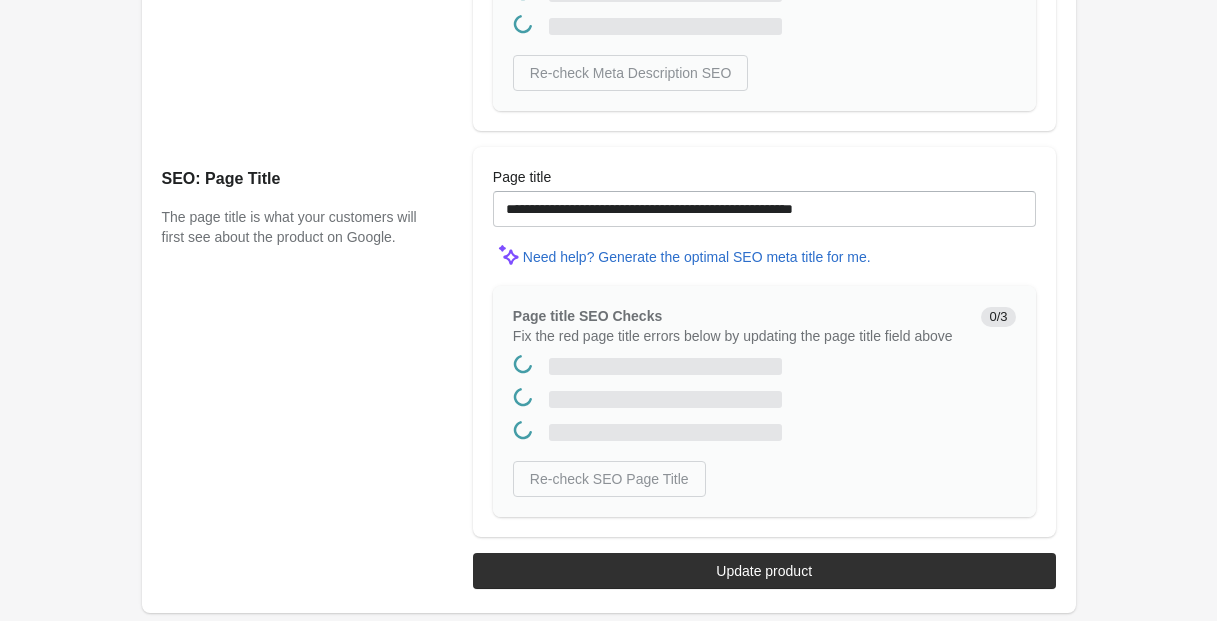 scroll, scrollTop: 0, scrollLeft: 0, axis: both 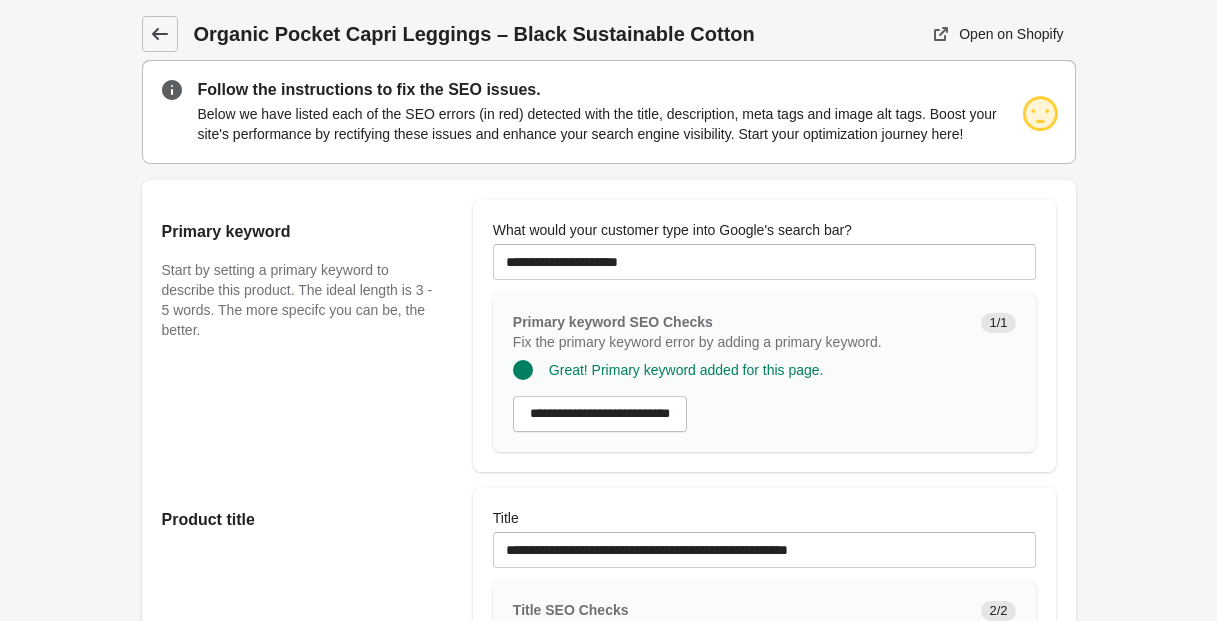 click 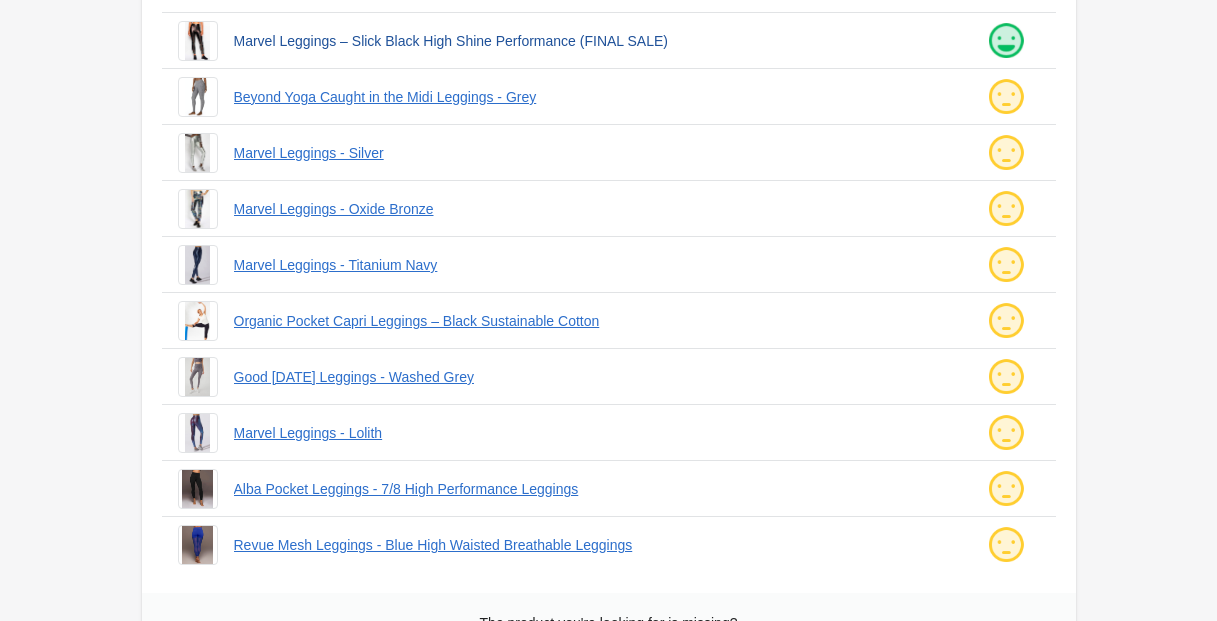 scroll, scrollTop: 227, scrollLeft: 0, axis: vertical 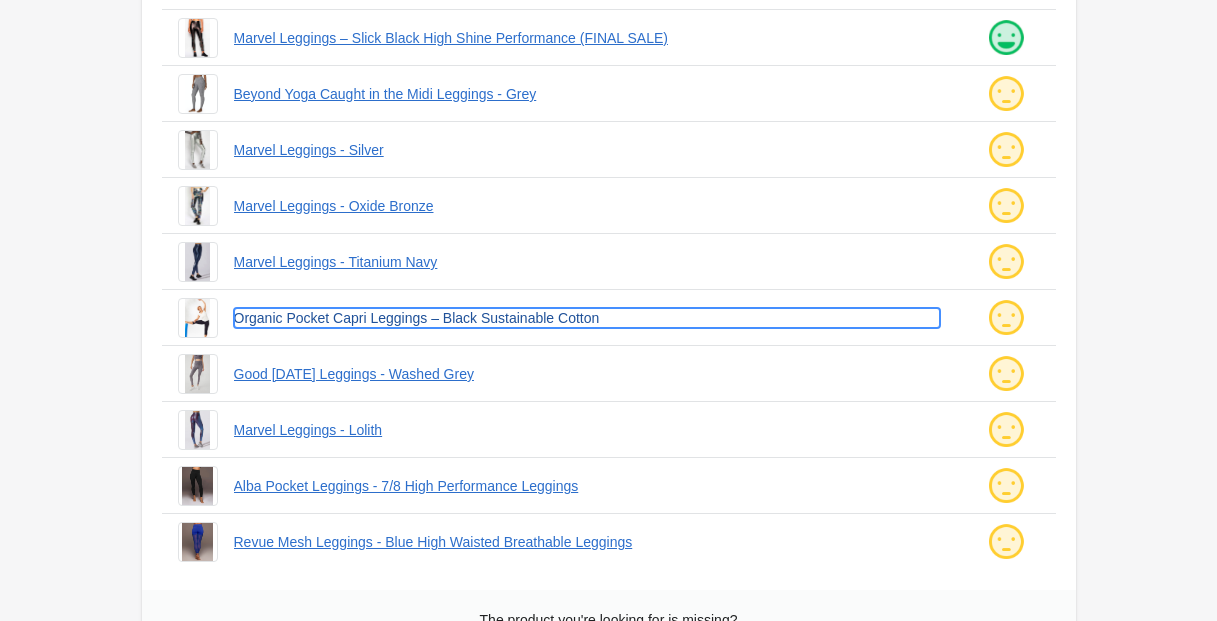 click on "Organic Pocket Capri Leggings – Black Sustainable Cotton" at bounding box center [587, 318] 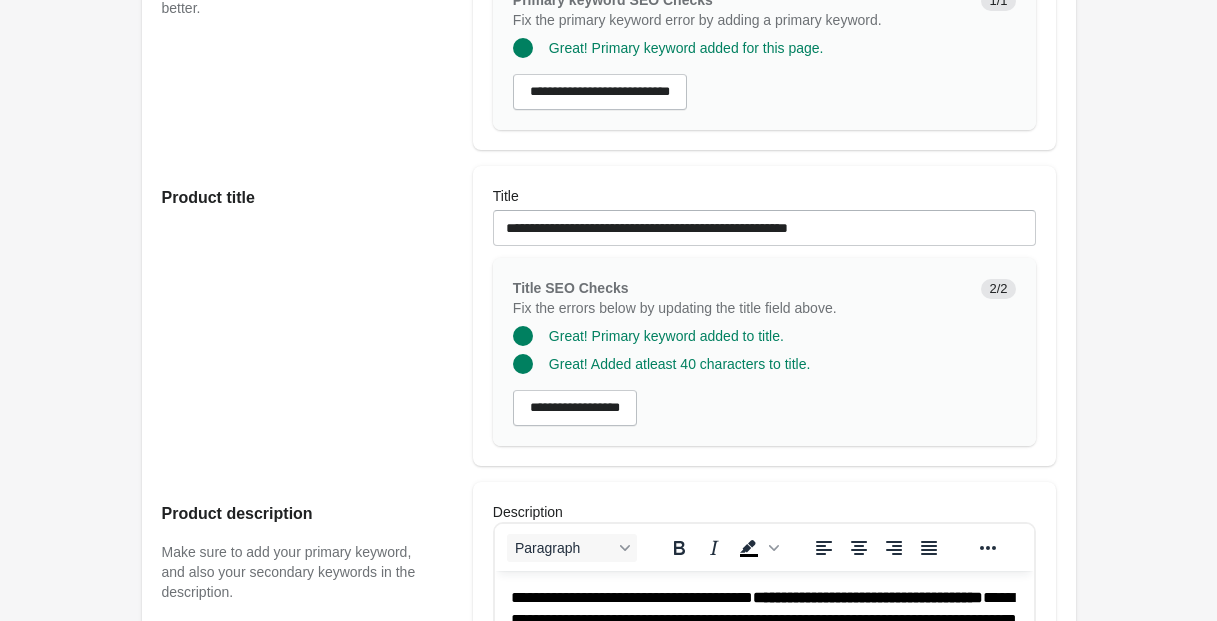 scroll, scrollTop: 331, scrollLeft: 0, axis: vertical 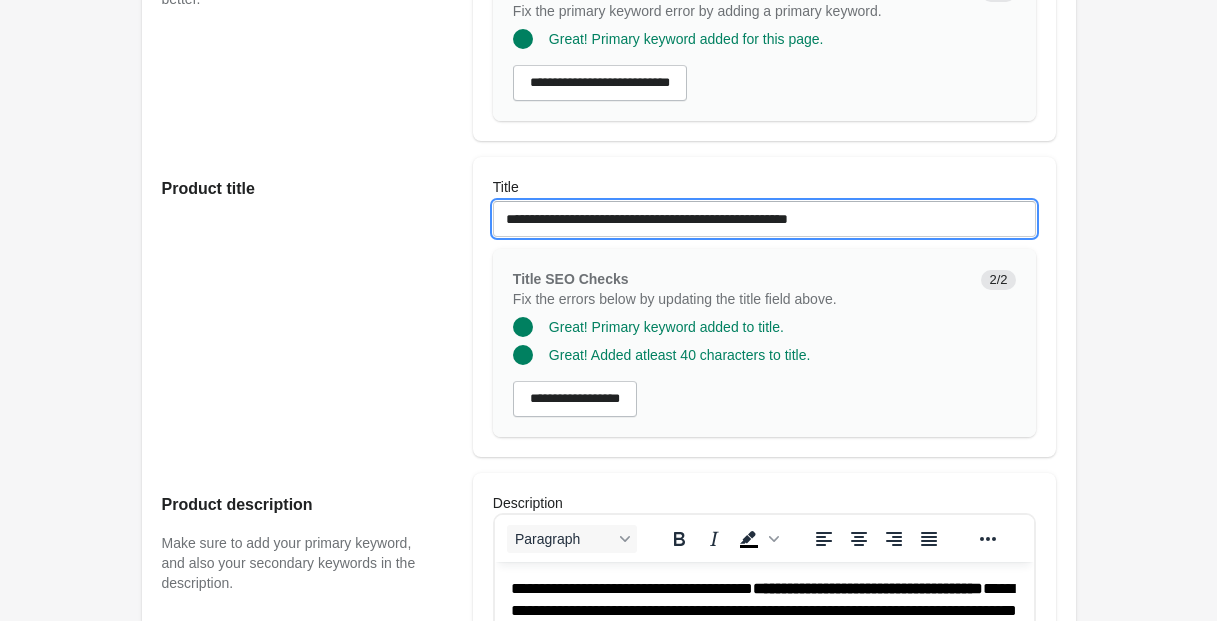 drag, startPoint x: 760, startPoint y: 238, endPoint x: 927, endPoint y: 242, distance: 167.0479 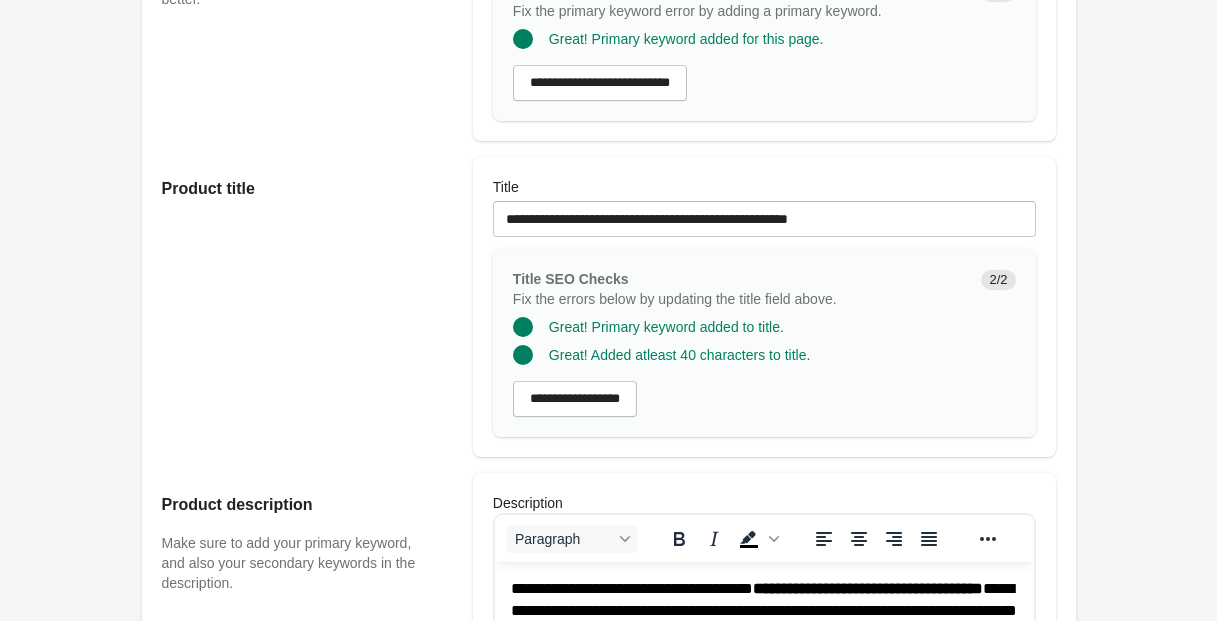 click on "Product title" at bounding box center (307, 307) 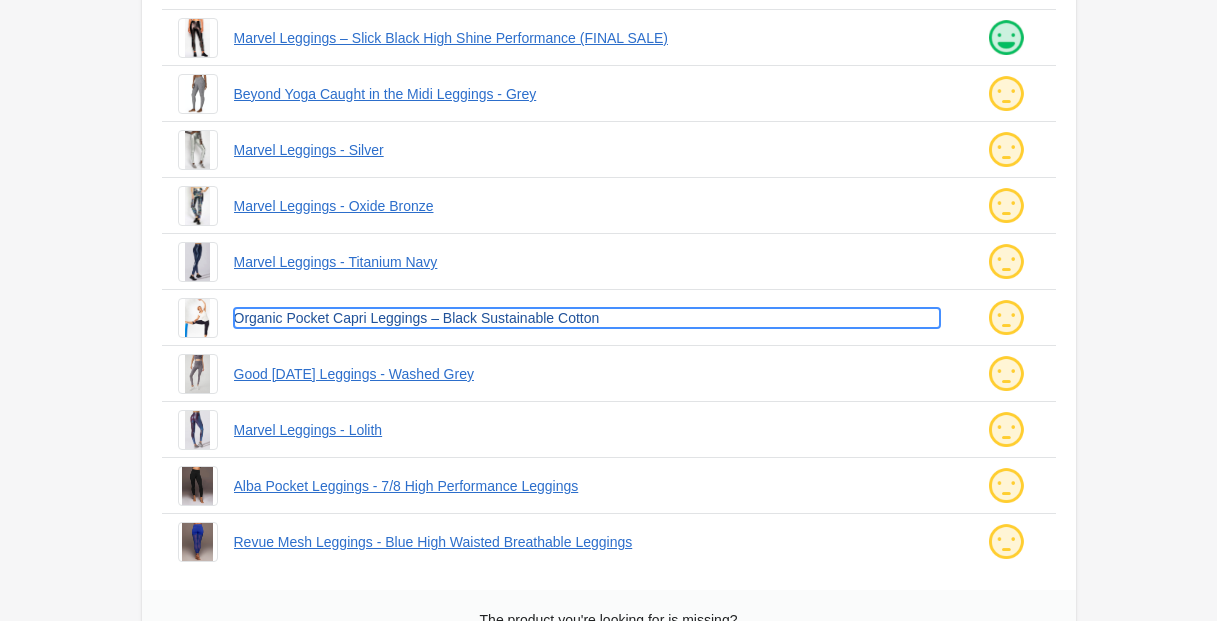 click on "Organic Pocket Capri Leggings – Black Sustainable Cotton" at bounding box center [587, 318] 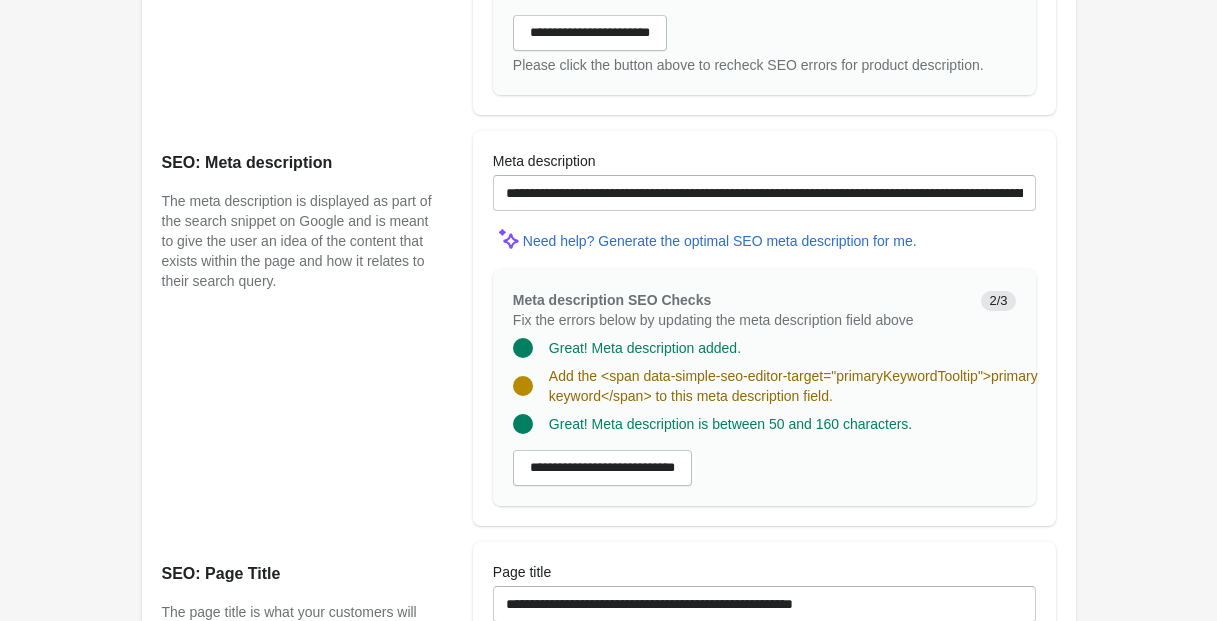 scroll, scrollTop: 1308, scrollLeft: 0, axis: vertical 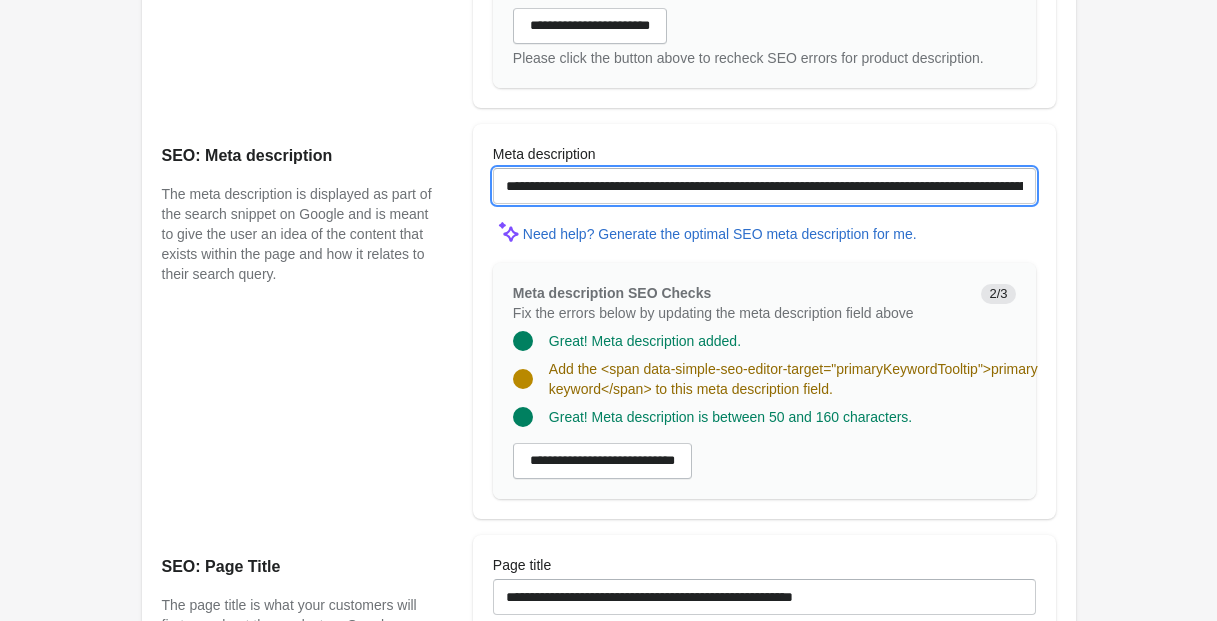 click on "**********" at bounding box center [764, 186] 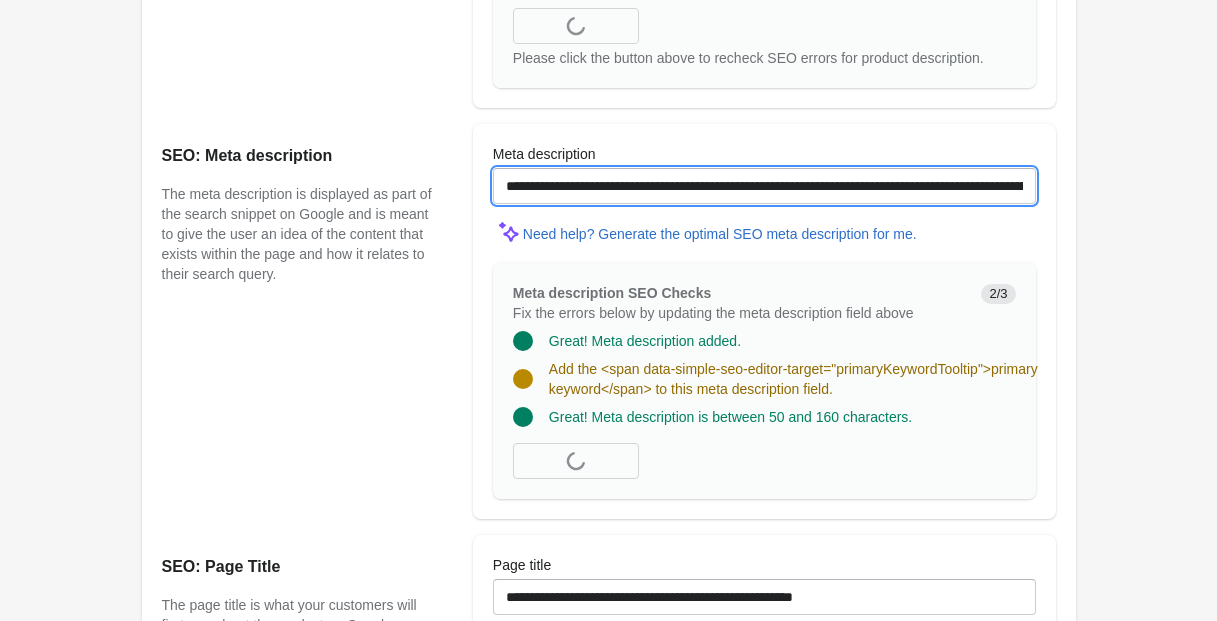 scroll, scrollTop: 0, scrollLeft: 12, axis: horizontal 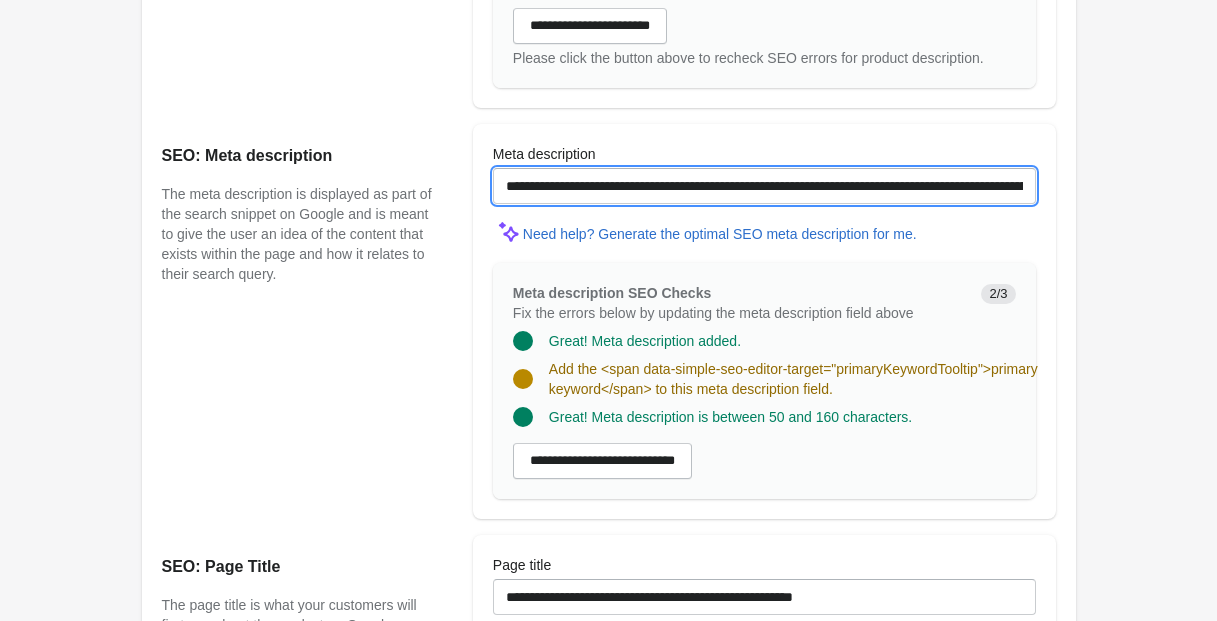 click on "**********" at bounding box center [764, 186] 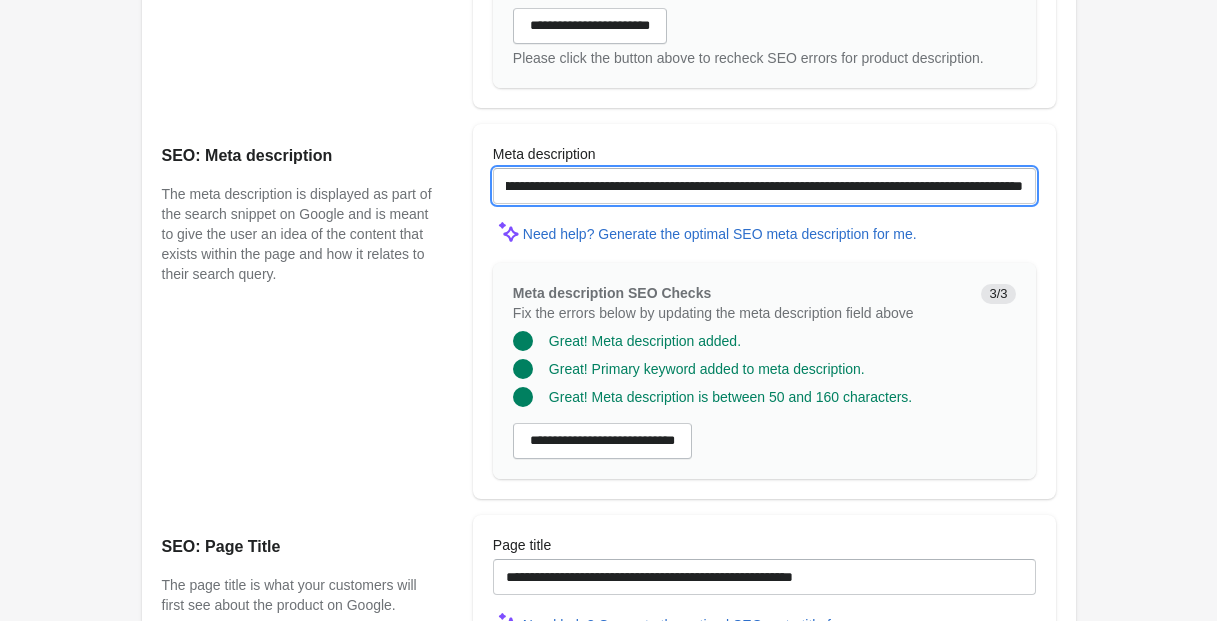 scroll, scrollTop: 0, scrollLeft: 0, axis: both 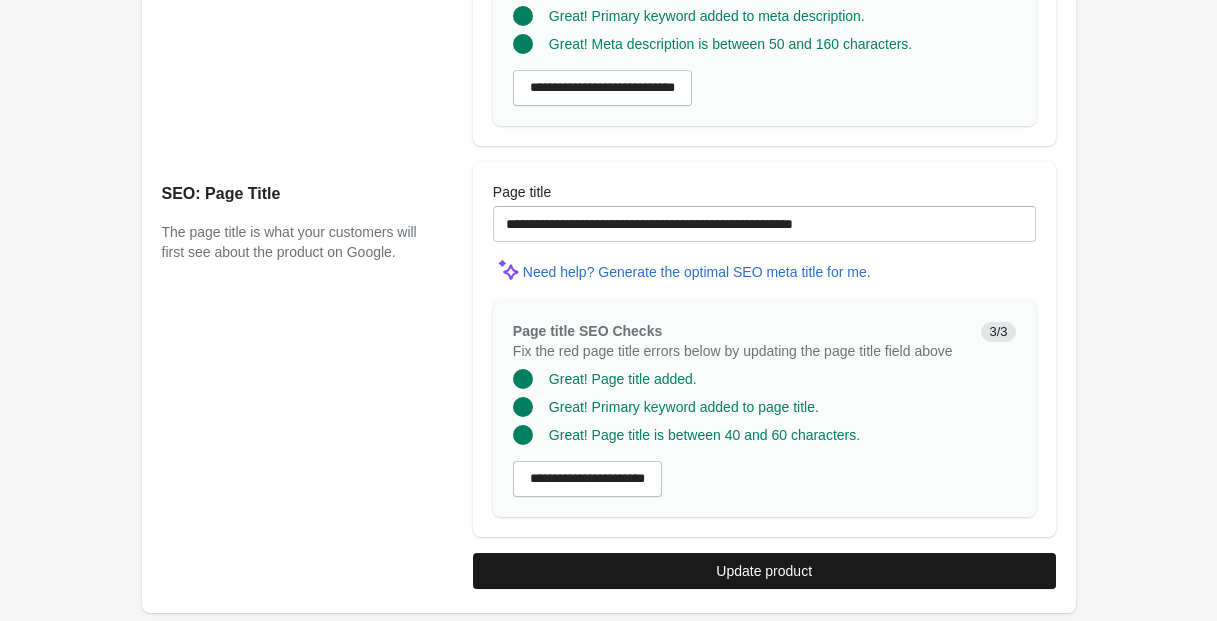 type on "**********" 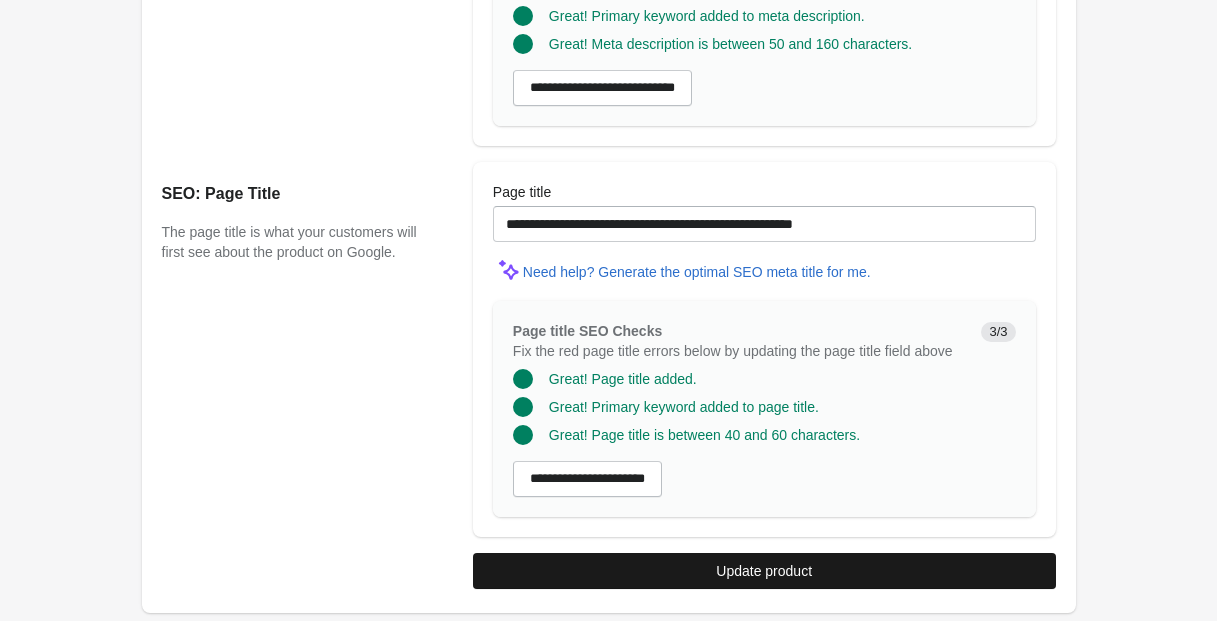 click on "Update product" at bounding box center [764, 571] 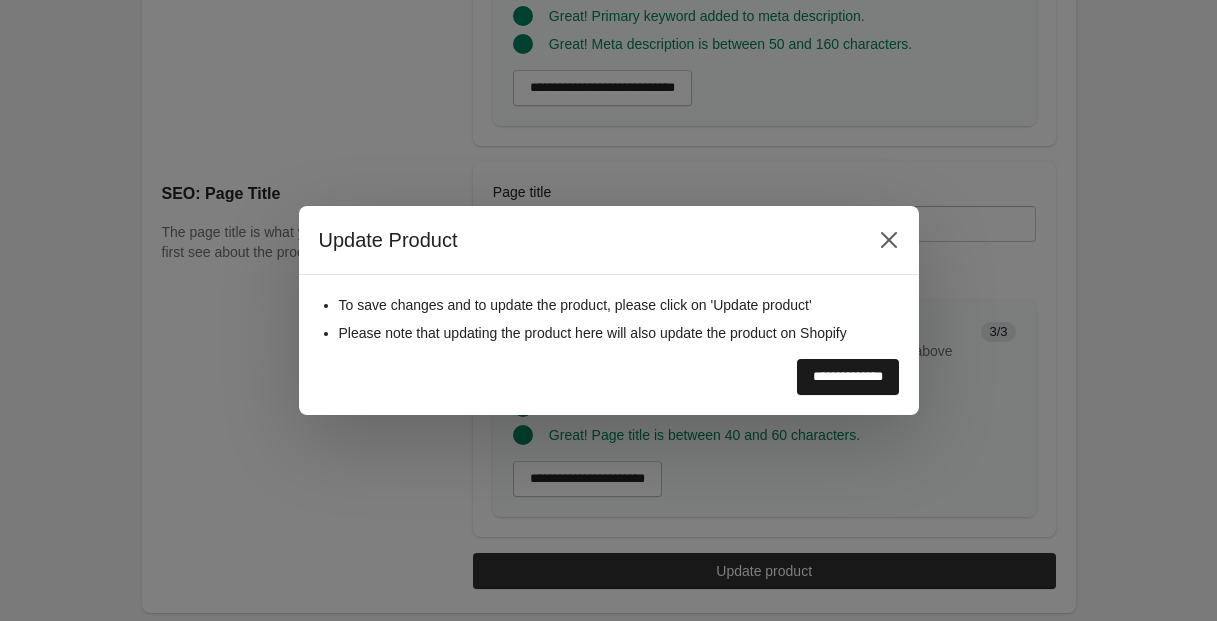 click on "**********" at bounding box center [848, 377] 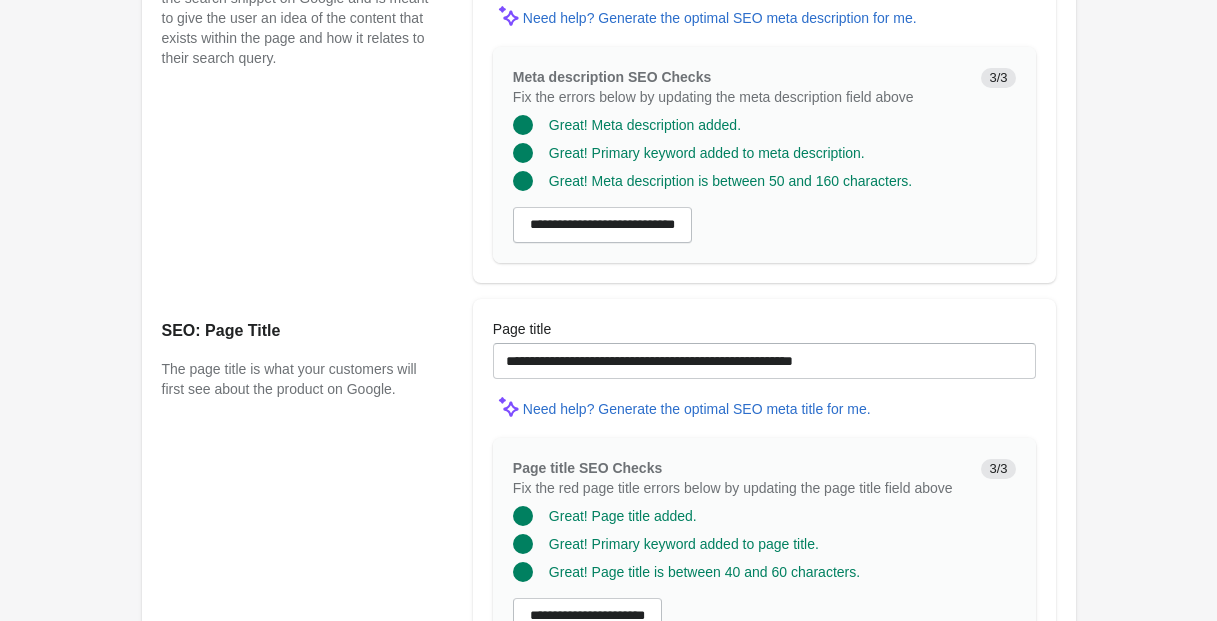 scroll, scrollTop: 1717, scrollLeft: 0, axis: vertical 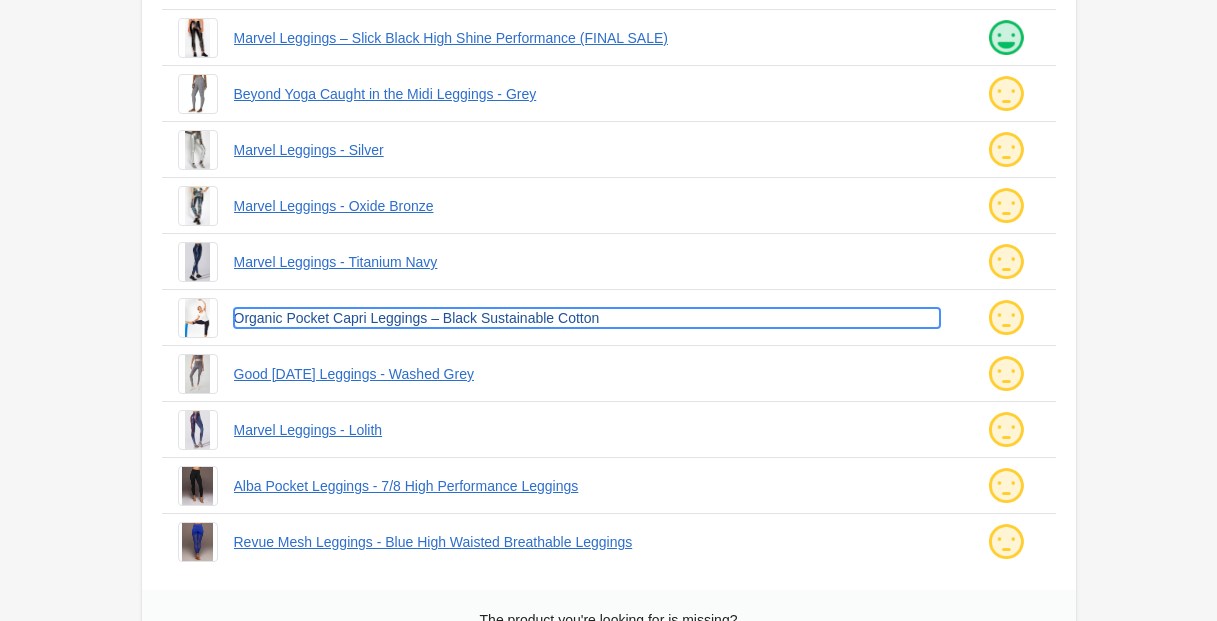 click on "Organic Pocket Capri Leggings – Black Sustainable Cotton" at bounding box center [587, 318] 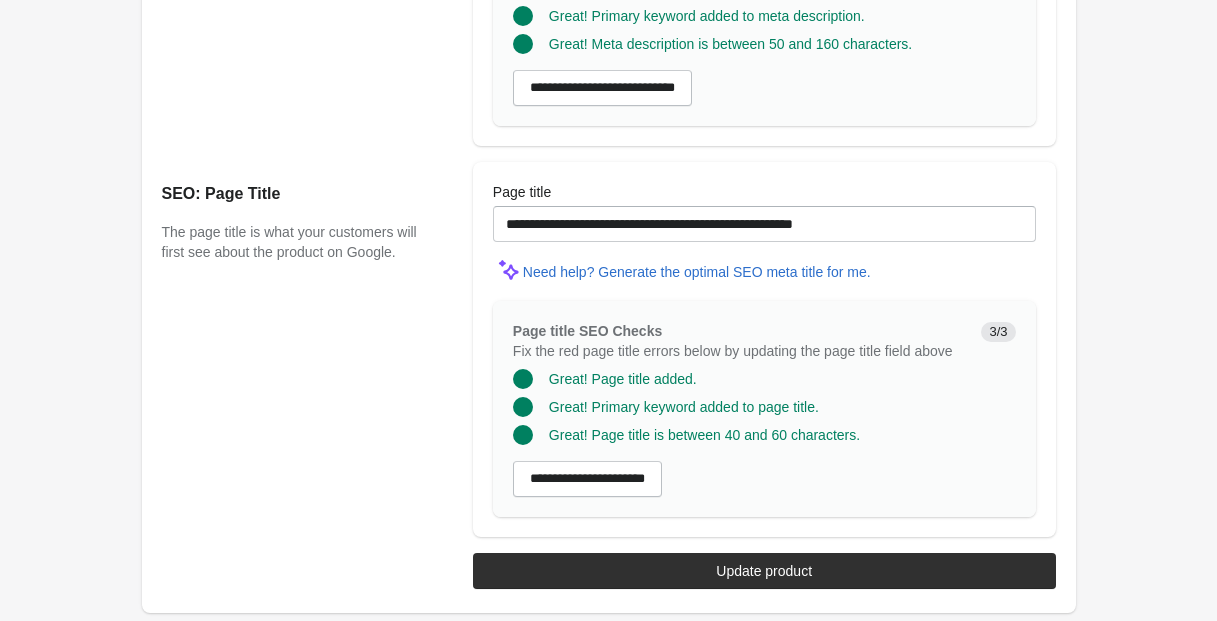 scroll, scrollTop: 1677, scrollLeft: 0, axis: vertical 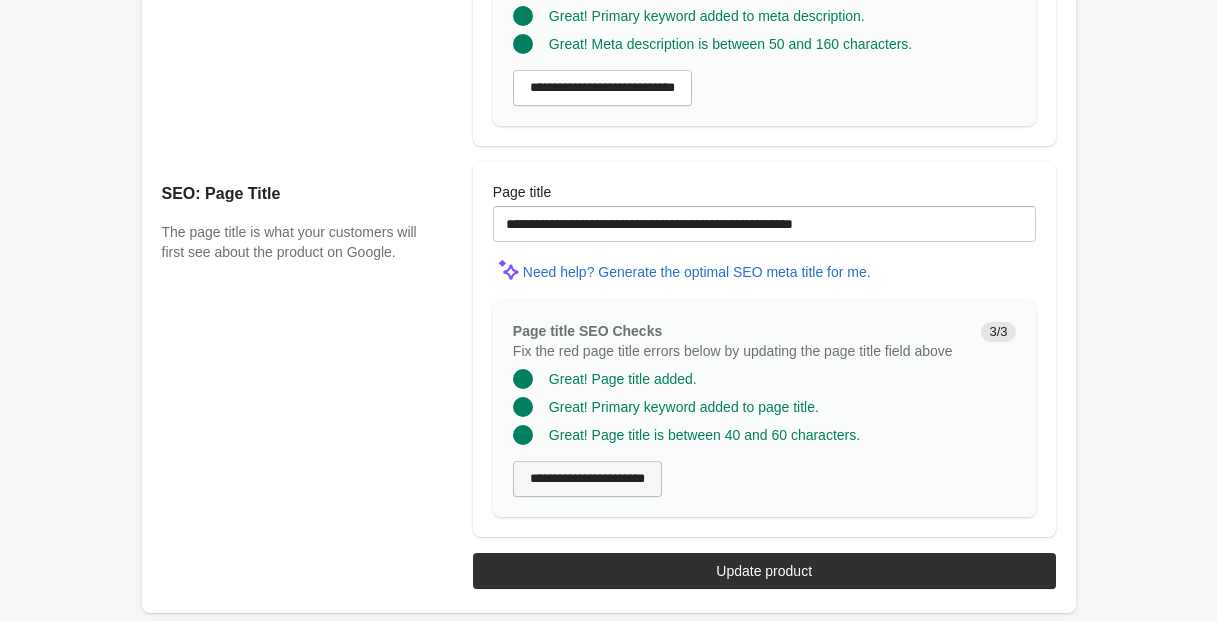 click on "**********" at bounding box center (587, 479) 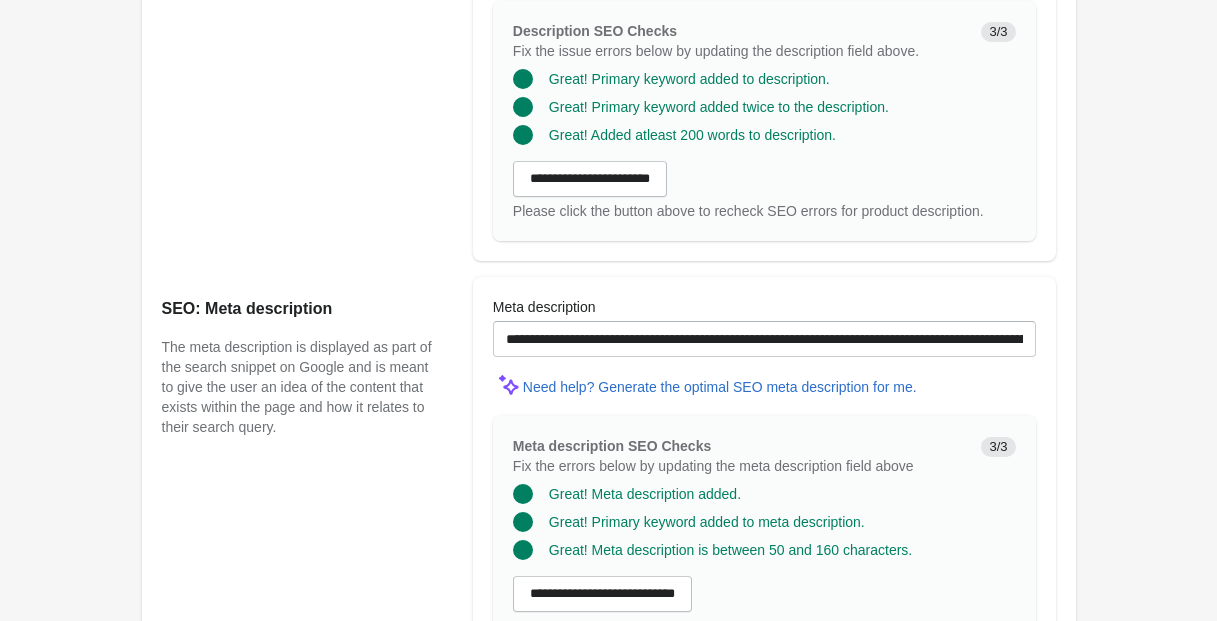 scroll, scrollTop: 1717, scrollLeft: 0, axis: vertical 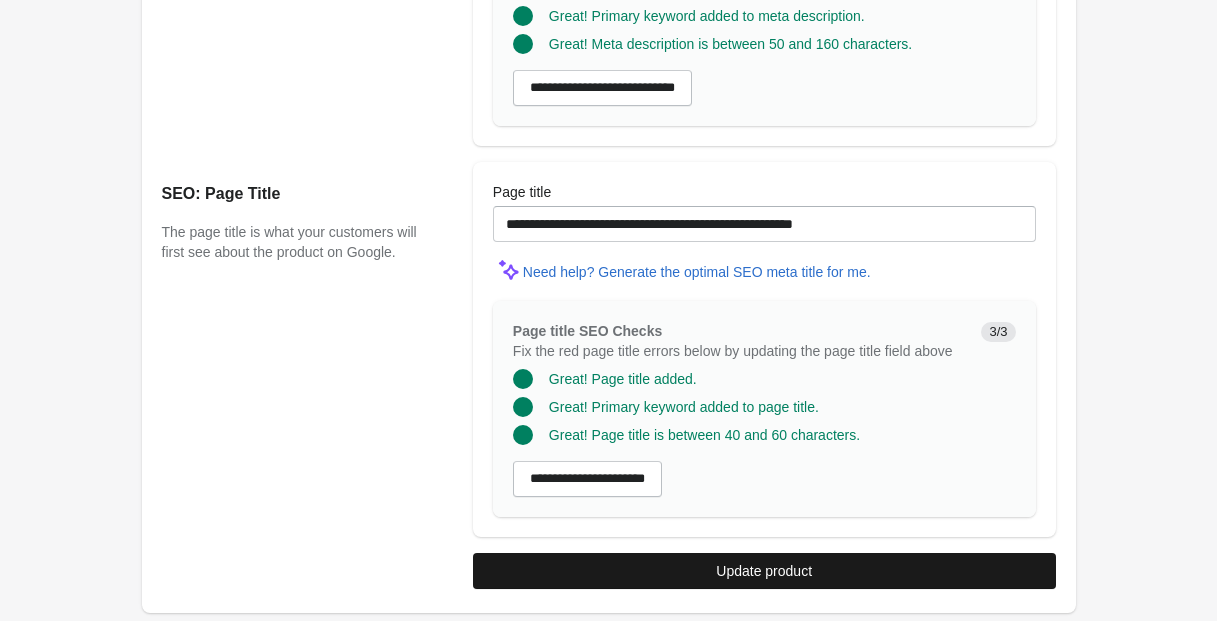 click on "Update product" at bounding box center [764, 571] 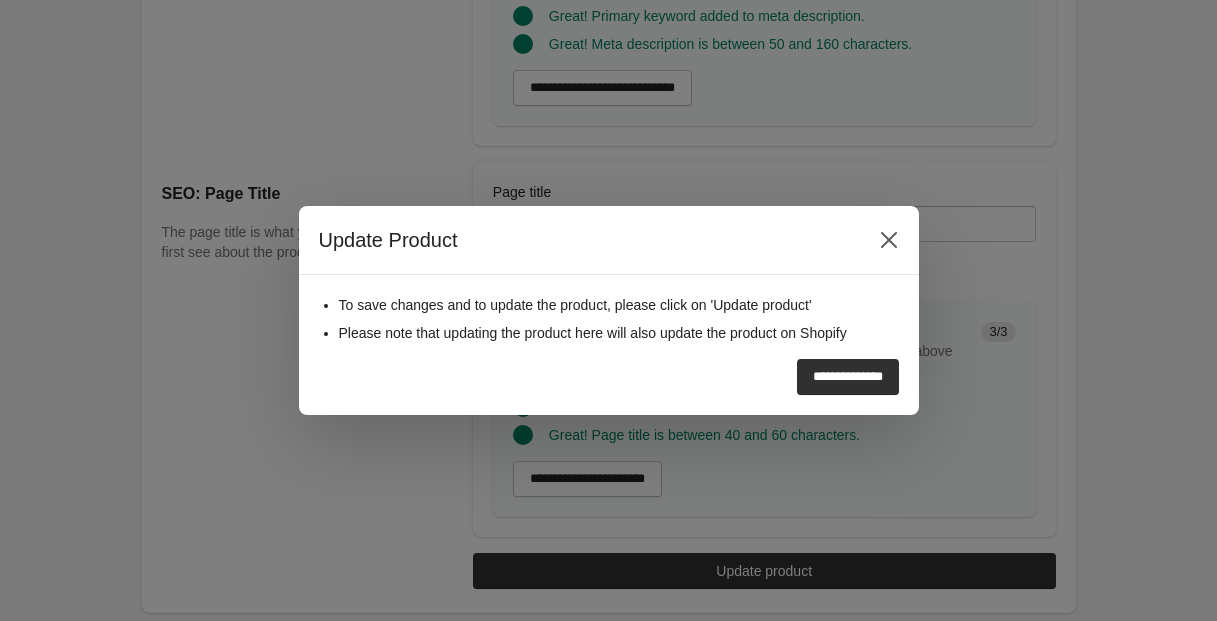 scroll, scrollTop: 1708, scrollLeft: 0, axis: vertical 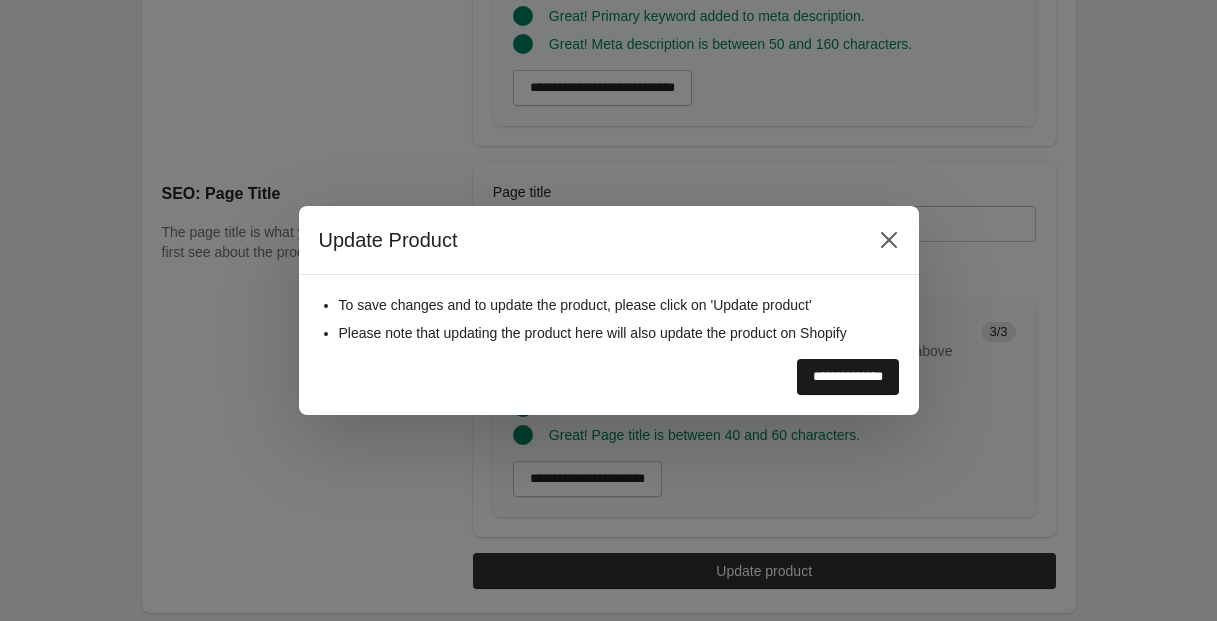 click on "**********" at bounding box center (848, 377) 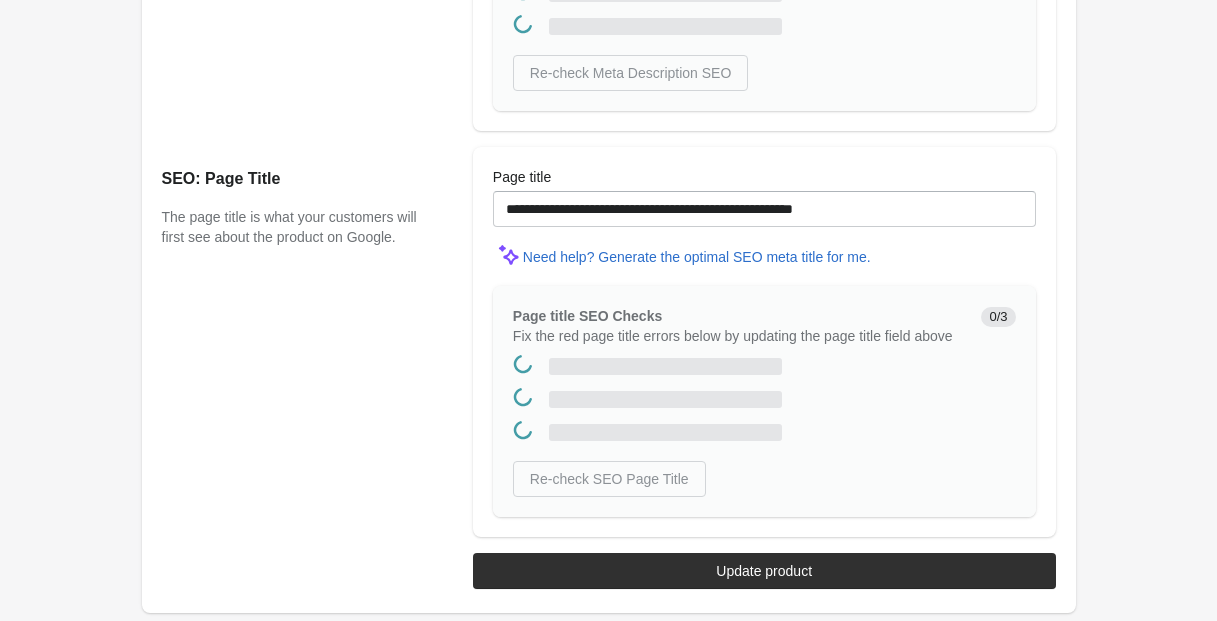 scroll, scrollTop: 0, scrollLeft: 0, axis: both 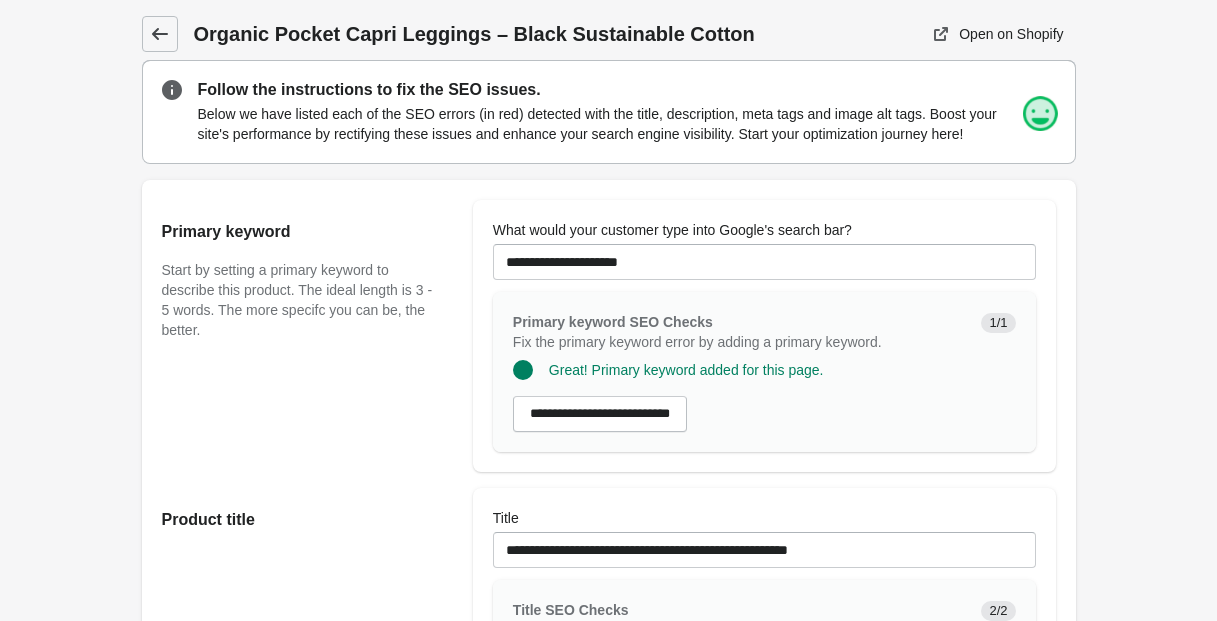 click 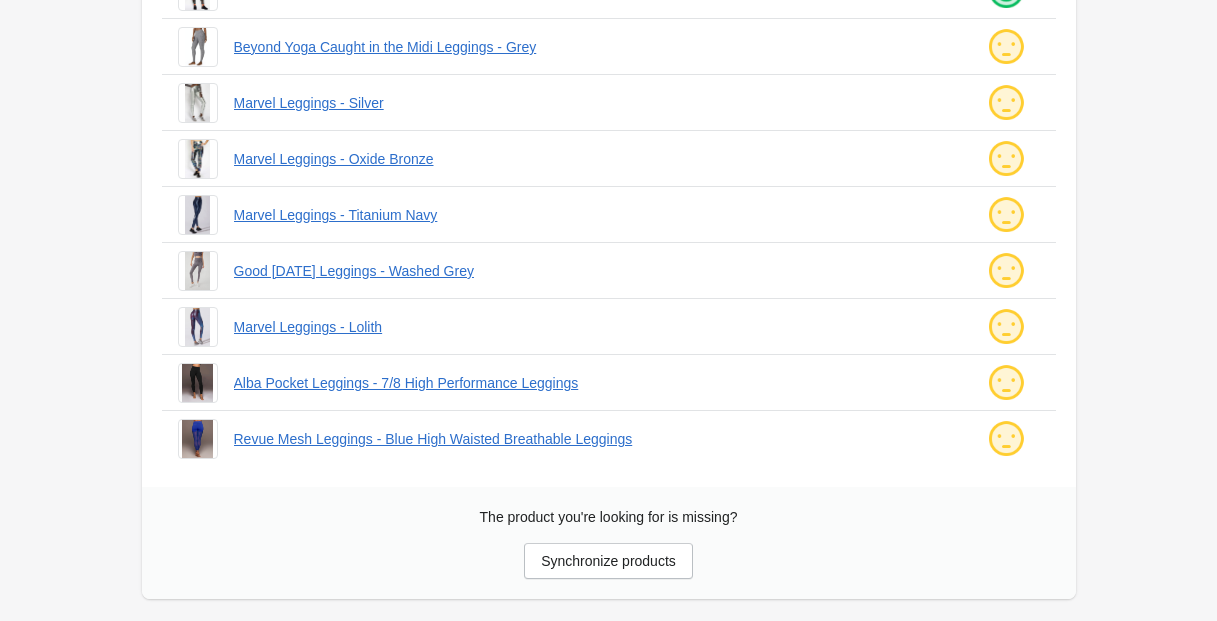 scroll, scrollTop: 272, scrollLeft: 0, axis: vertical 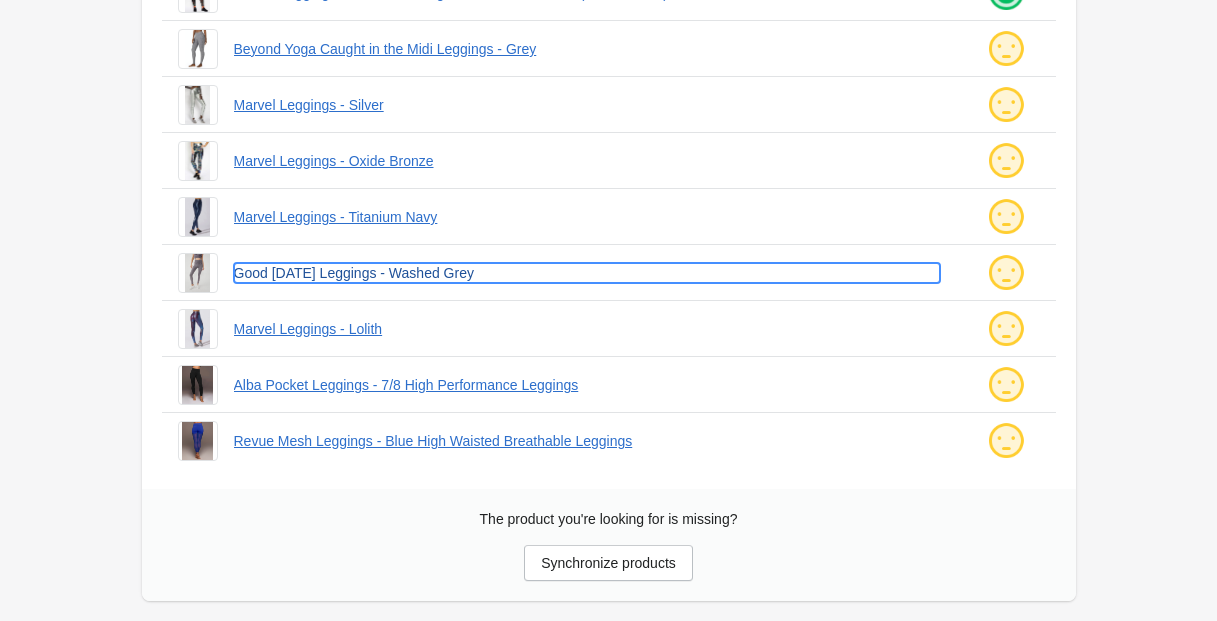 click on "Good [DATE] Leggings - Washed Grey" at bounding box center [587, 273] 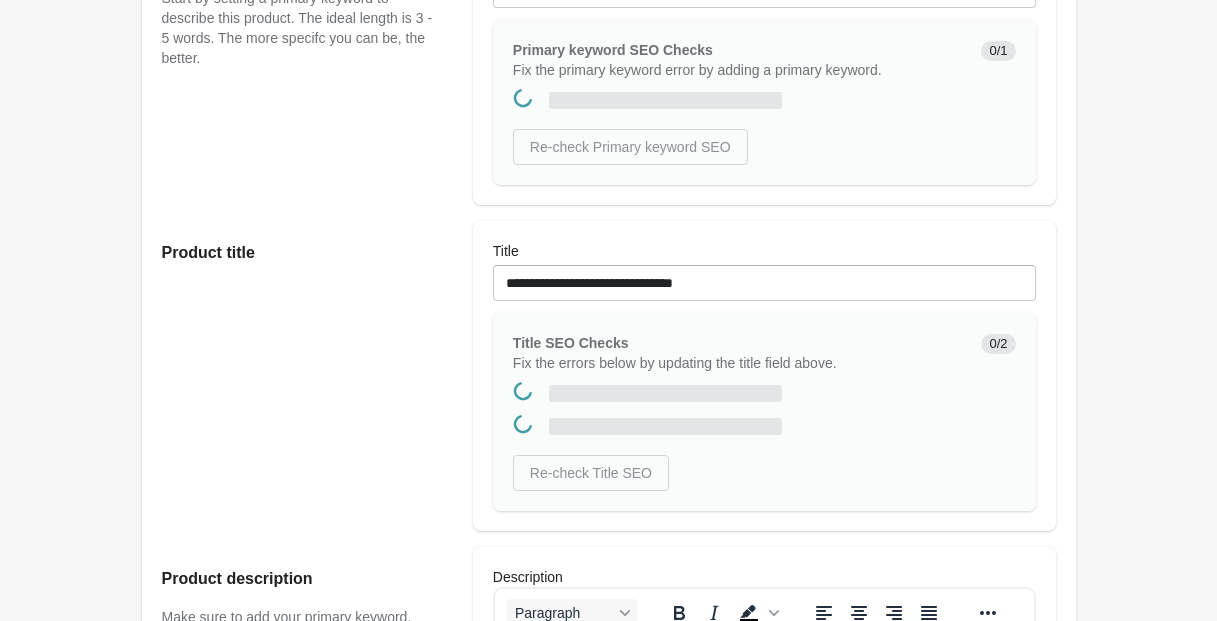 scroll, scrollTop: 0, scrollLeft: 0, axis: both 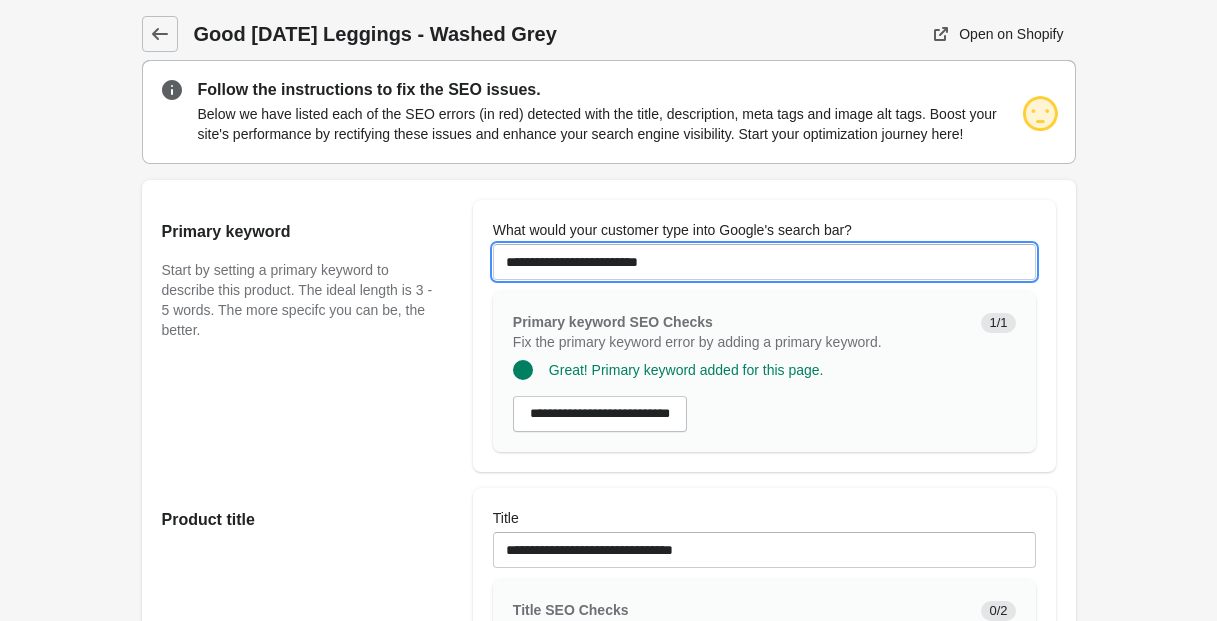 click on "**********" at bounding box center [764, 262] 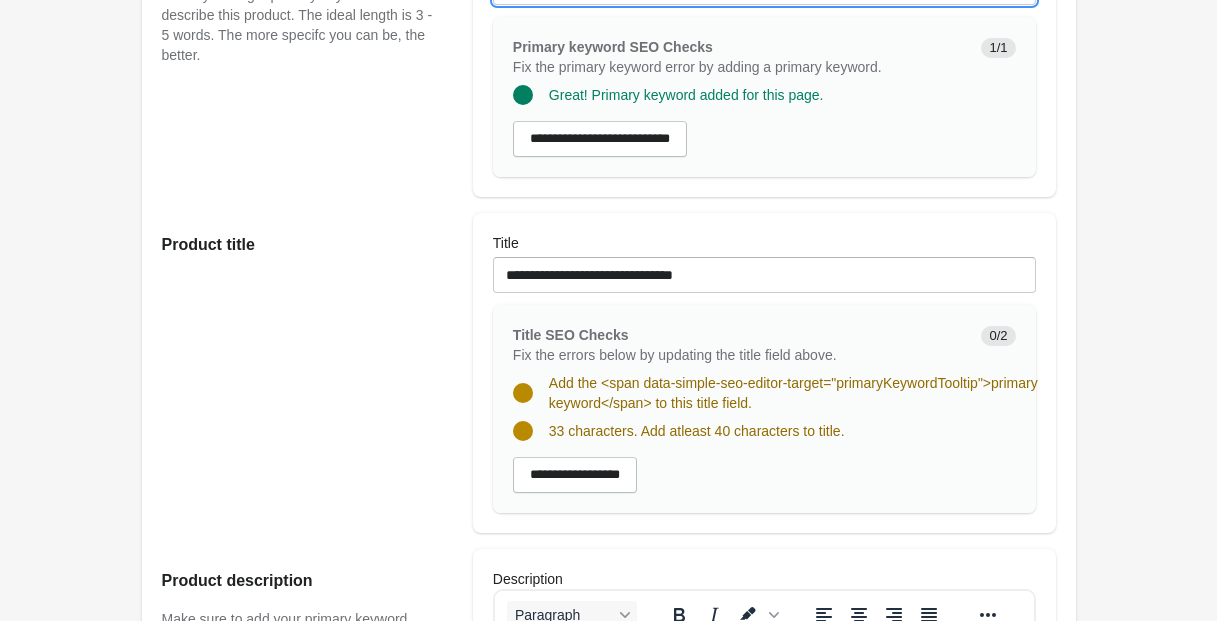 scroll, scrollTop: 248, scrollLeft: 0, axis: vertical 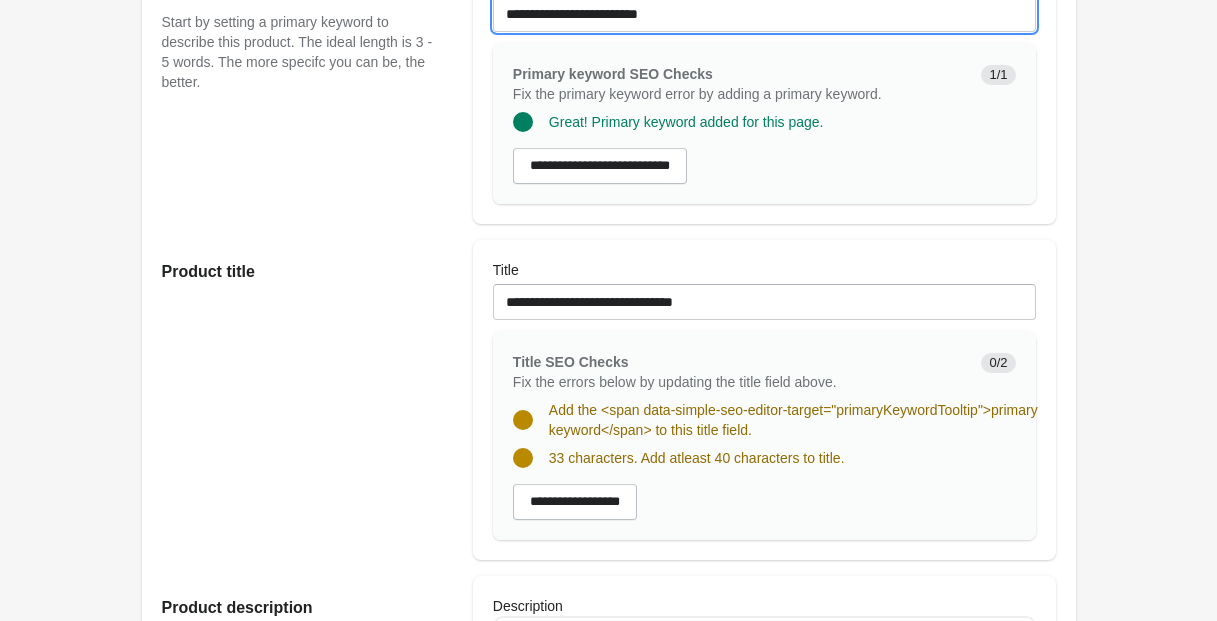 type on "**********" 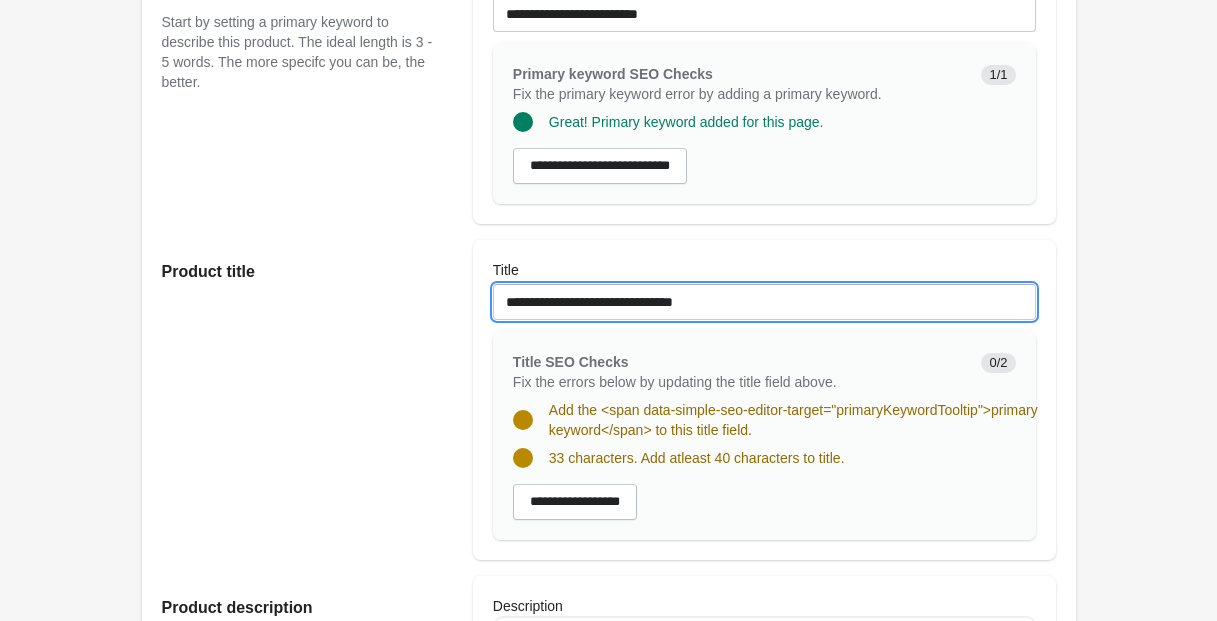 drag, startPoint x: 589, startPoint y: 324, endPoint x: 692, endPoint y: 363, distance: 110.13628 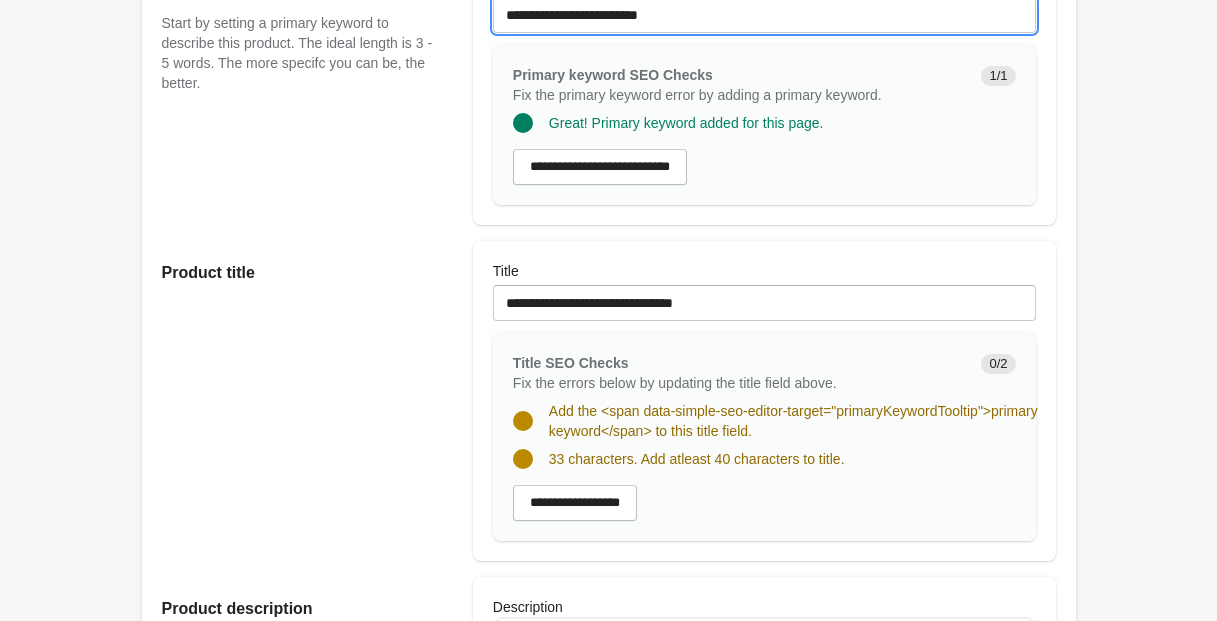 drag, startPoint x: 567, startPoint y: 32, endPoint x: 491, endPoint y: 31, distance: 76.00658 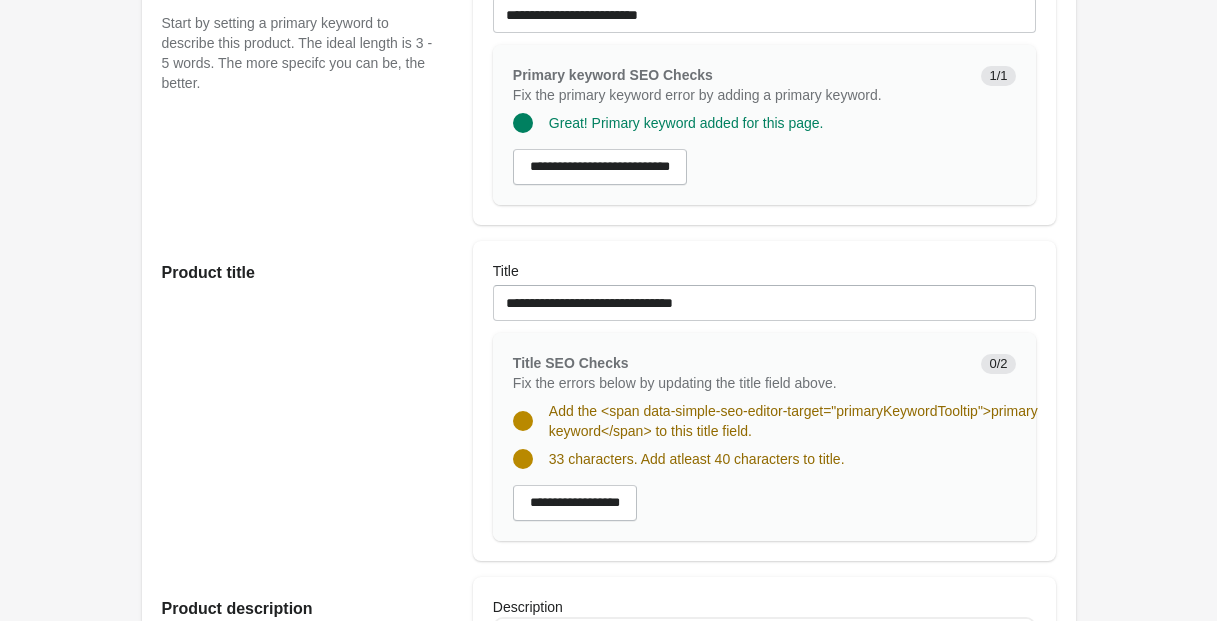 click on "**********" at bounding box center [599, 81] 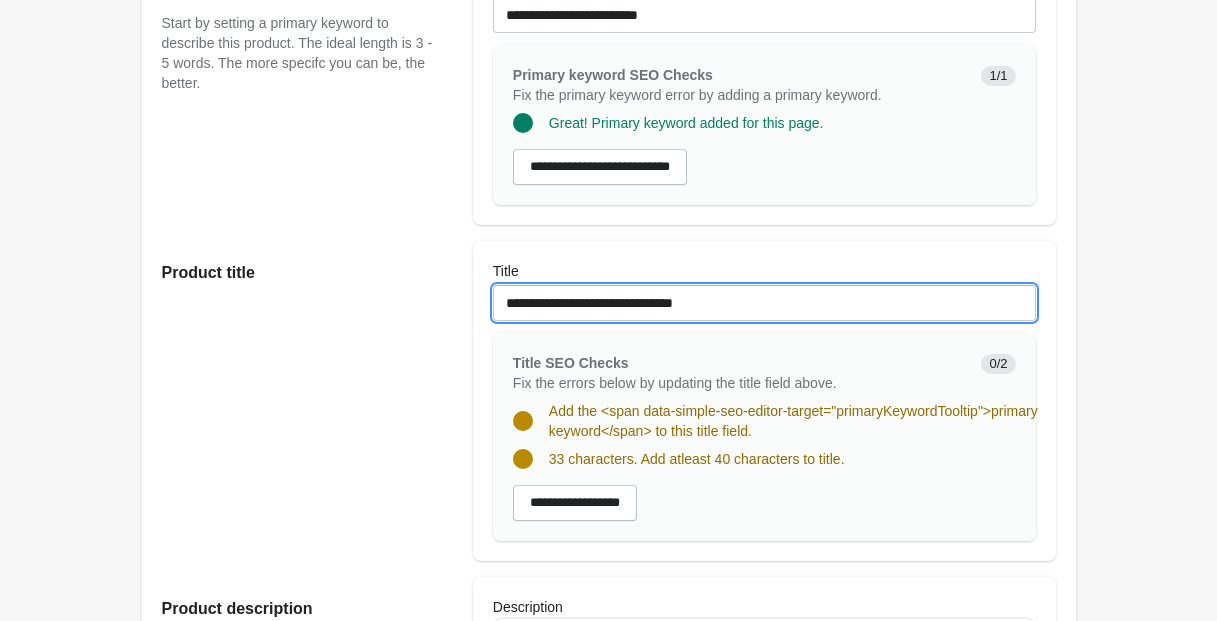 click on "**********" at bounding box center (764, 303) 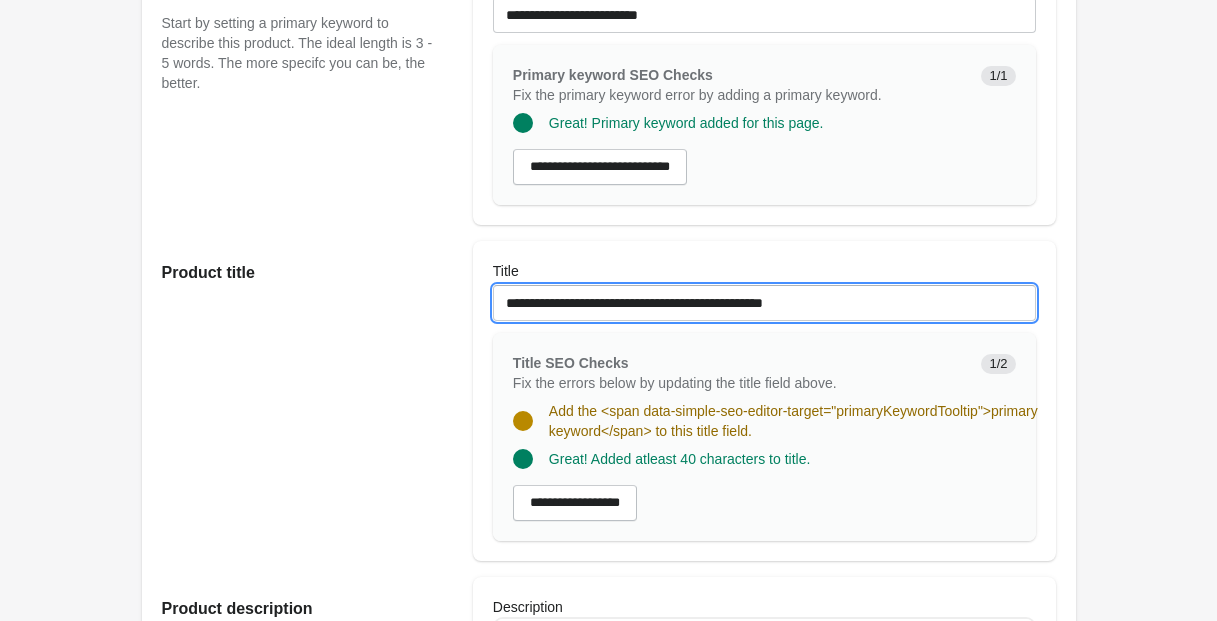 click on "**********" at bounding box center [764, 303] 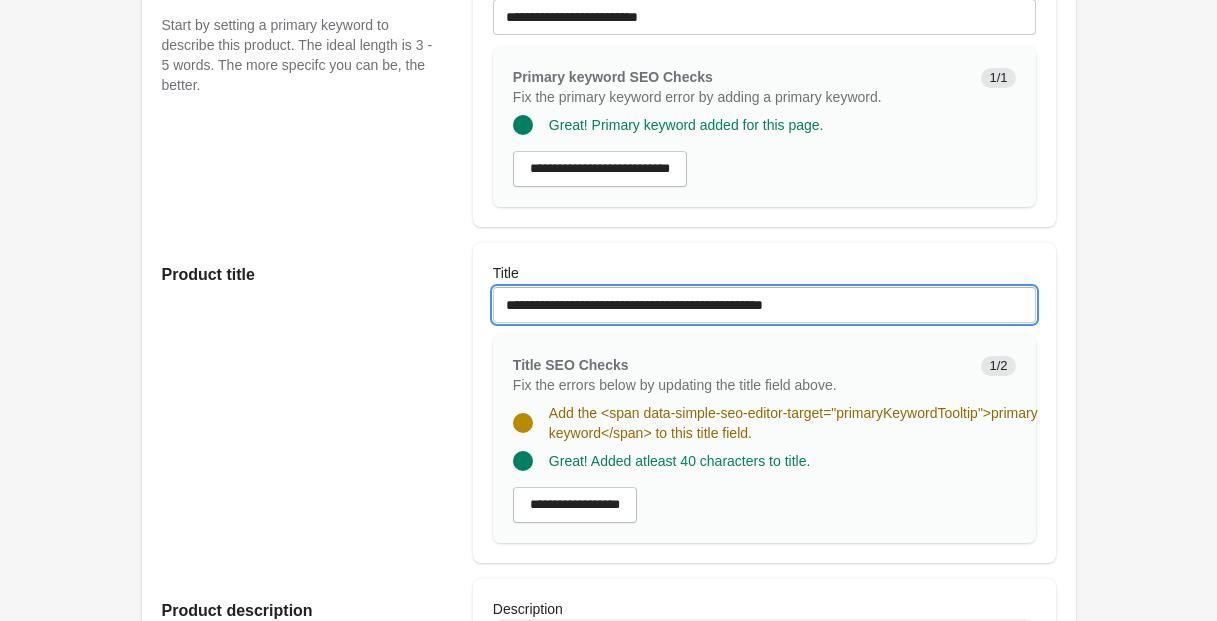 drag, startPoint x: 654, startPoint y: 323, endPoint x: 589, endPoint y: 320, distance: 65.06919 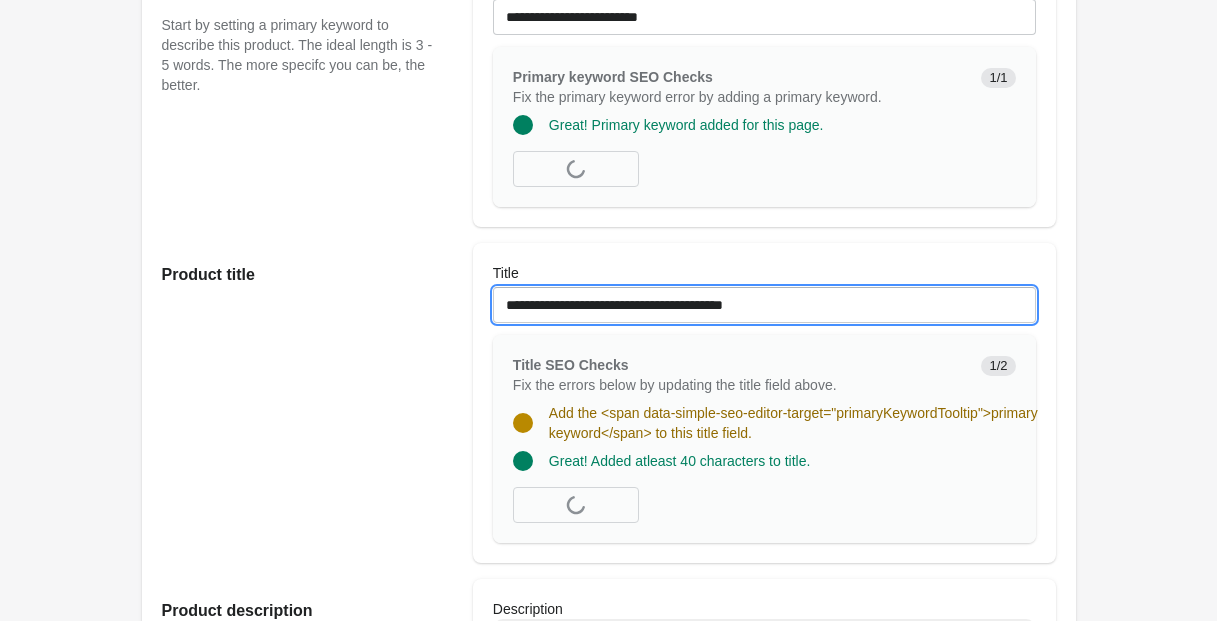 scroll, scrollTop: 244, scrollLeft: 0, axis: vertical 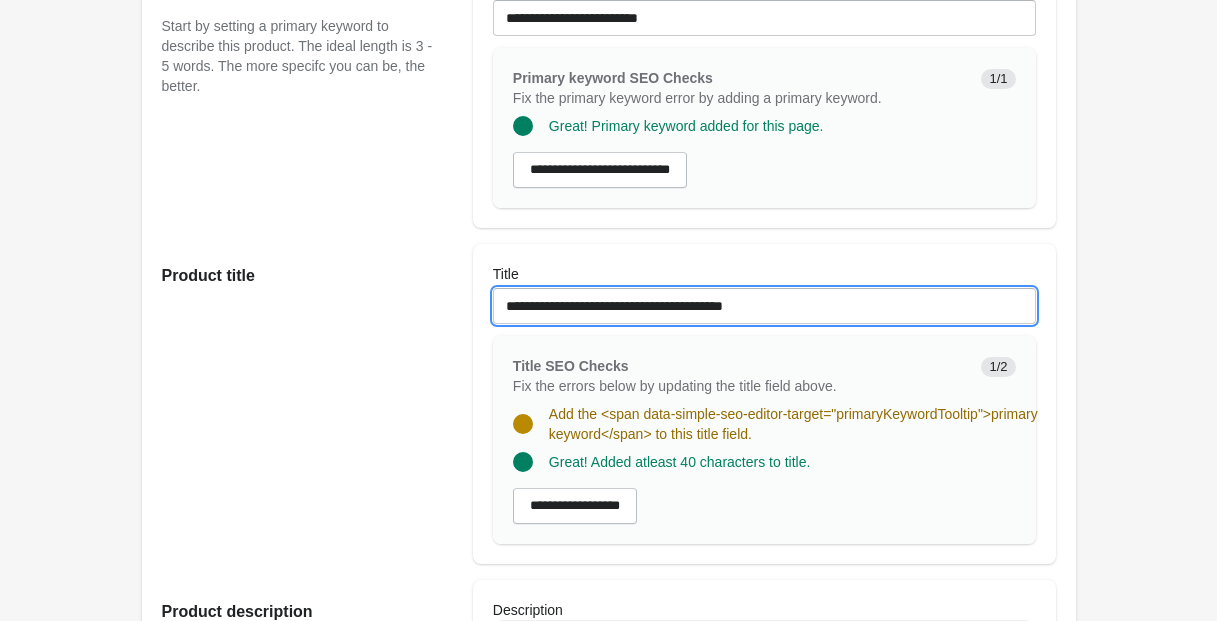 type on "**********" 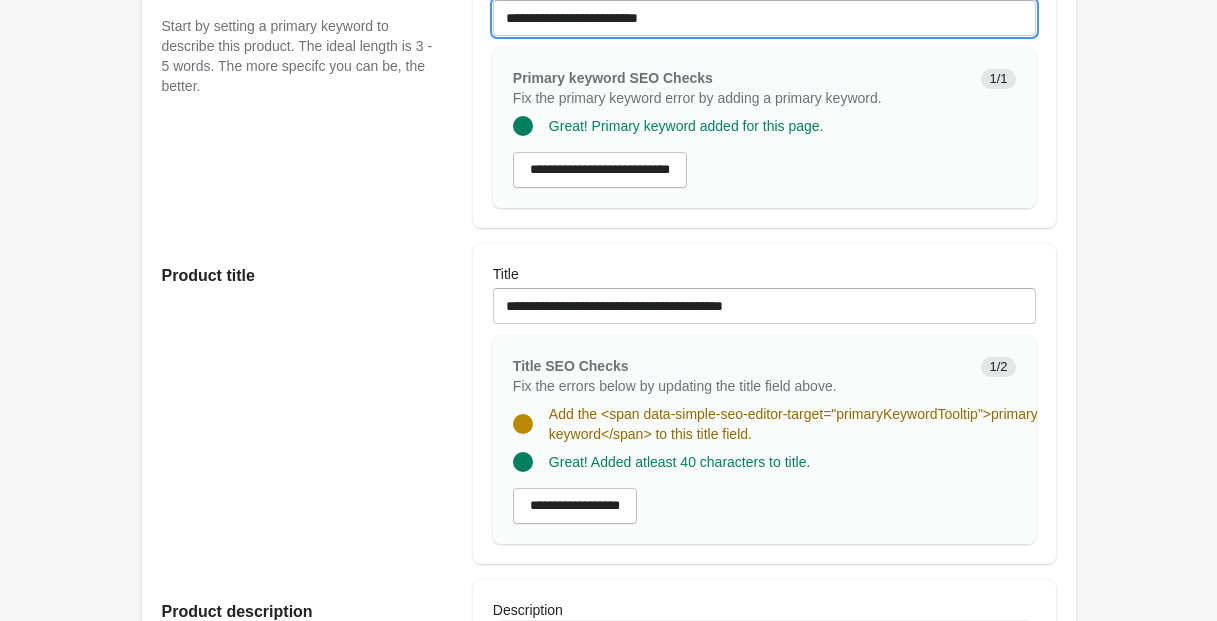 drag, startPoint x: 568, startPoint y: 35, endPoint x: 453, endPoint y: 26, distance: 115.35164 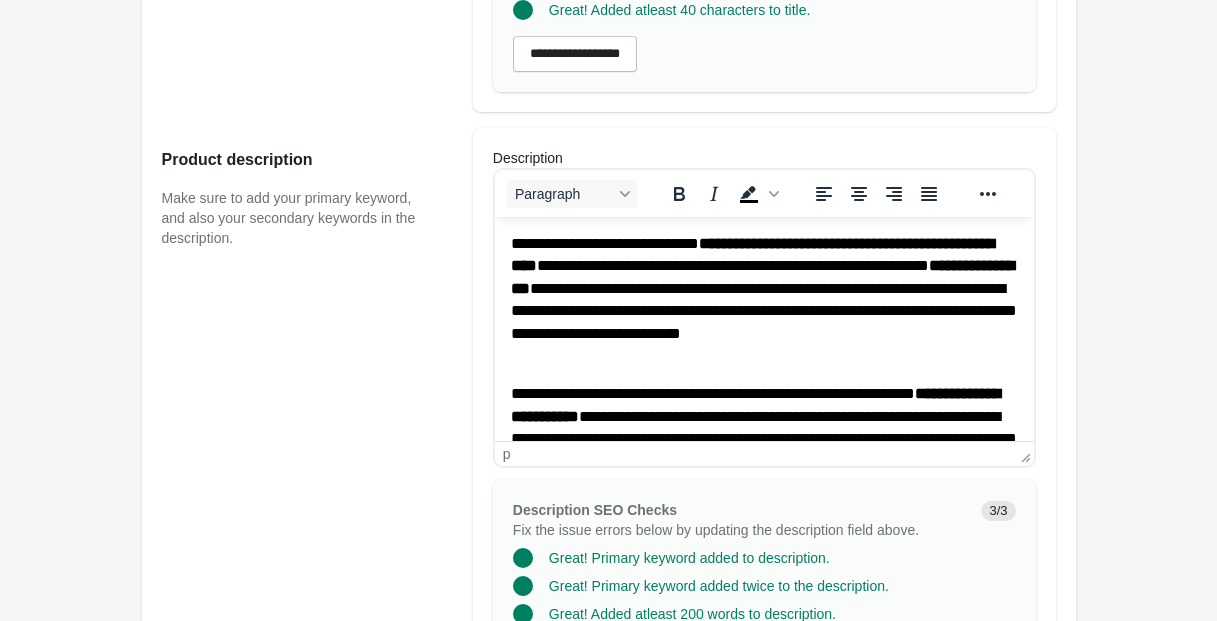 scroll, scrollTop: 680, scrollLeft: 0, axis: vertical 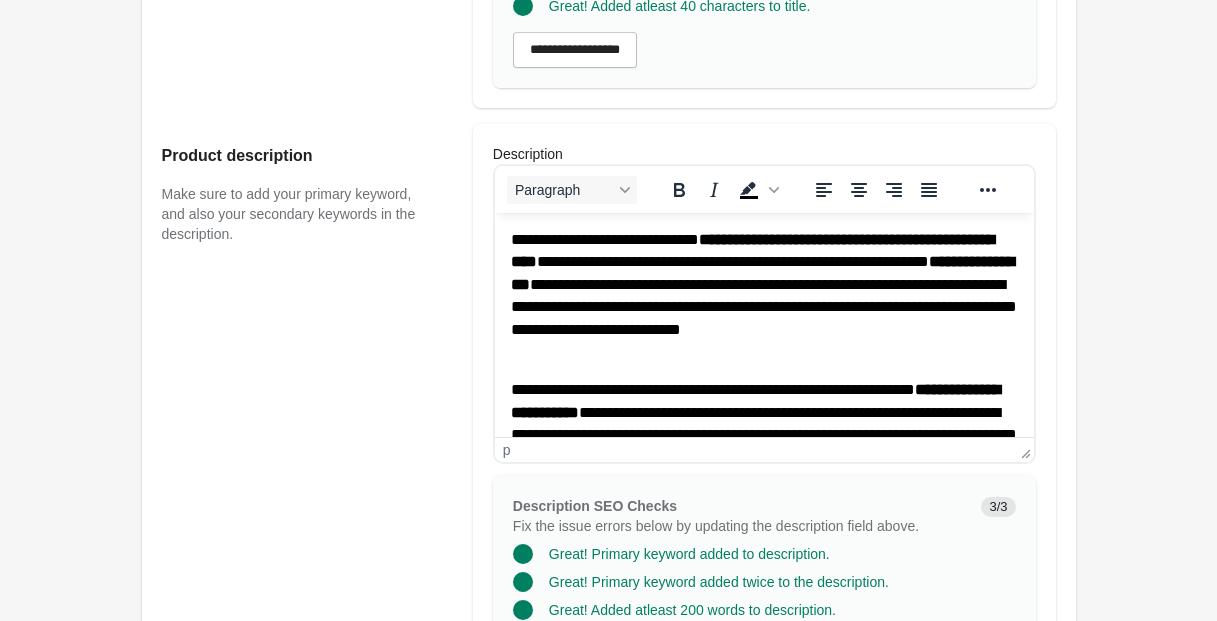 type on "**********" 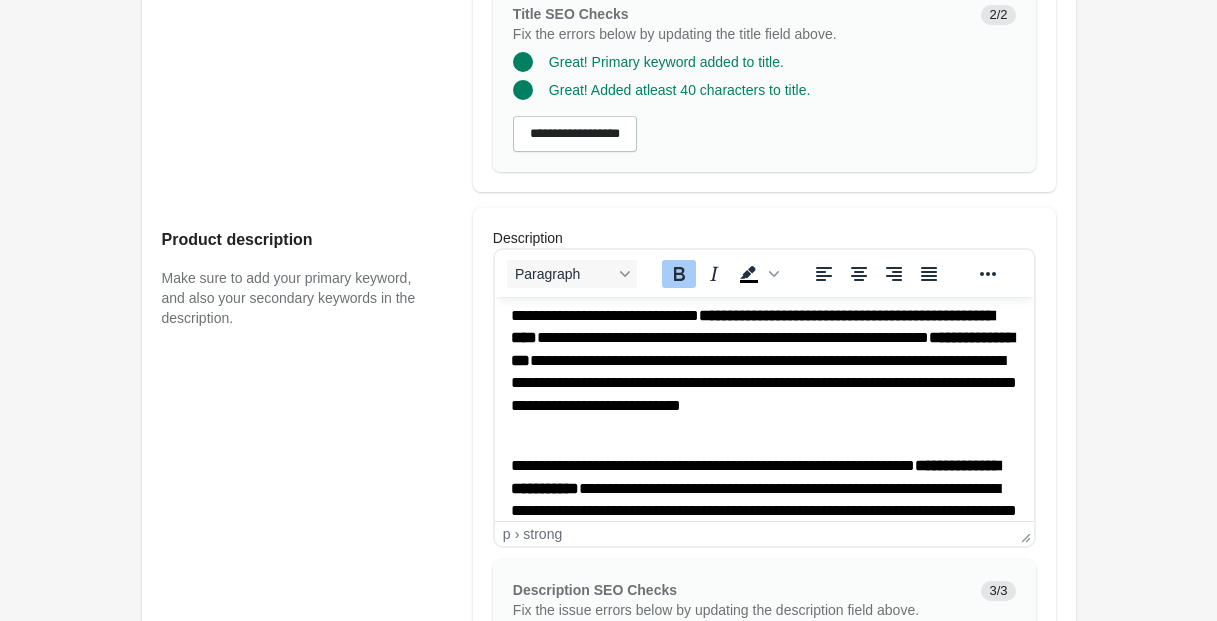 scroll, scrollTop: 0, scrollLeft: 0, axis: both 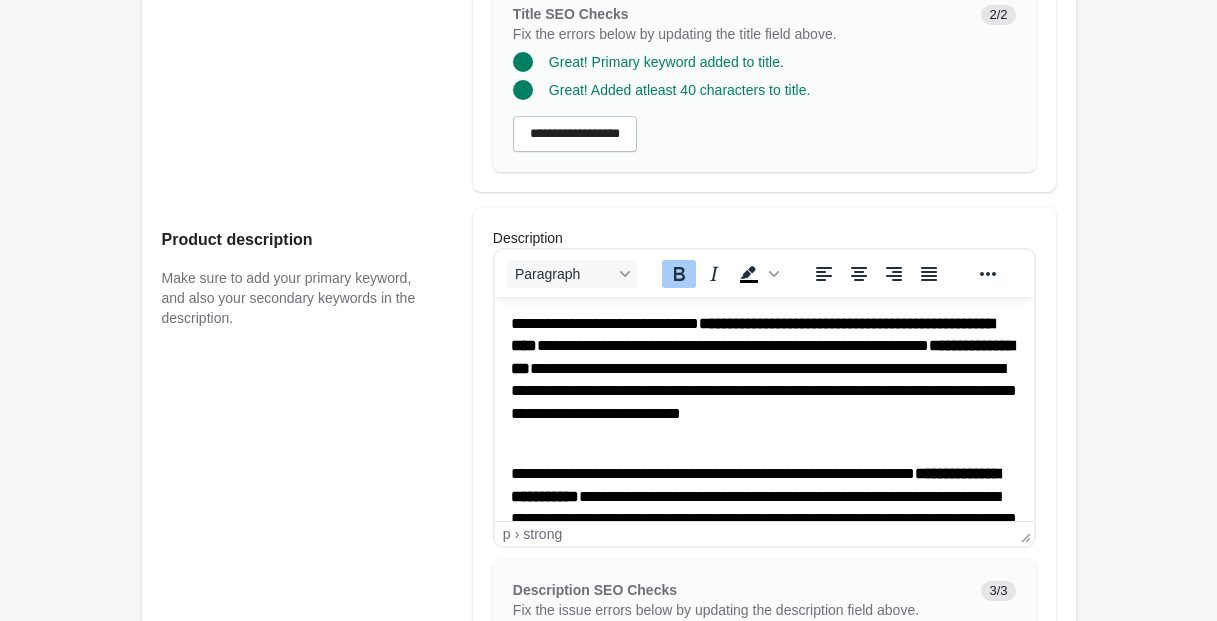 click on "**********" at bounding box center [761, 356] 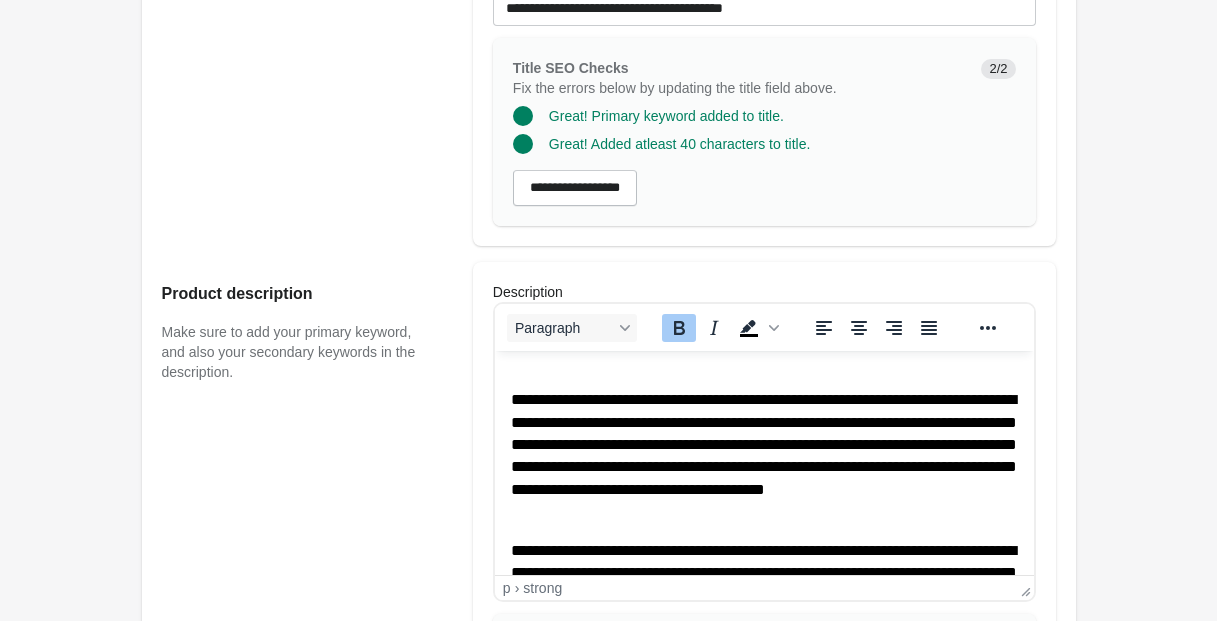 scroll, scrollTop: 257, scrollLeft: 0, axis: vertical 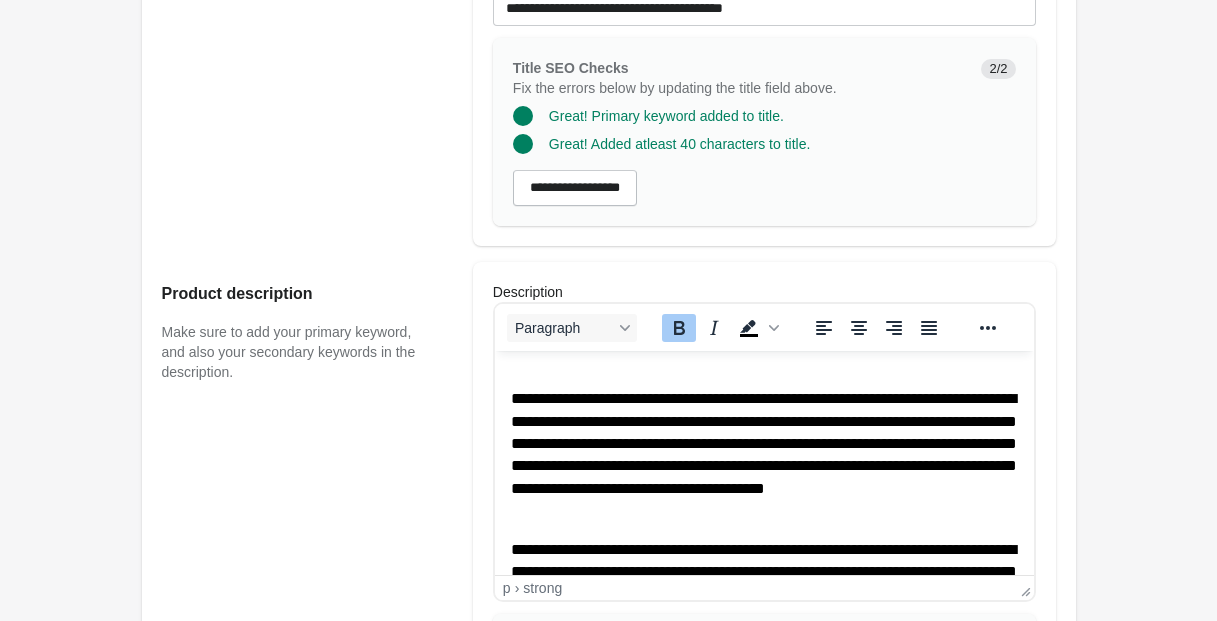 click on "********" 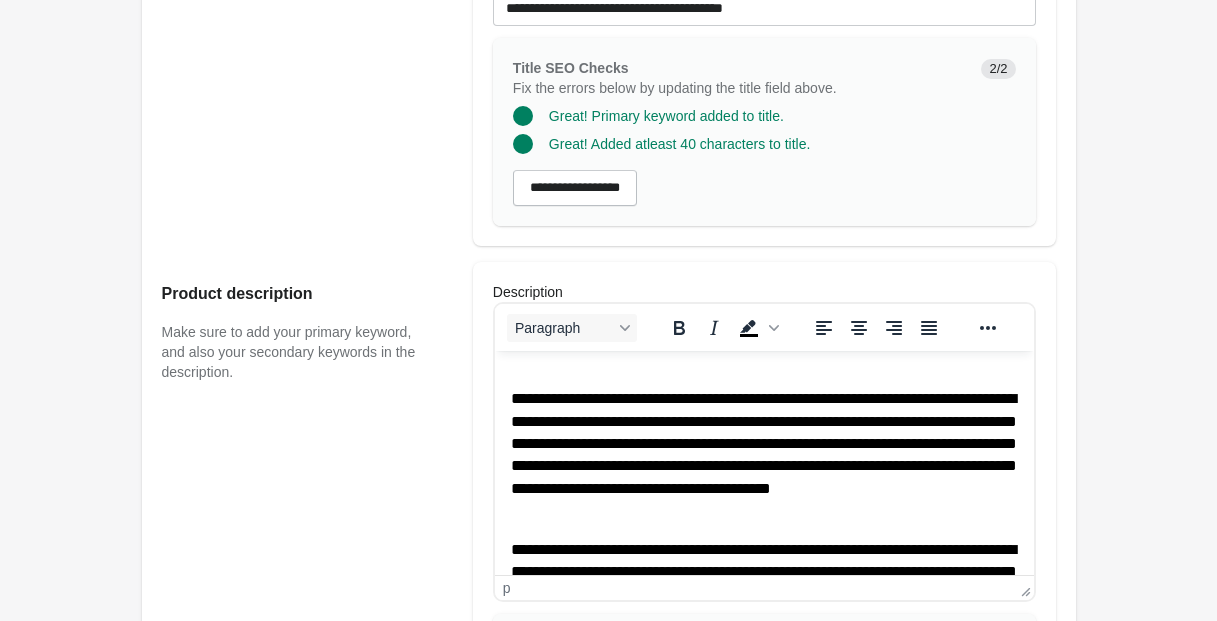 click on "**********" 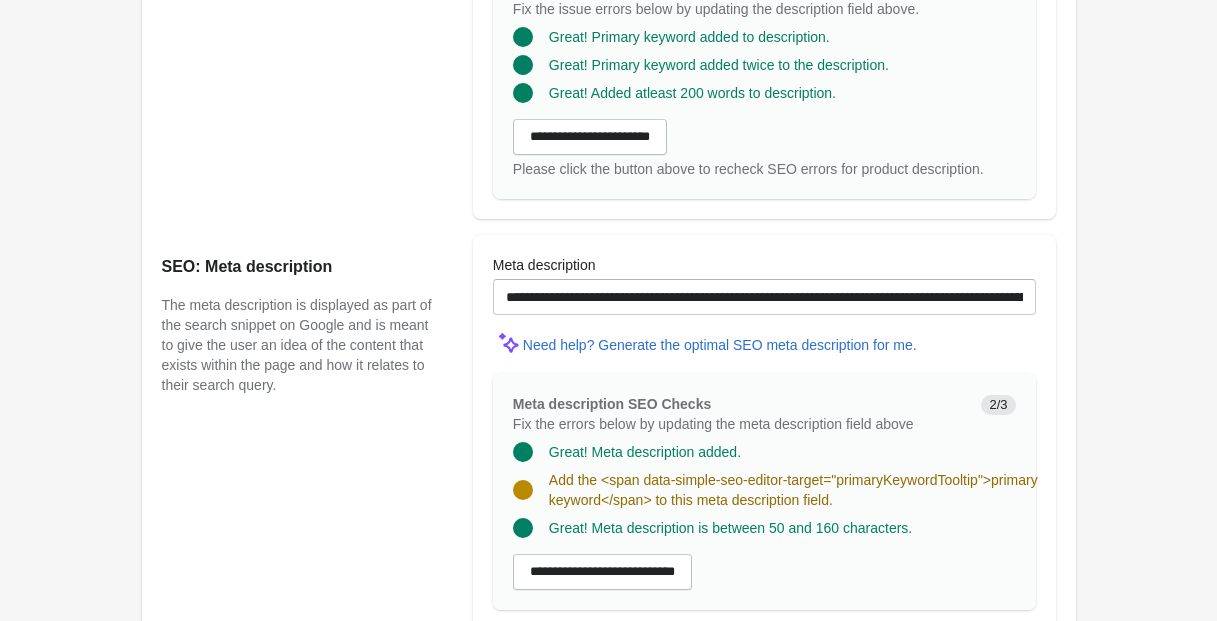 scroll, scrollTop: 1198, scrollLeft: 0, axis: vertical 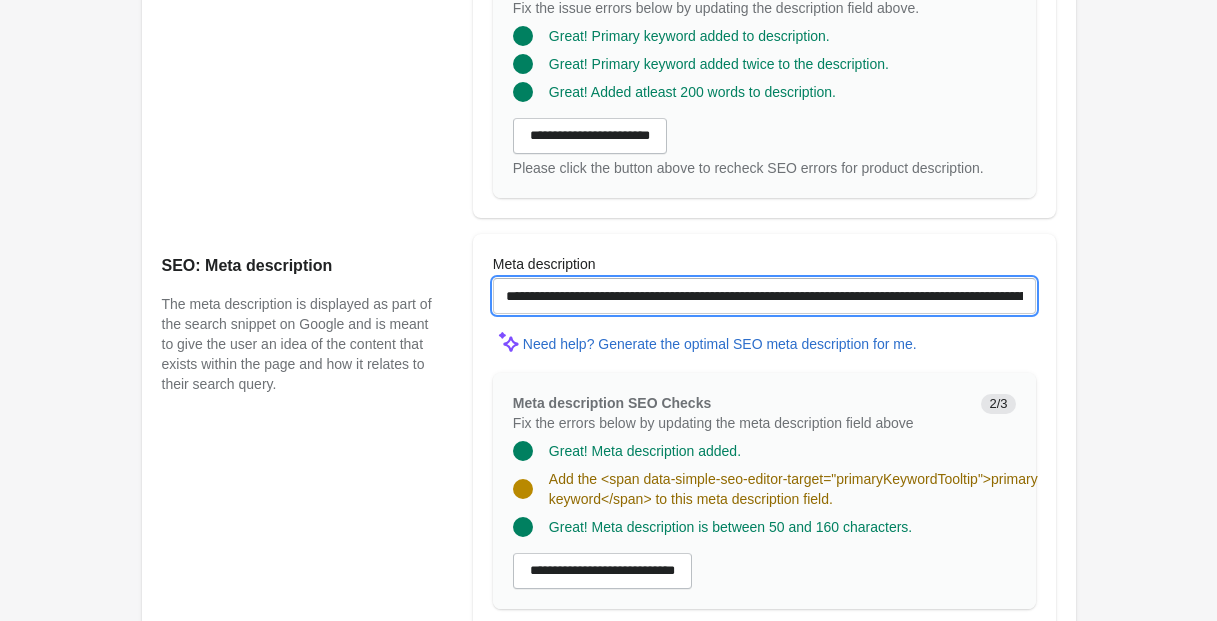 click on "**********" at bounding box center [764, 296] 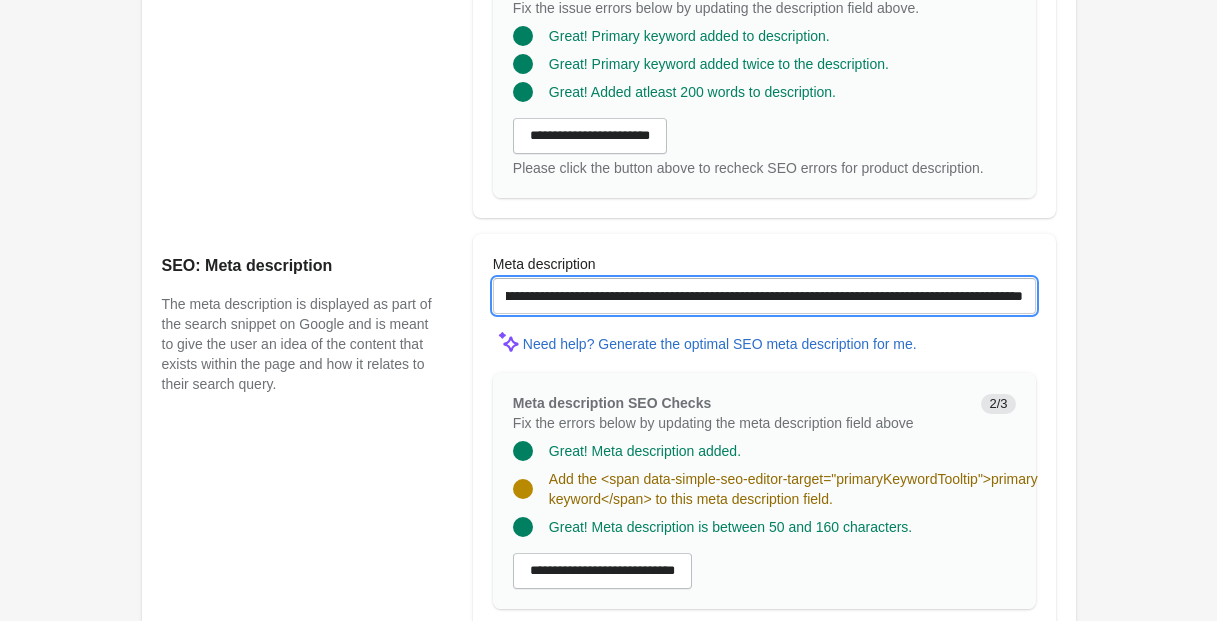scroll, scrollTop: 0, scrollLeft: 507, axis: horizontal 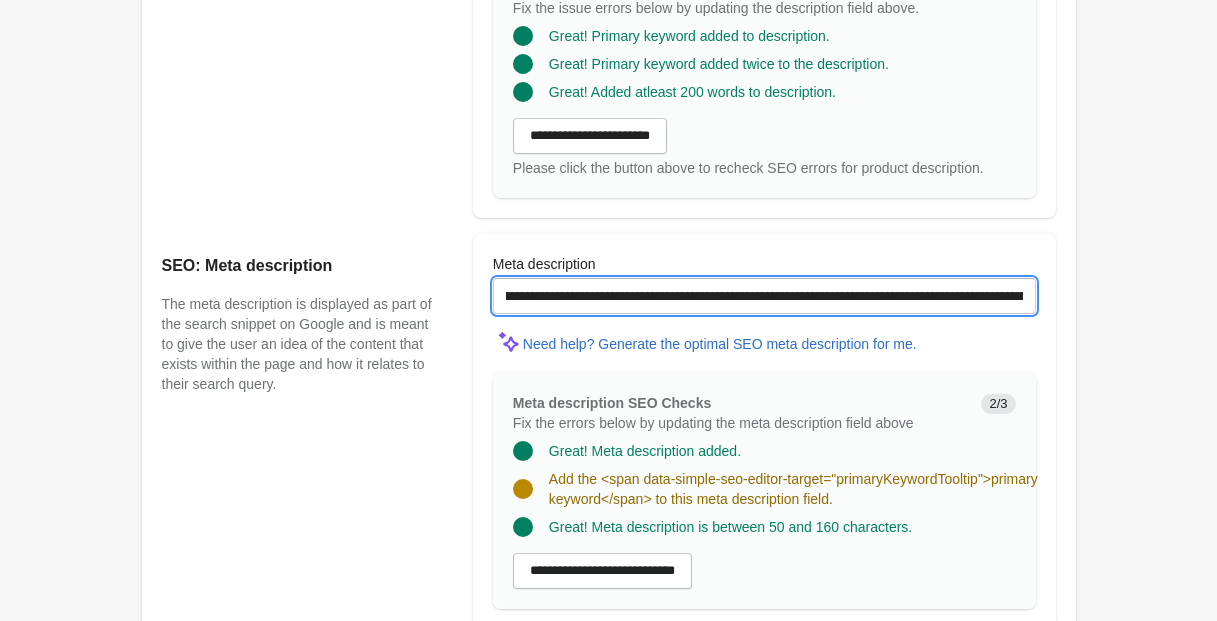 drag, startPoint x: 684, startPoint y: 315, endPoint x: 923, endPoint y: 317, distance: 239.00836 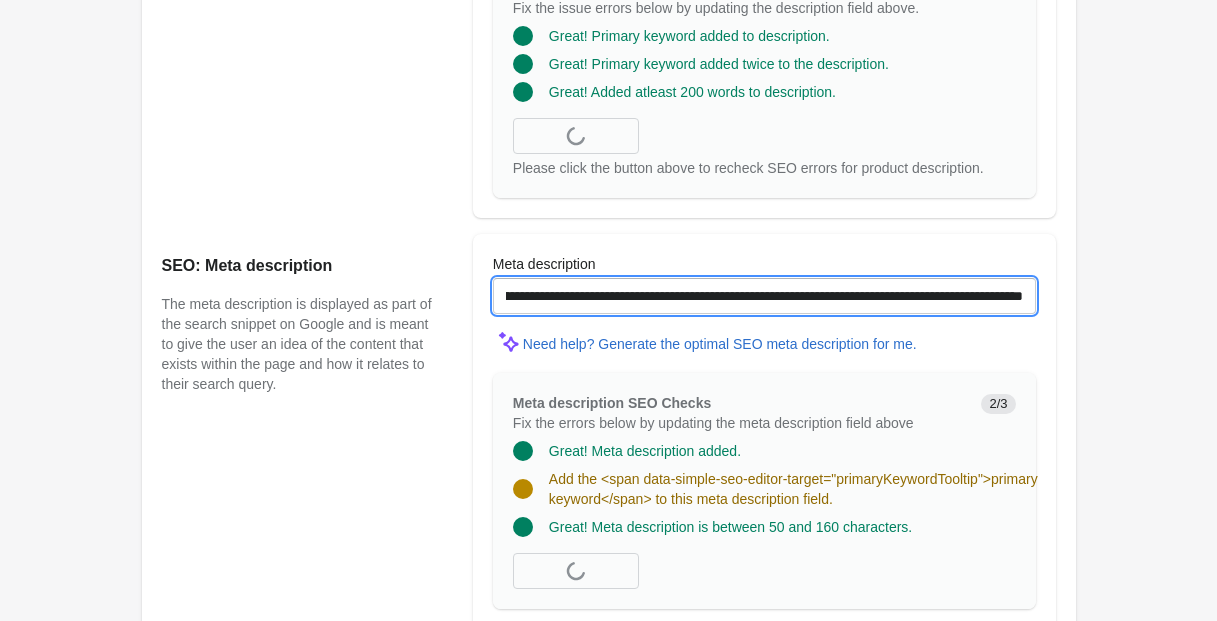 scroll, scrollTop: 0, scrollLeft: 199, axis: horizontal 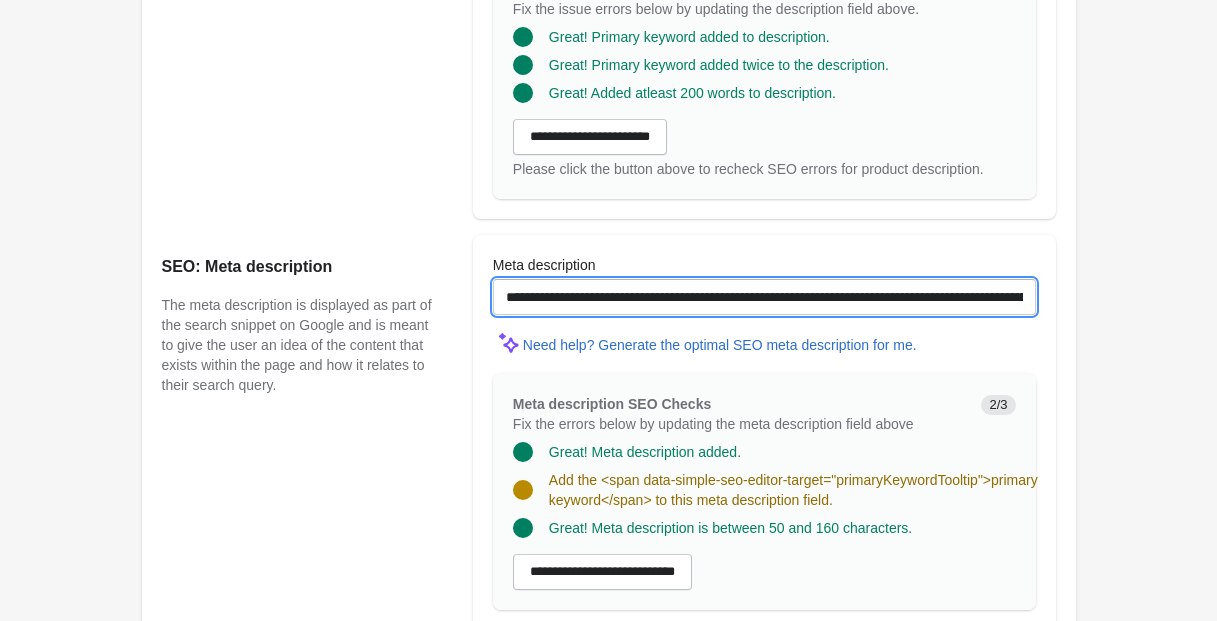 click on "**********" at bounding box center (764, 297) 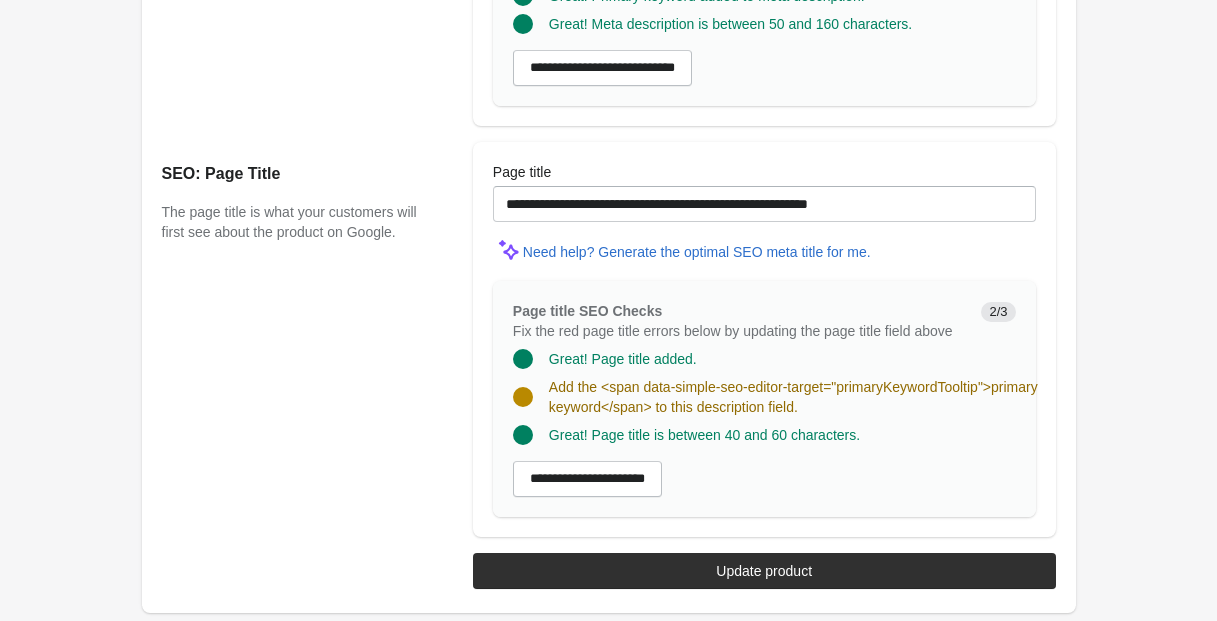 scroll, scrollTop: 1741, scrollLeft: 0, axis: vertical 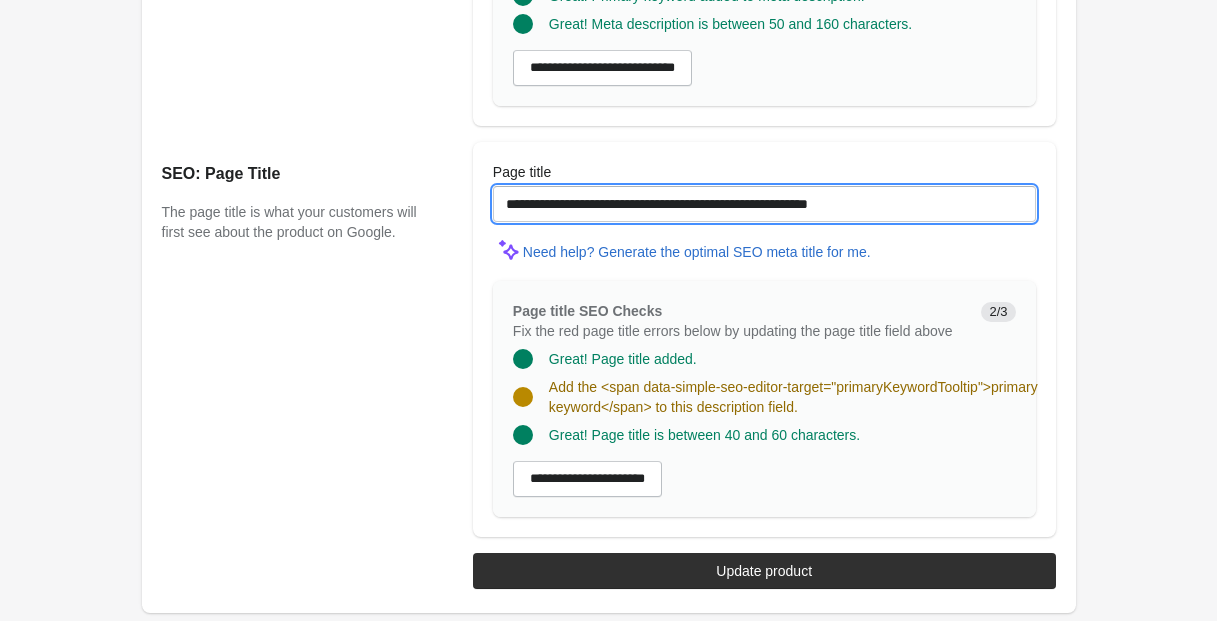 drag, startPoint x: 941, startPoint y: 164, endPoint x: 815, endPoint y: 164, distance: 126 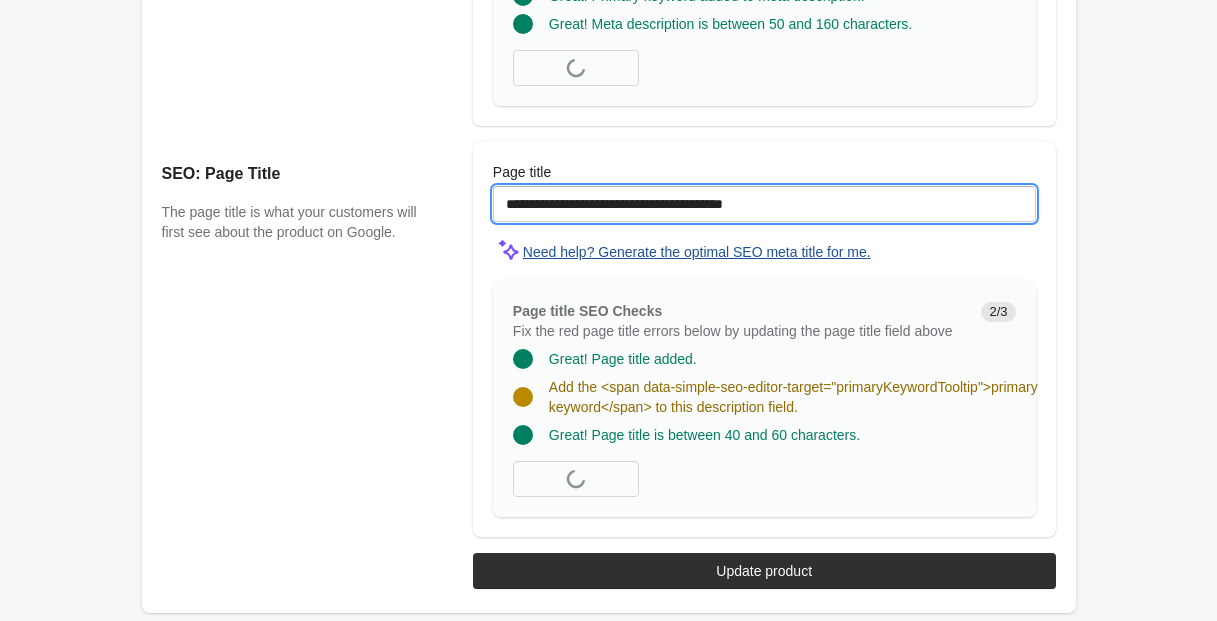 drag, startPoint x: 742, startPoint y: 169, endPoint x: 740, endPoint y: 203, distance: 34.058773 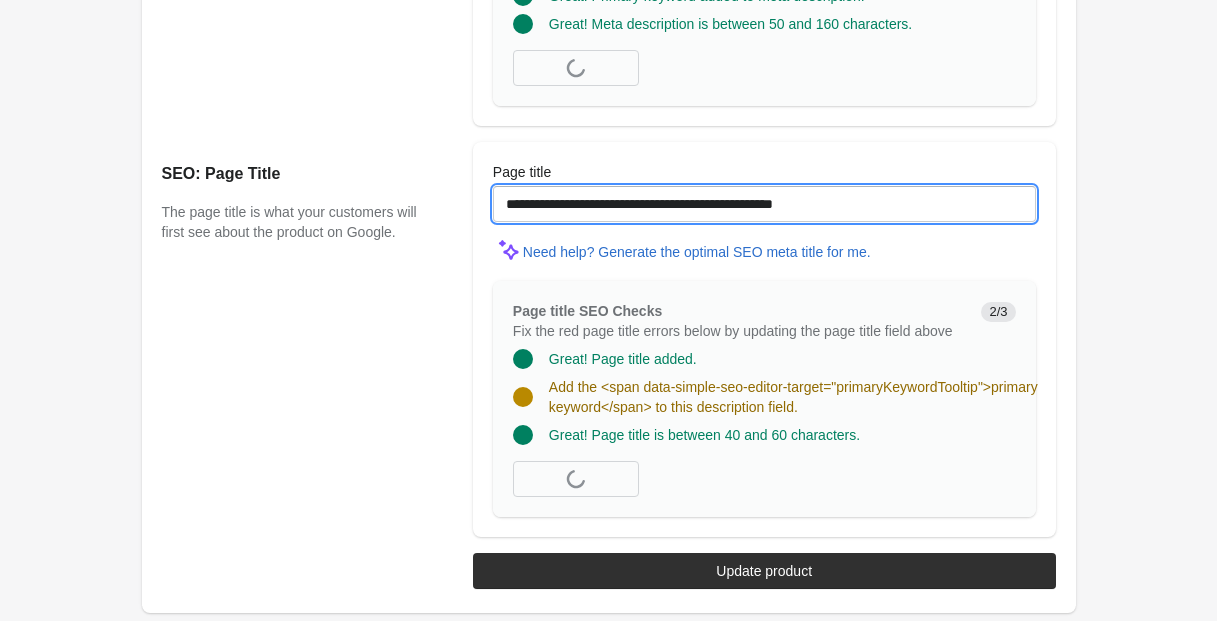 scroll, scrollTop: 1717, scrollLeft: 0, axis: vertical 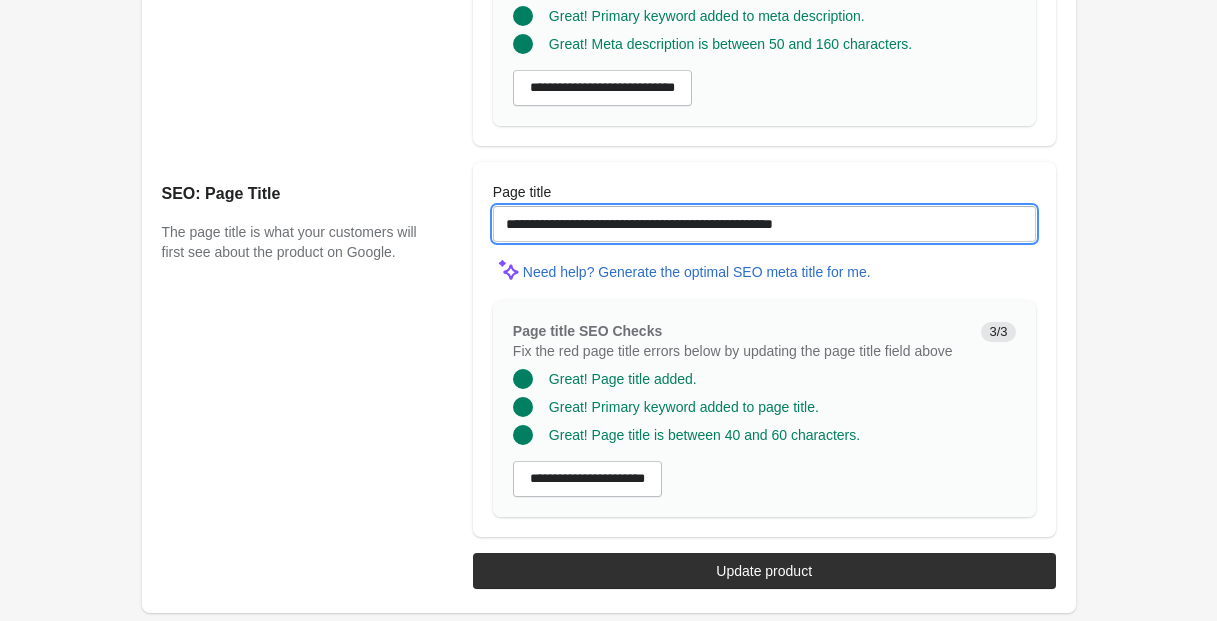 click on "**********" at bounding box center [764, 224] 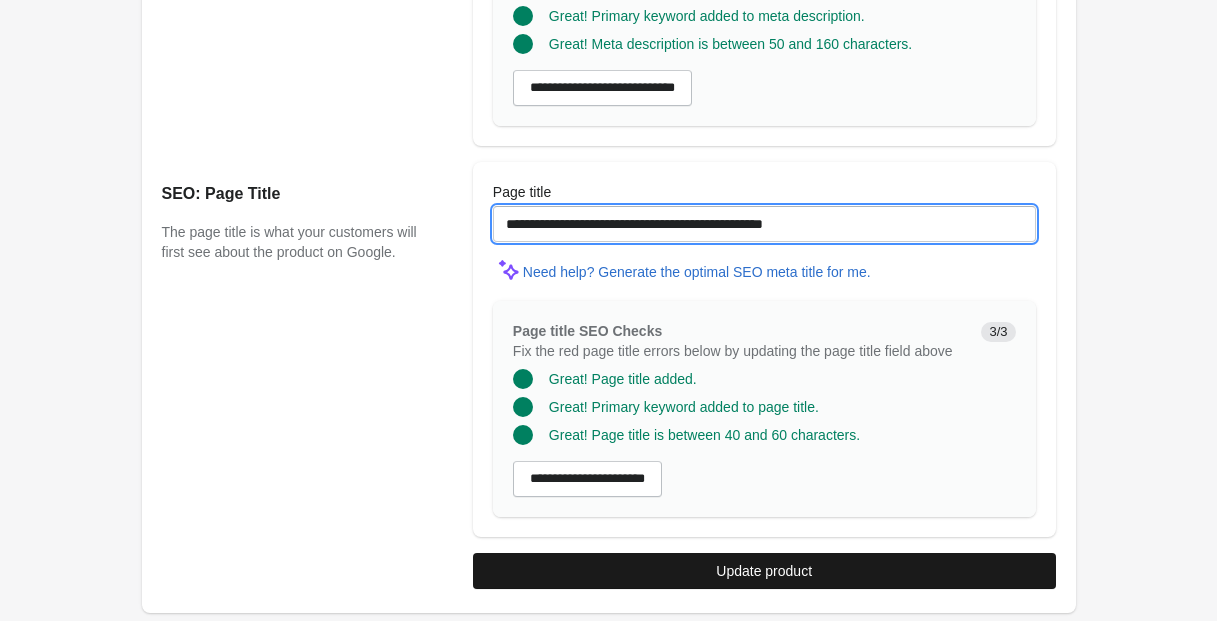 type on "**********" 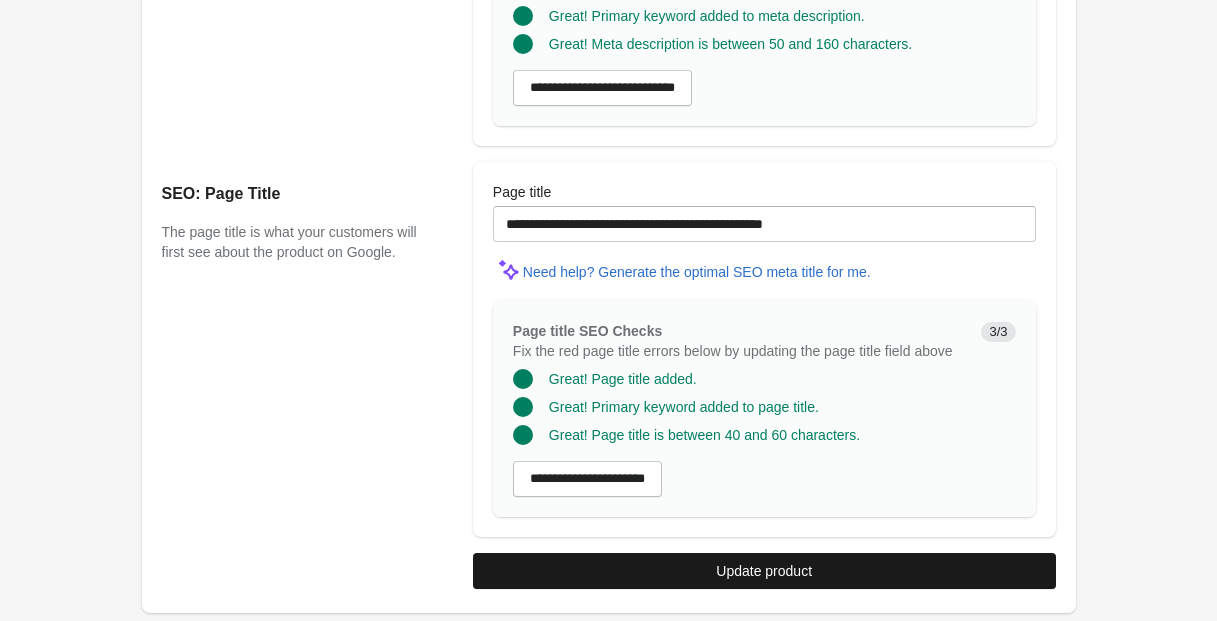 click on "Update product" at bounding box center (764, 571) 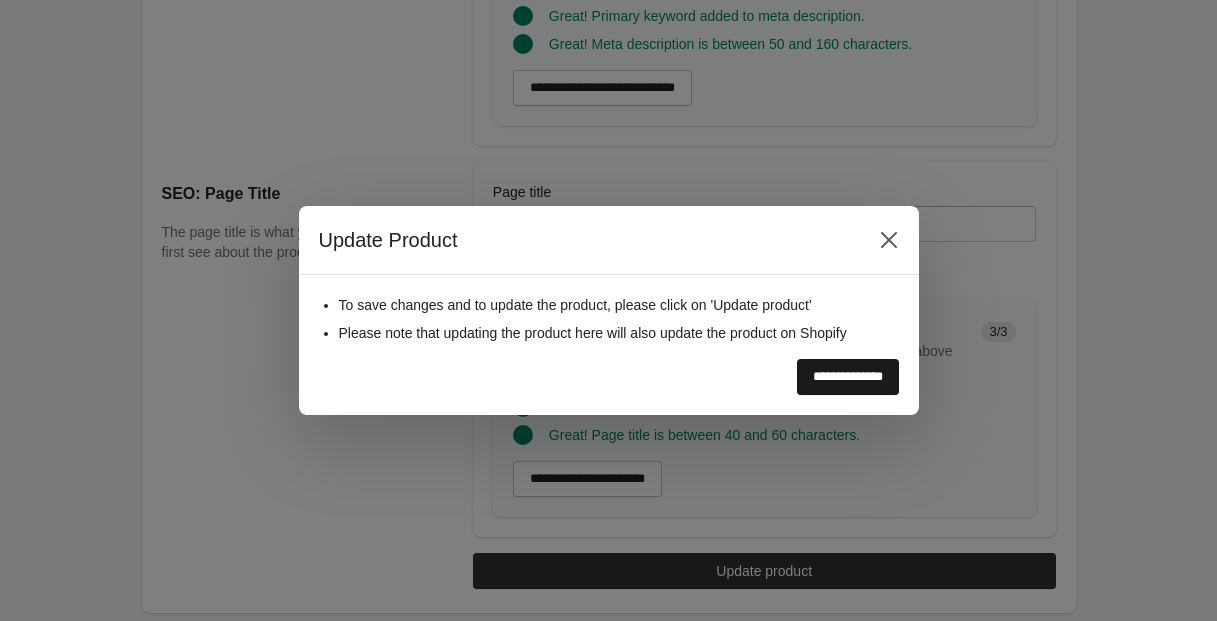 click on "**********" at bounding box center [848, 377] 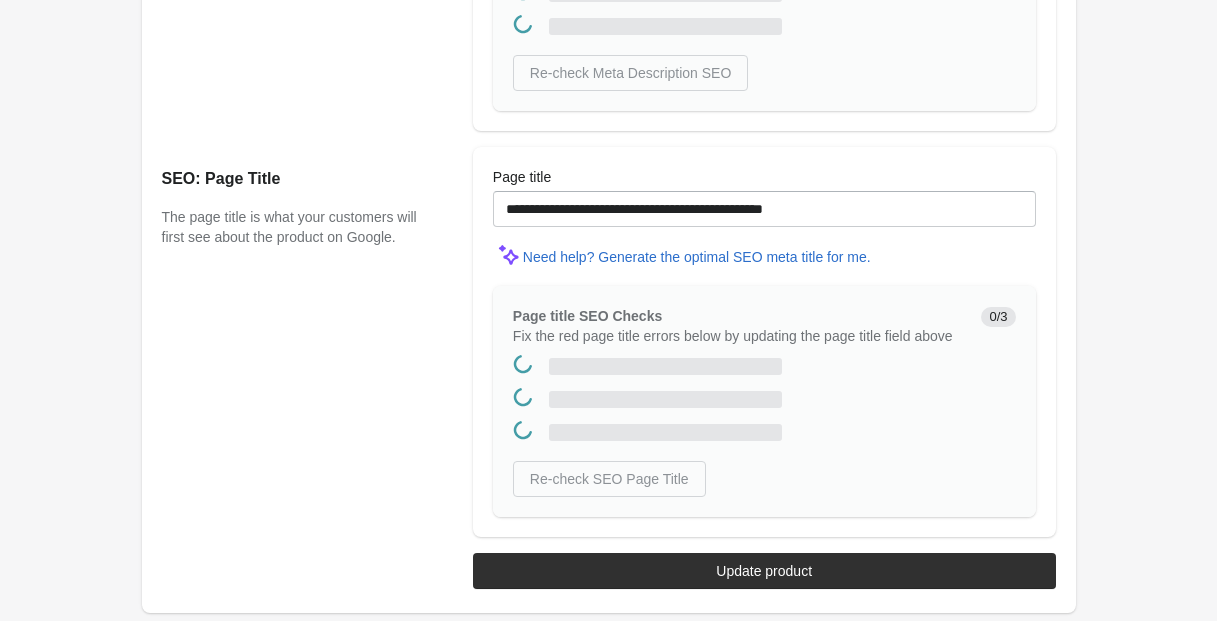 scroll, scrollTop: 0, scrollLeft: 0, axis: both 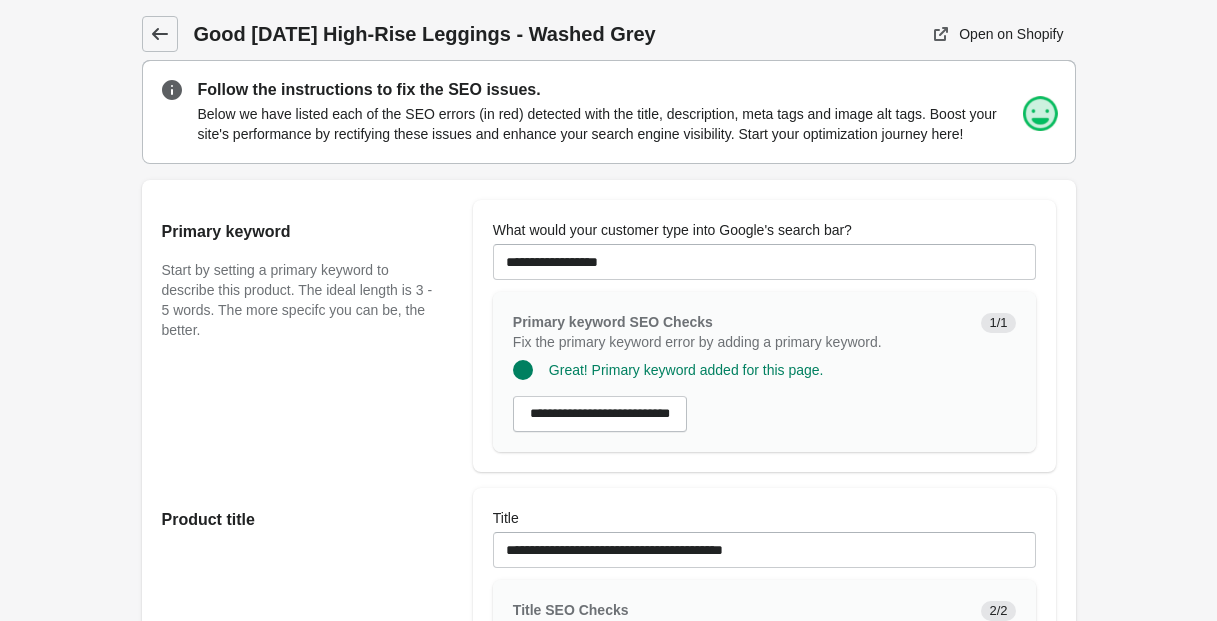 click 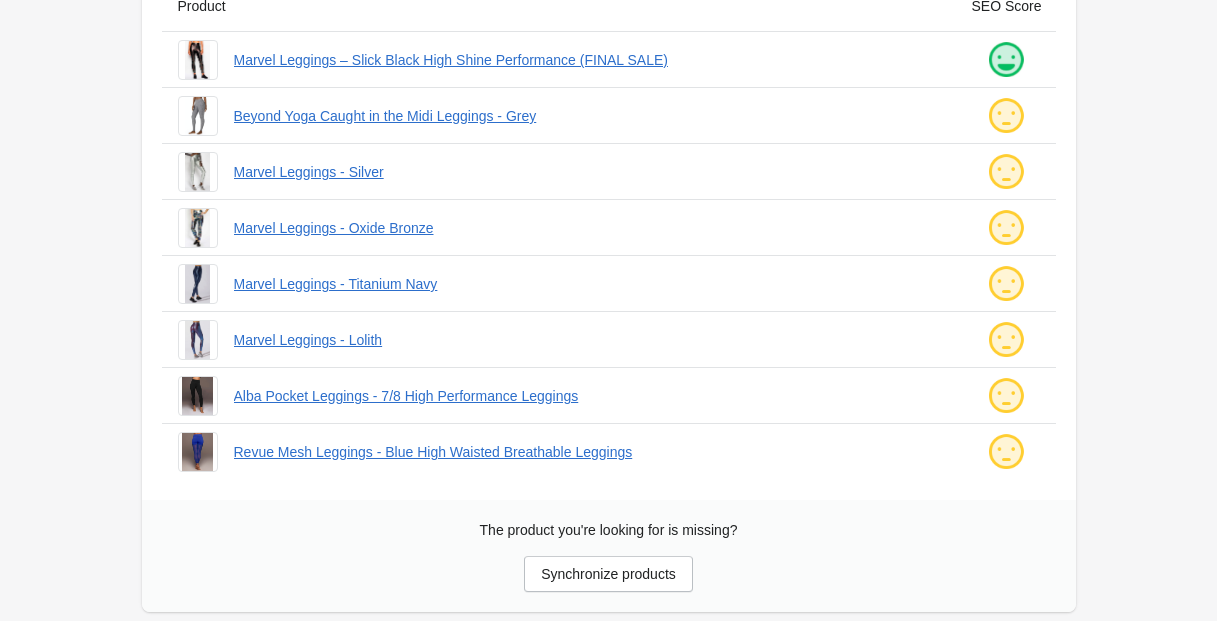 scroll, scrollTop: 206, scrollLeft: 0, axis: vertical 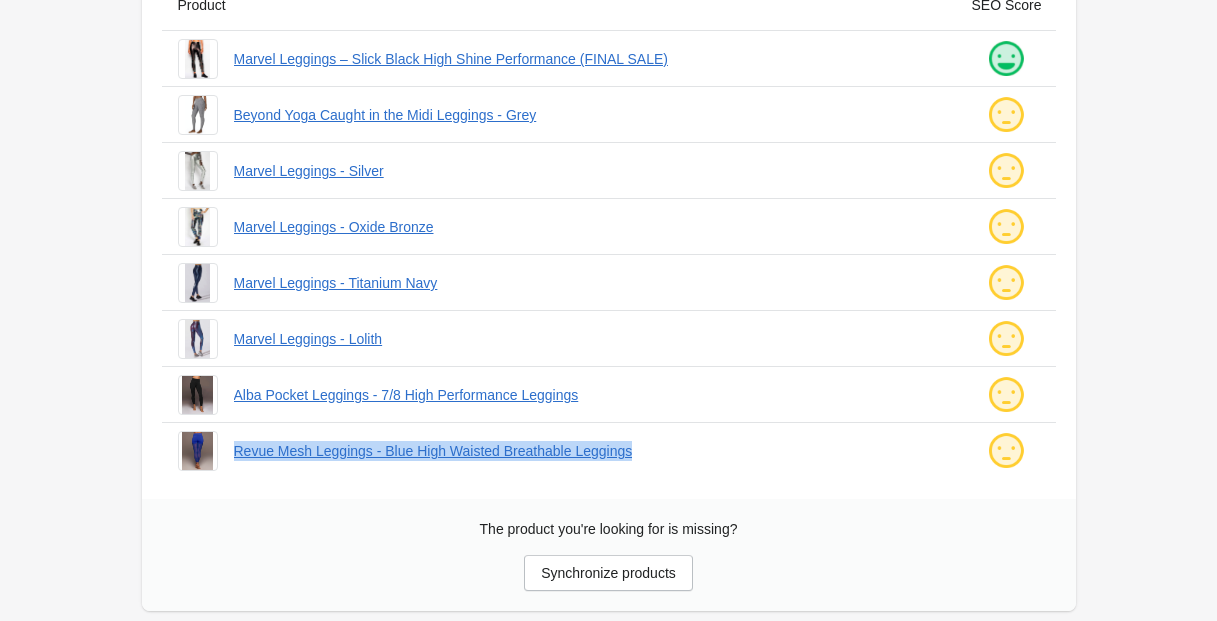 drag, startPoint x: 228, startPoint y: 448, endPoint x: 673, endPoint y: 470, distance: 445.5435 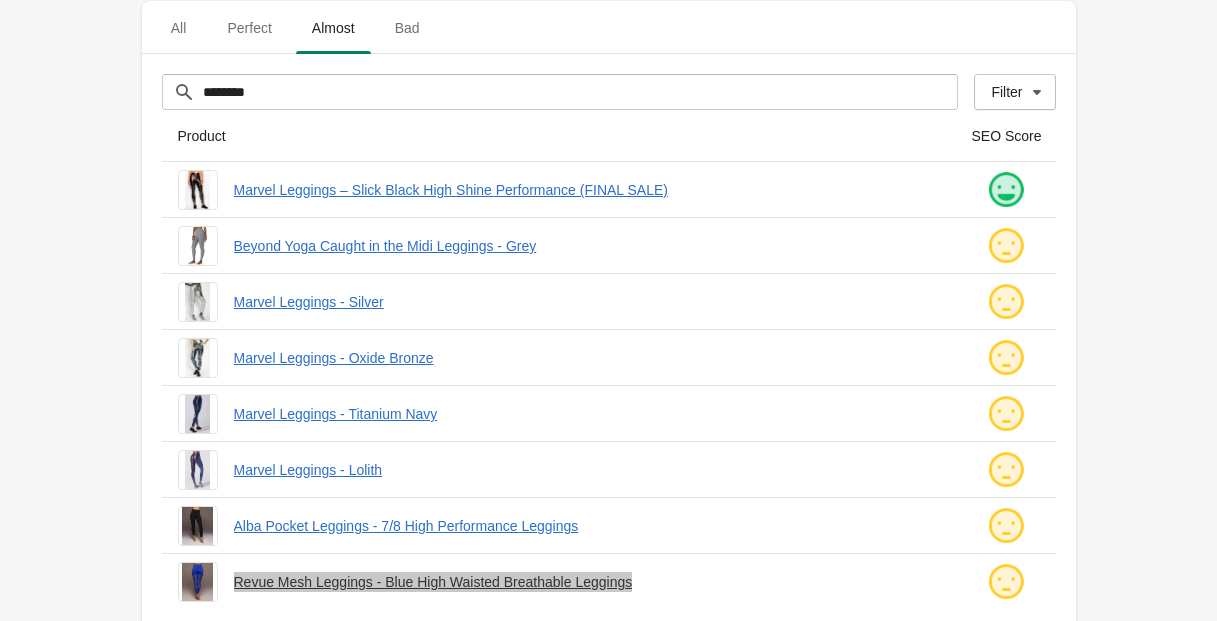 scroll, scrollTop: 0, scrollLeft: 0, axis: both 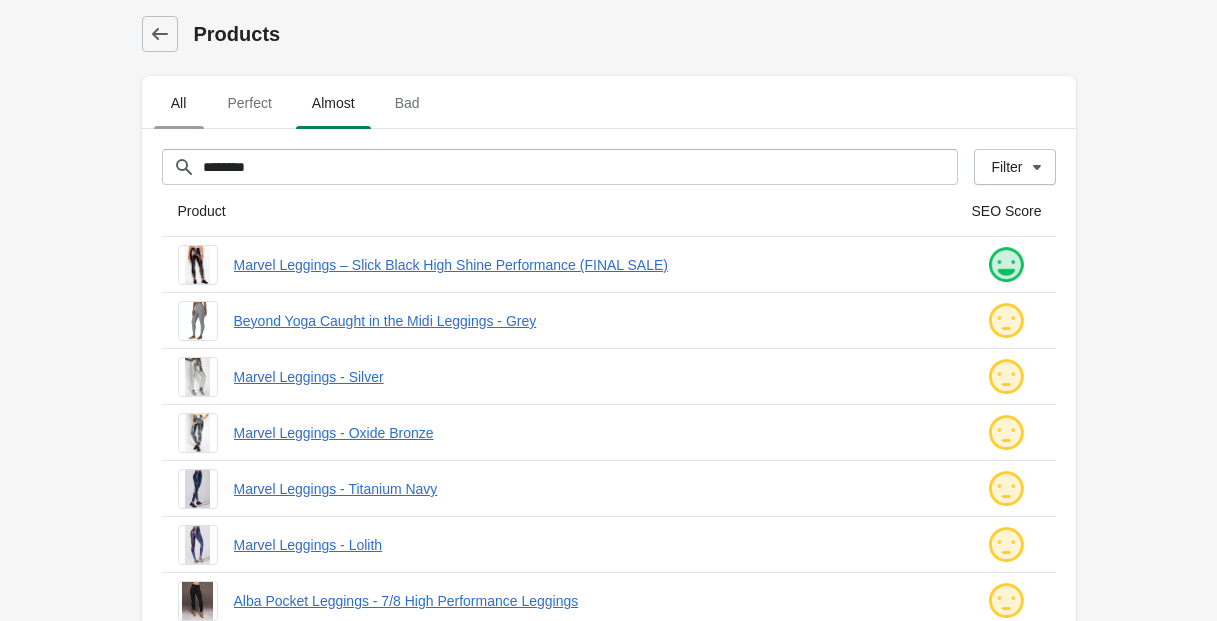 click on "All" at bounding box center (179, 103) 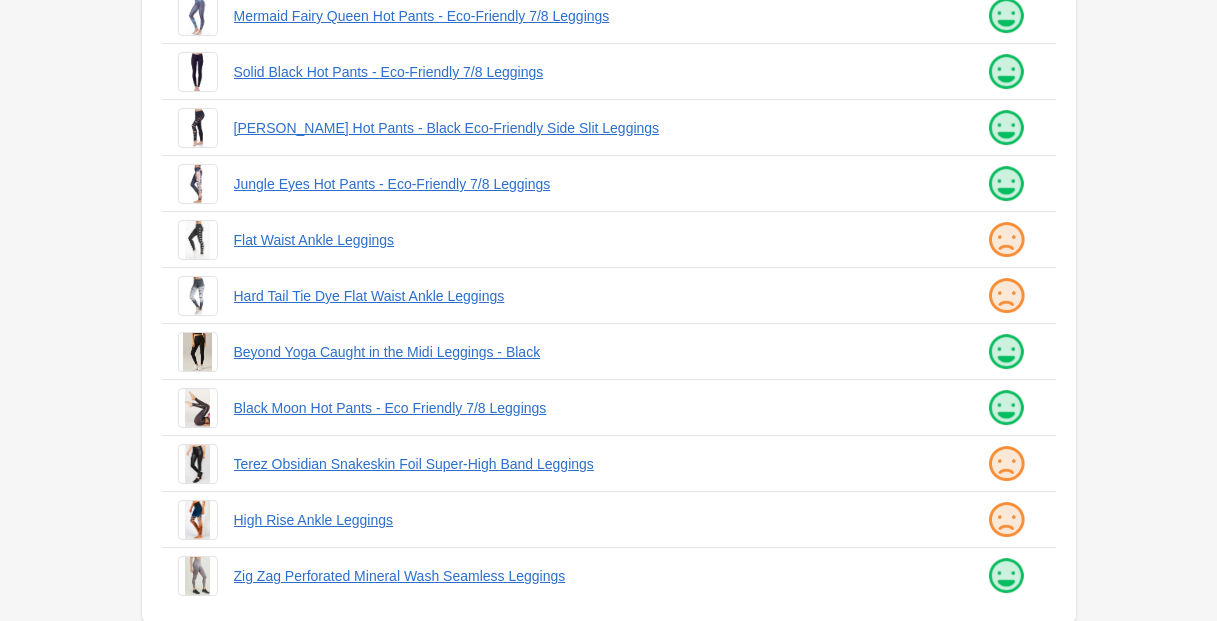 scroll, scrollTop: 536, scrollLeft: 0, axis: vertical 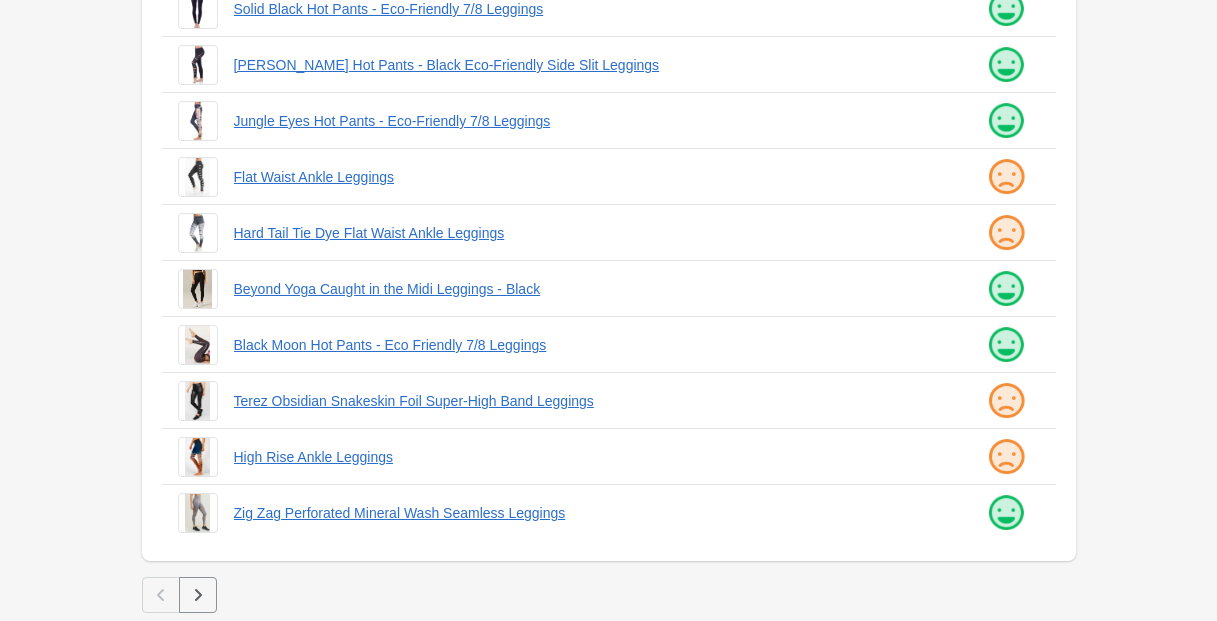 click 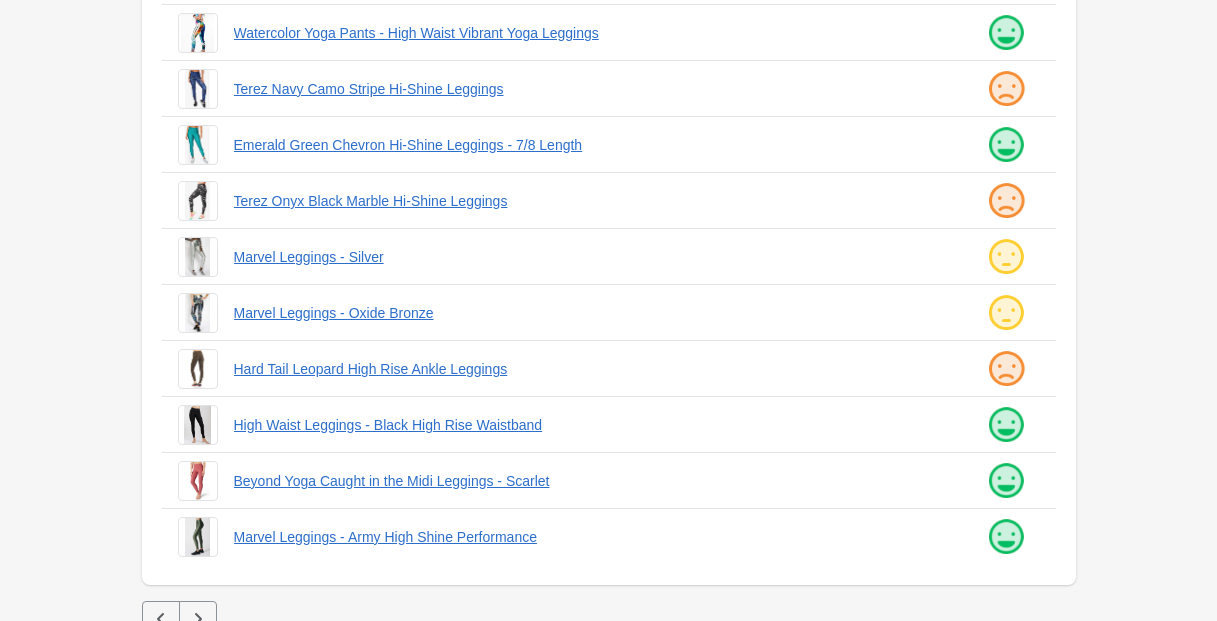 scroll, scrollTop: 536, scrollLeft: 0, axis: vertical 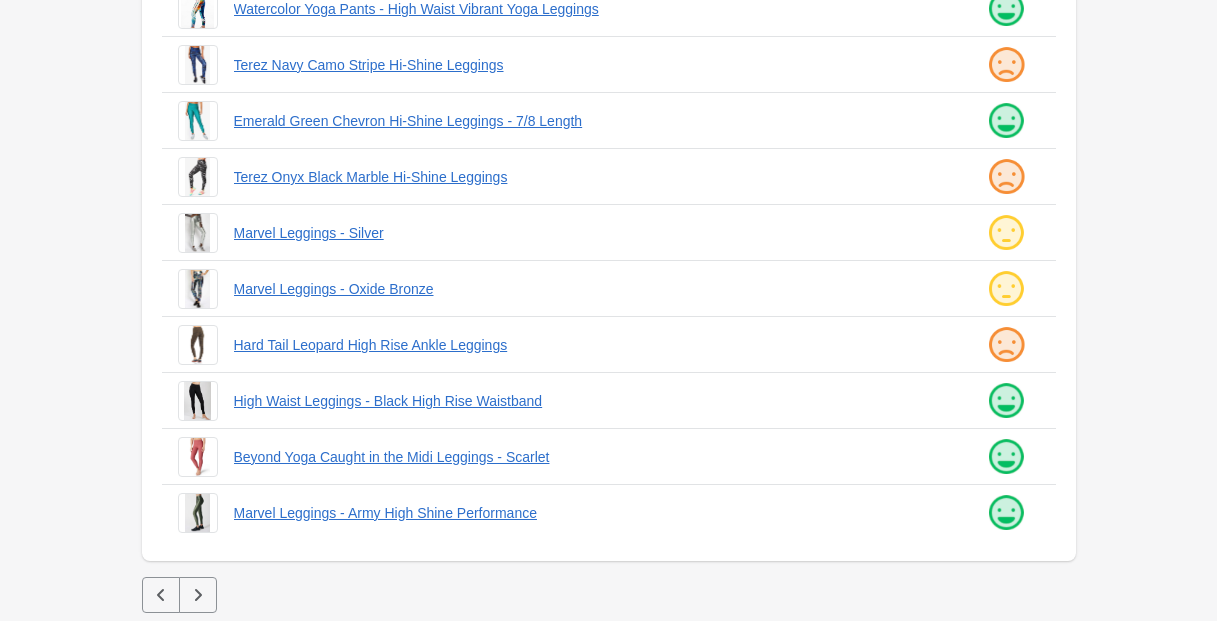 click 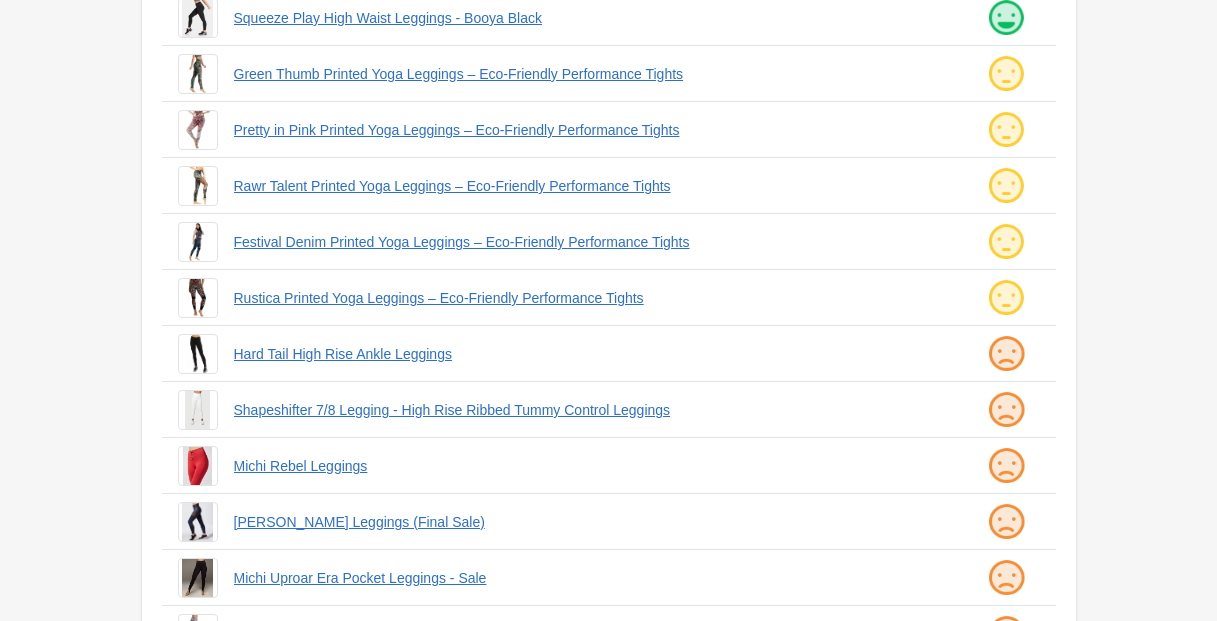 scroll, scrollTop: 307, scrollLeft: 0, axis: vertical 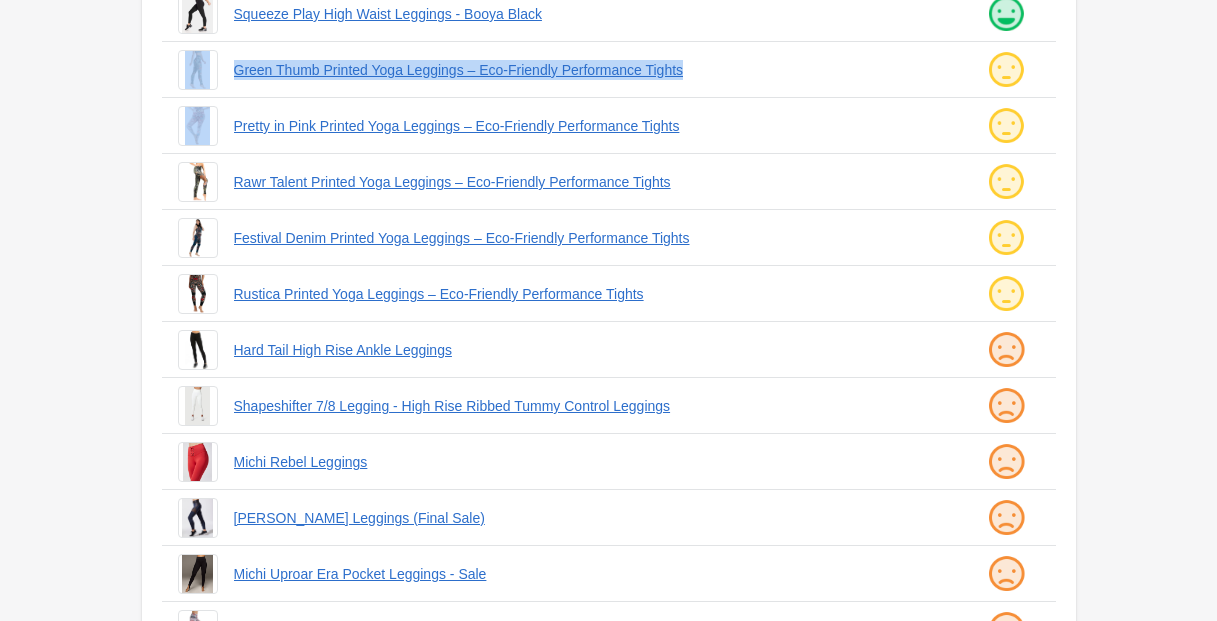 drag, startPoint x: 222, startPoint y: 65, endPoint x: 710, endPoint y: 99, distance: 489.18298 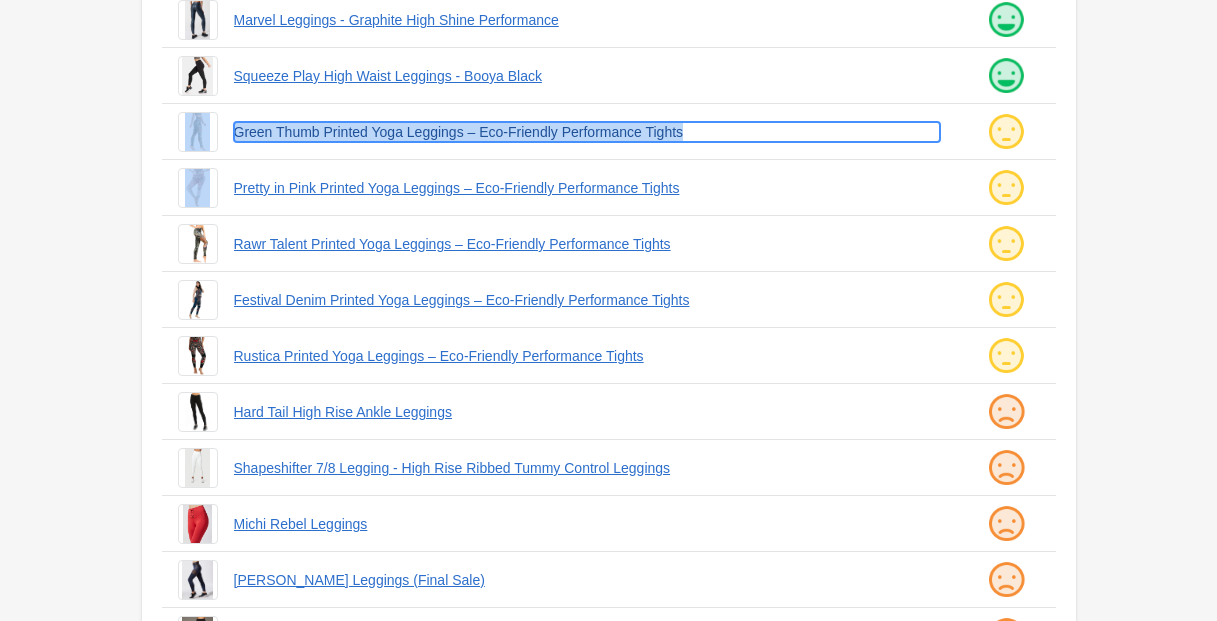click on "Green Thumb Printed Yoga Leggings – Eco-Friendly Performance Tights" at bounding box center (587, 132) 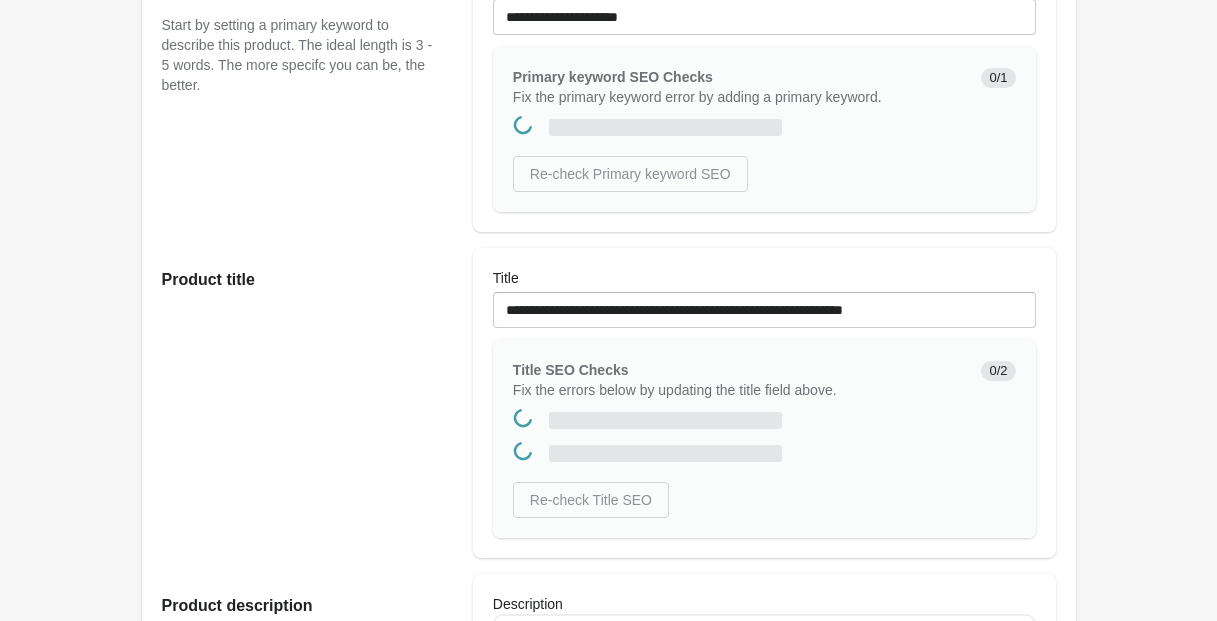 scroll, scrollTop: 0, scrollLeft: 0, axis: both 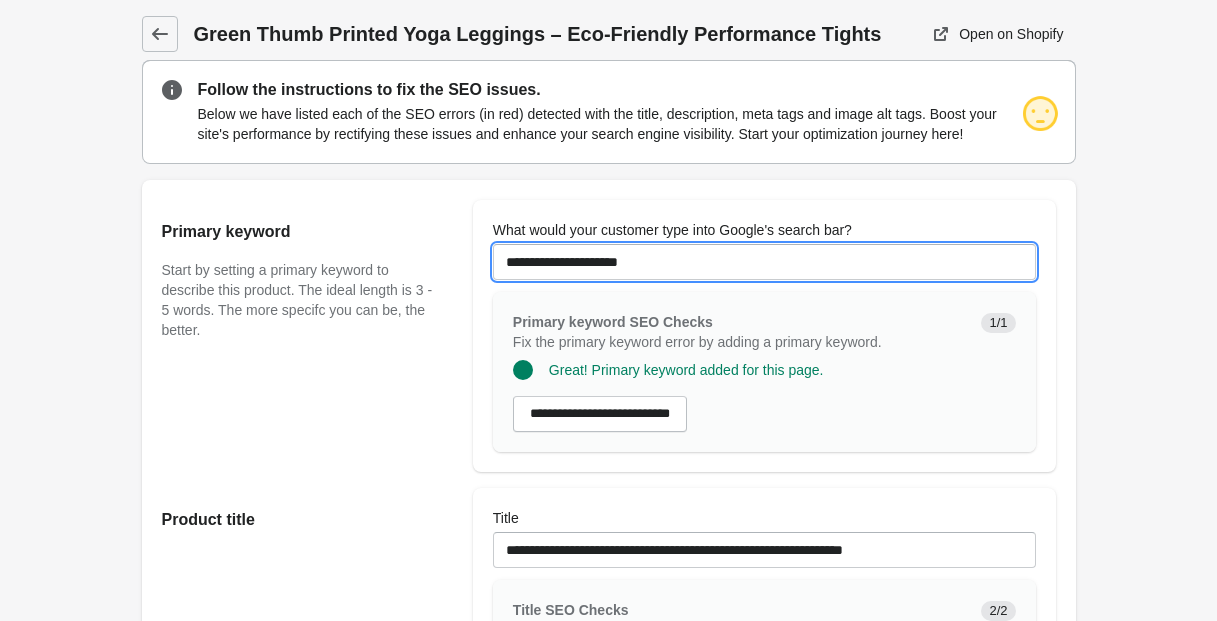 click on "**********" at bounding box center [764, 262] 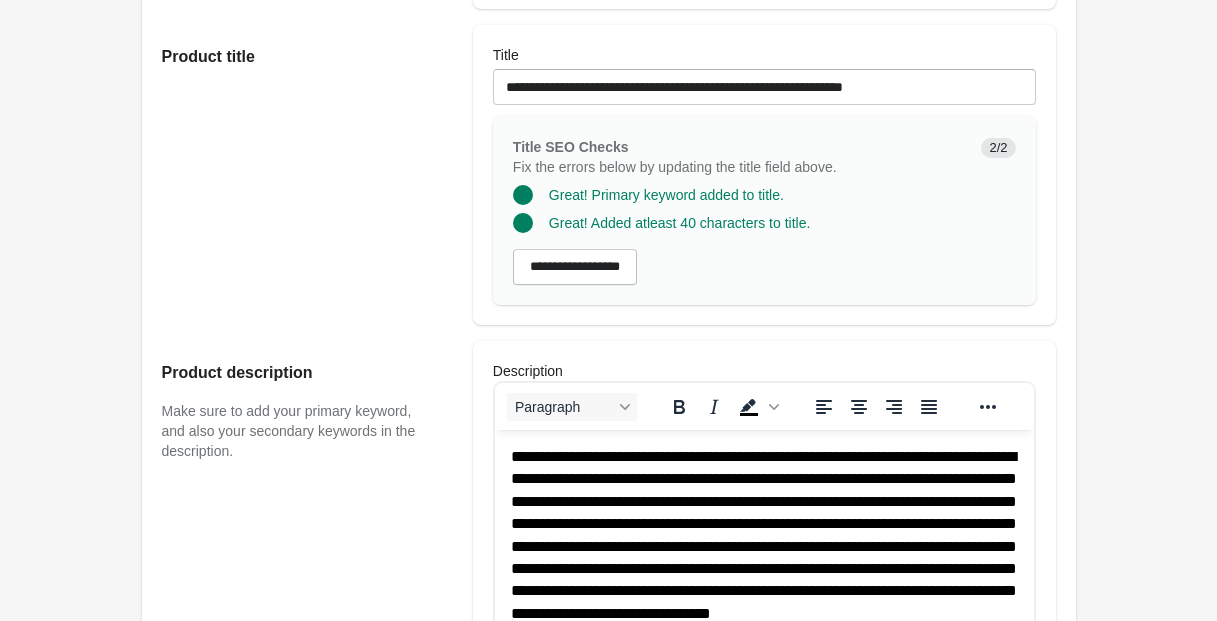 scroll, scrollTop: 465, scrollLeft: 0, axis: vertical 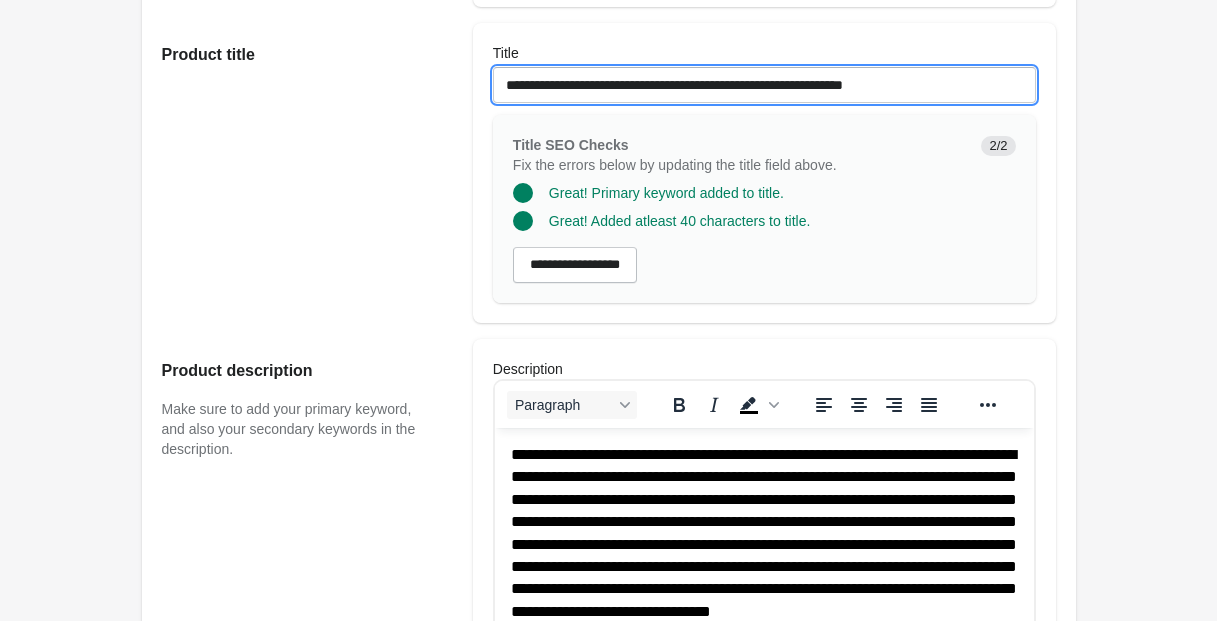 click on "**********" at bounding box center [764, 85] 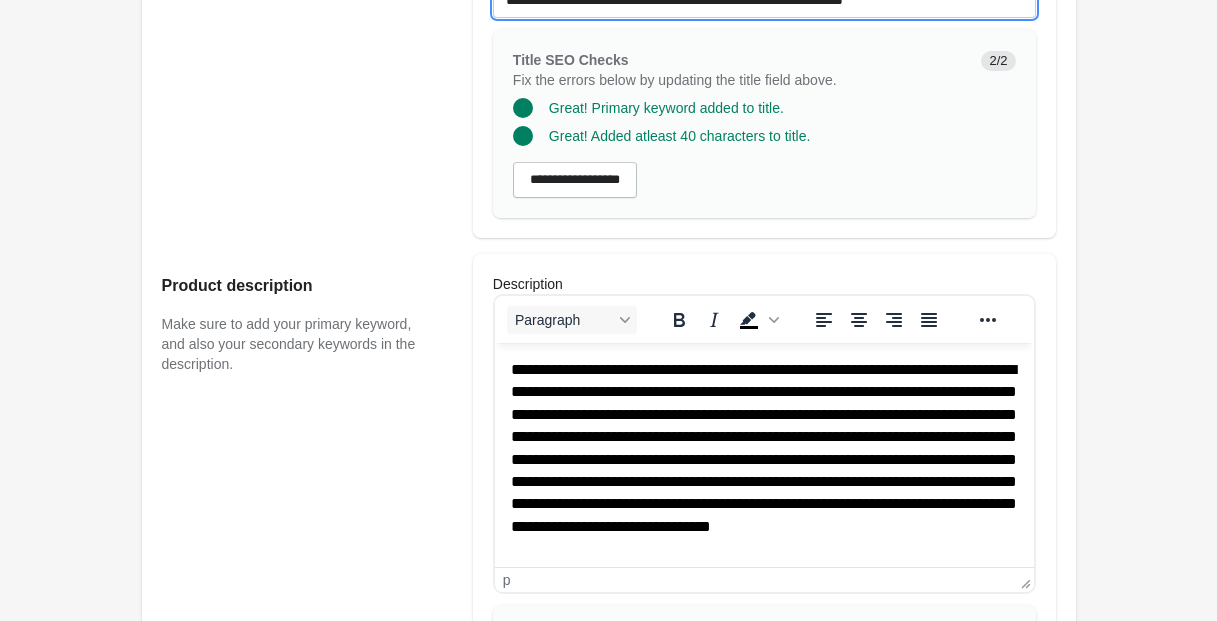 scroll, scrollTop: 553, scrollLeft: 0, axis: vertical 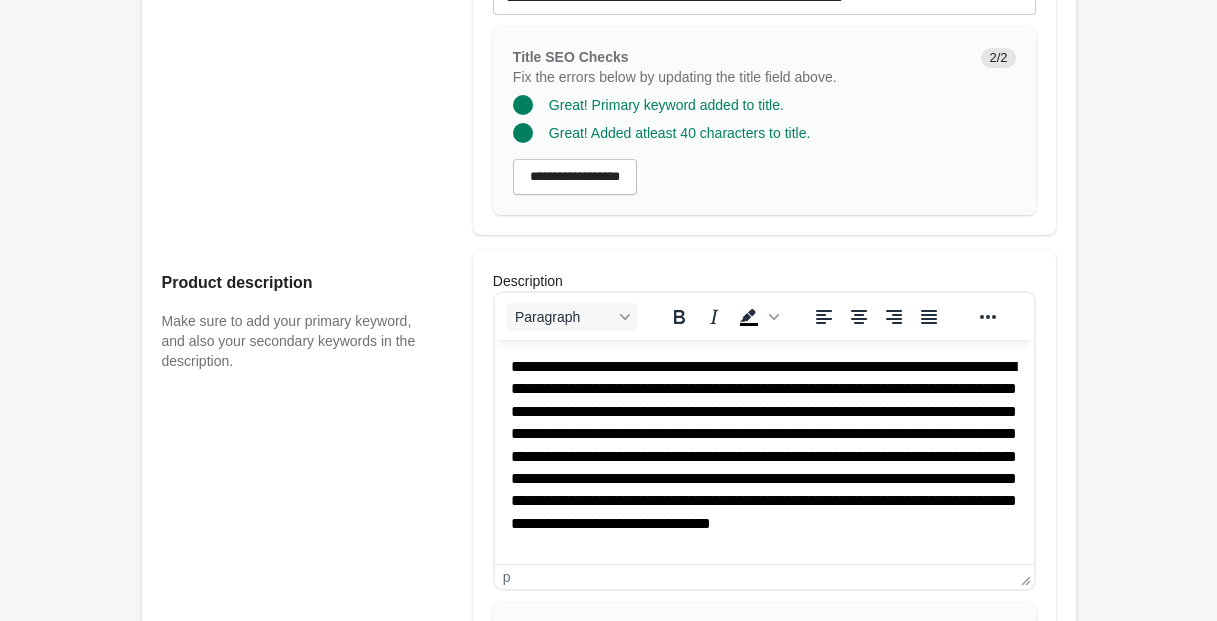 click on "**********" at bounding box center [763, 457] 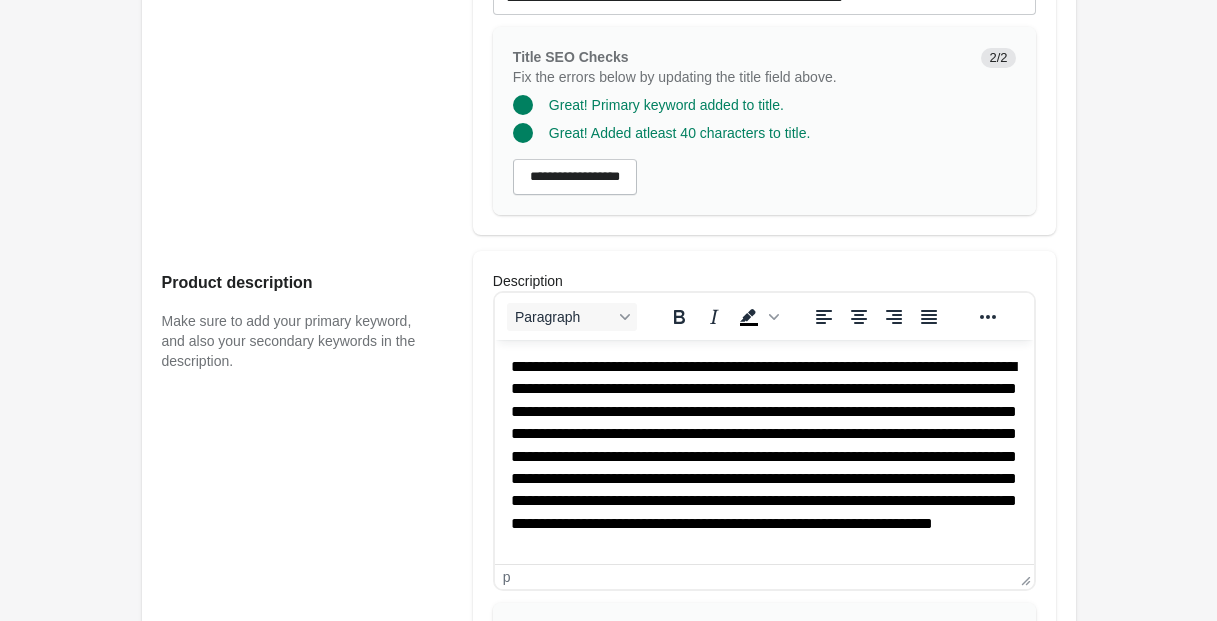 click on "**********" at bounding box center [763, 468] 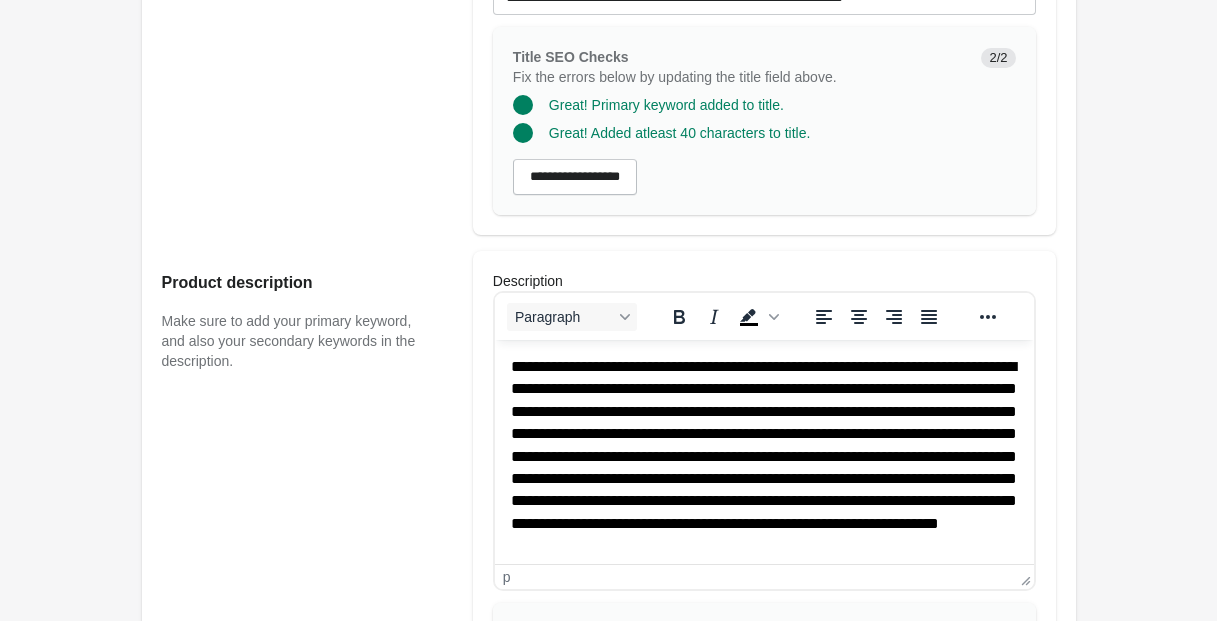 click on "********" 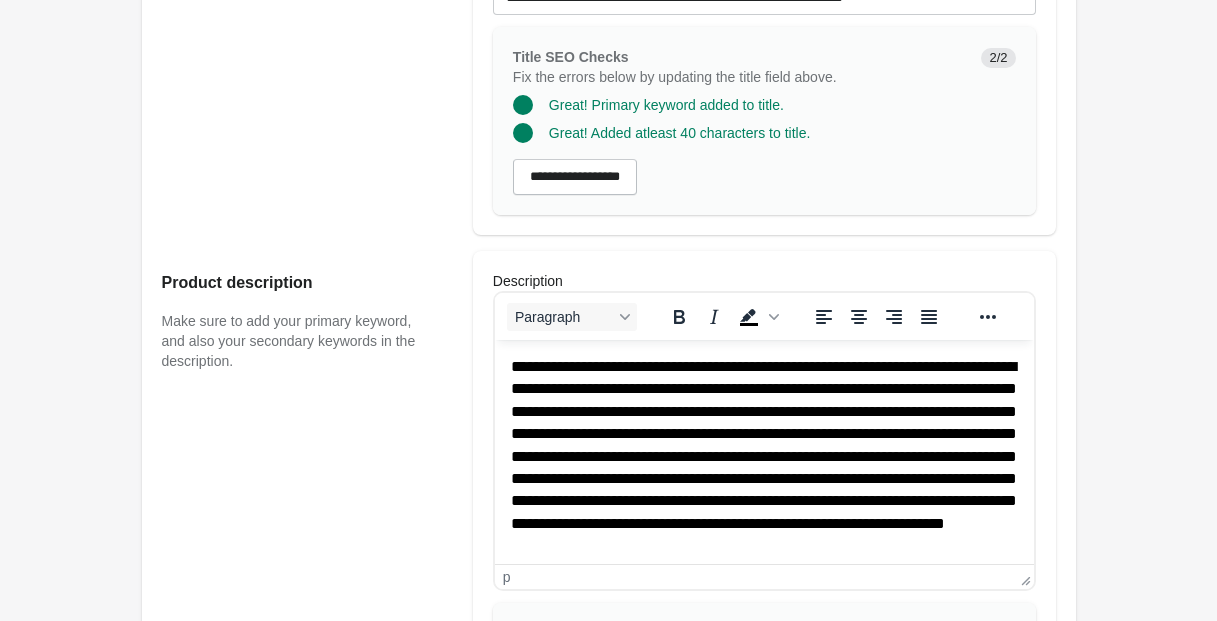 click on "*****" 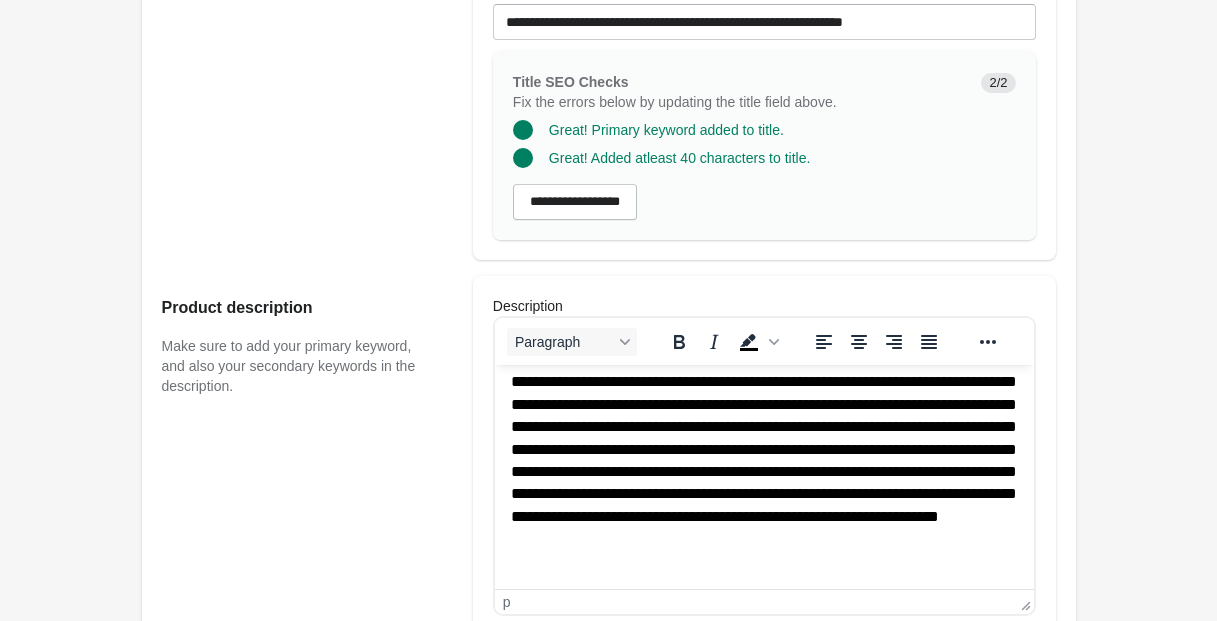 scroll, scrollTop: 11, scrollLeft: 0, axis: vertical 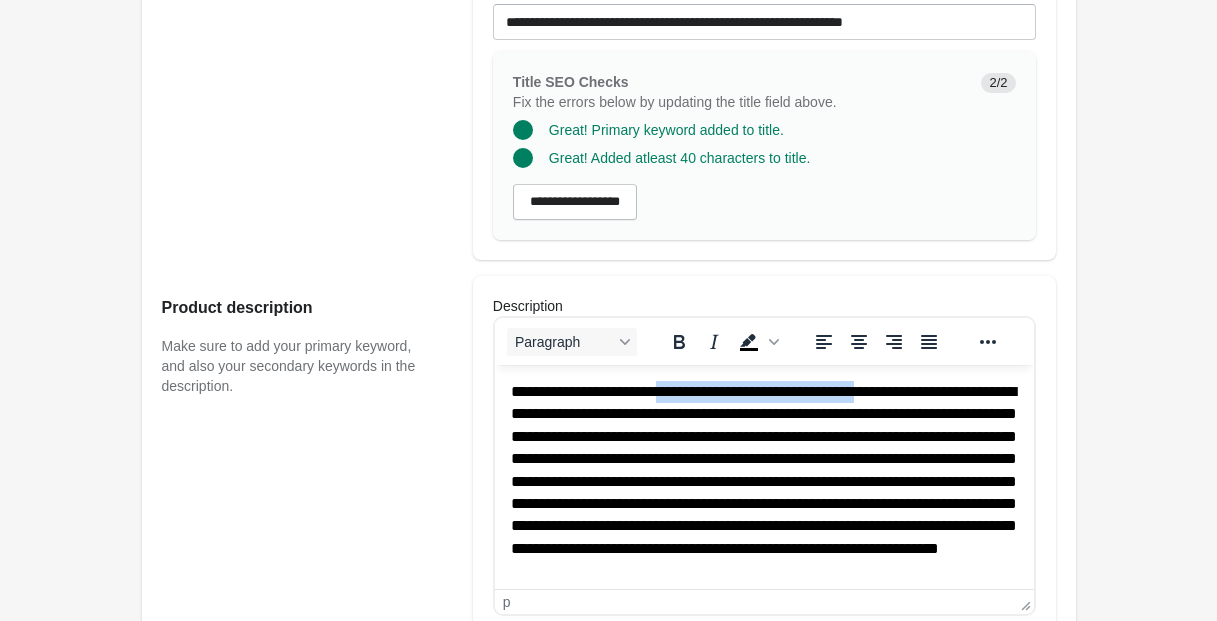 drag, startPoint x: 701, startPoint y: 381, endPoint x: 963, endPoint y: 394, distance: 262.32233 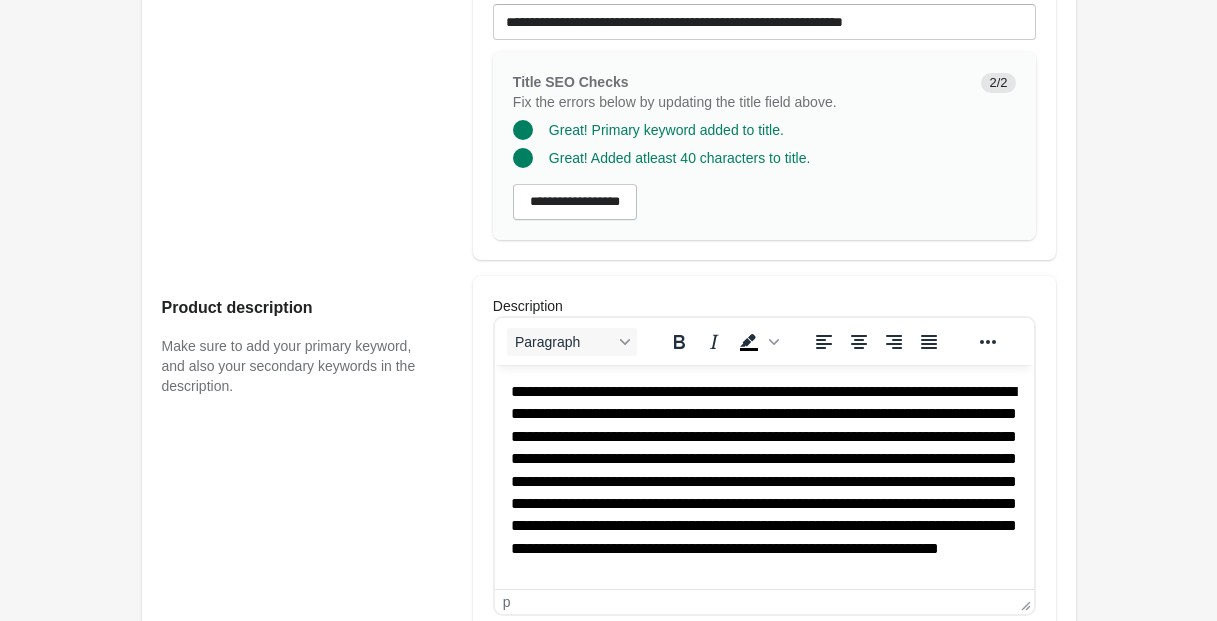 drag, startPoint x: 694, startPoint y: 502, endPoint x: 674, endPoint y: 516, distance: 24.41311 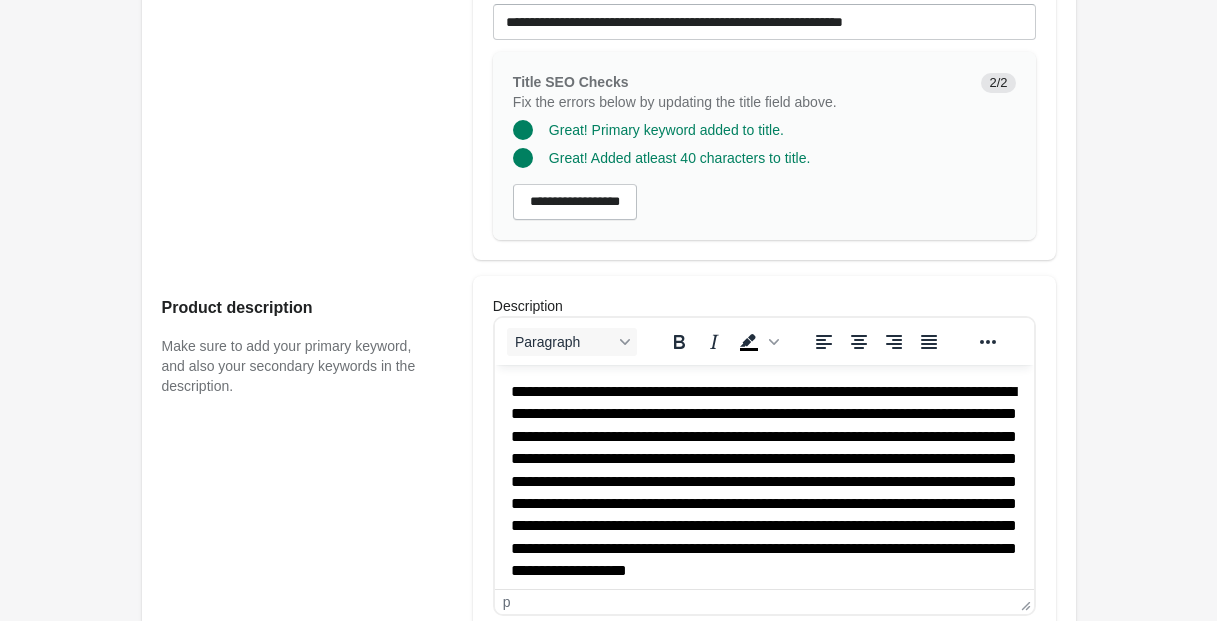 click on "**********" at bounding box center [763, 504] 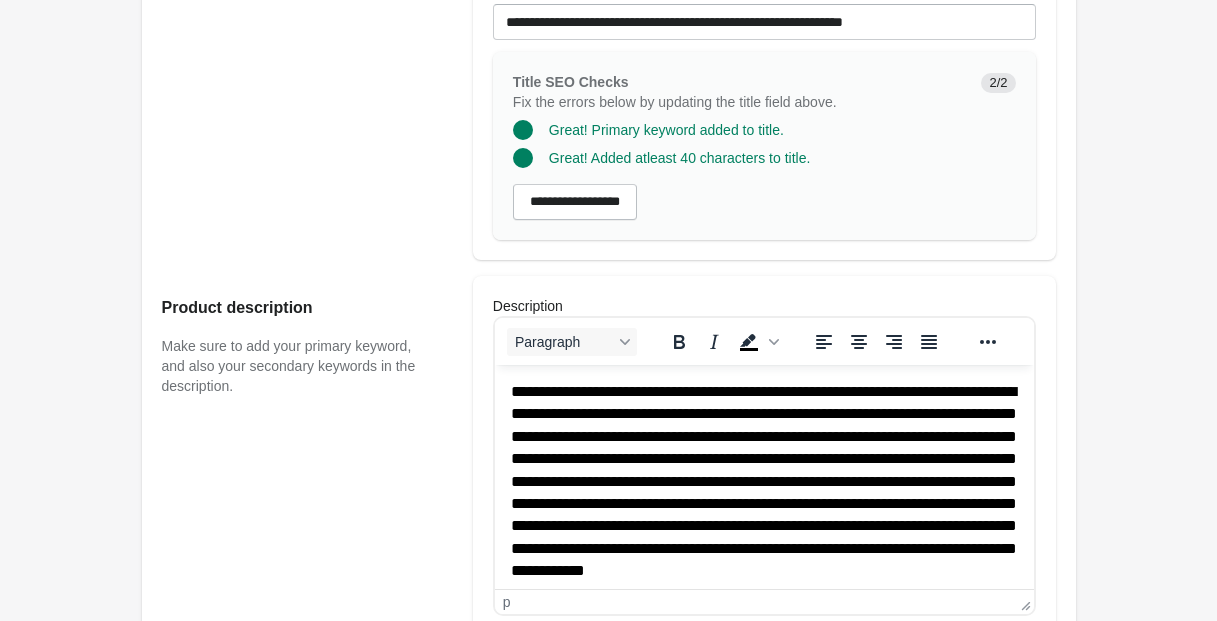 scroll, scrollTop: 32, scrollLeft: 0, axis: vertical 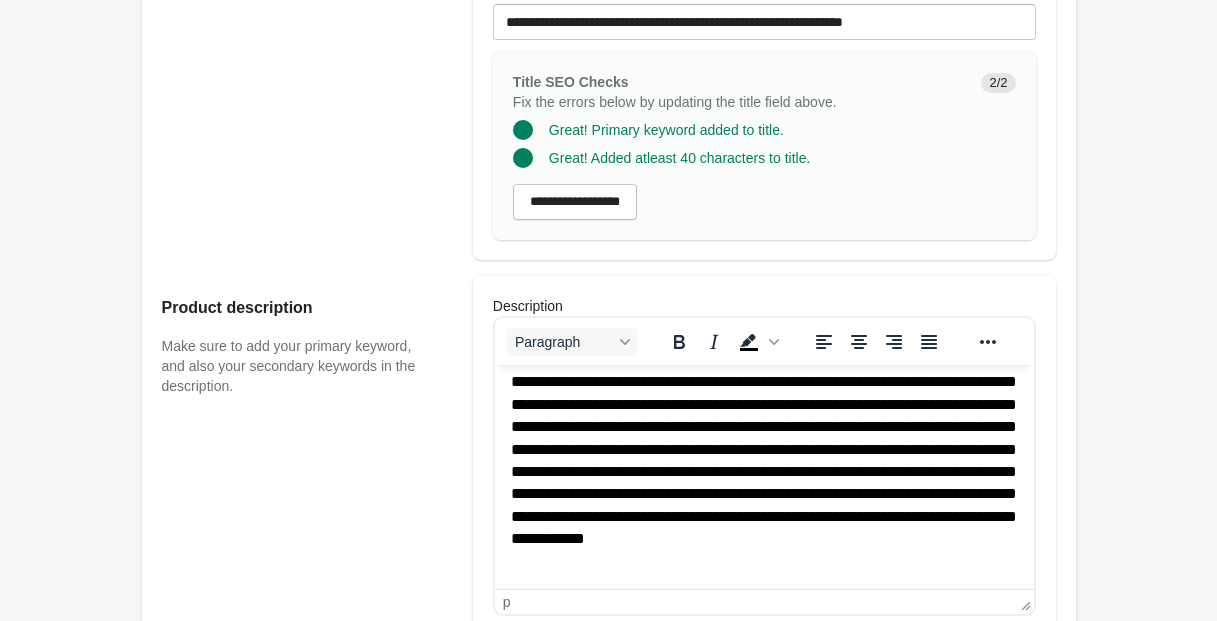 click on "***" 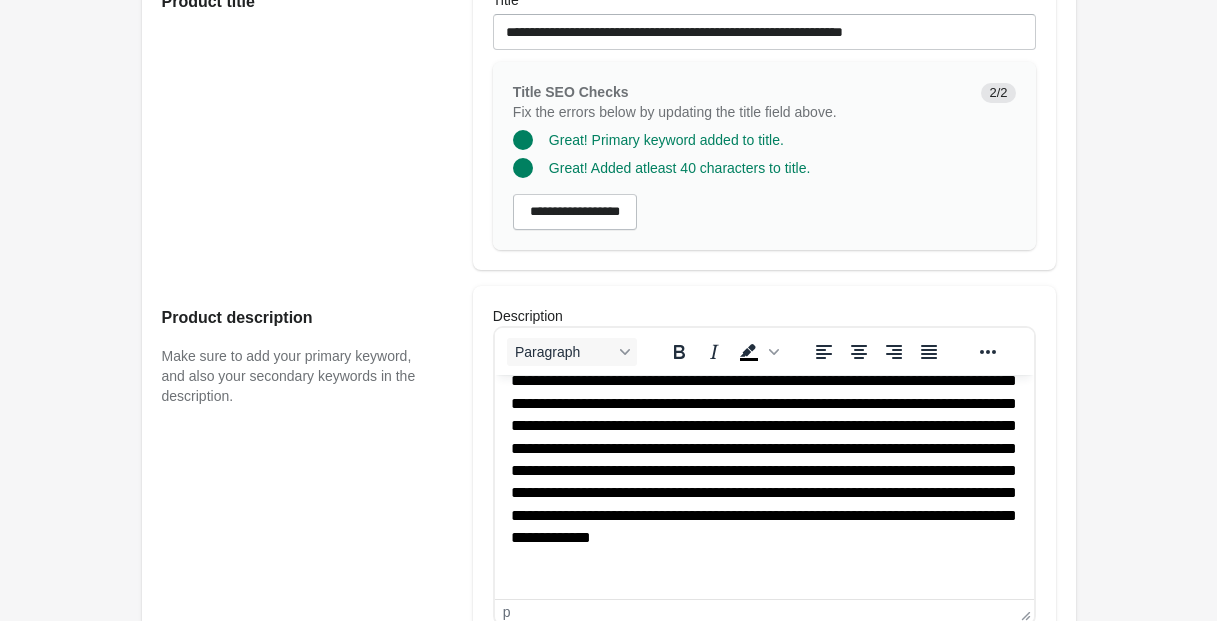 scroll, scrollTop: 0, scrollLeft: 0, axis: both 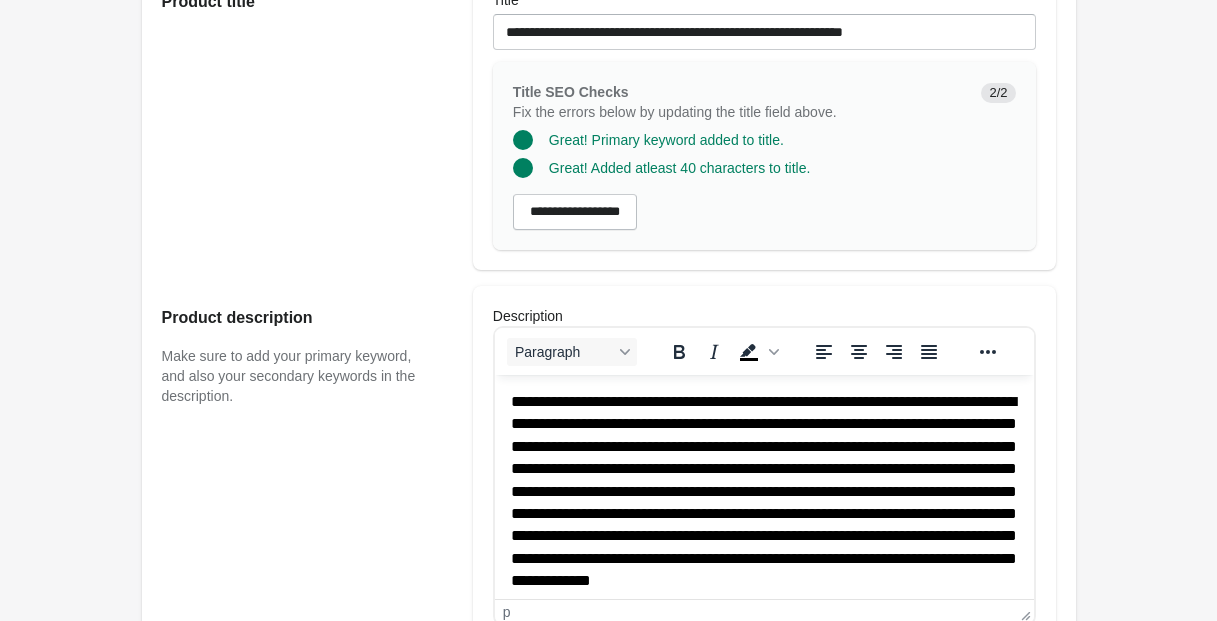 drag, startPoint x: 508, startPoint y: 401, endPoint x: 542, endPoint y: 405, distance: 34.234486 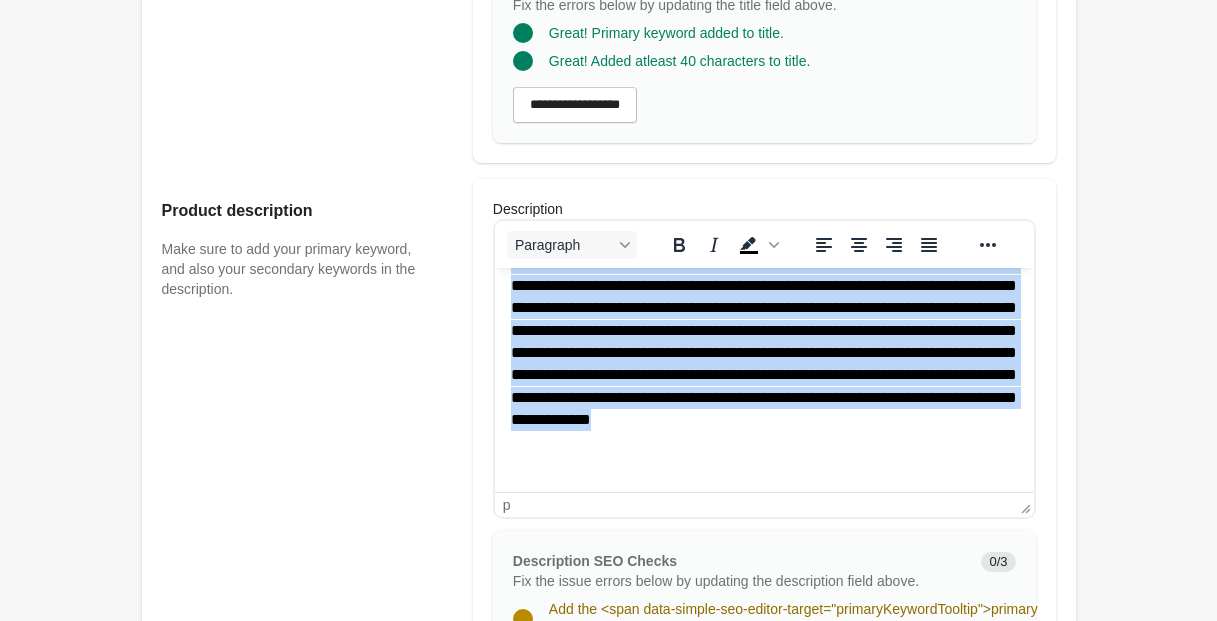 scroll, scrollTop: 679, scrollLeft: 0, axis: vertical 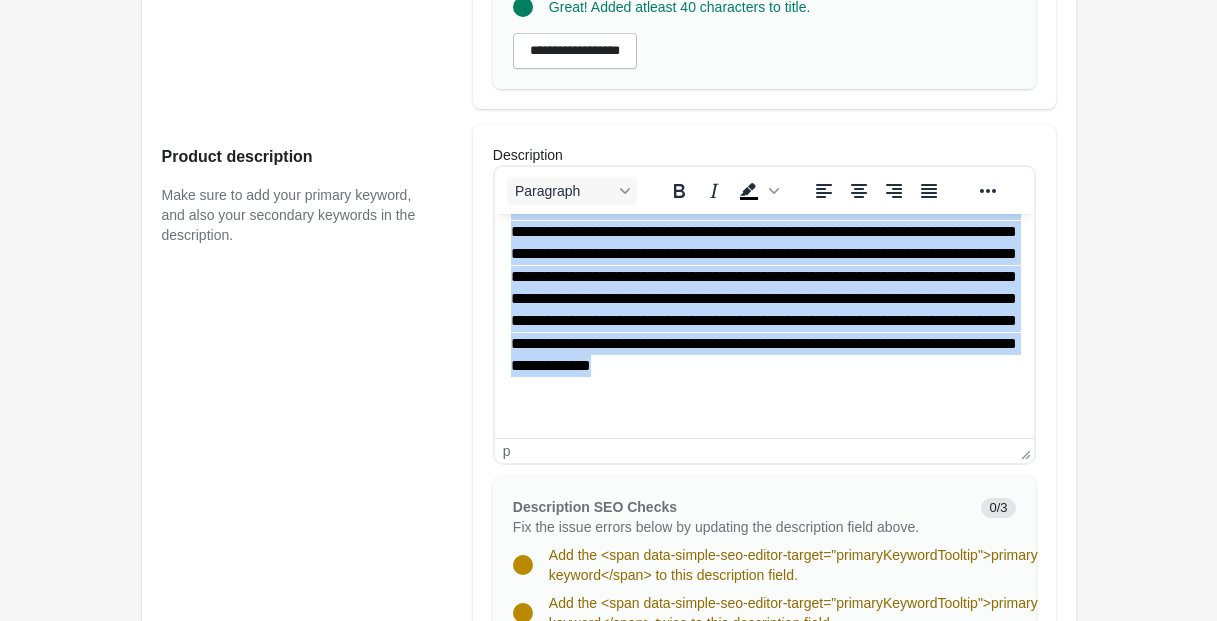 drag, startPoint x: 509, startPoint y: 240, endPoint x: 947, endPoint y: 419, distance: 473.1649 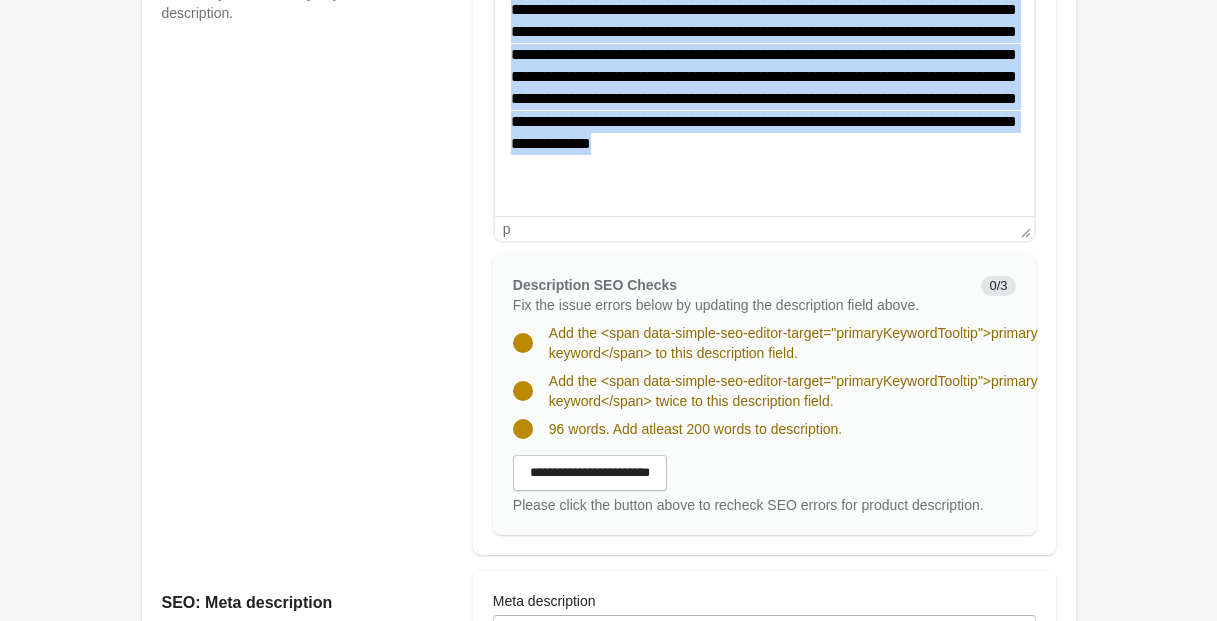 scroll, scrollTop: 1110, scrollLeft: 0, axis: vertical 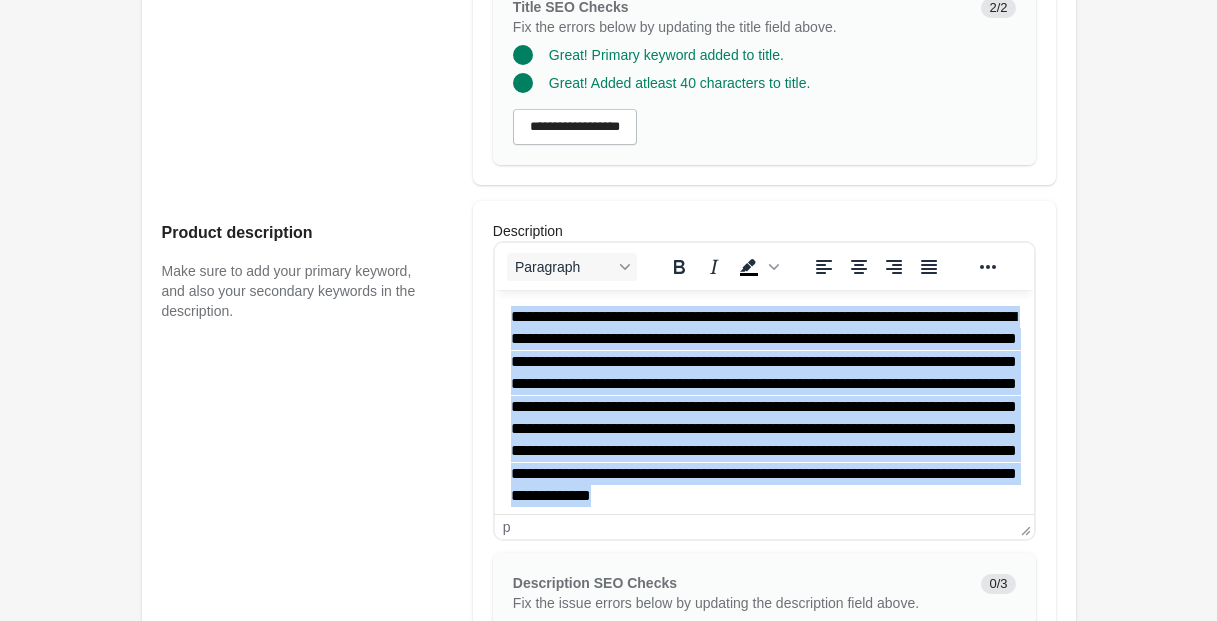 copy on "**********" 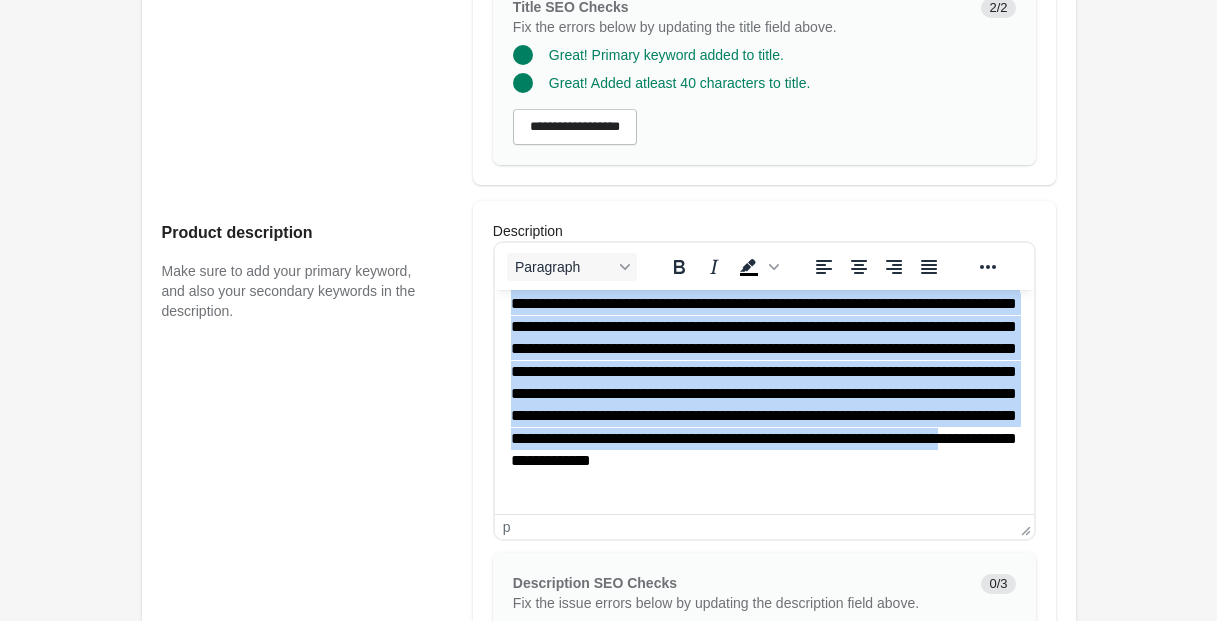 scroll, scrollTop: 54, scrollLeft: 0, axis: vertical 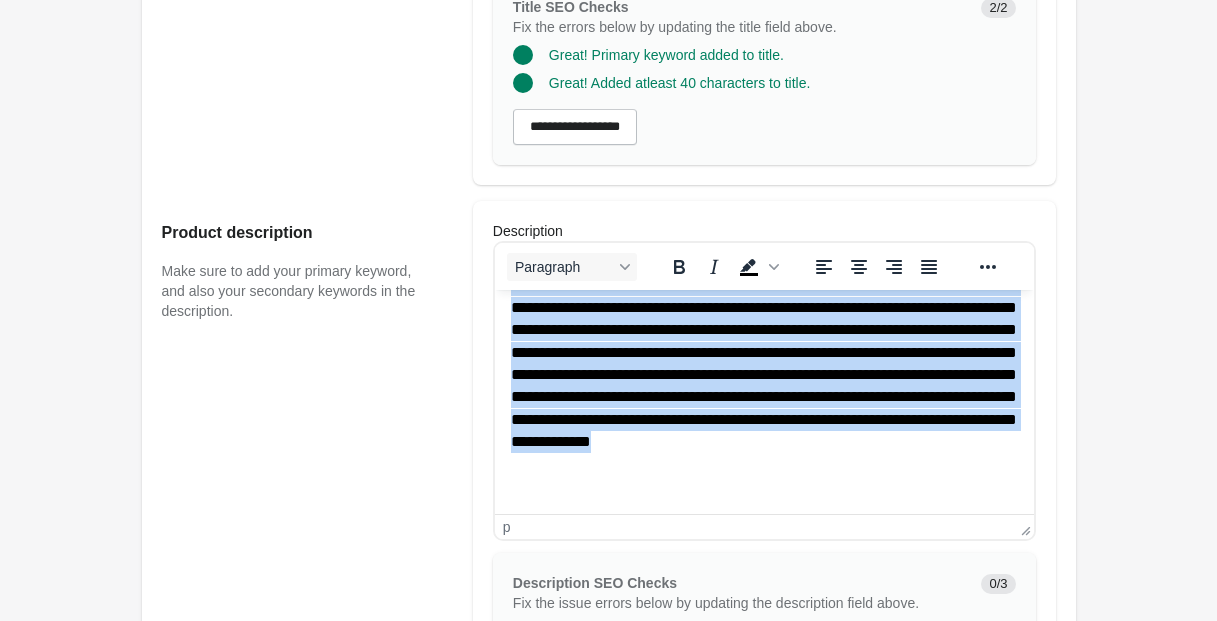 drag, startPoint x: 510, startPoint y: 316, endPoint x: 900, endPoint y: 514, distance: 437.38312 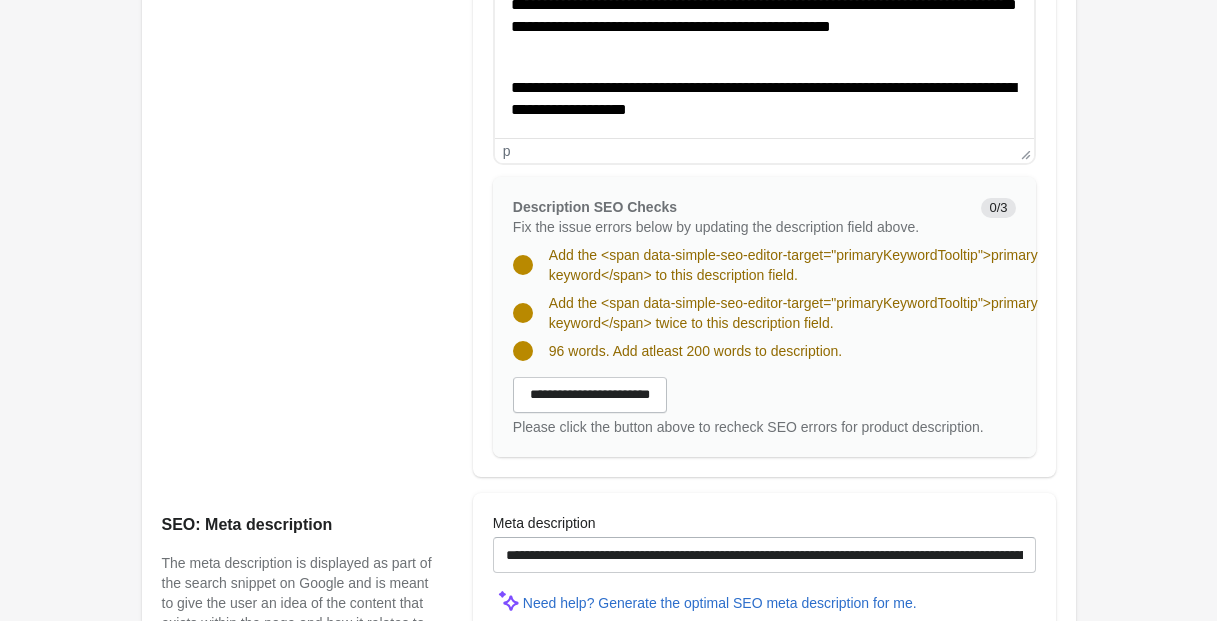 scroll, scrollTop: 992, scrollLeft: 0, axis: vertical 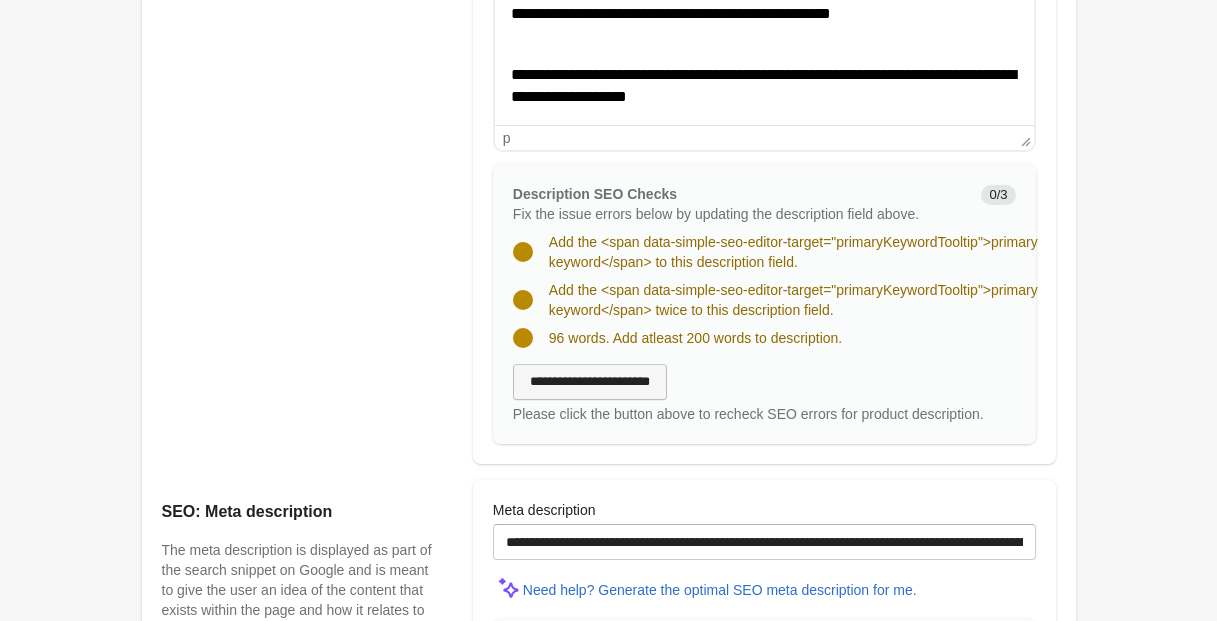 click on "**********" at bounding box center [590, 382] 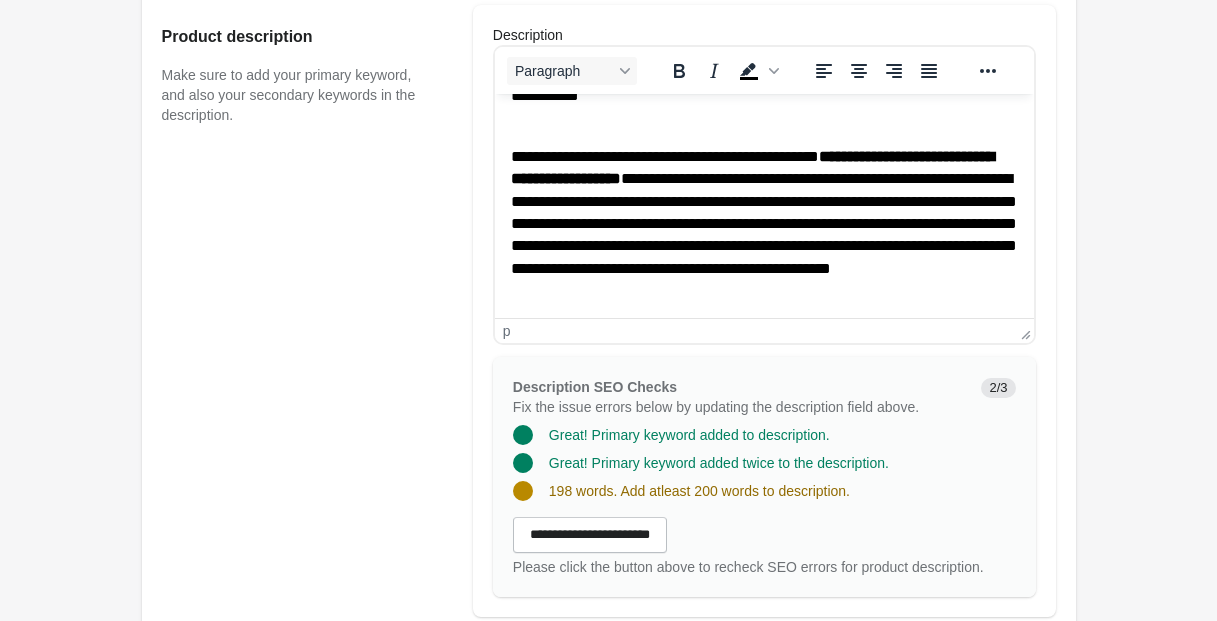 scroll, scrollTop: 130, scrollLeft: 0, axis: vertical 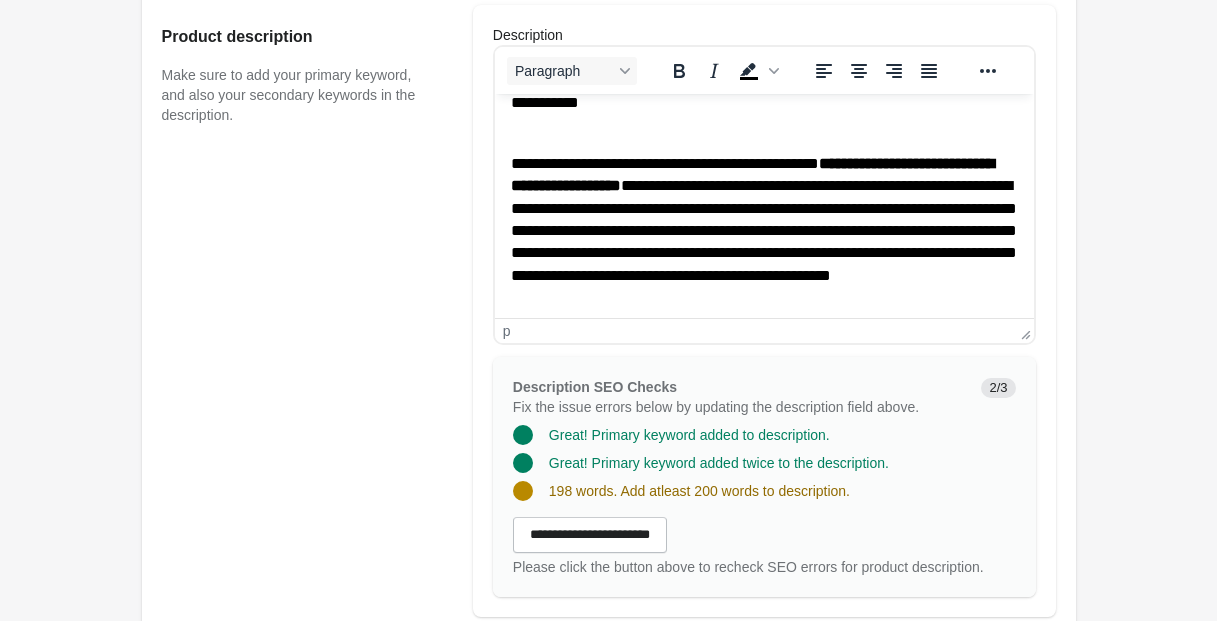 click on "**********" 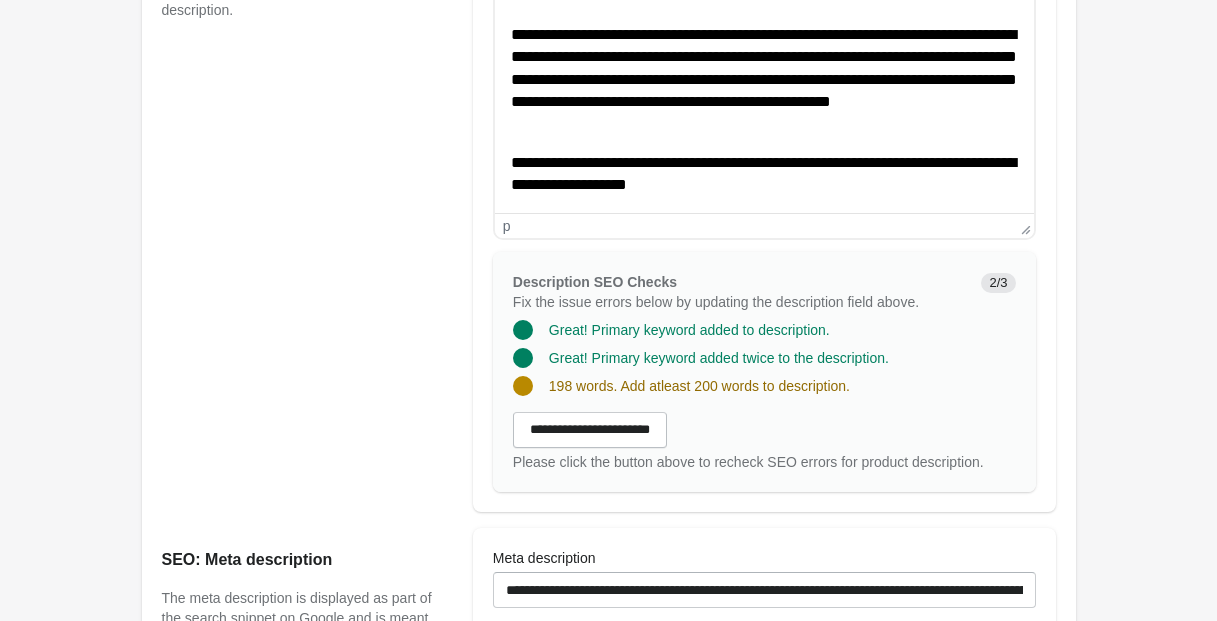 scroll, scrollTop: 907, scrollLeft: 0, axis: vertical 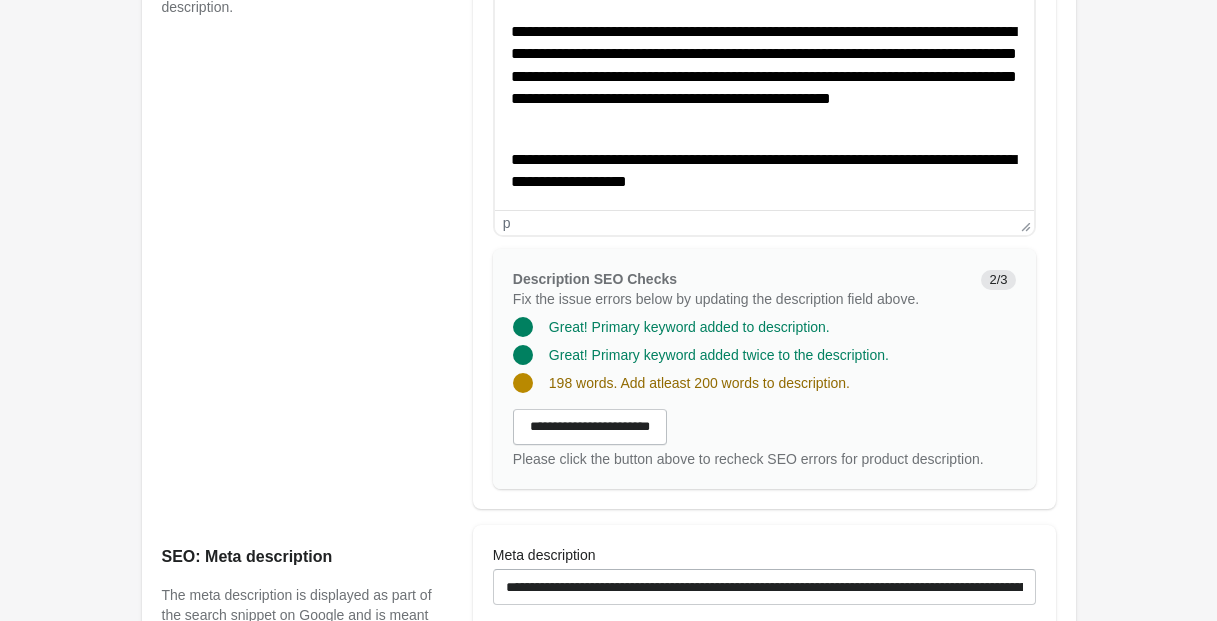 click on "**********" at bounding box center (763, 171) 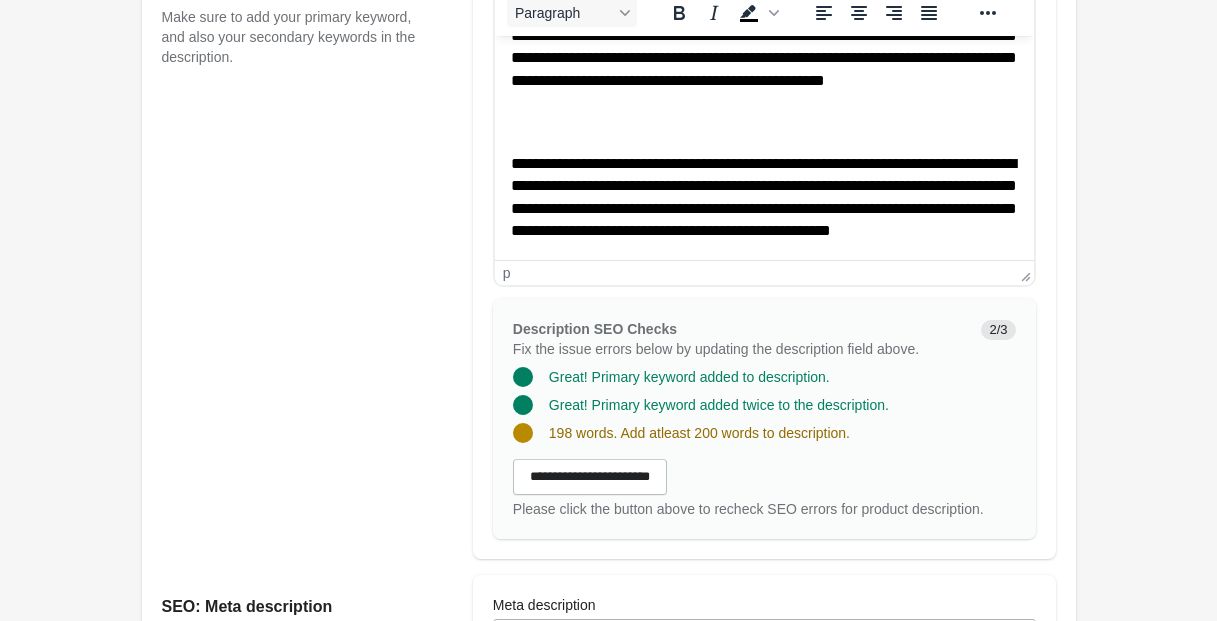 scroll, scrollTop: 349, scrollLeft: 0, axis: vertical 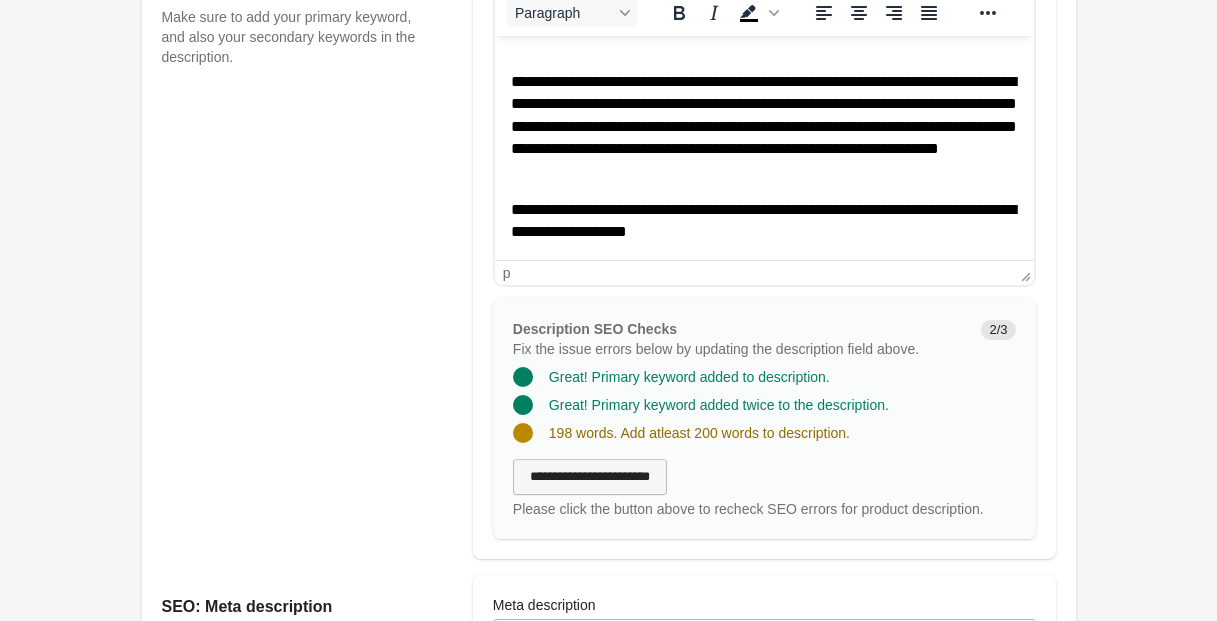 click on "**********" at bounding box center [590, 477] 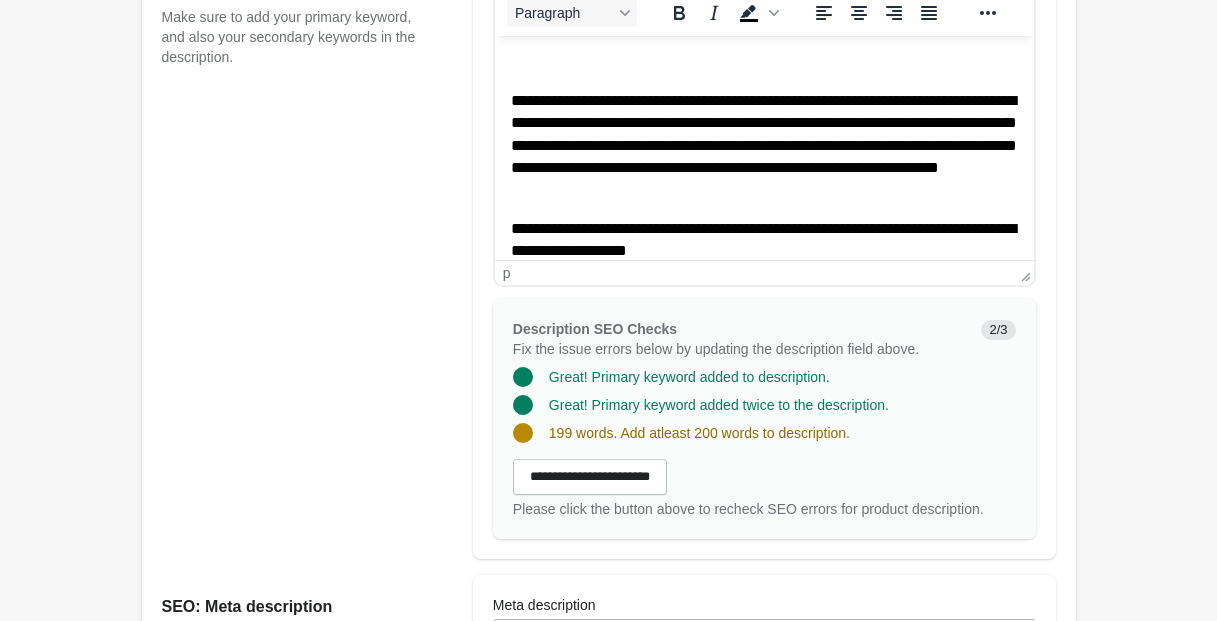 scroll, scrollTop: 349, scrollLeft: 0, axis: vertical 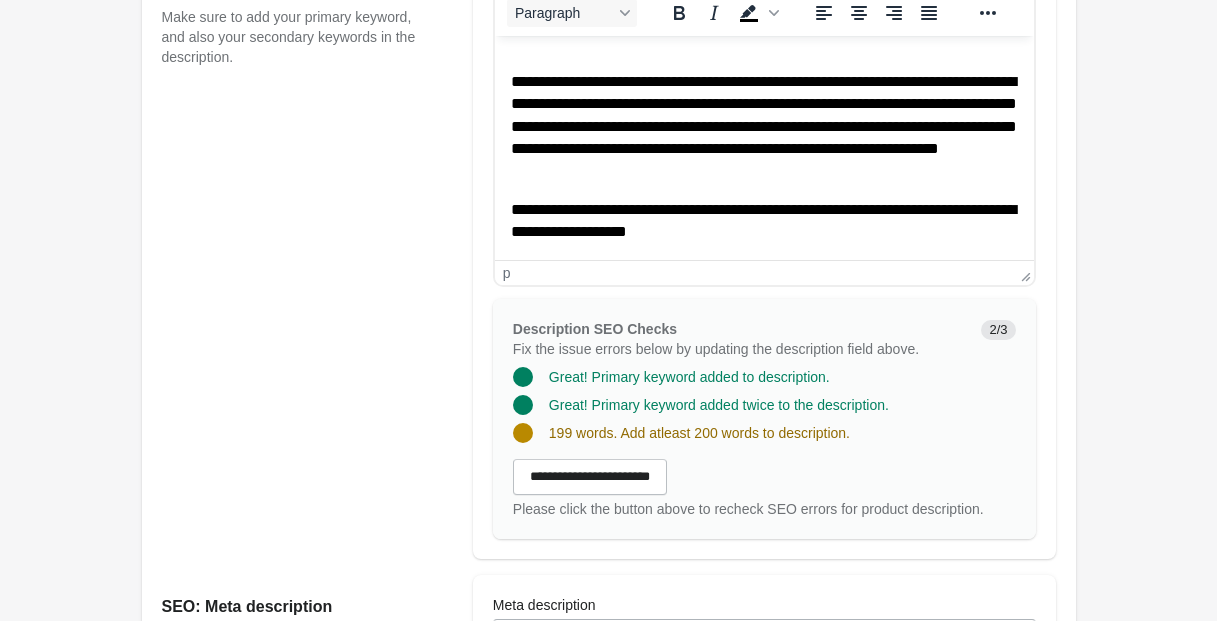 click on "**********" at bounding box center (763, 127) 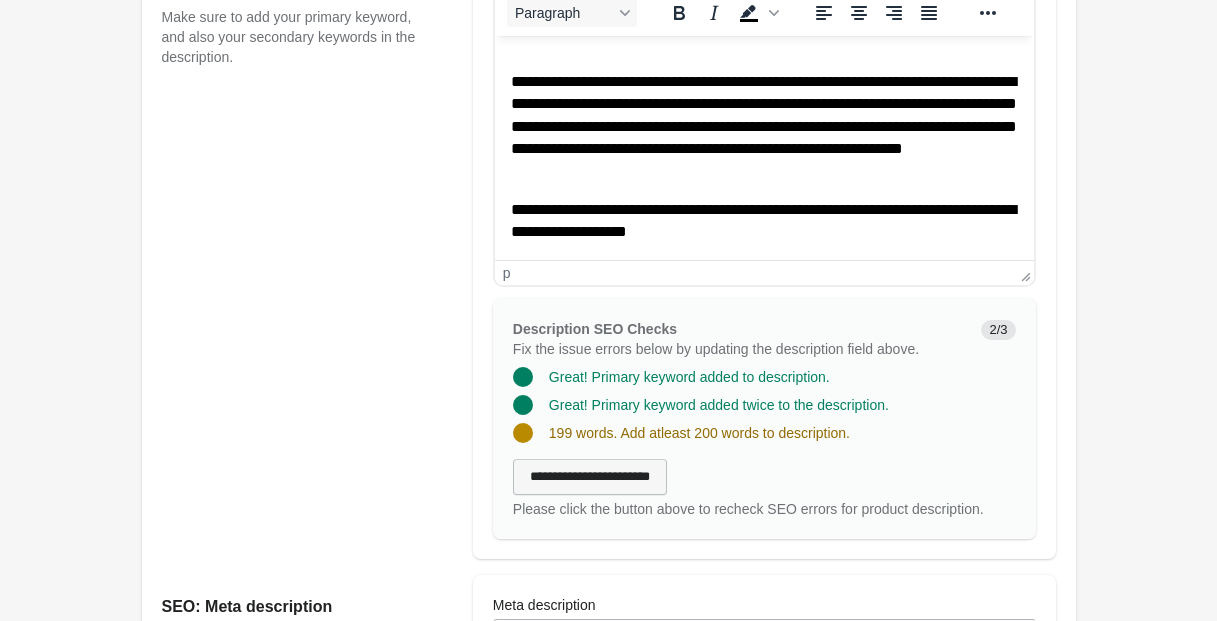 click on "**********" at bounding box center (590, 477) 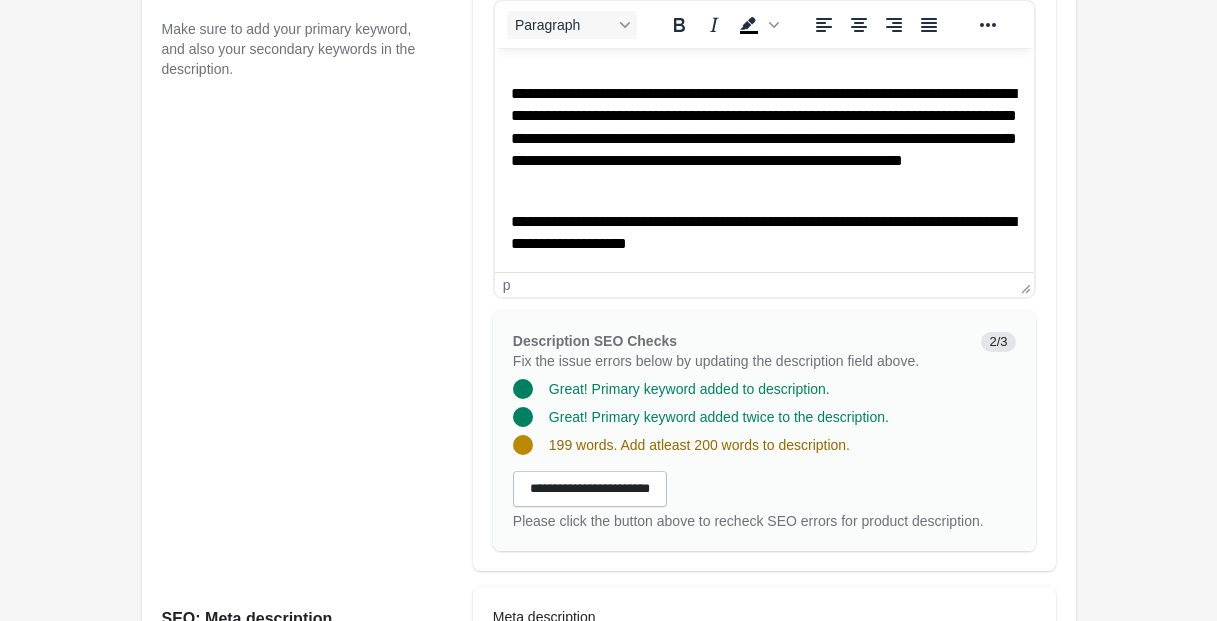 scroll, scrollTop: 846, scrollLeft: 0, axis: vertical 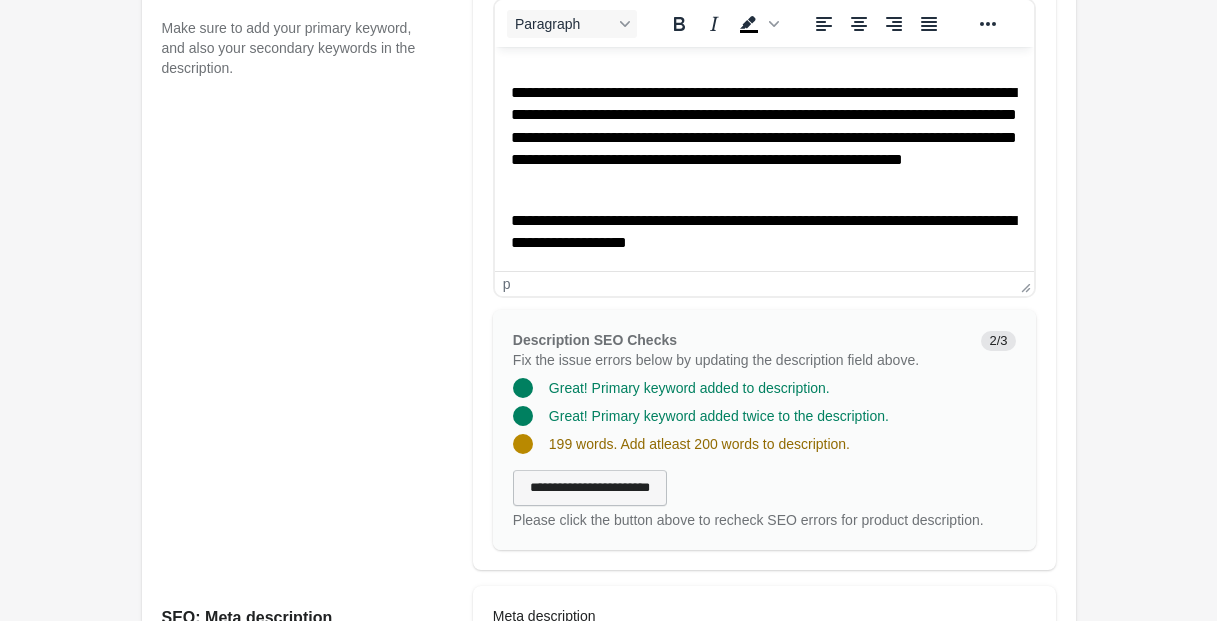 click on "**********" at bounding box center (590, 488) 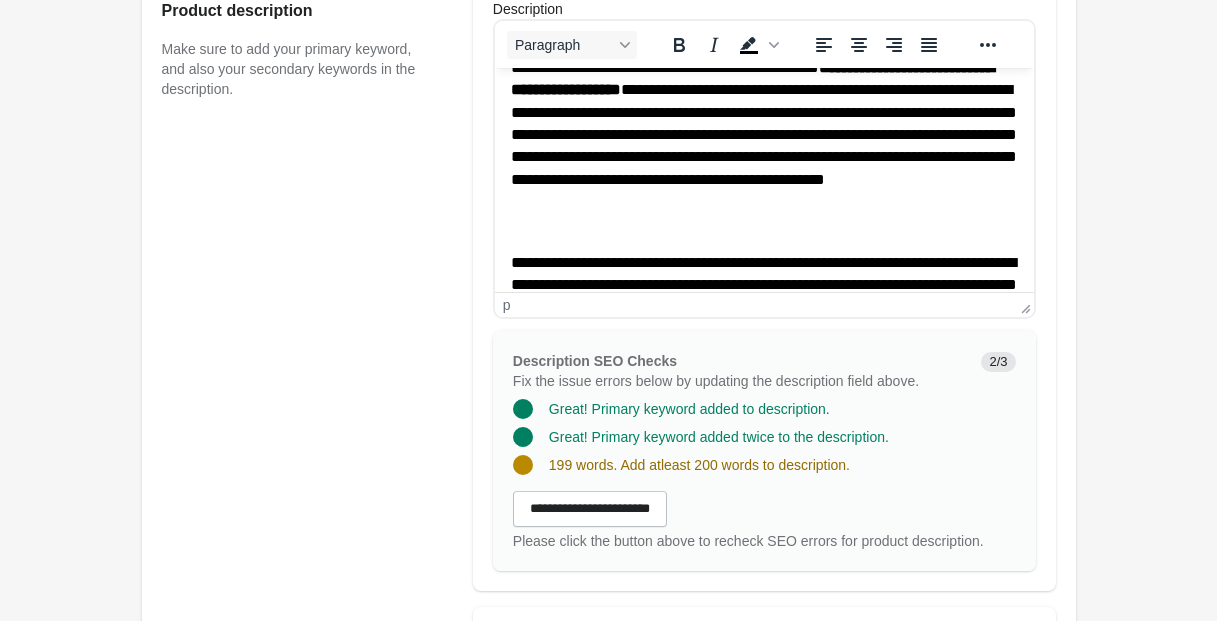 scroll, scrollTop: 193, scrollLeft: 0, axis: vertical 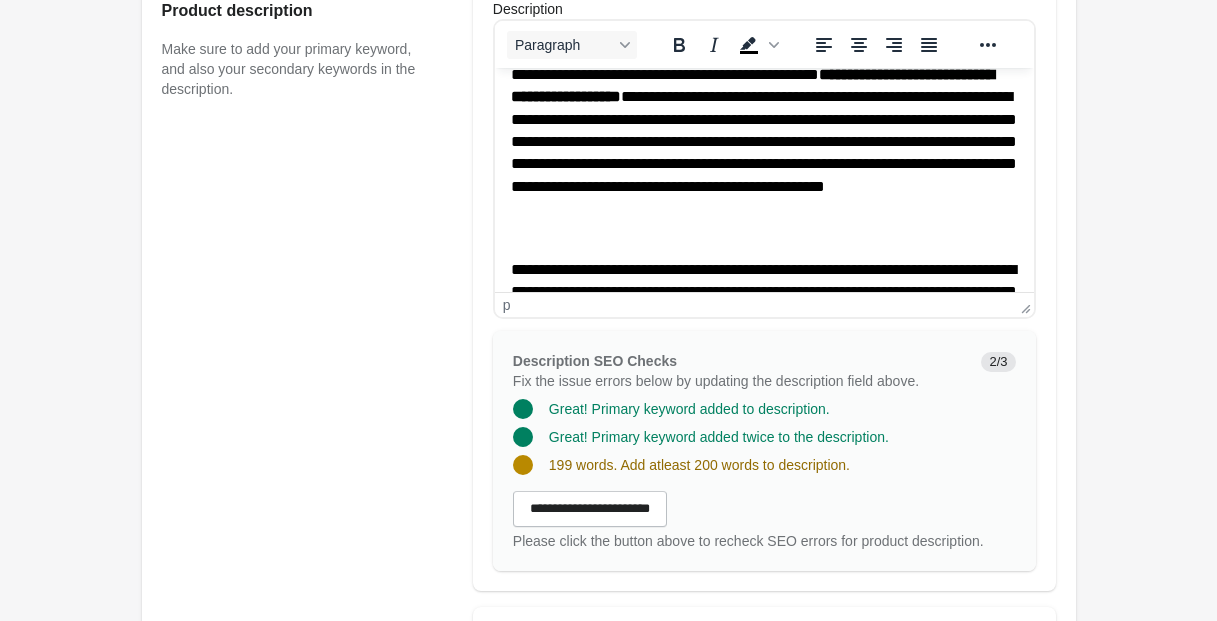 click on "**********" at bounding box center (763, 153) 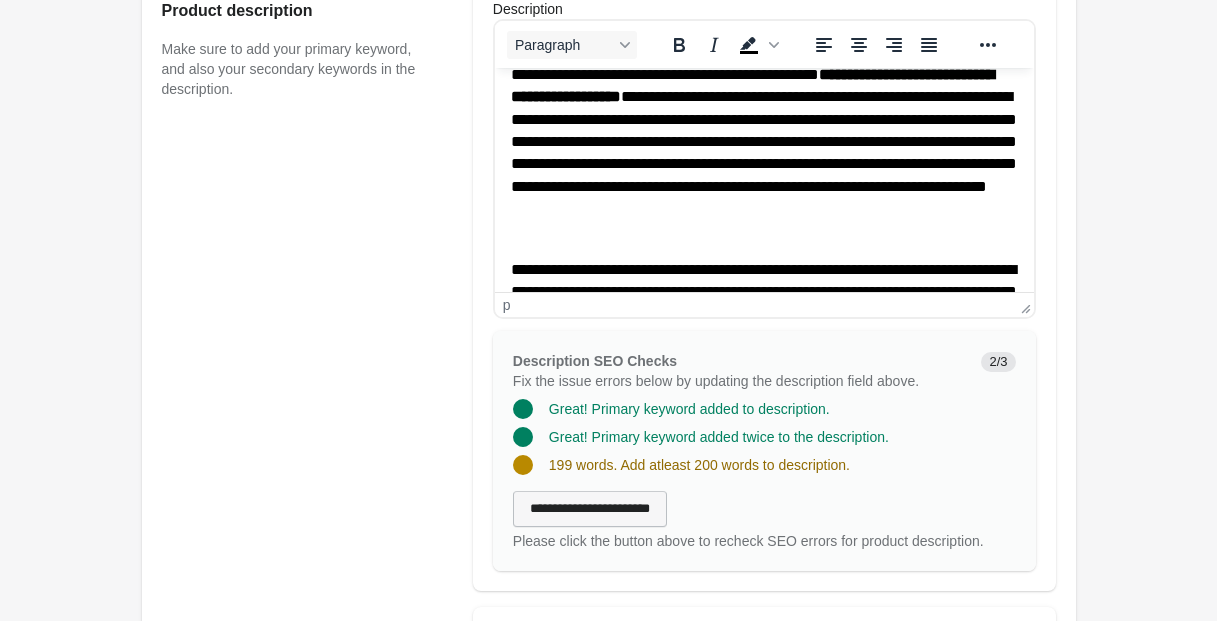 click on "**********" at bounding box center [590, 509] 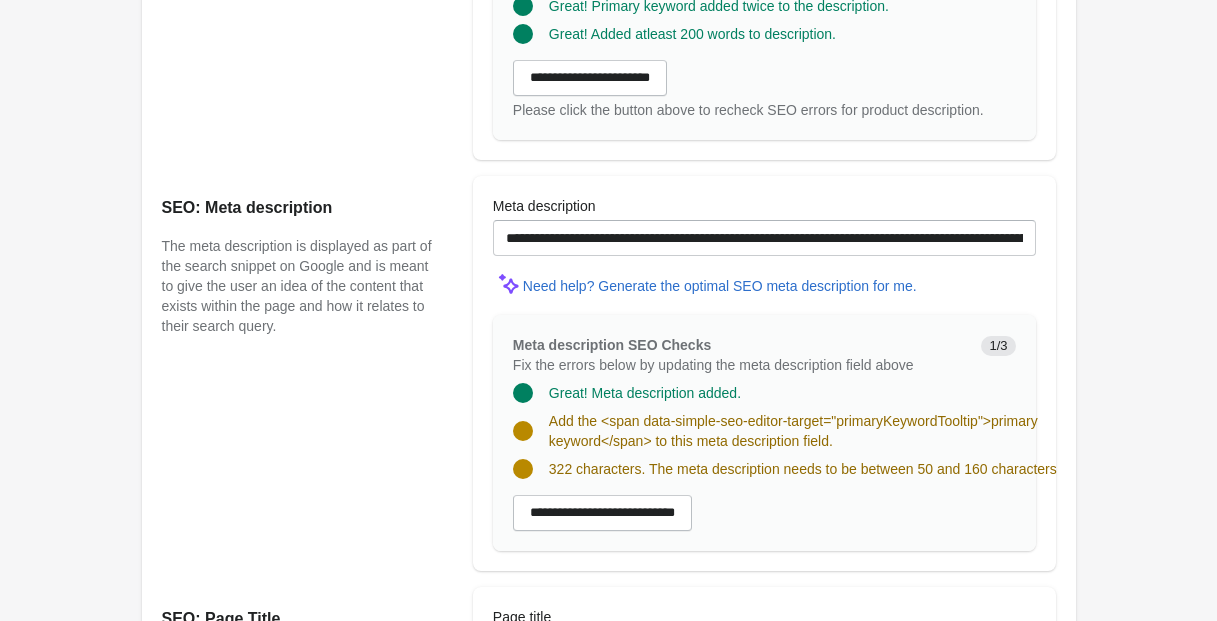 scroll, scrollTop: 1247, scrollLeft: 0, axis: vertical 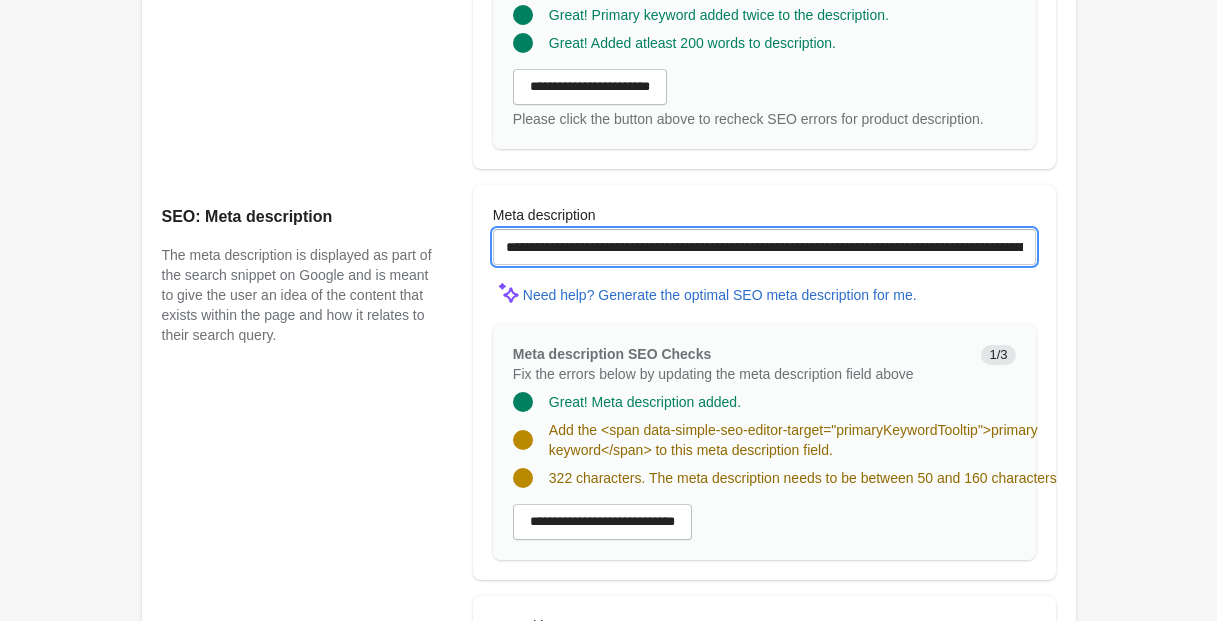drag, startPoint x: 611, startPoint y: 267, endPoint x: 466, endPoint y: 263, distance: 145.05516 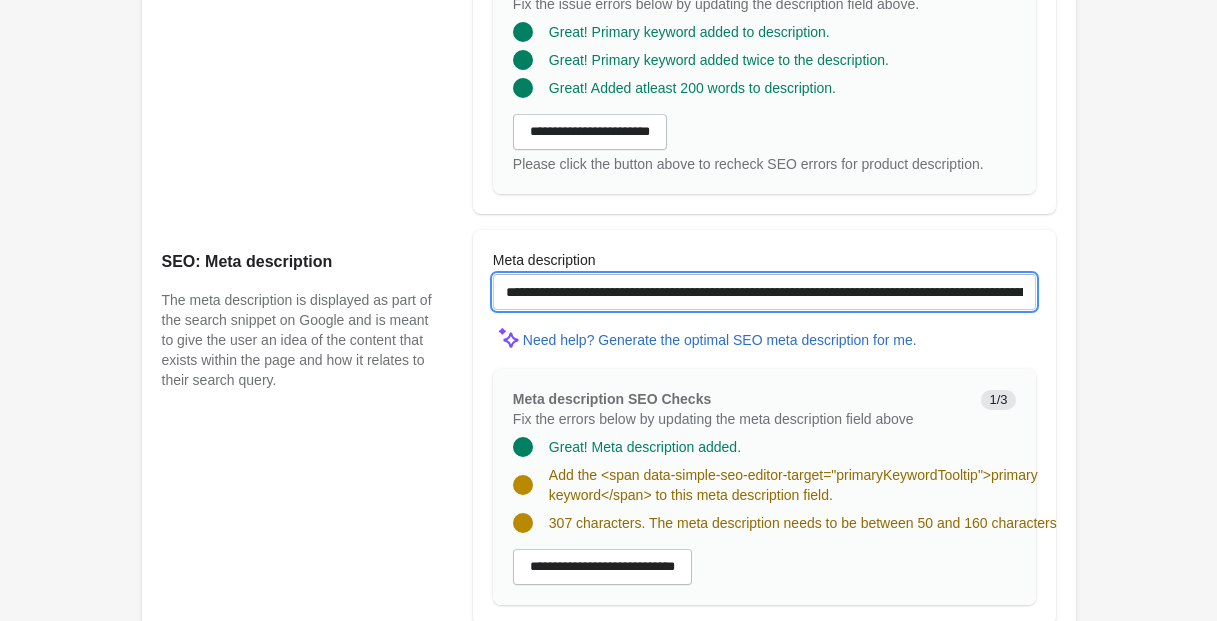 scroll, scrollTop: 1201, scrollLeft: 0, axis: vertical 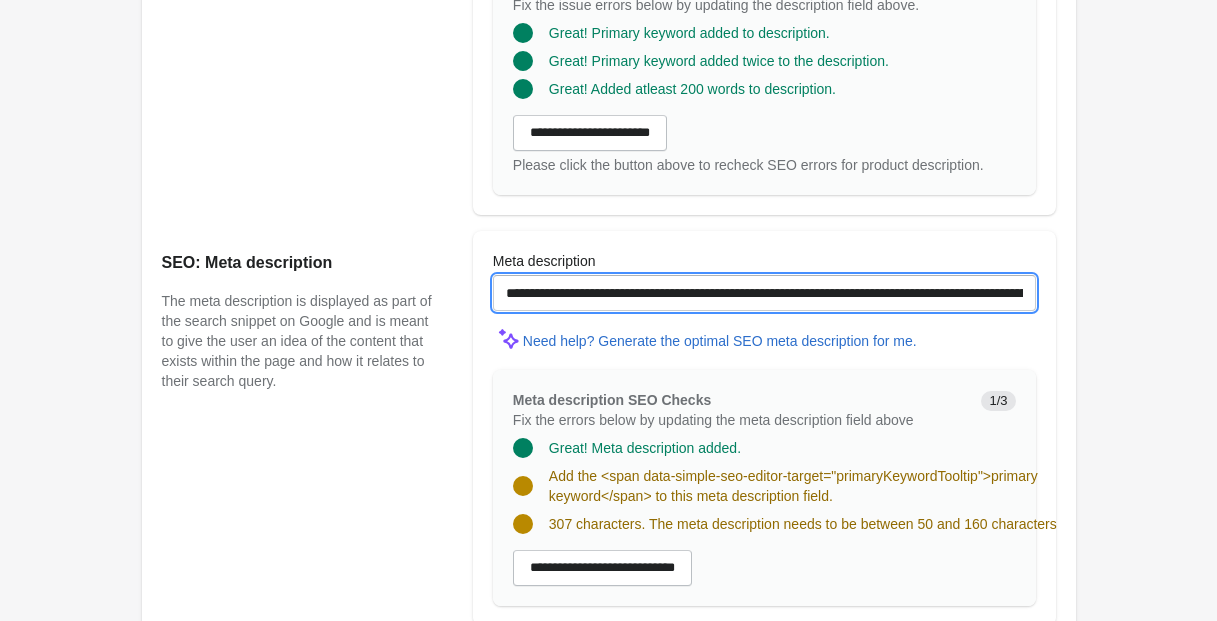 click on "**********" at bounding box center [764, 293] 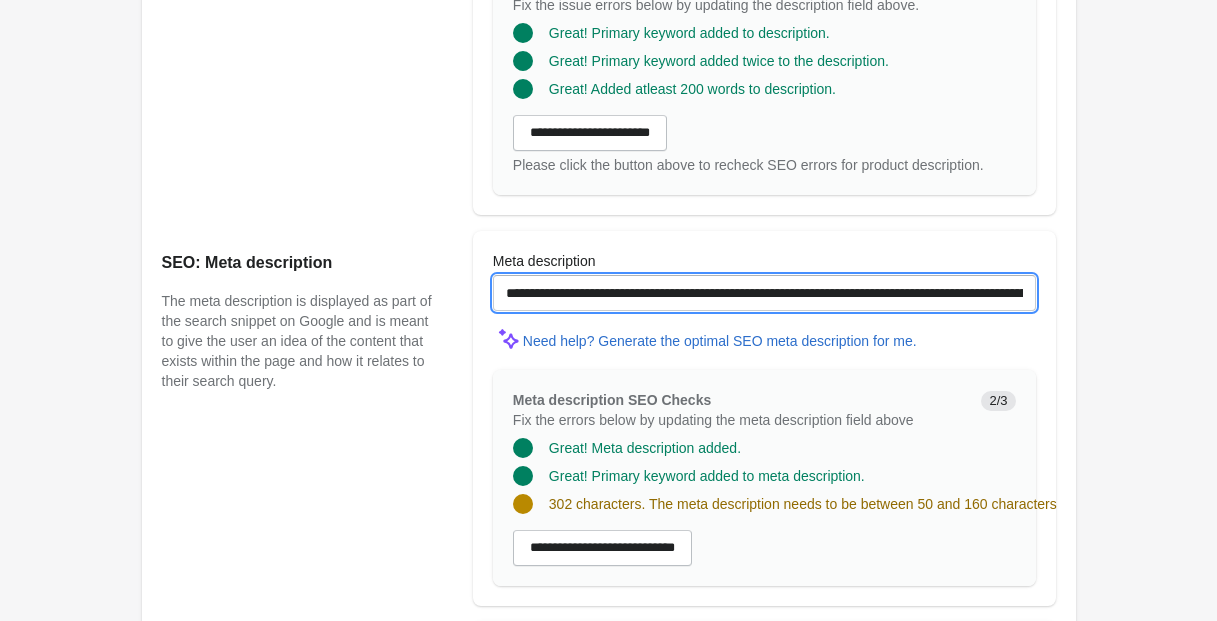 click on "**********" at bounding box center [764, 293] 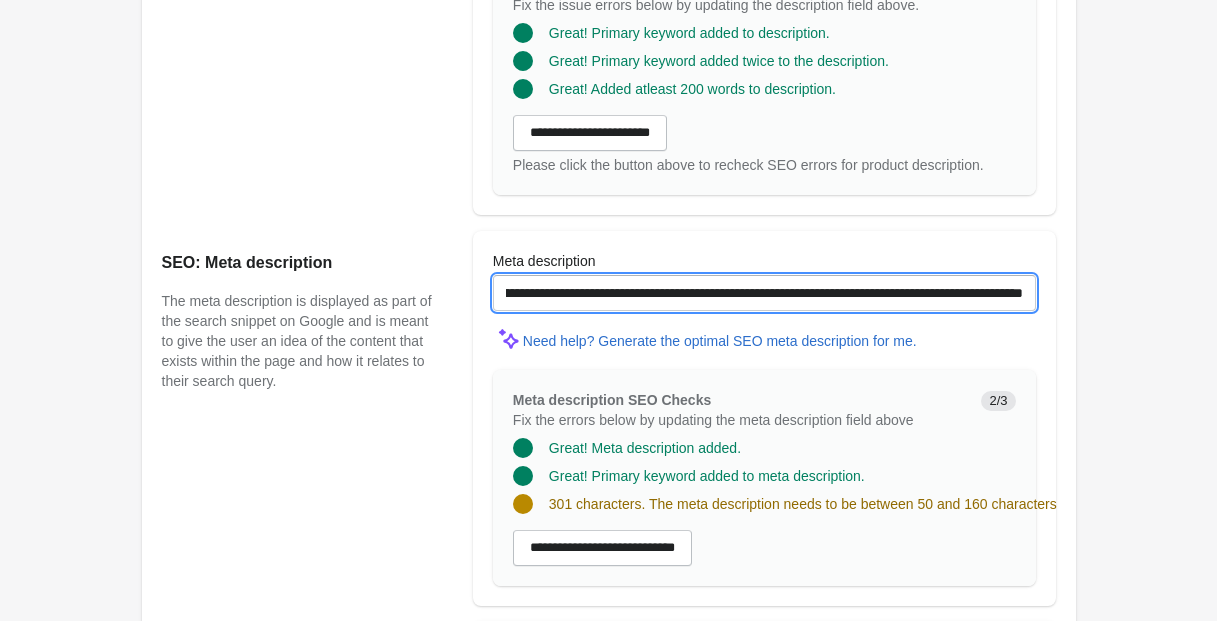 scroll, scrollTop: 0, scrollLeft: 1476, axis: horizontal 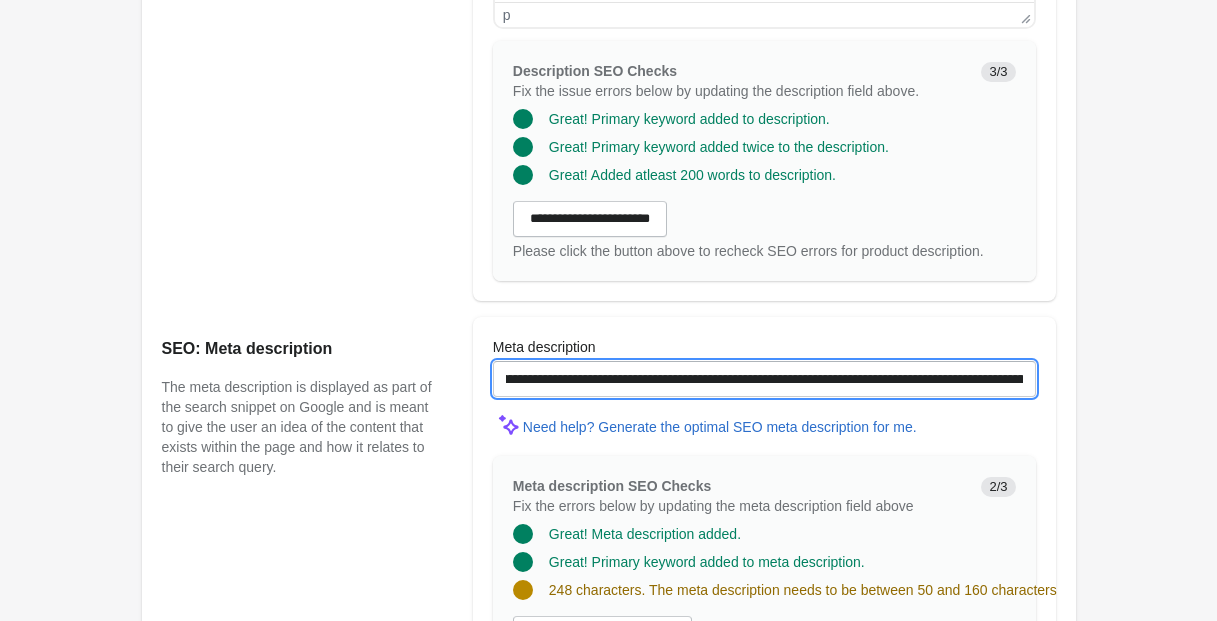 click on "**********" at bounding box center (764, 379) 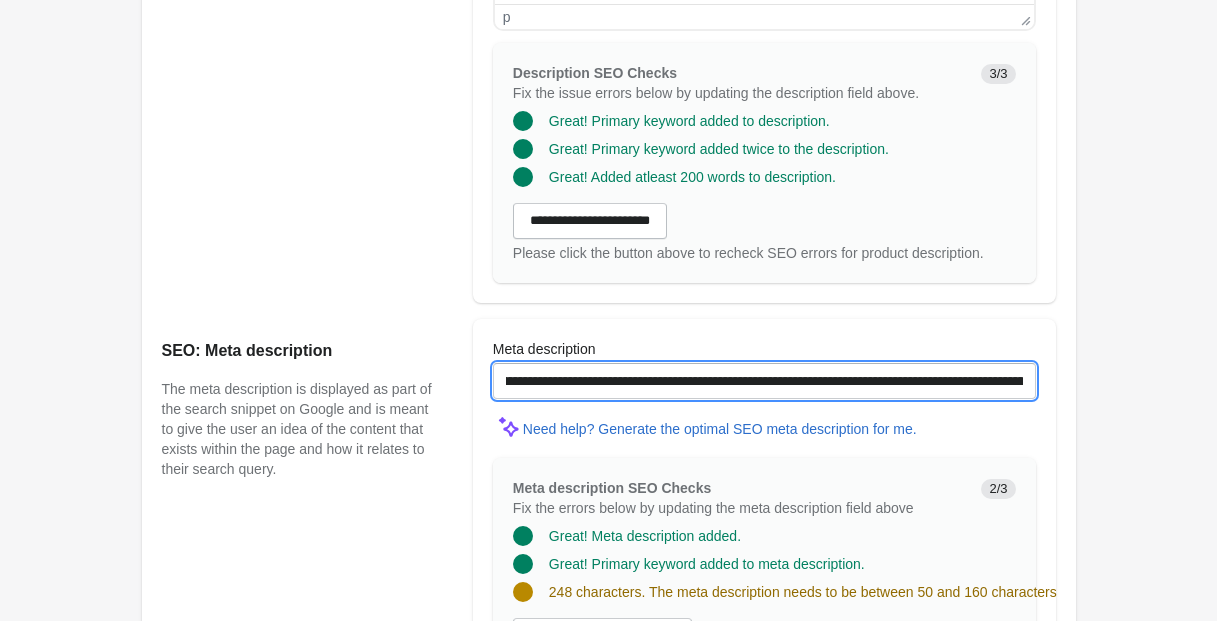 click on "**********" at bounding box center (764, 381) 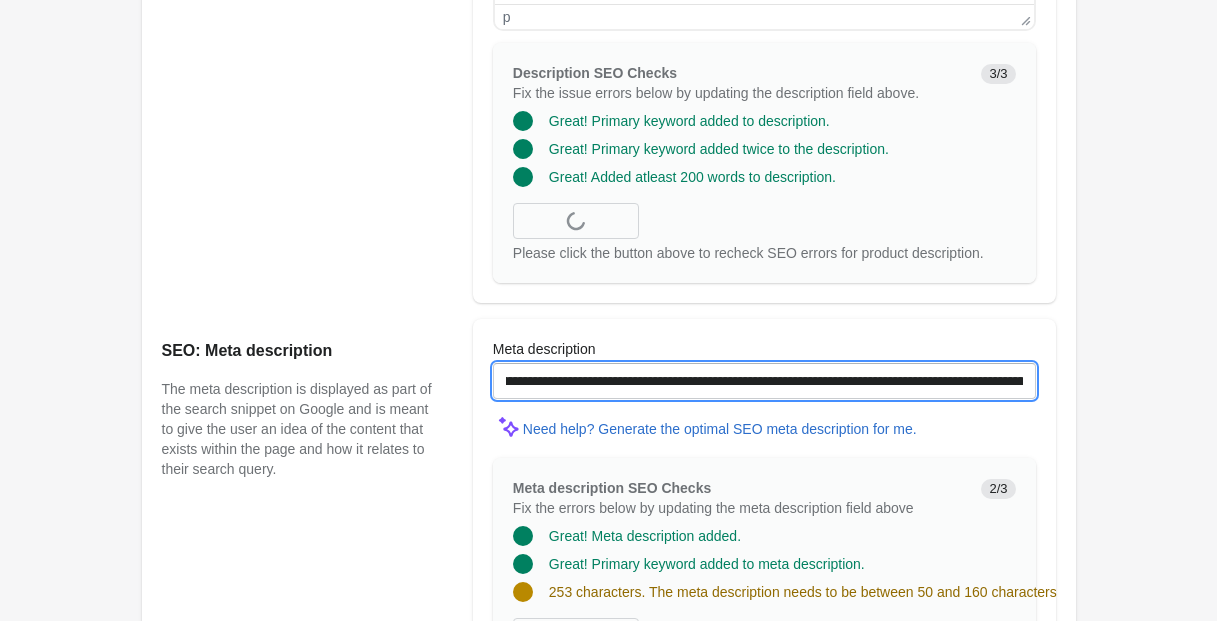 scroll, scrollTop: 0, scrollLeft: 38, axis: horizontal 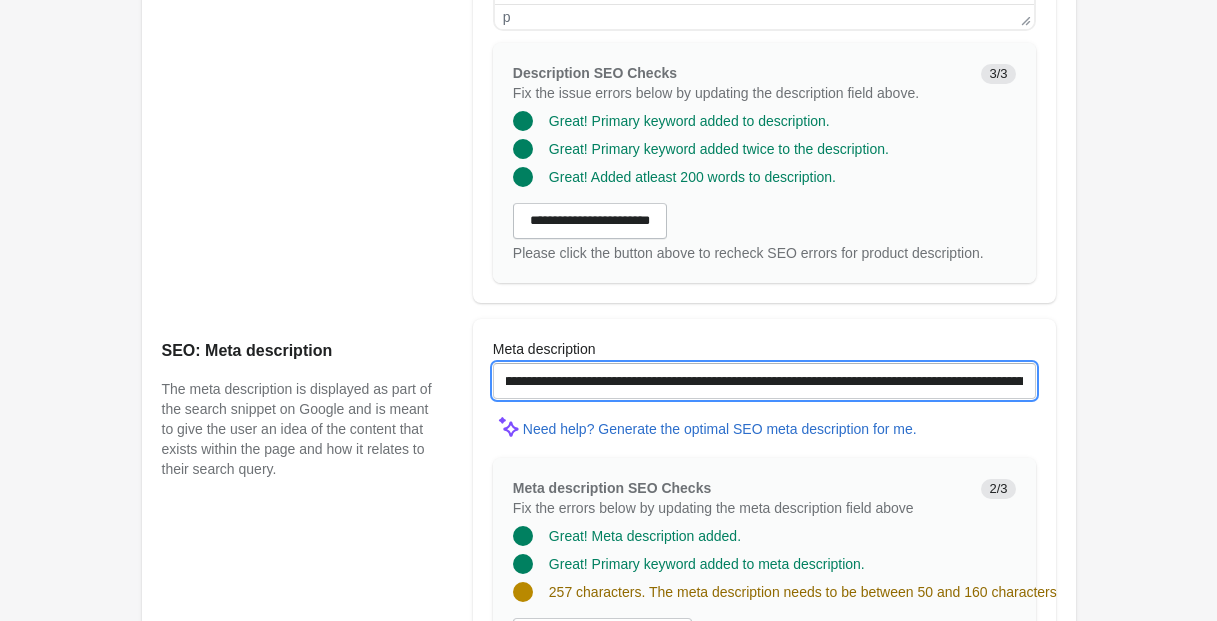 click on "**********" at bounding box center [764, 381] 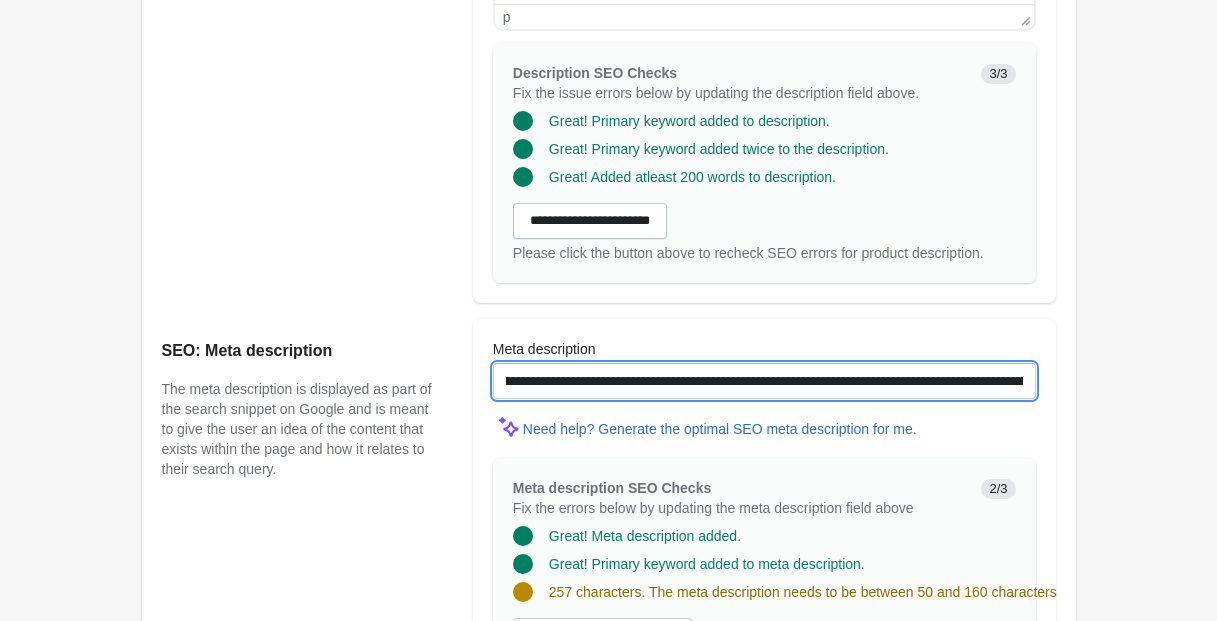 scroll, scrollTop: 0, scrollLeft: 512, axis: horizontal 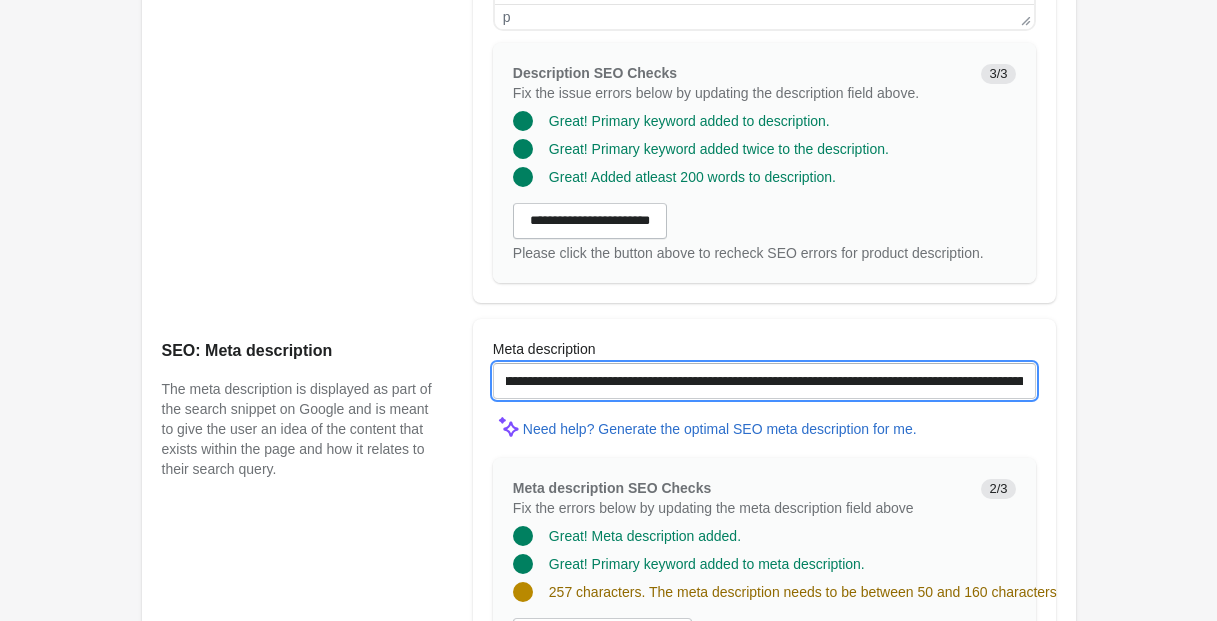 drag, startPoint x: 896, startPoint y: 399, endPoint x: 892, endPoint y: 417, distance: 18.439089 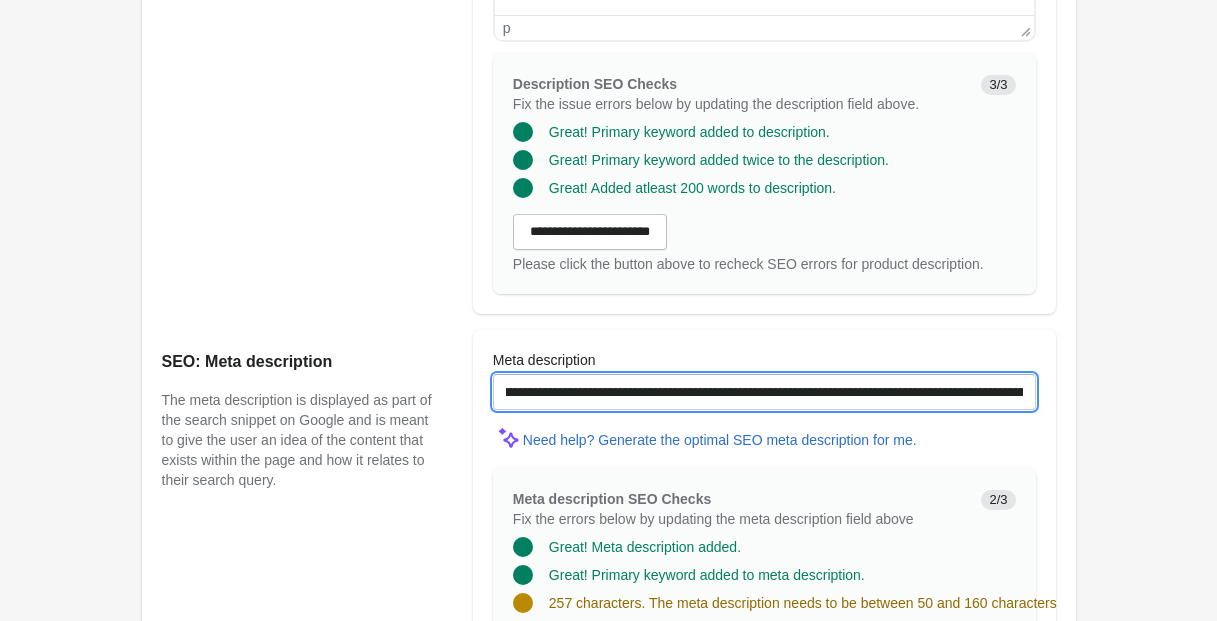 scroll, scrollTop: 1094, scrollLeft: 0, axis: vertical 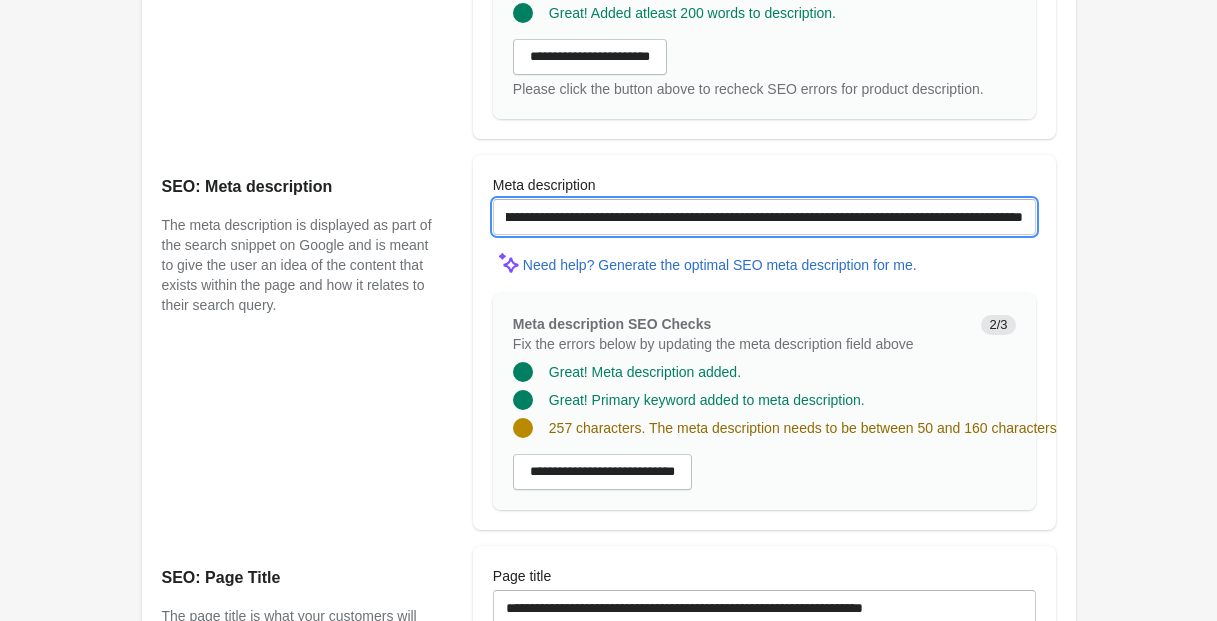 drag, startPoint x: 847, startPoint y: 236, endPoint x: 1037, endPoint y: 241, distance: 190.06578 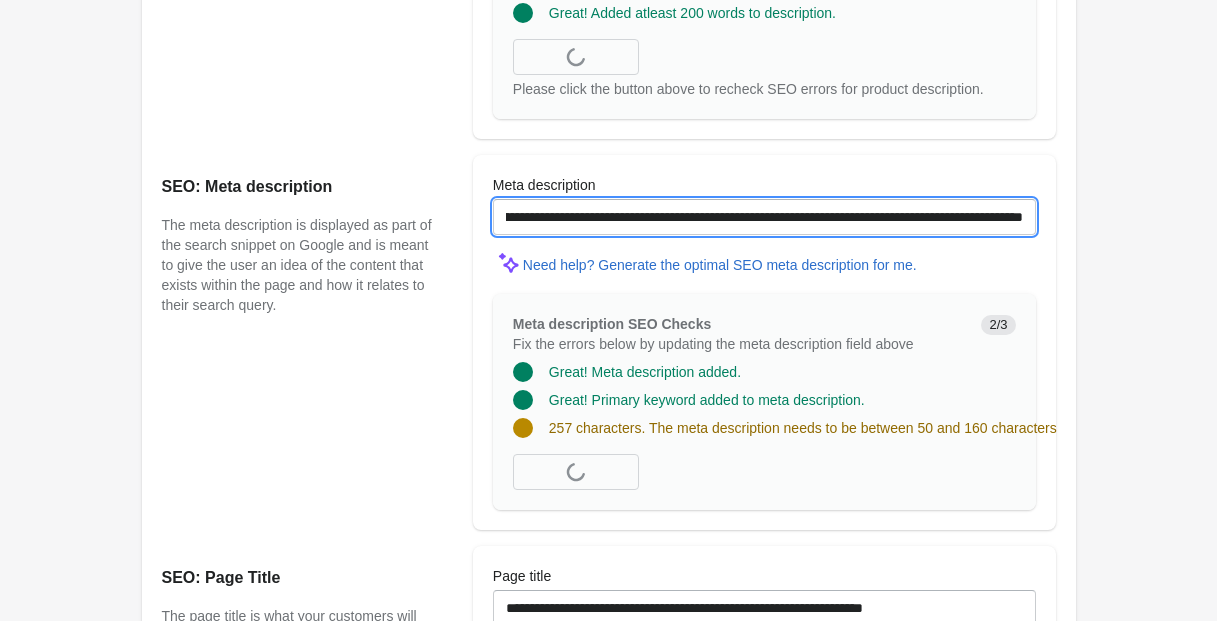 scroll, scrollTop: 0, scrollLeft: 388, axis: horizontal 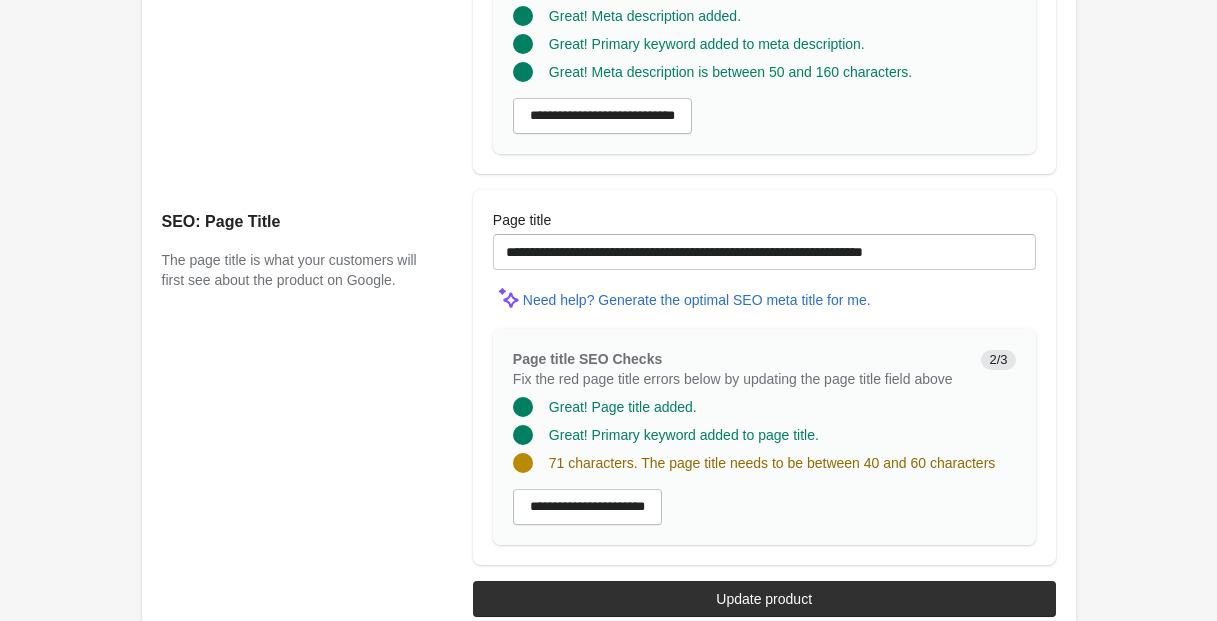type on "**********" 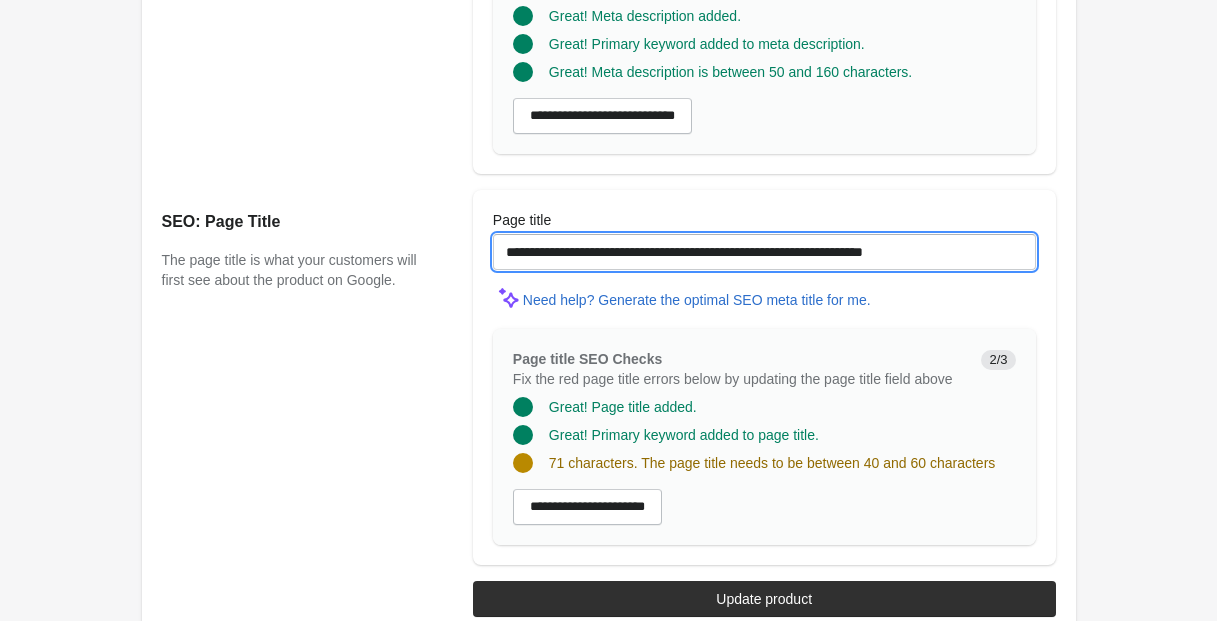 drag, startPoint x: 684, startPoint y: 272, endPoint x: 651, endPoint y: 291, distance: 38.078865 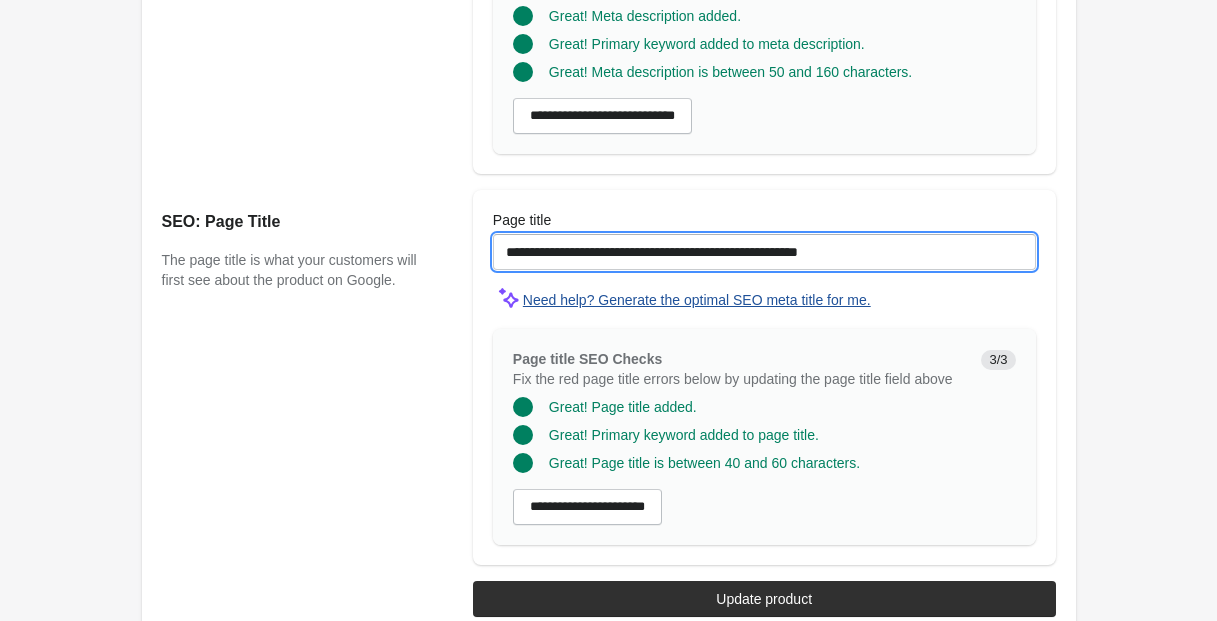 scroll, scrollTop: 1717, scrollLeft: 0, axis: vertical 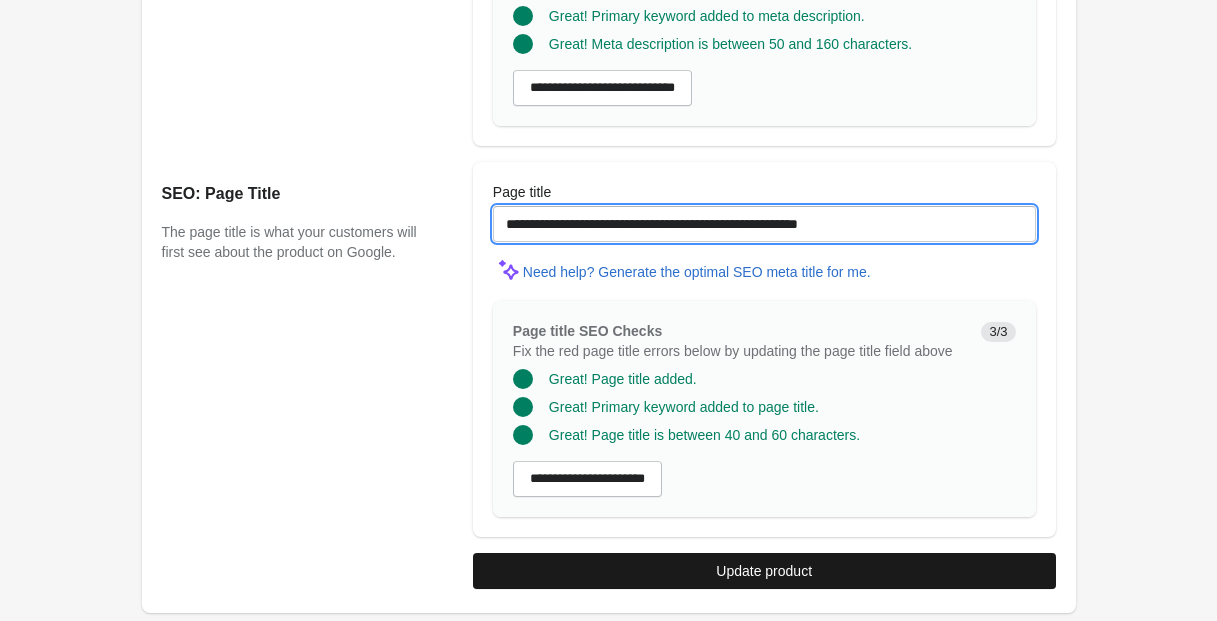 type on "**********" 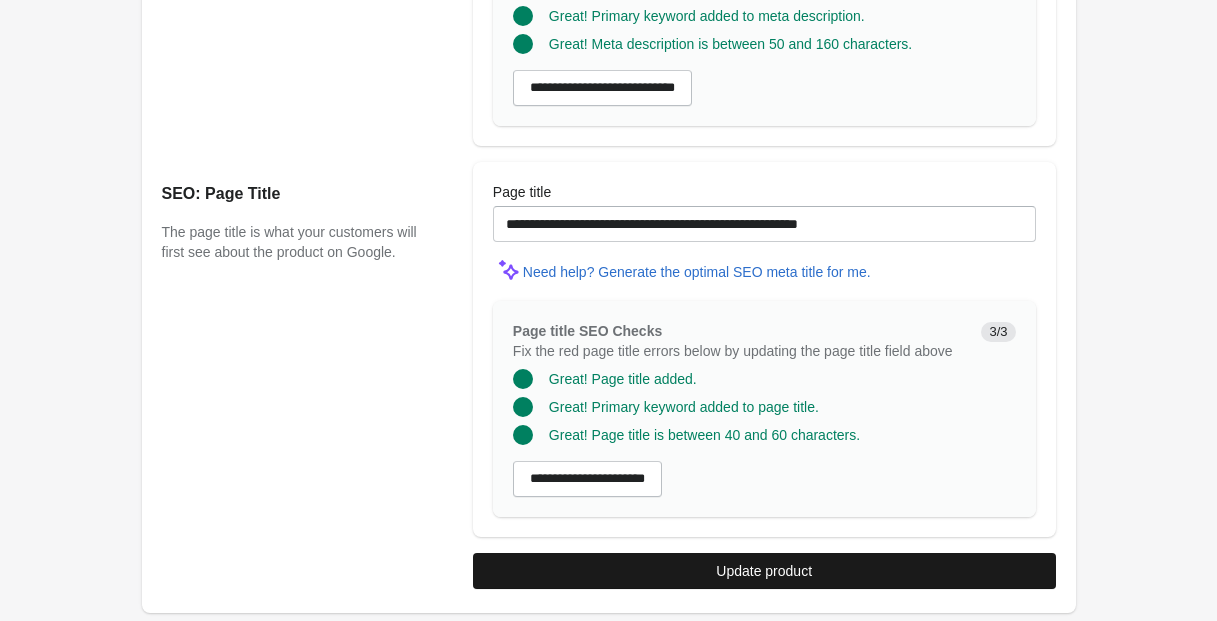 click on "Update product" at bounding box center (764, 571) 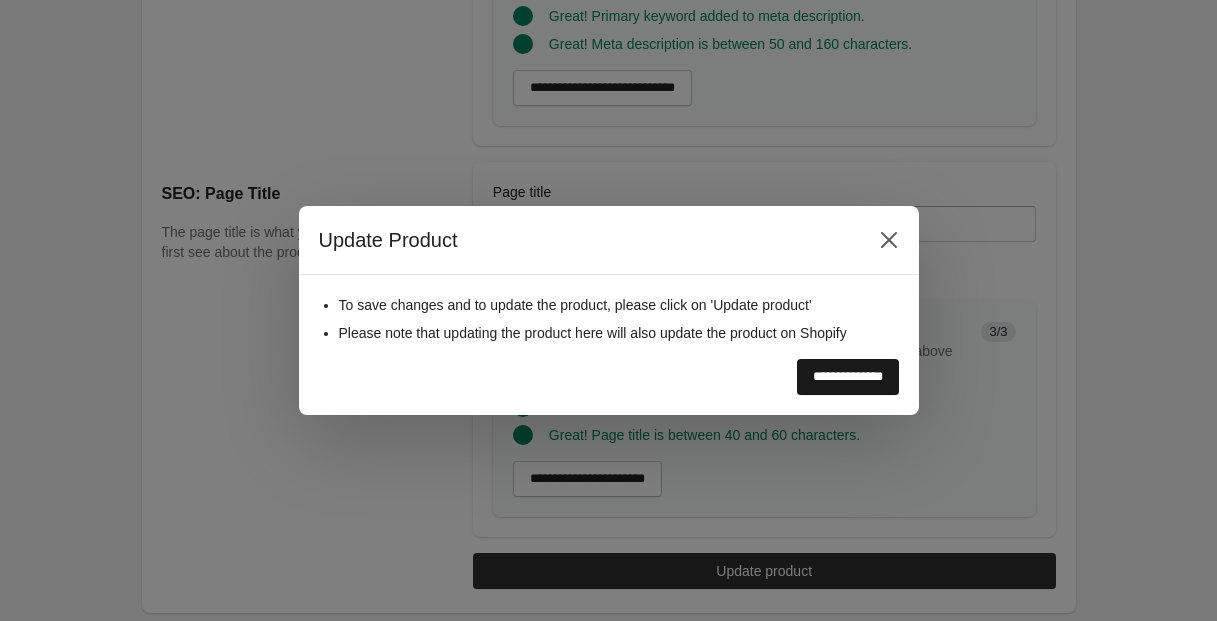 click on "**********" at bounding box center (848, 377) 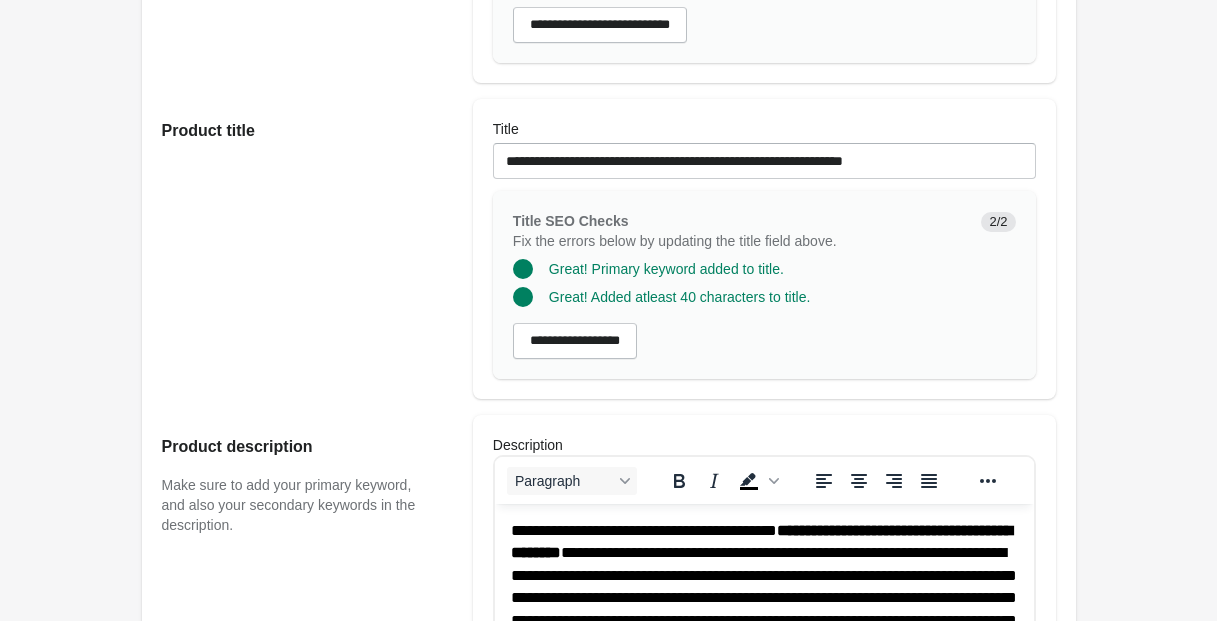 scroll, scrollTop: 0, scrollLeft: 0, axis: both 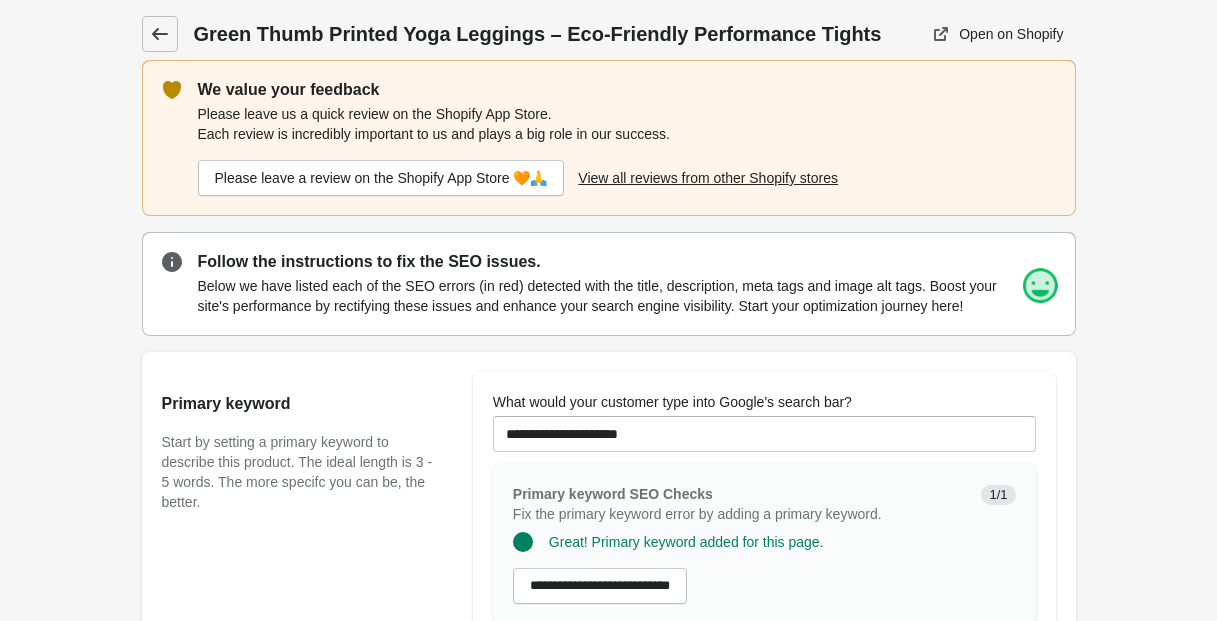 click 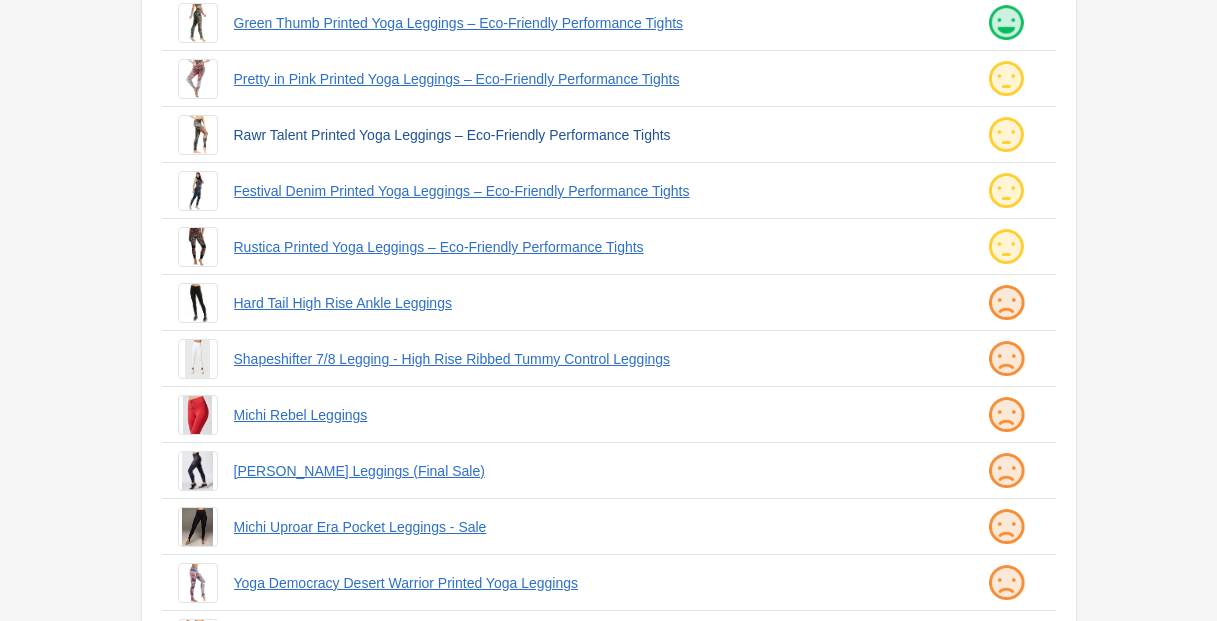 scroll, scrollTop: 361, scrollLeft: 0, axis: vertical 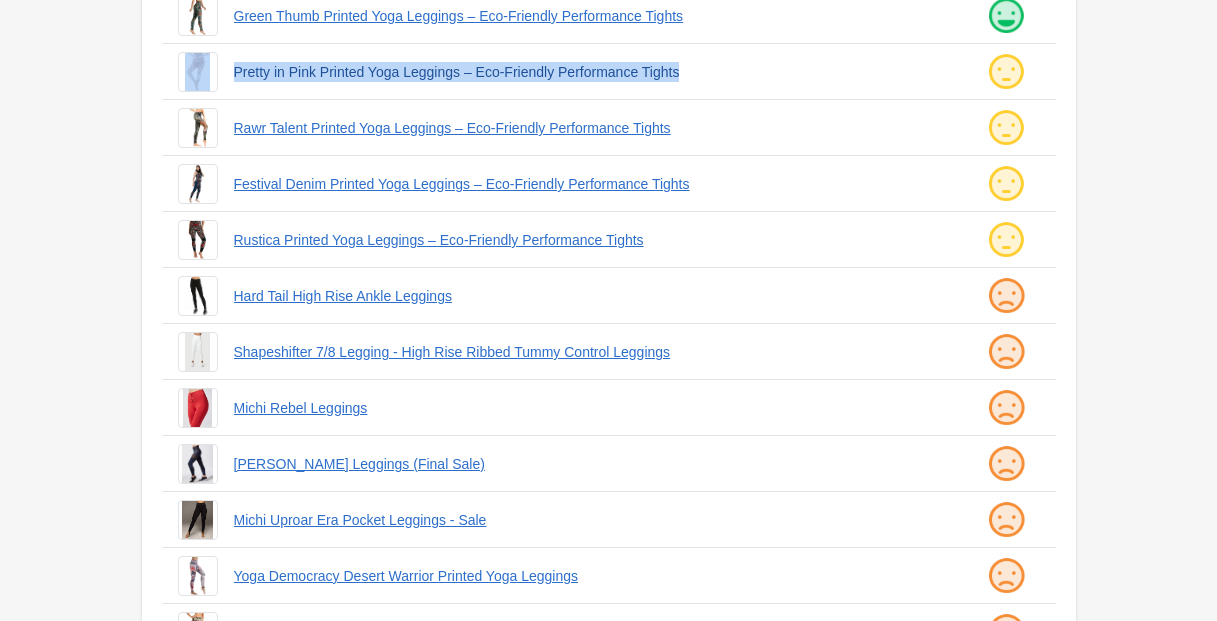 drag, startPoint x: 223, startPoint y: 68, endPoint x: 785, endPoint y: 79, distance: 562.10767 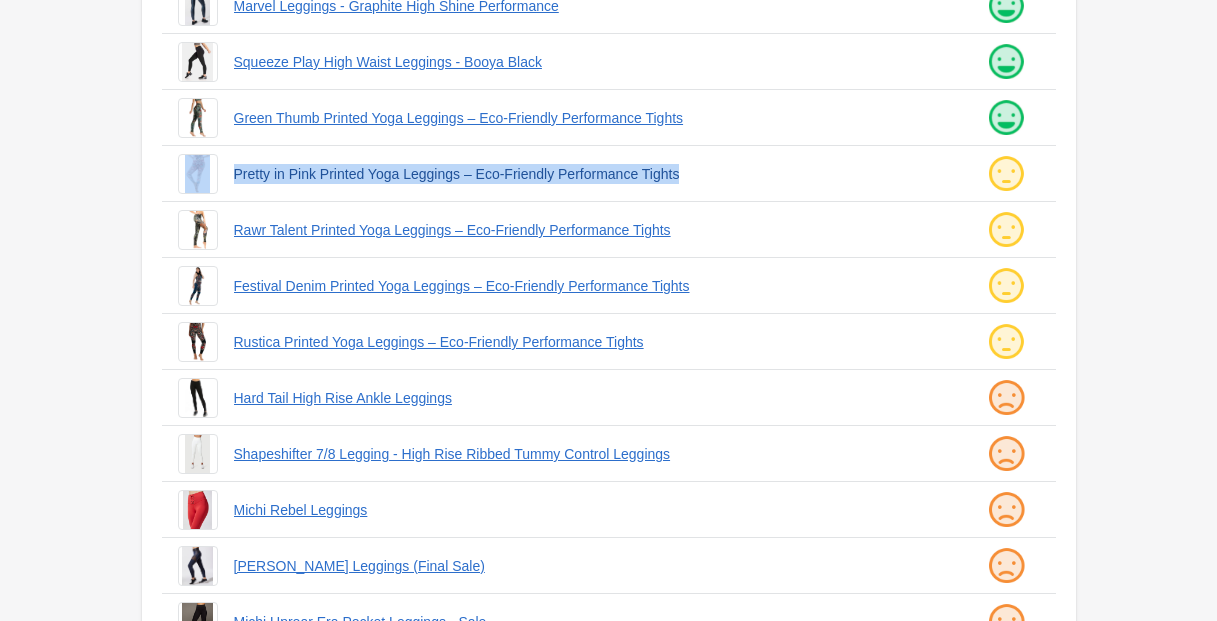scroll, scrollTop: 260, scrollLeft: 0, axis: vertical 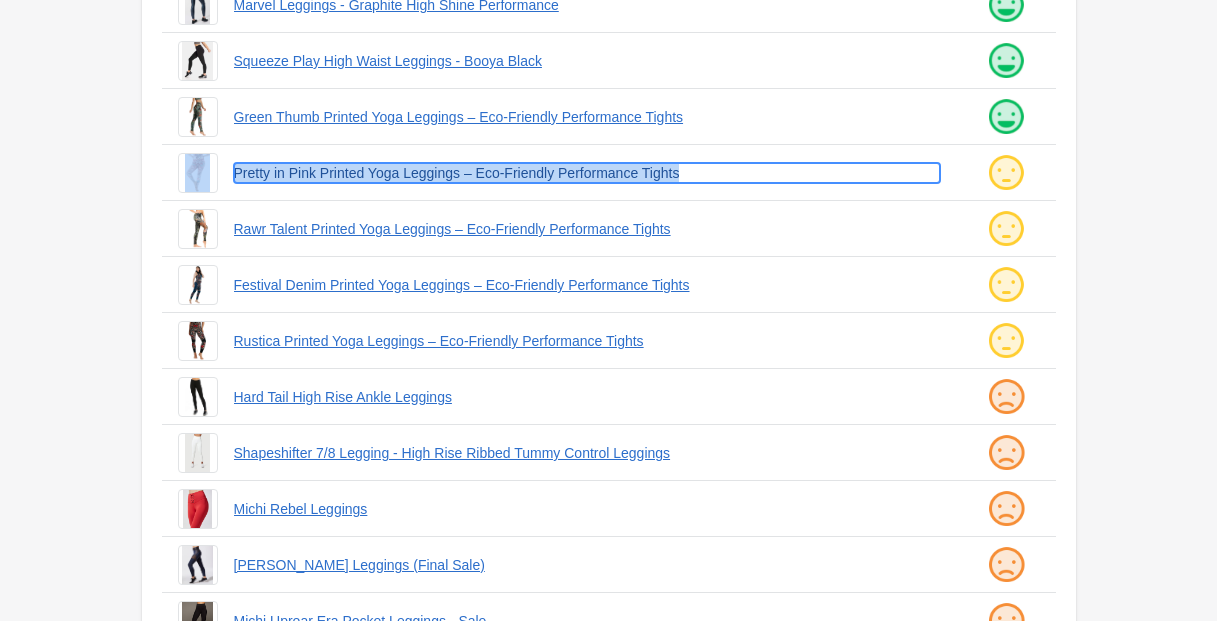 click on "Pretty in Pink Printed Yoga Leggings – Eco-Friendly Performance Tights" at bounding box center (587, 173) 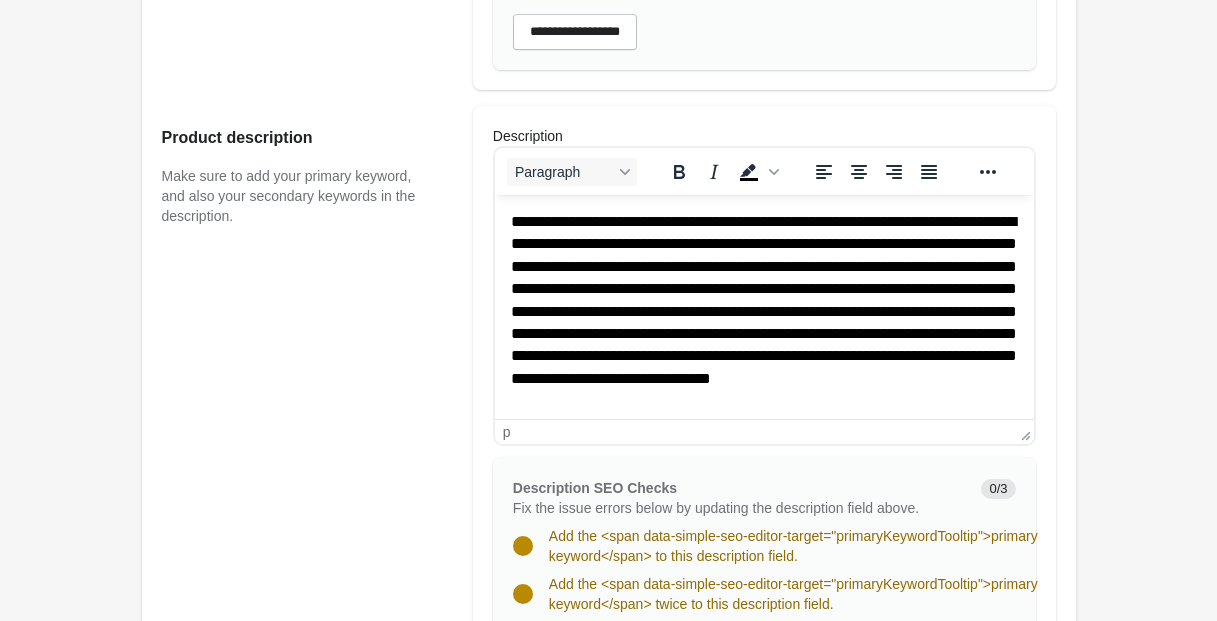 scroll, scrollTop: 855, scrollLeft: 0, axis: vertical 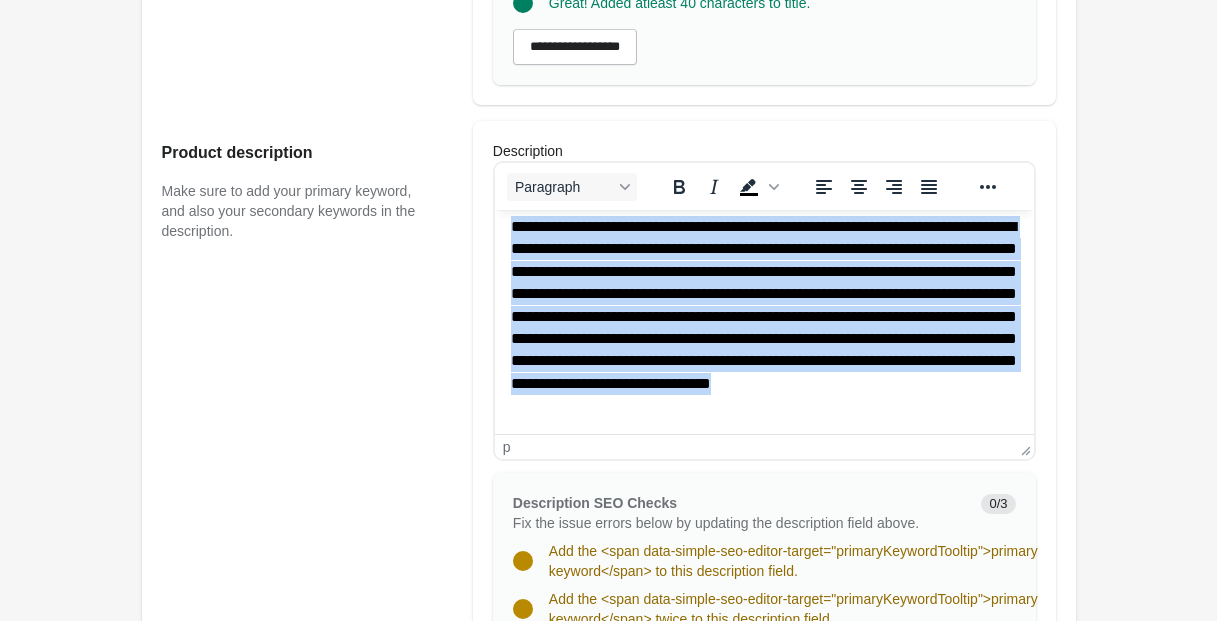 drag, startPoint x: 509, startPoint y: 237, endPoint x: 947, endPoint y: 418, distance: 473.9251 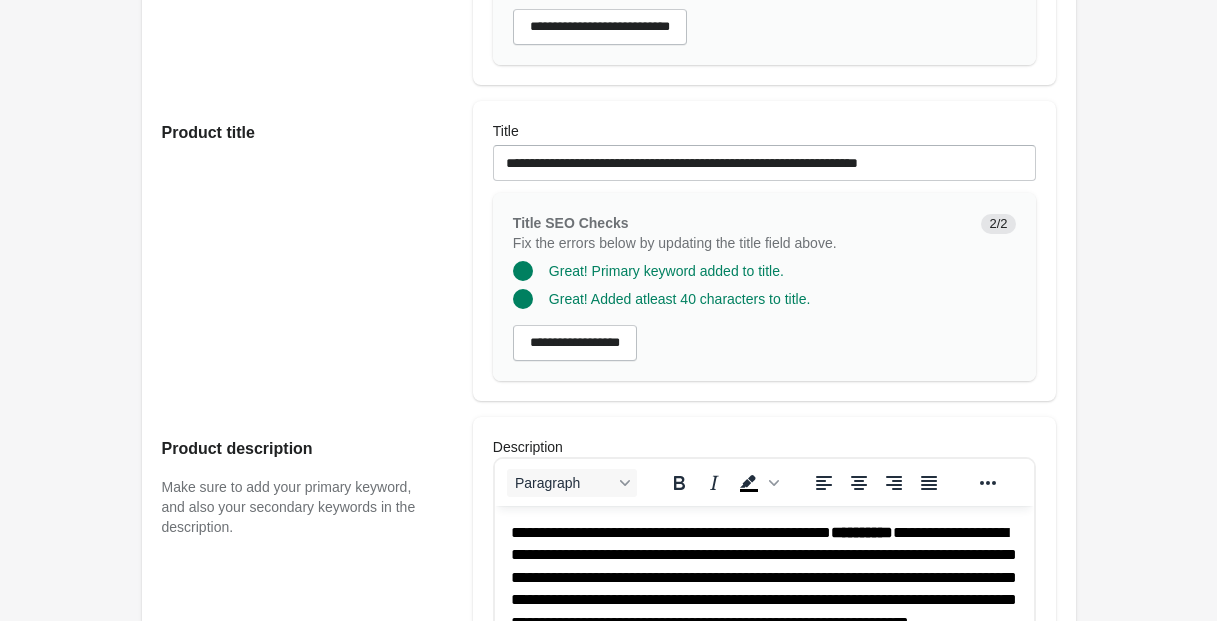 scroll, scrollTop: 599, scrollLeft: 0, axis: vertical 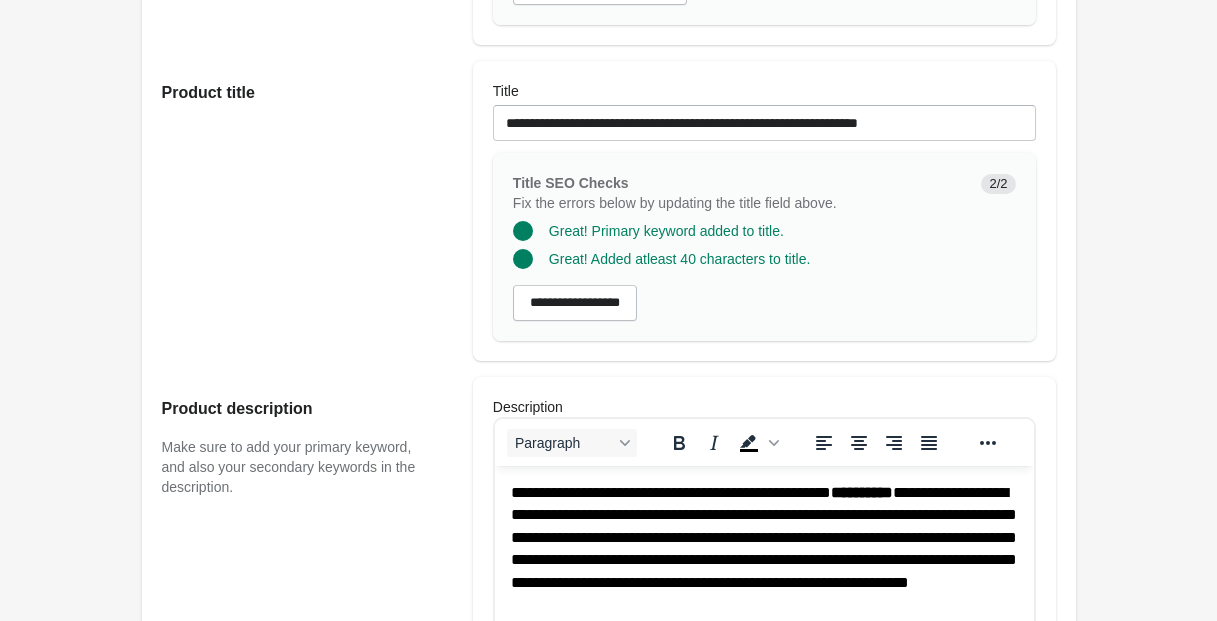 click on "**********" at bounding box center (861, 492) 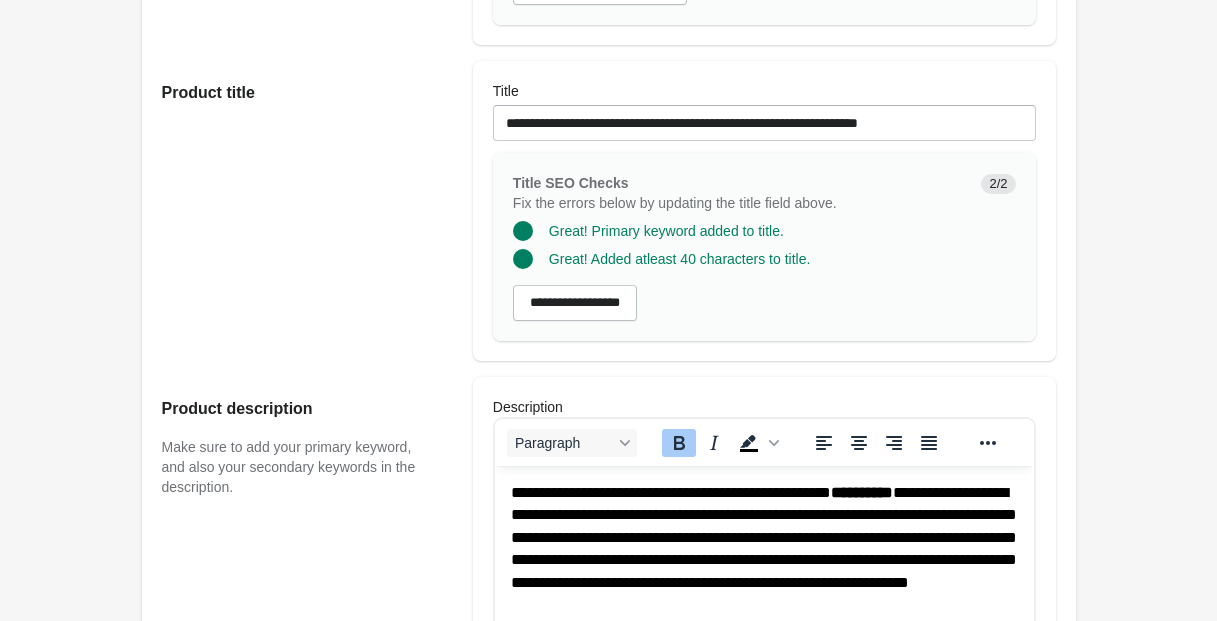 type 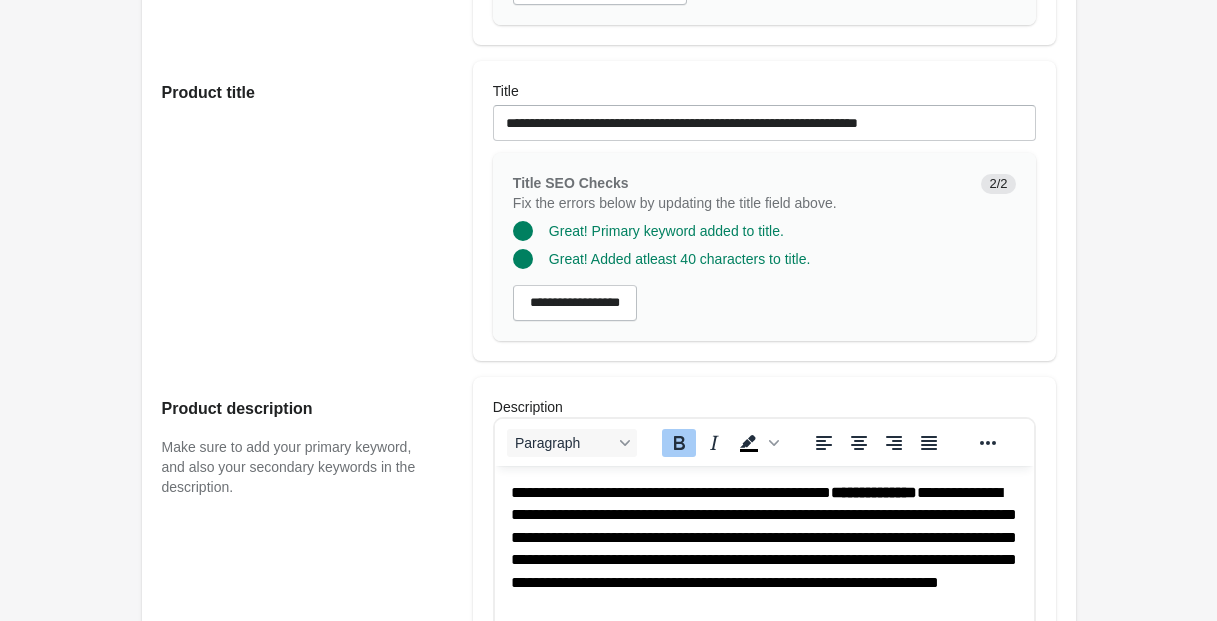 scroll, scrollTop: 598, scrollLeft: 0, axis: vertical 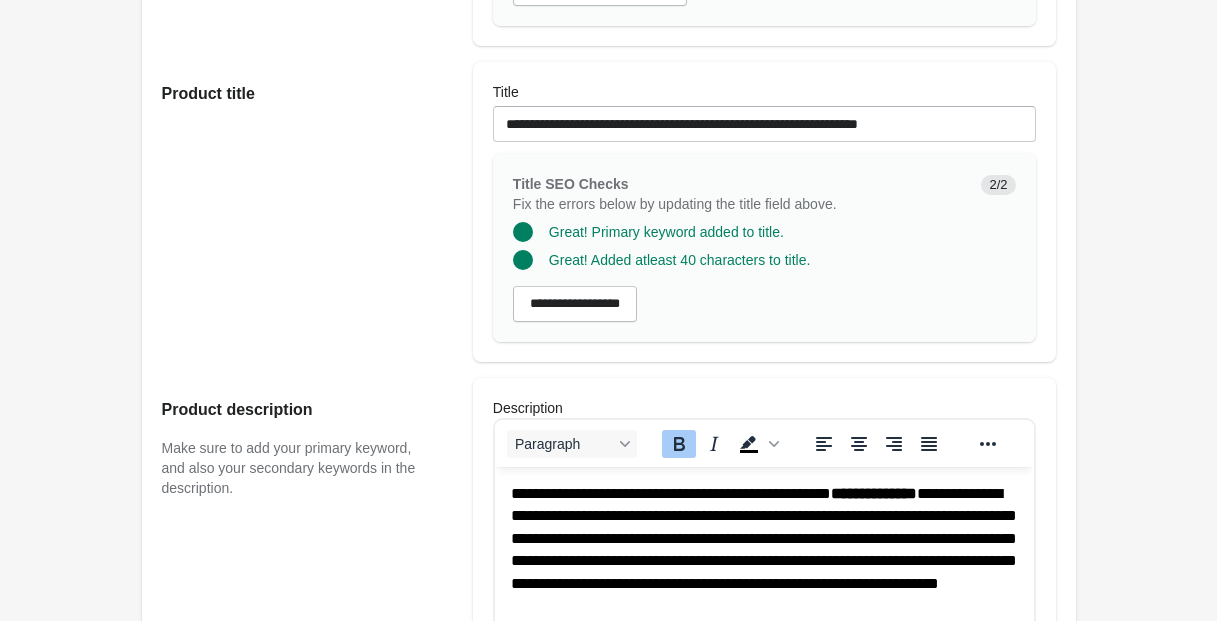 drag, startPoint x: 933, startPoint y: 492, endPoint x: 888, endPoint y: 555, distance: 77.42093 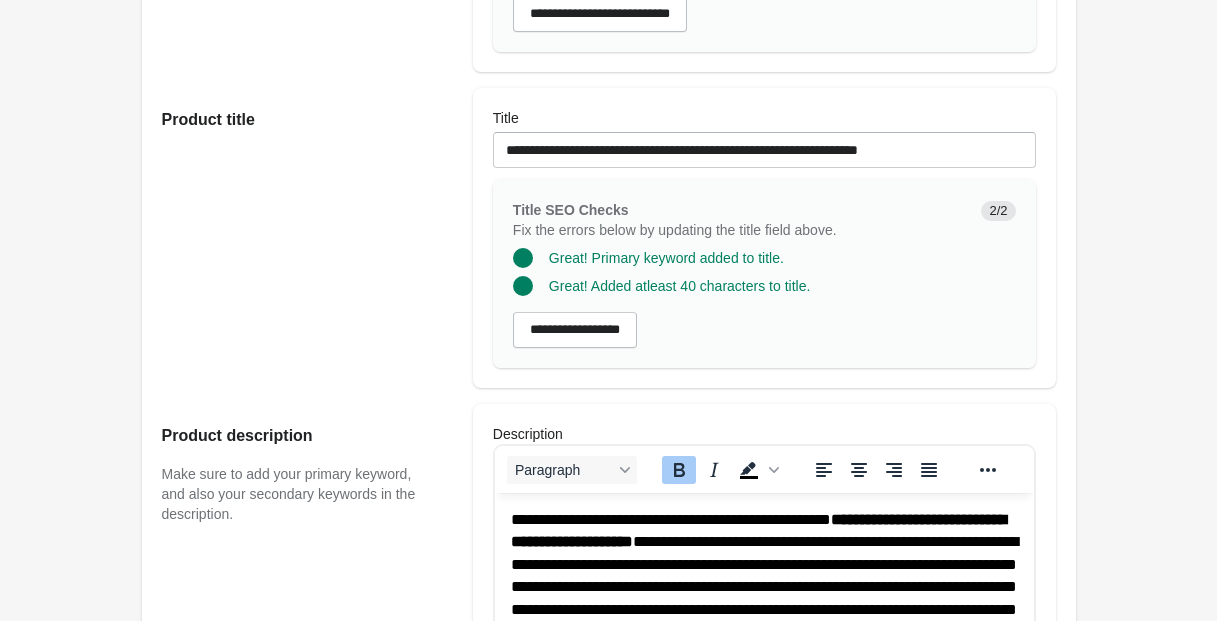 scroll, scrollTop: 604, scrollLeft: 0, axis: vertical 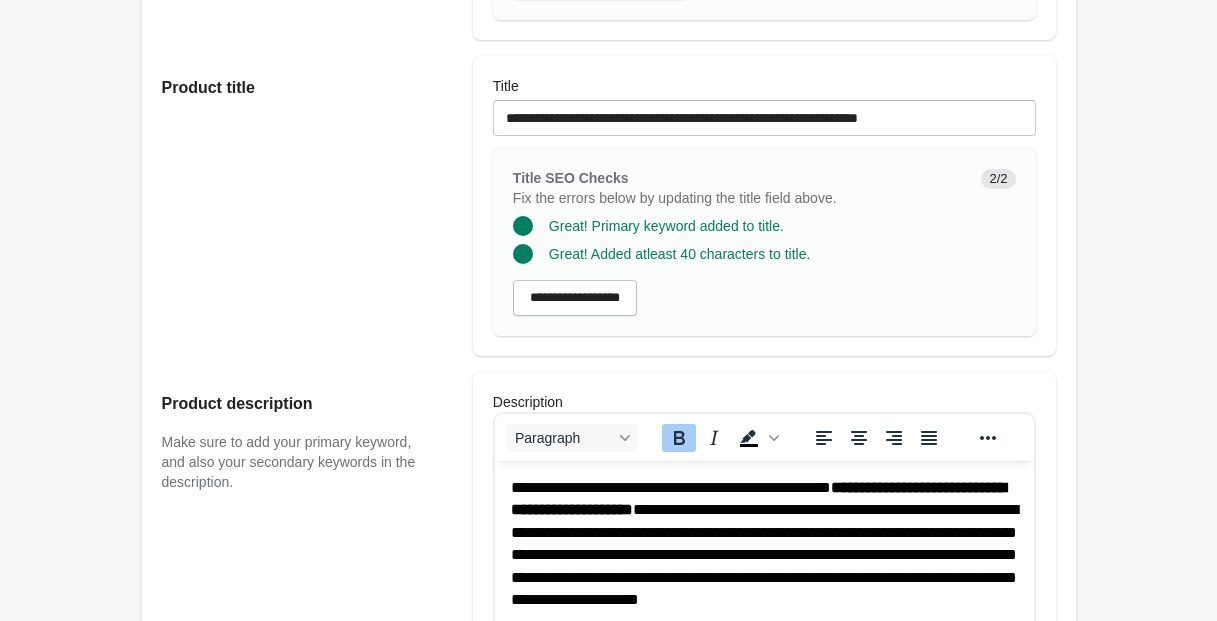 click on "**********" at bounding box center (763, 555) 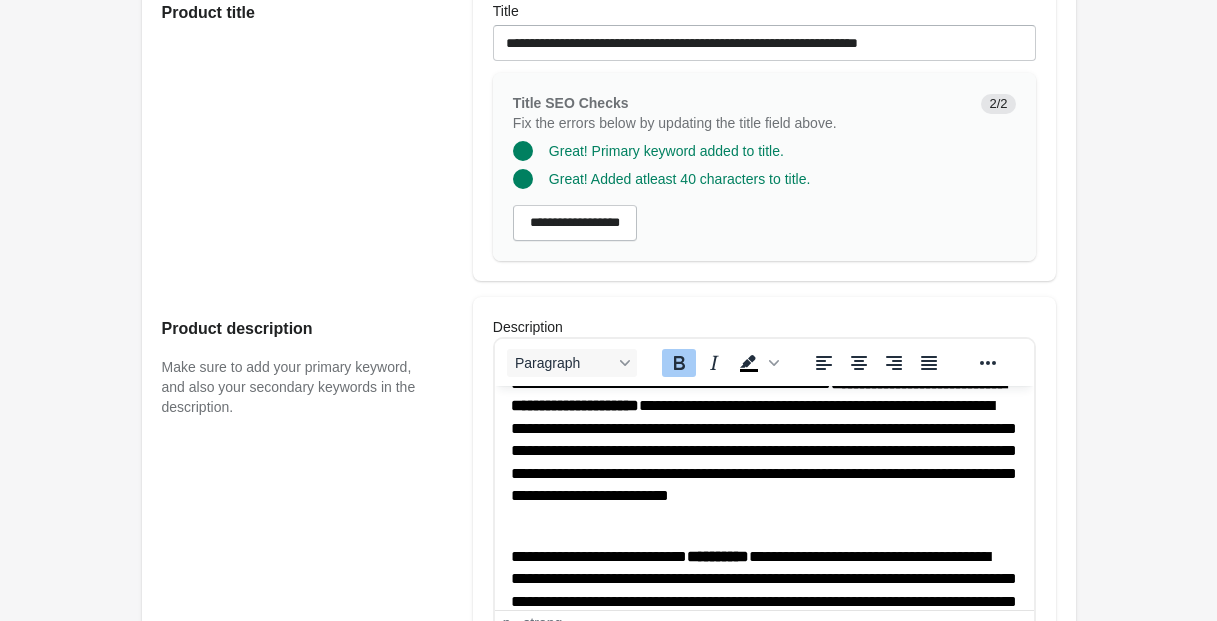 scroll, scrollTop: 13, scrollLeft: 0, axis: vertical 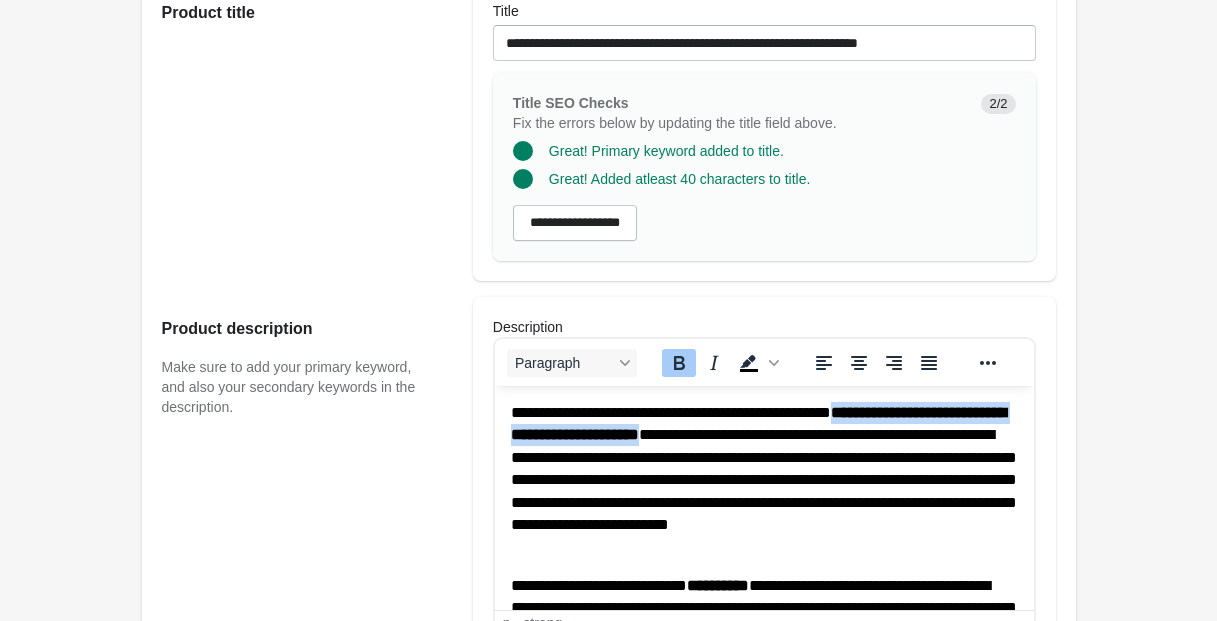 drag, startPoint x: 893, startPoint y: 399, endPoint x: 706, endPoint y: 473, distance: 201.10942 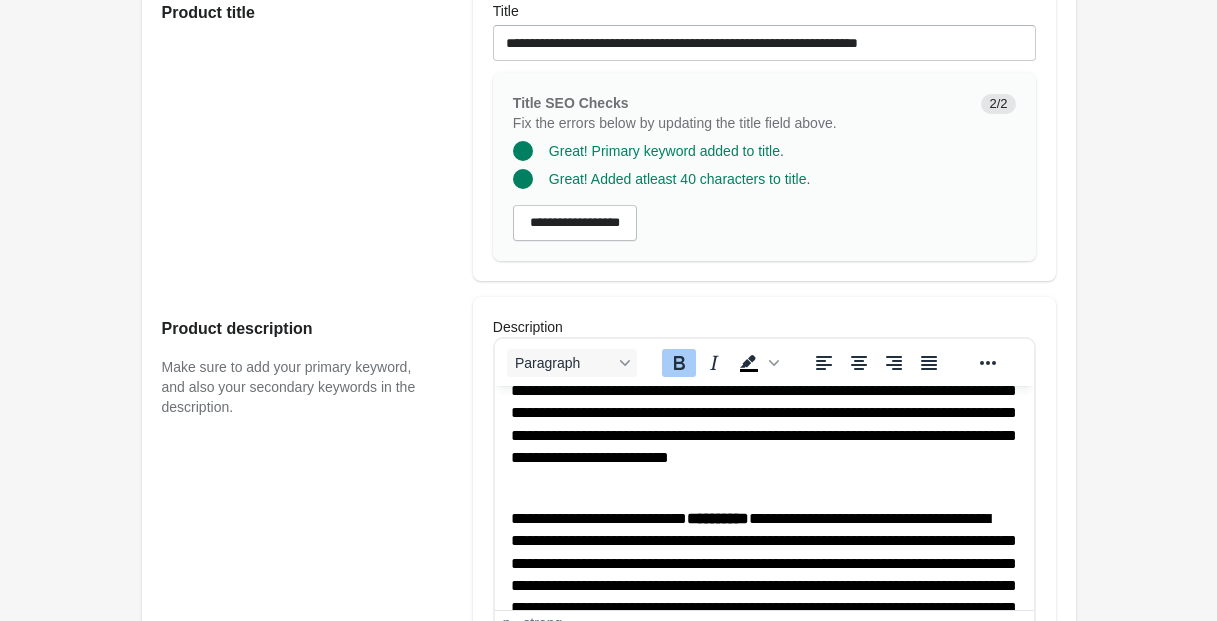 scroll, scrollTop: 76, scrollLeft: 0, axis: vertical 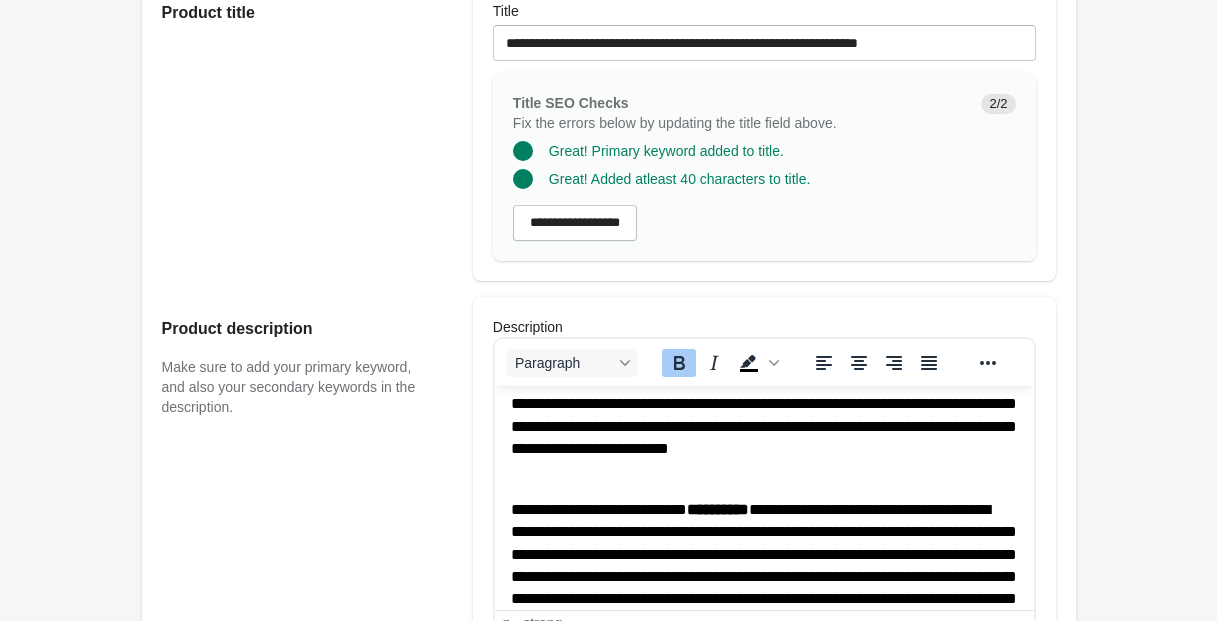 click on "**********" at bounding box center [717, 509] 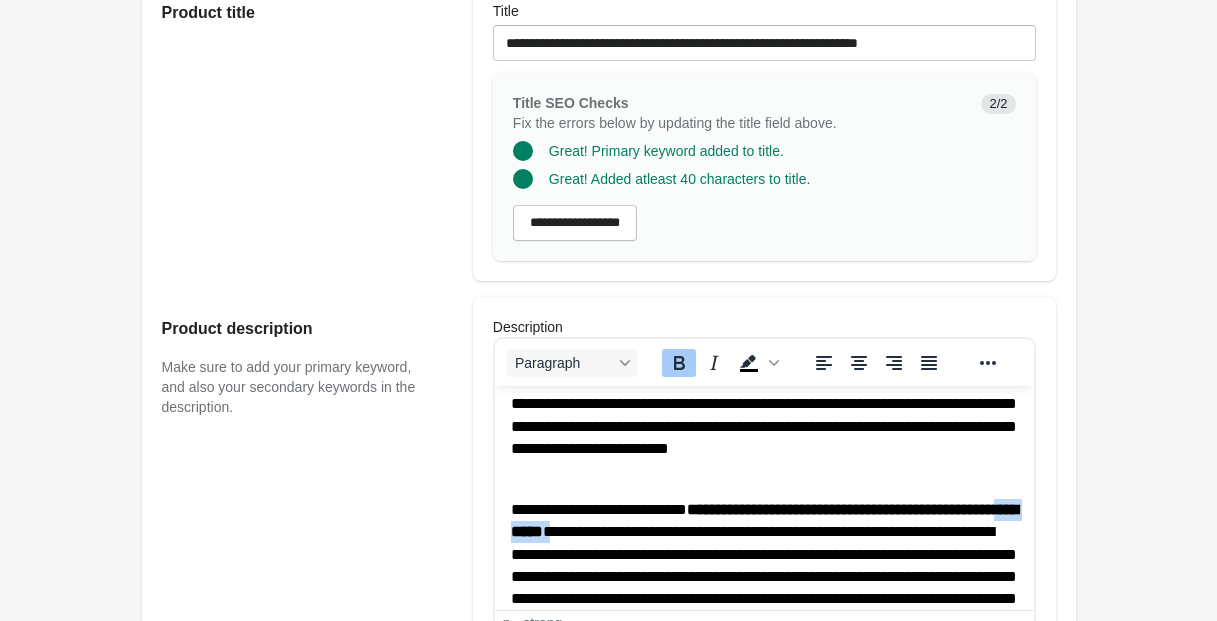 drag, startPoint x: 626, startPoint y: 530, endPoint x: 715, endPoint y: 532, distance: 89.02247 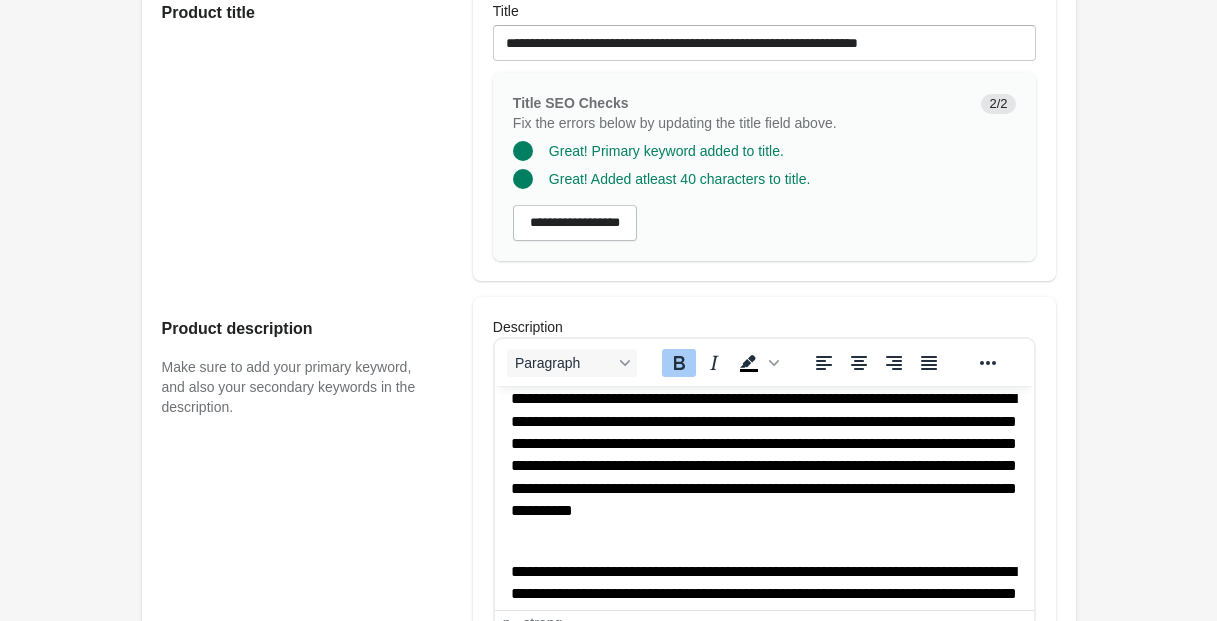scroll, scrollTop: 218, scrollLeft: 0, axis: vertical 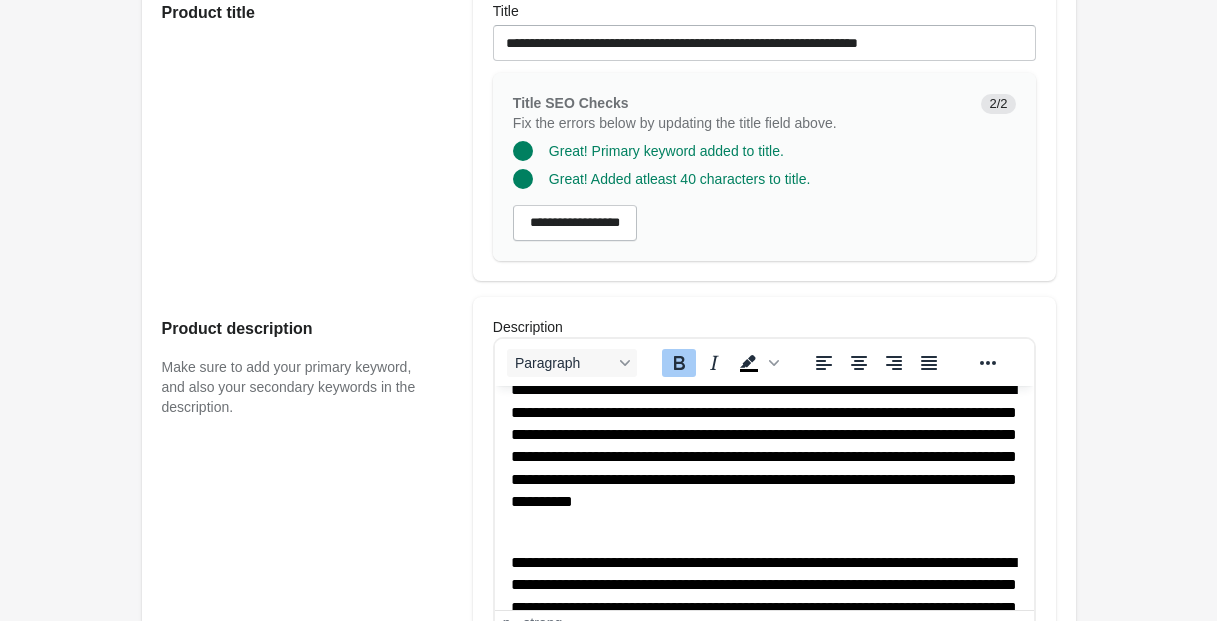 click on "***" 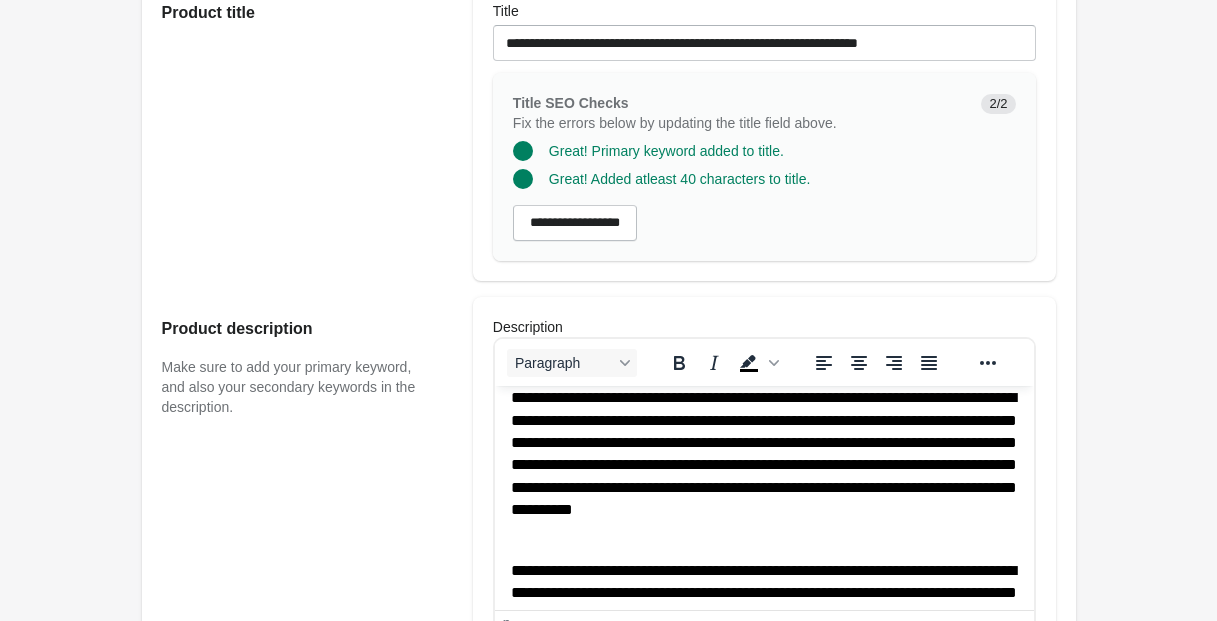 scroll, scrollTop: 126, scrollLeft: 0, axis: vertical 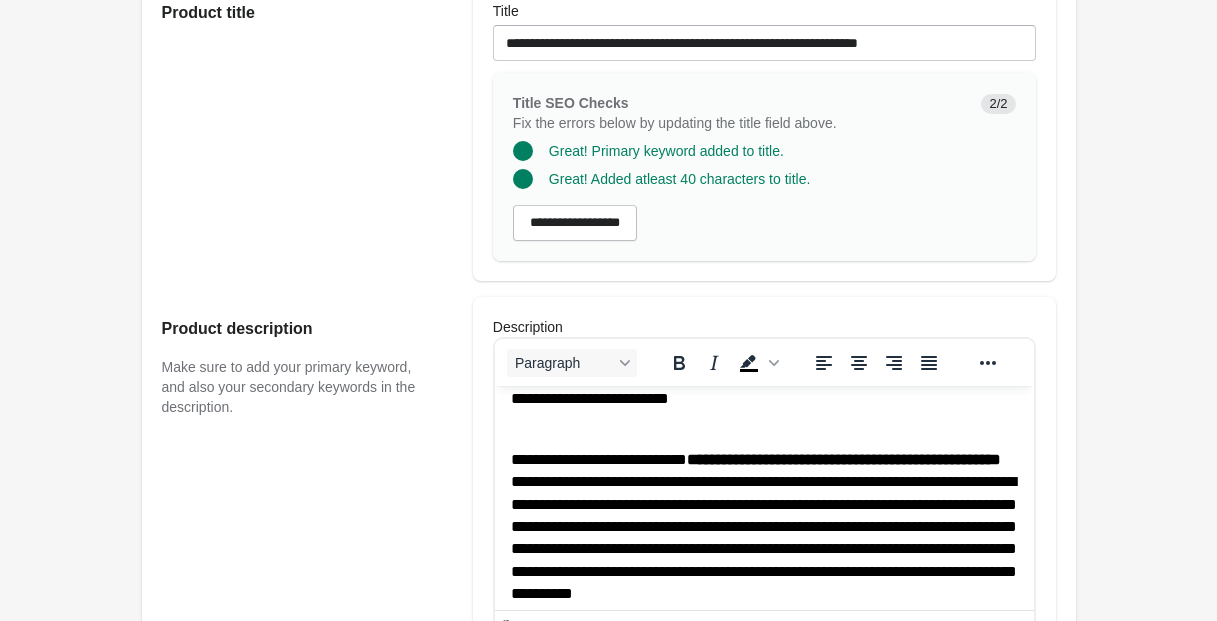 click on "**********" 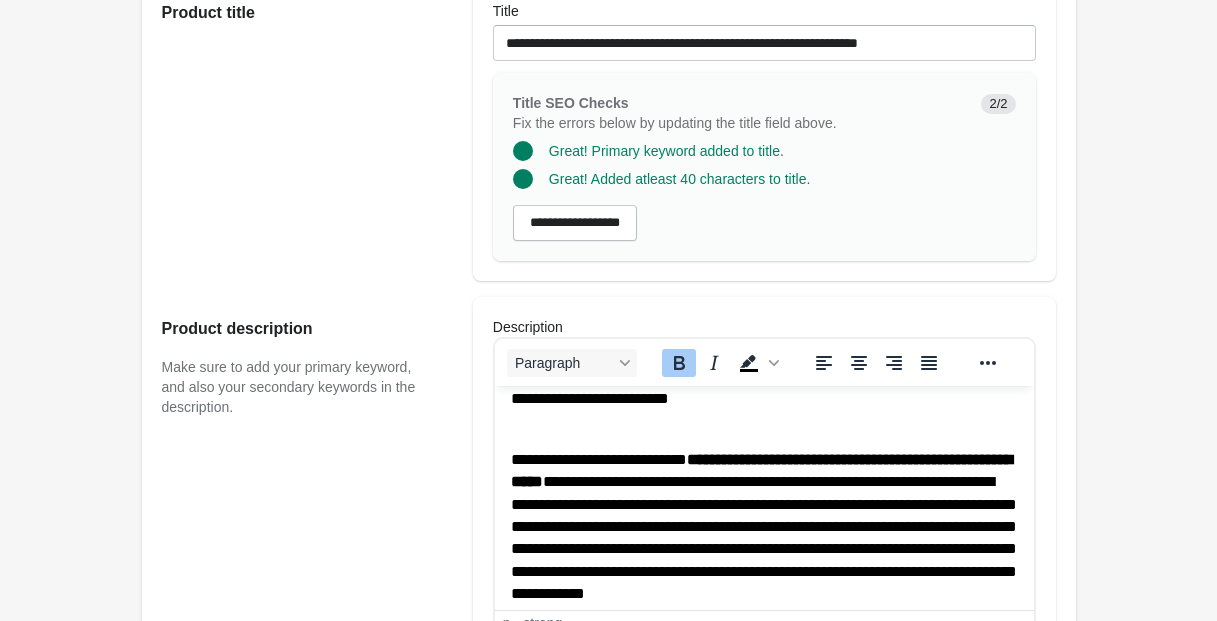 scroll, scrollTop: 124, scrollLeft: 0, axis: vertical 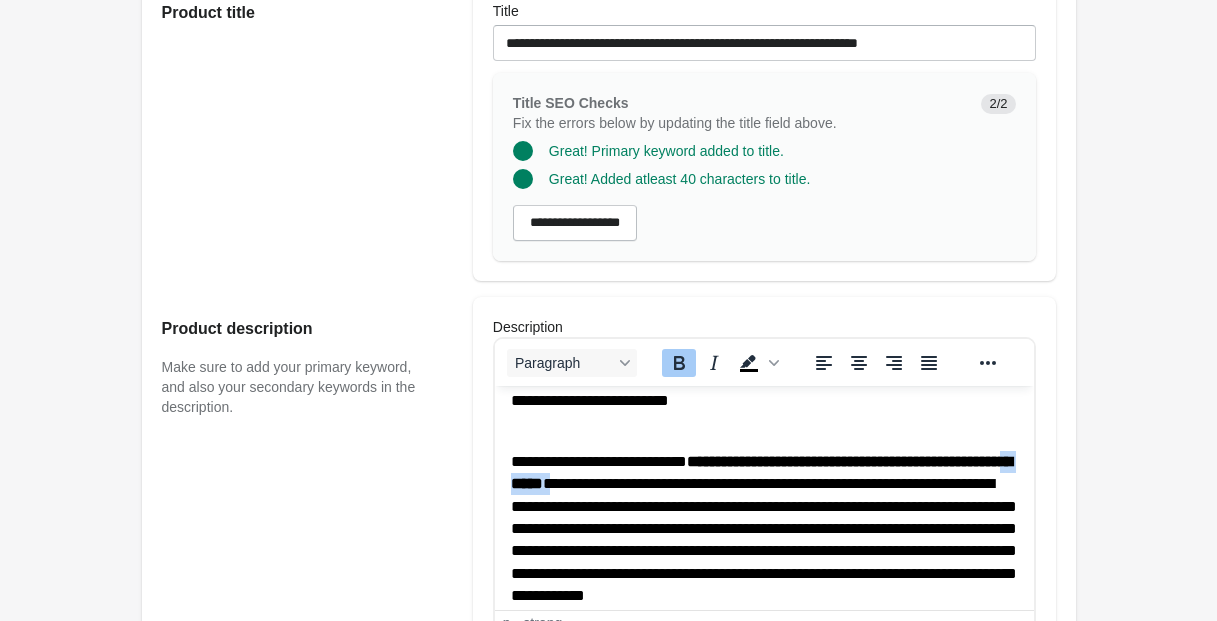 drag, startPoint x: 626, startPoint y: 481, endPoint x: 704, endPoint y: 478, distance: 78.05767 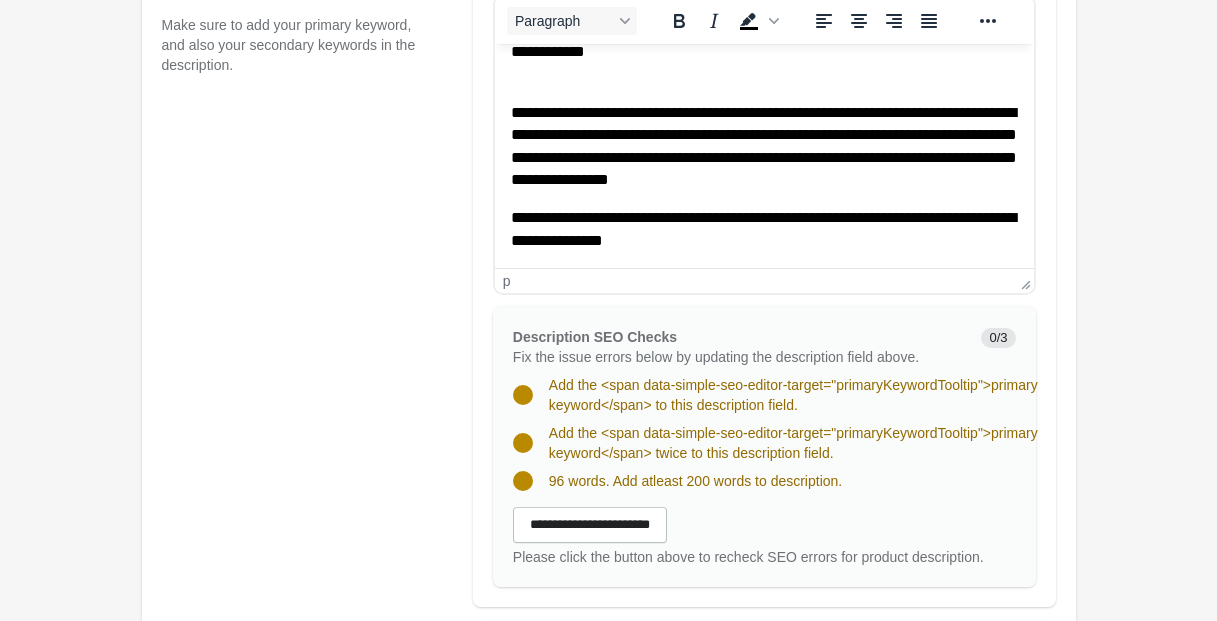 scroll, scrollTop: 1008, scrollLeft: 0, axis: vertical 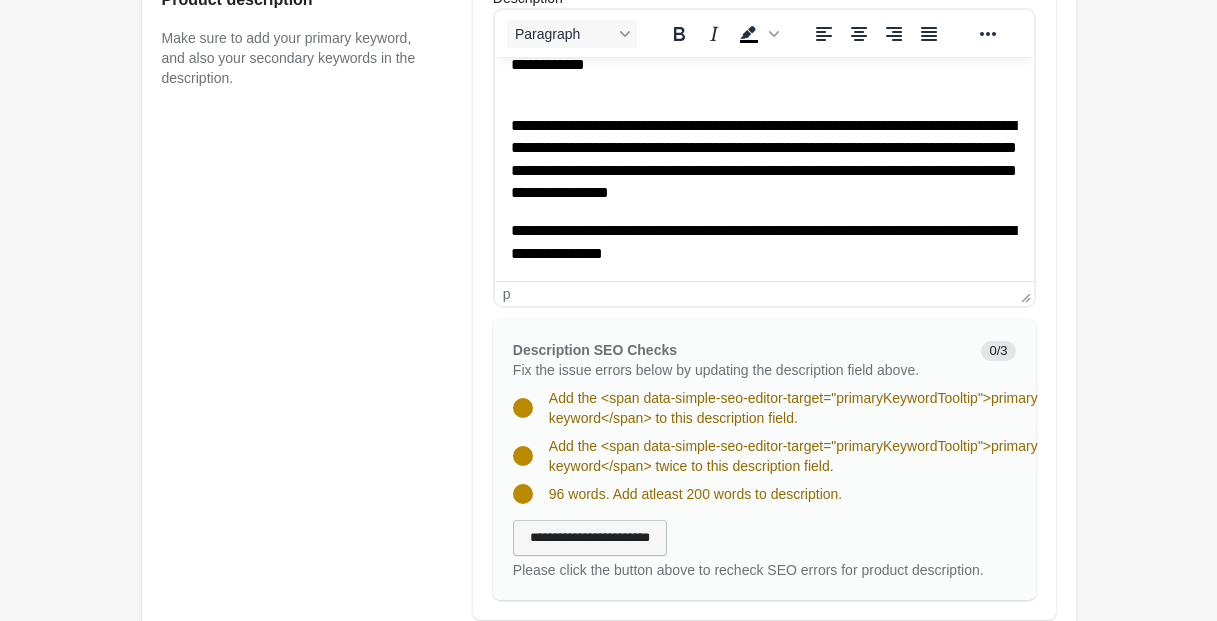 click on "**********" at bounding box center (590, 538) 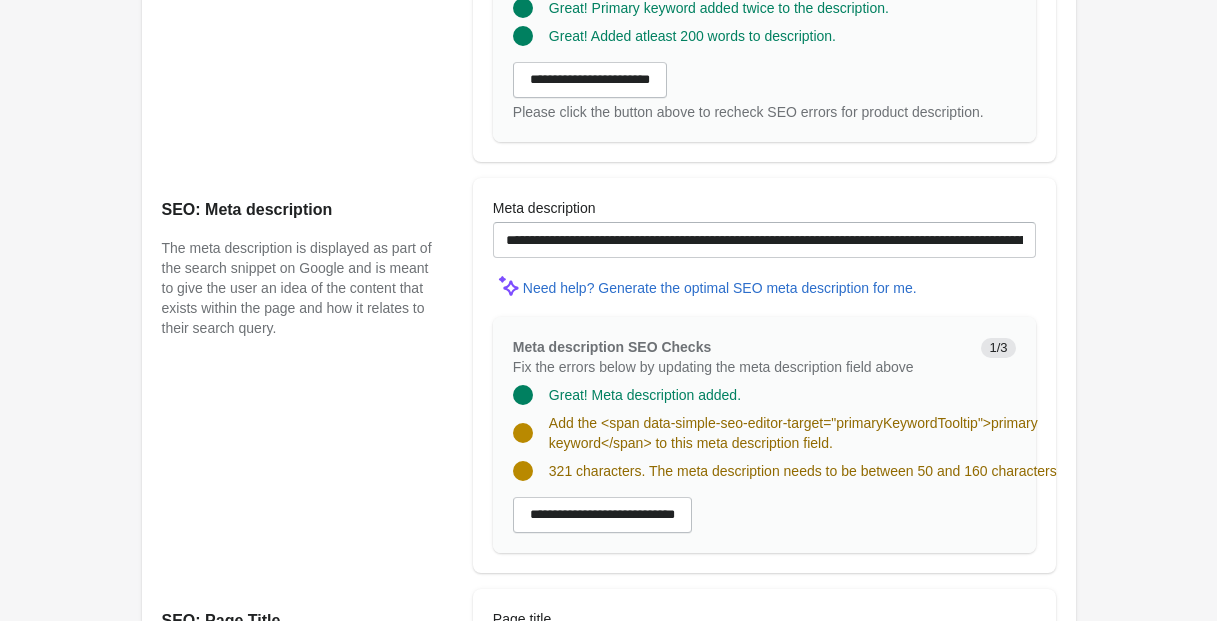 scroll, scrollTop: 1435, scrollLeft: 0, axis: vertical 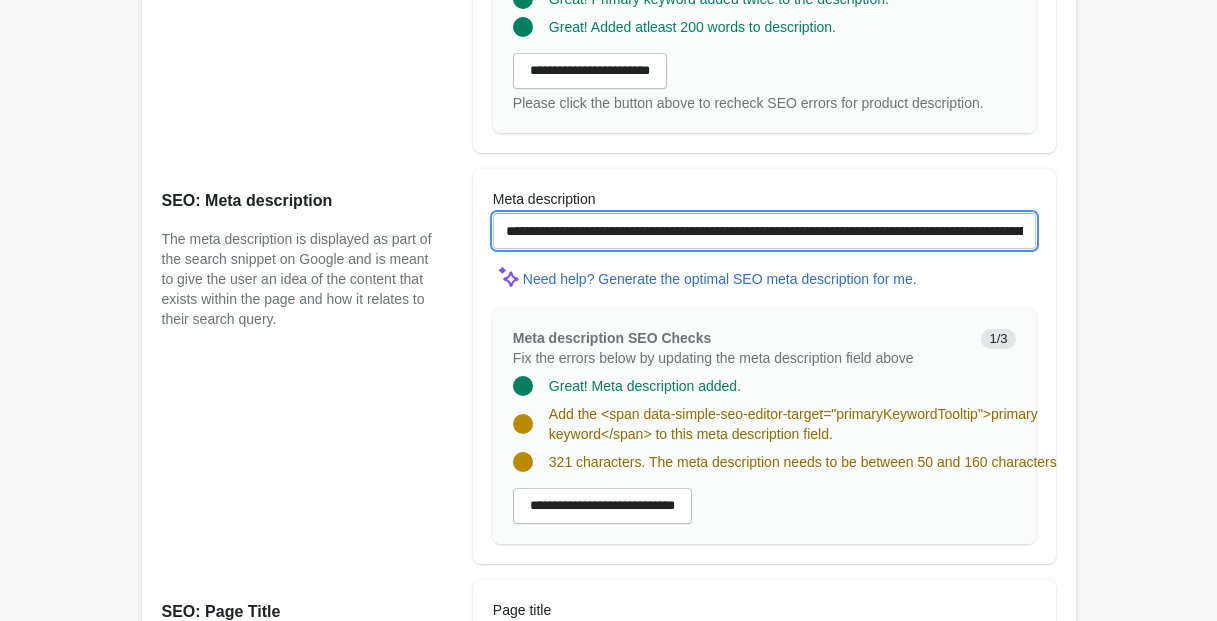 drag, startPoint x: 593, startPoint y: 252, endPoint x: 464, endPoint y: 247, distance: 129.09686 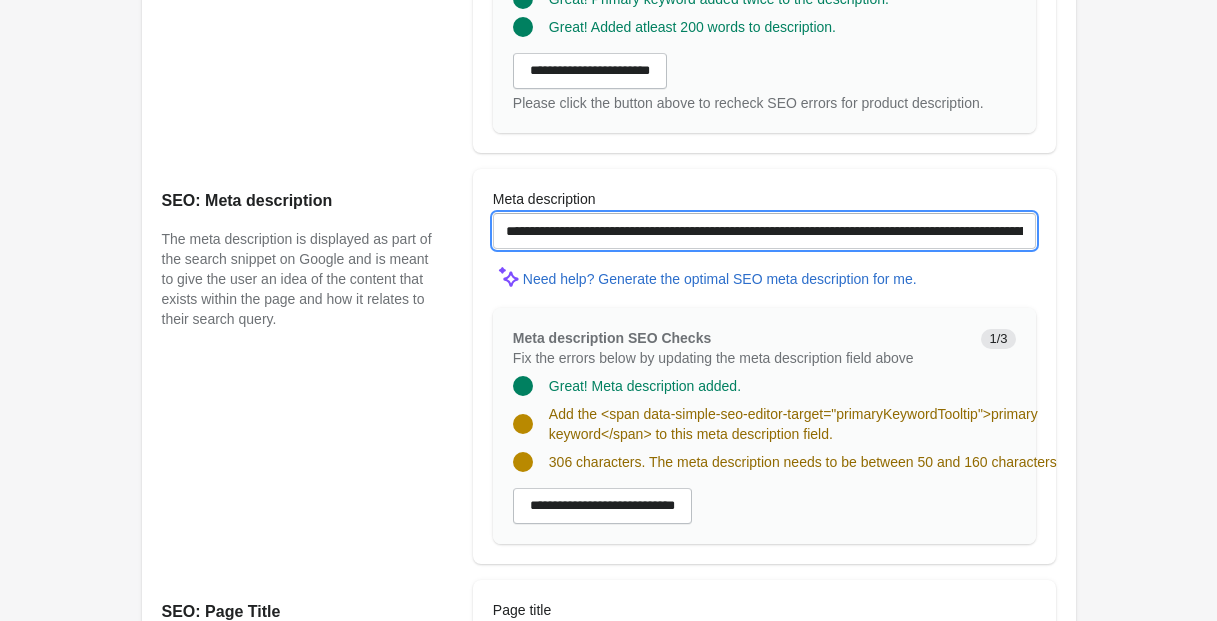scroll, scrollTop: 1437, scrollLeft: 0, axis: vertical 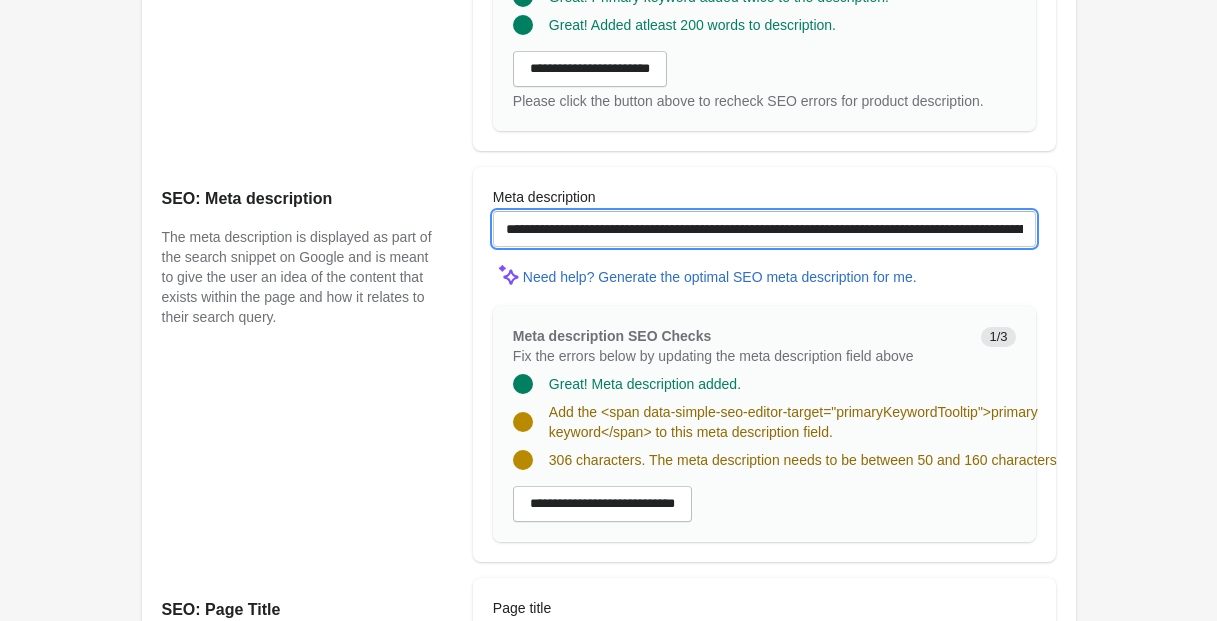 drag, startPoint x: 706, startPoint y: 249, endPoint x: 641, endPoint y: 249, distance: 65 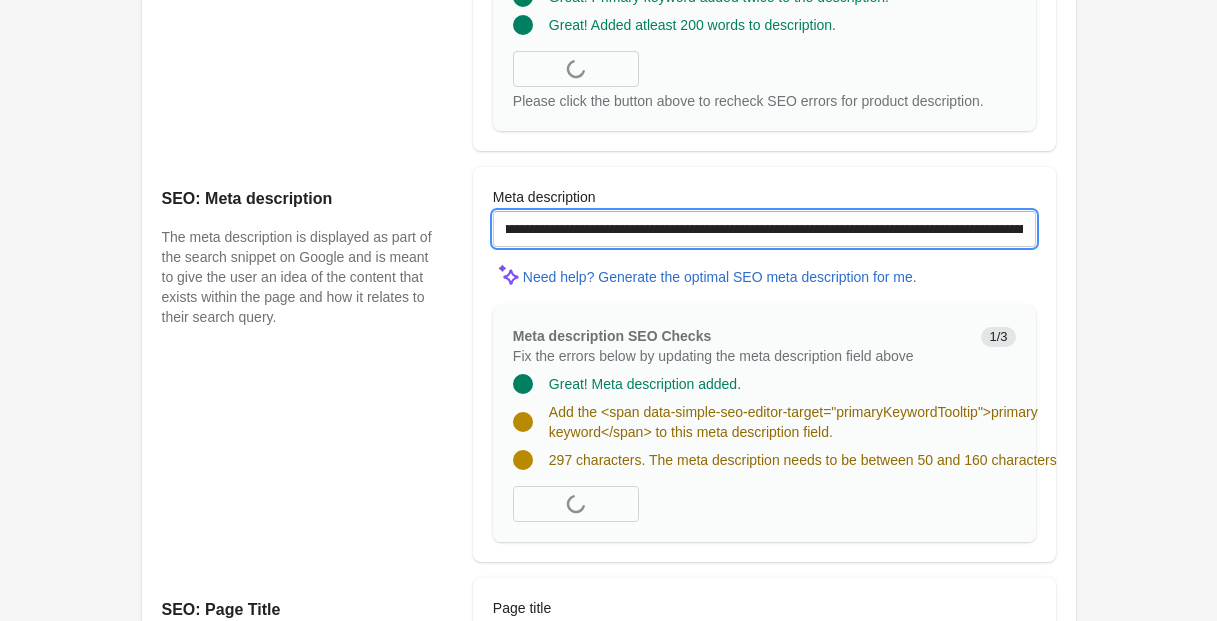 scroll, scrollTop: 0, scrollLeft: 12, axis: horizontal 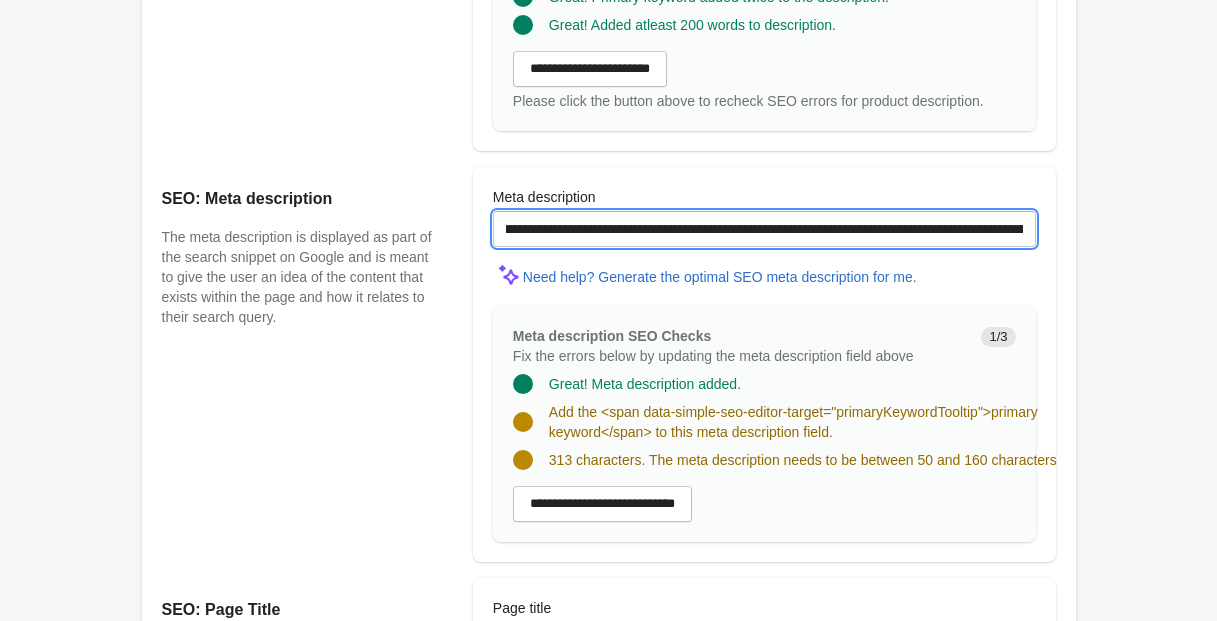 click on "**********" at bounding box center (764, 229) 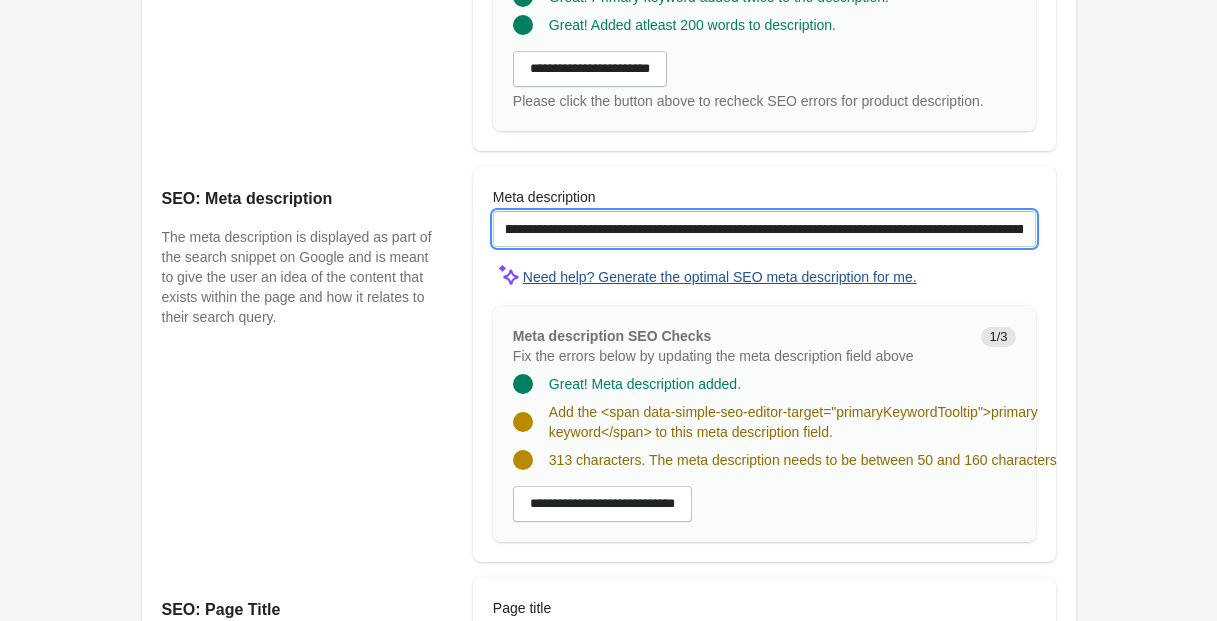 drag, startPoint x: 894, startPoint y: 249, endPoint x: 895, endPoint y: 301, distance: 52.009613 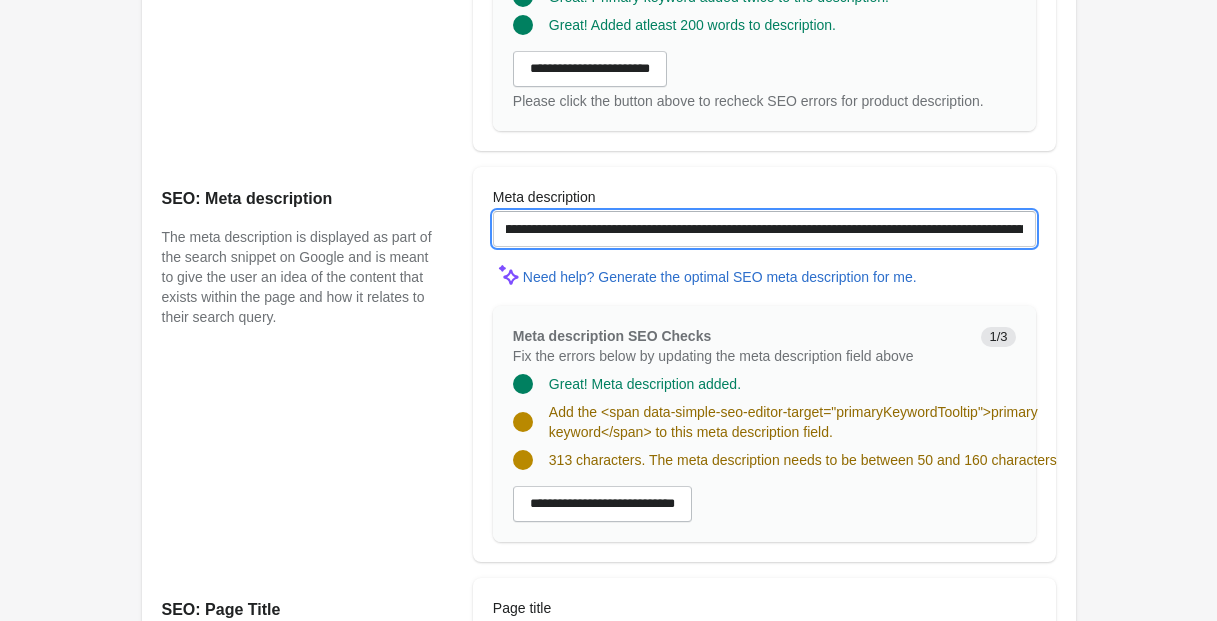scroll, scrollTop: 0, scrollLeft: 294, axis: horizontal 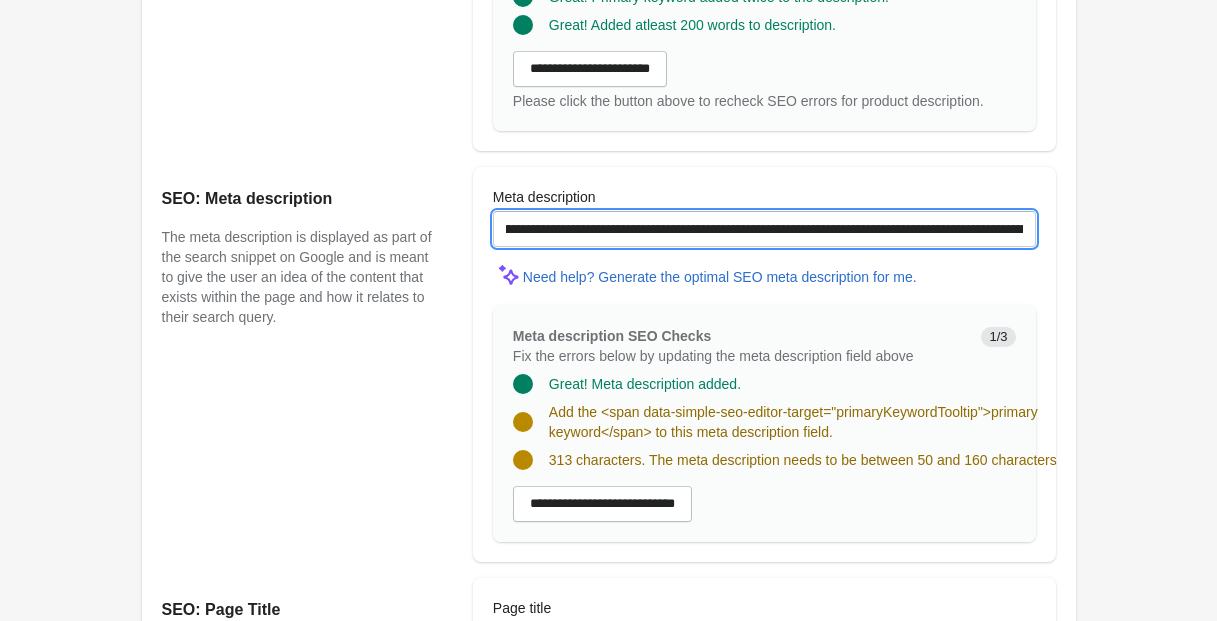 drag, startPoint x: 738, startPoint y: 246, endPoint x: 676, endPoint y: 276, distance: 68.8767 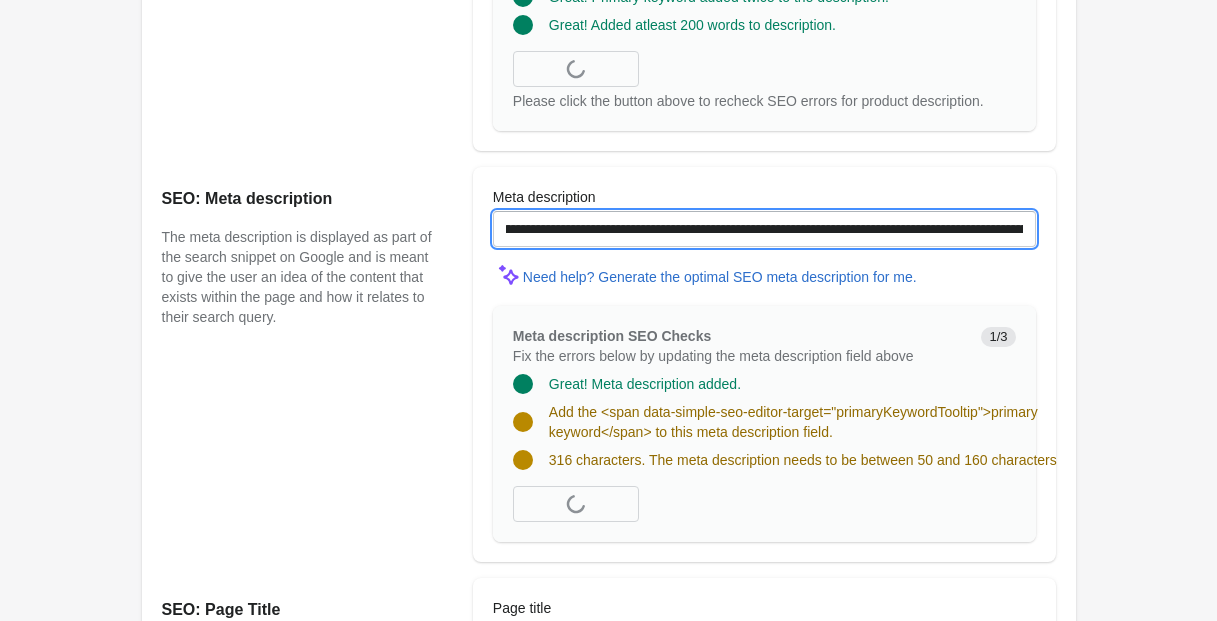 scroll, scrollTop: 1427, scrollLeft: 0, axis: vertical 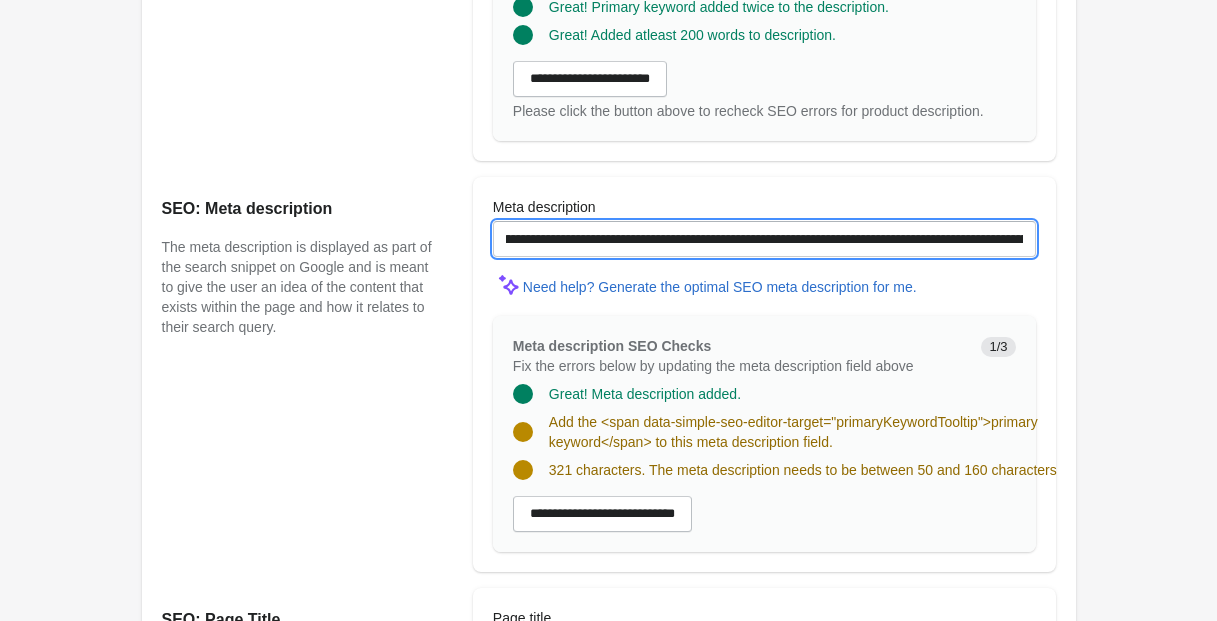 click on "**********" at bounding box center (764, 239) 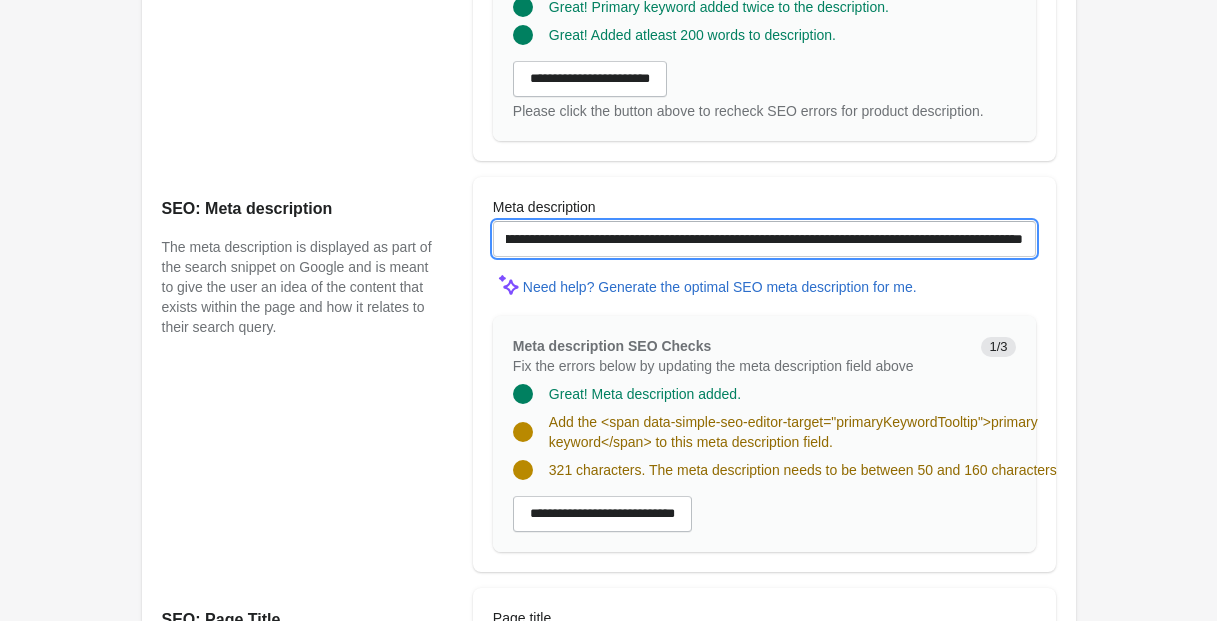 scroll, scrollTop: 0, scrollLeft: 1581, axis: horizontal 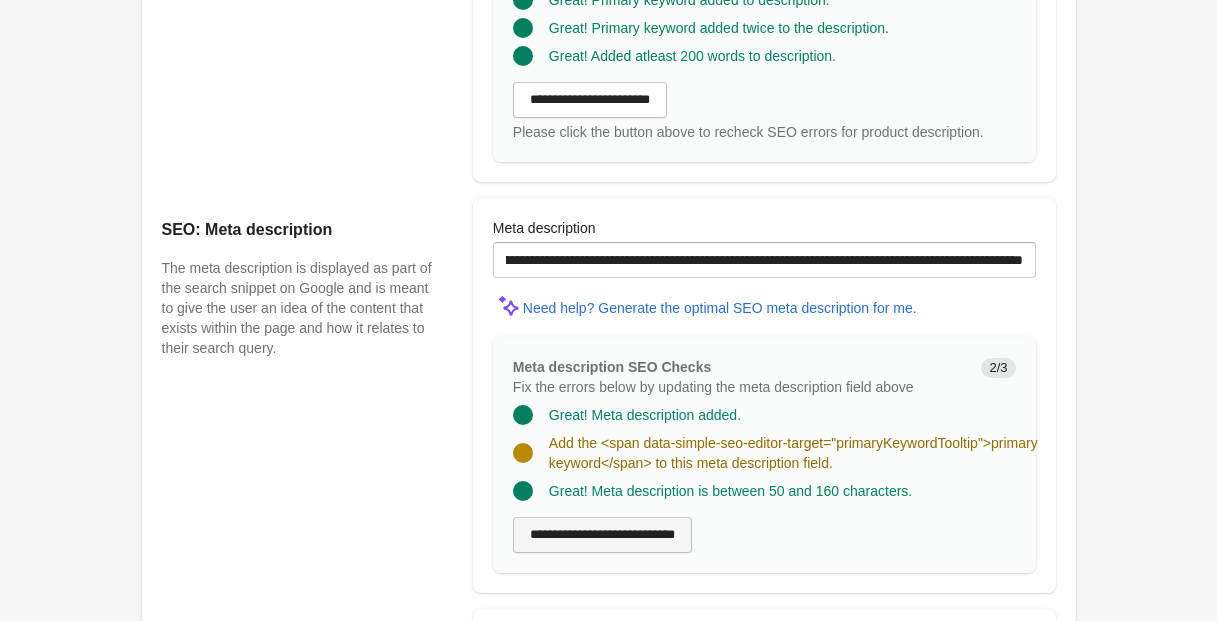 click on "**********" at bounding box center [602, 535] 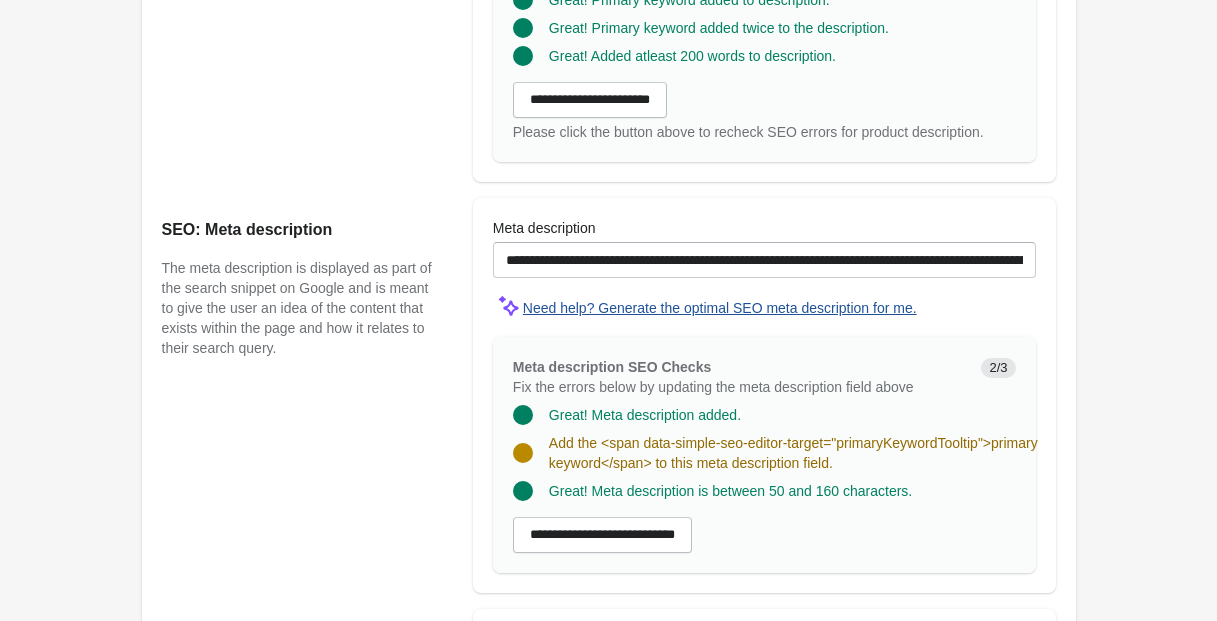 scroll, scrollTop: 1405, scrollLeft: 0, axis: vertical 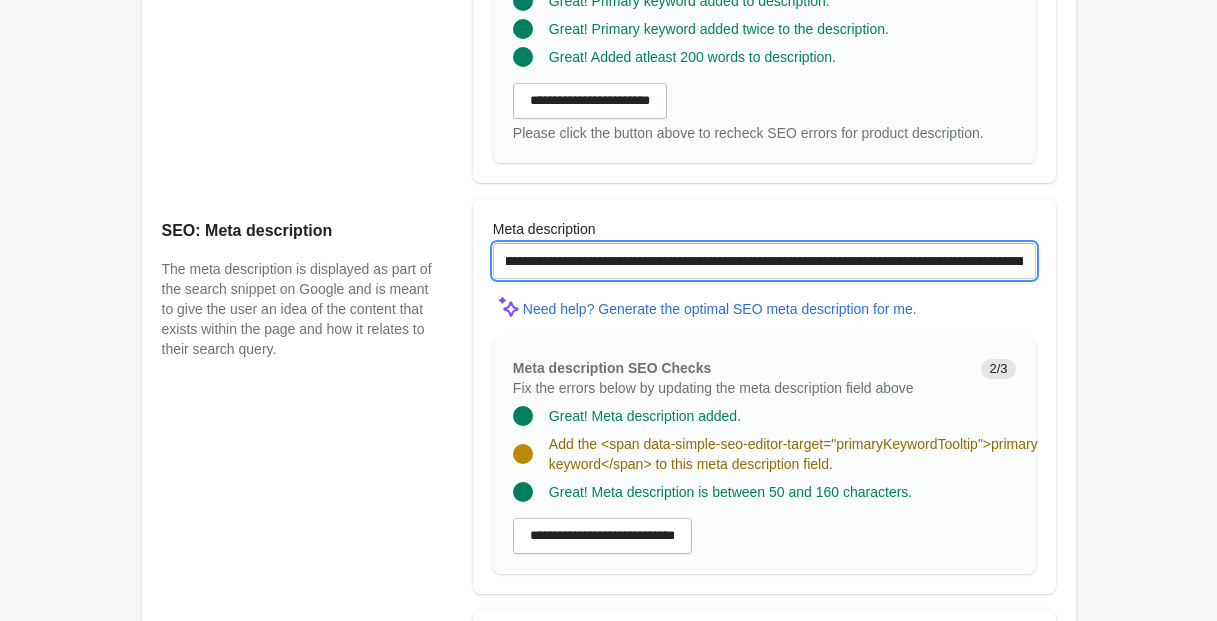click on "**********" at bounding box center [764, 261] 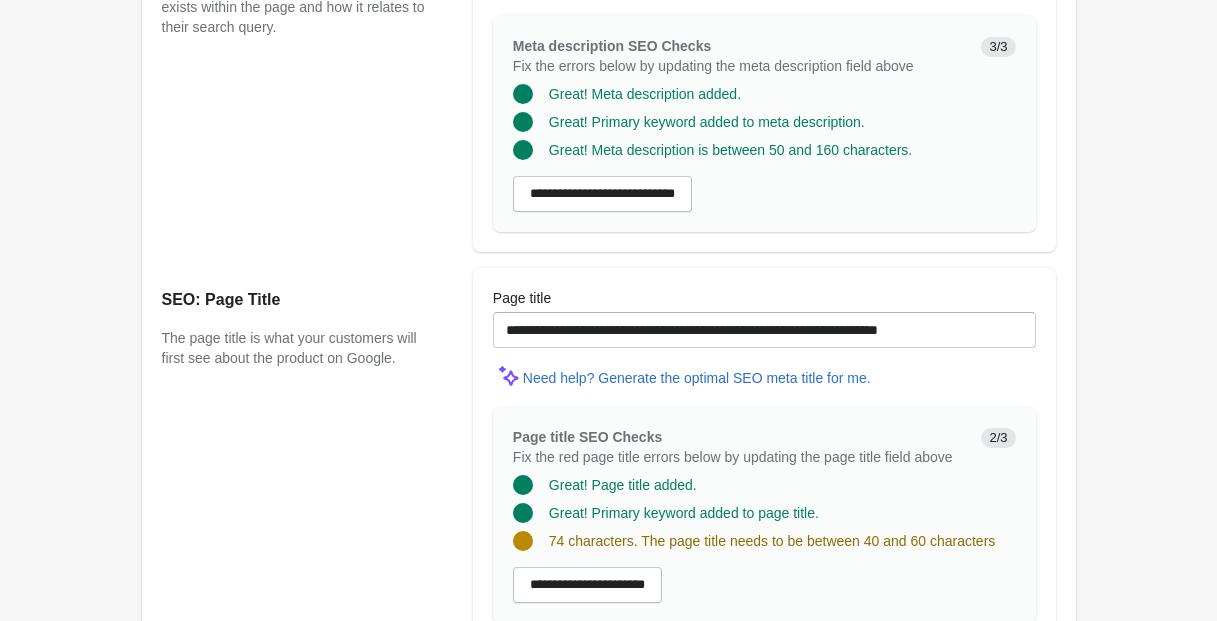 scroll, scrollTop: 1718, scrollLeft: 0, axis: vertical 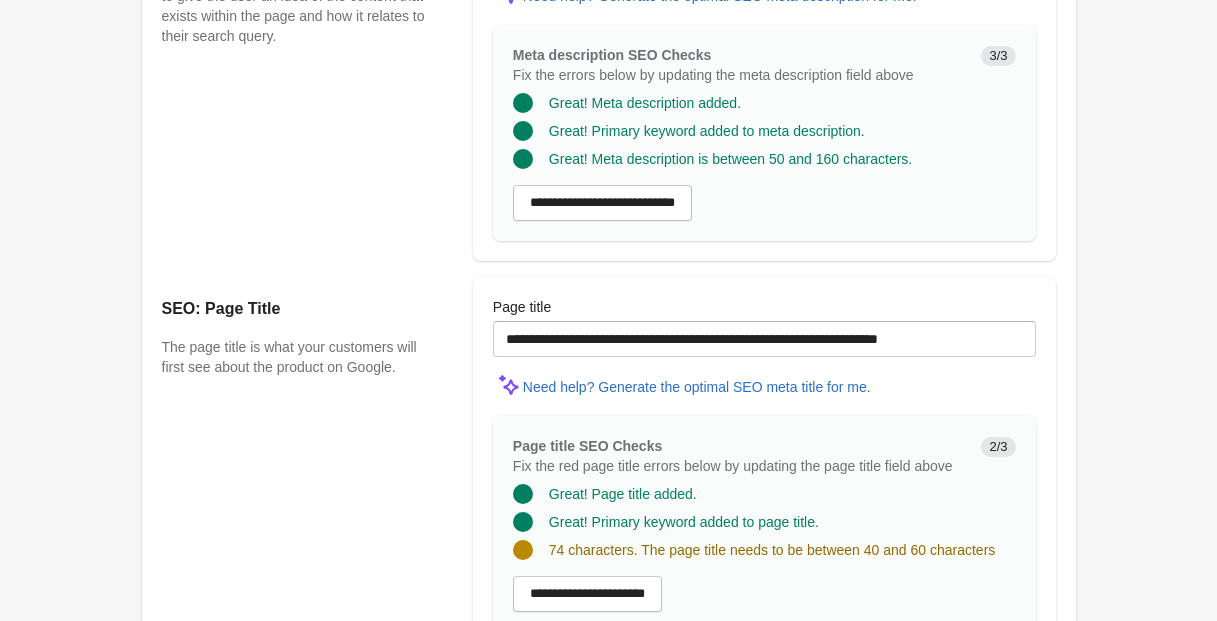 type on "**********" 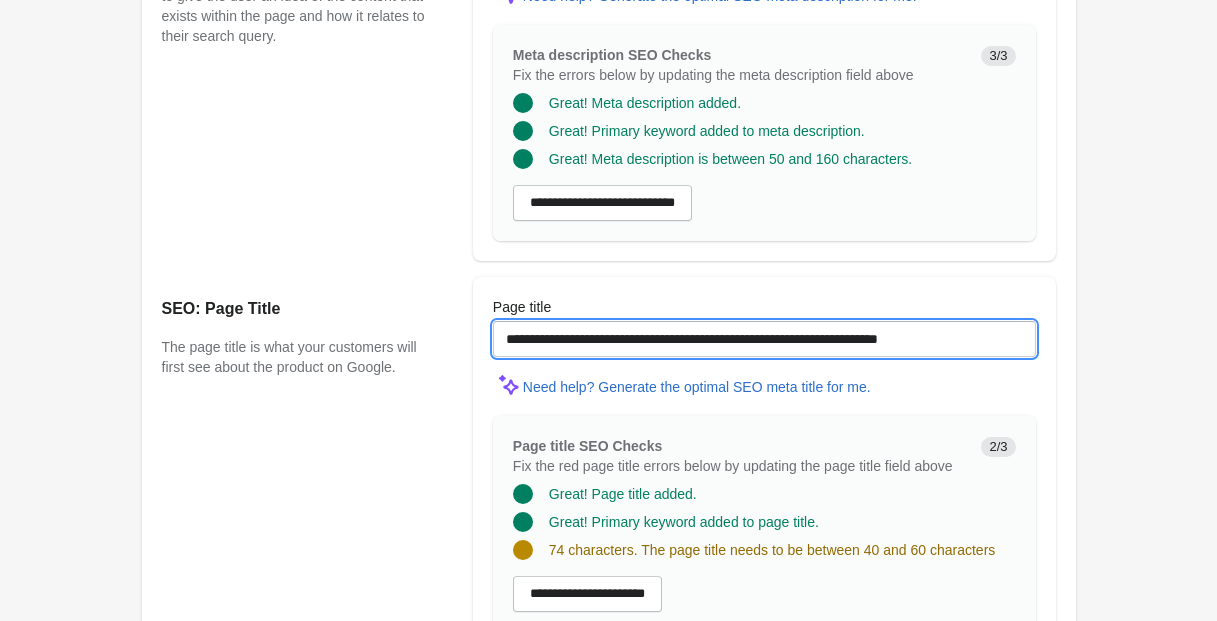 scroll, scrollTop: 0, scrollLeft: 0, axis: both 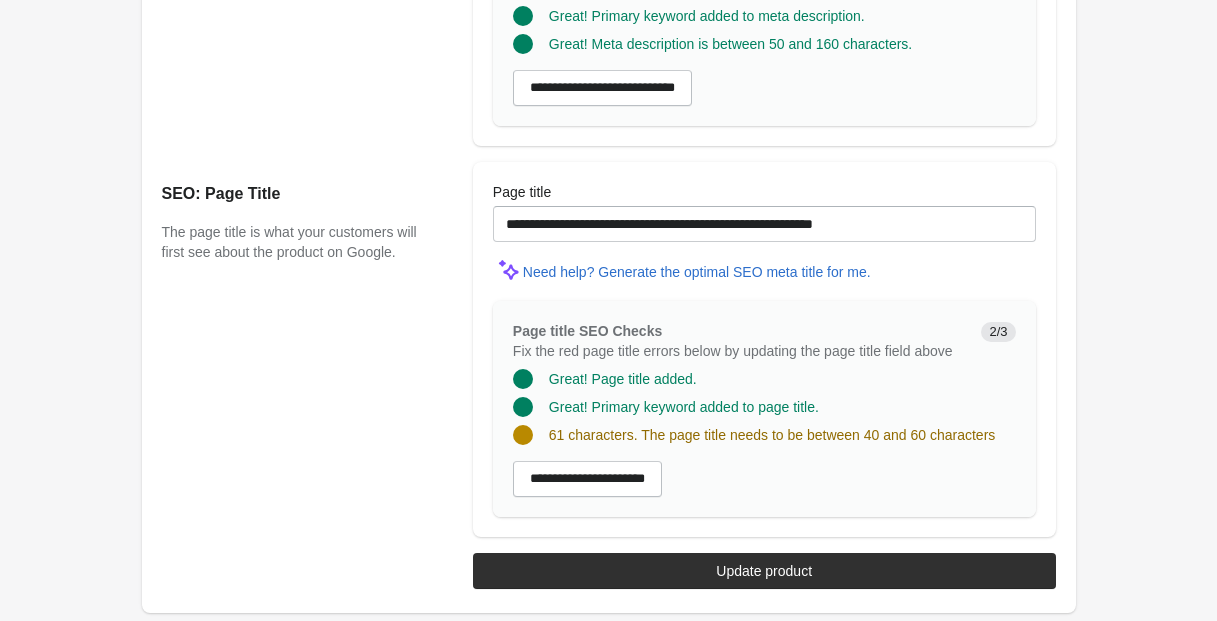 click on "Great! Primary keyword added to page title." at bounding box center (756, 399) 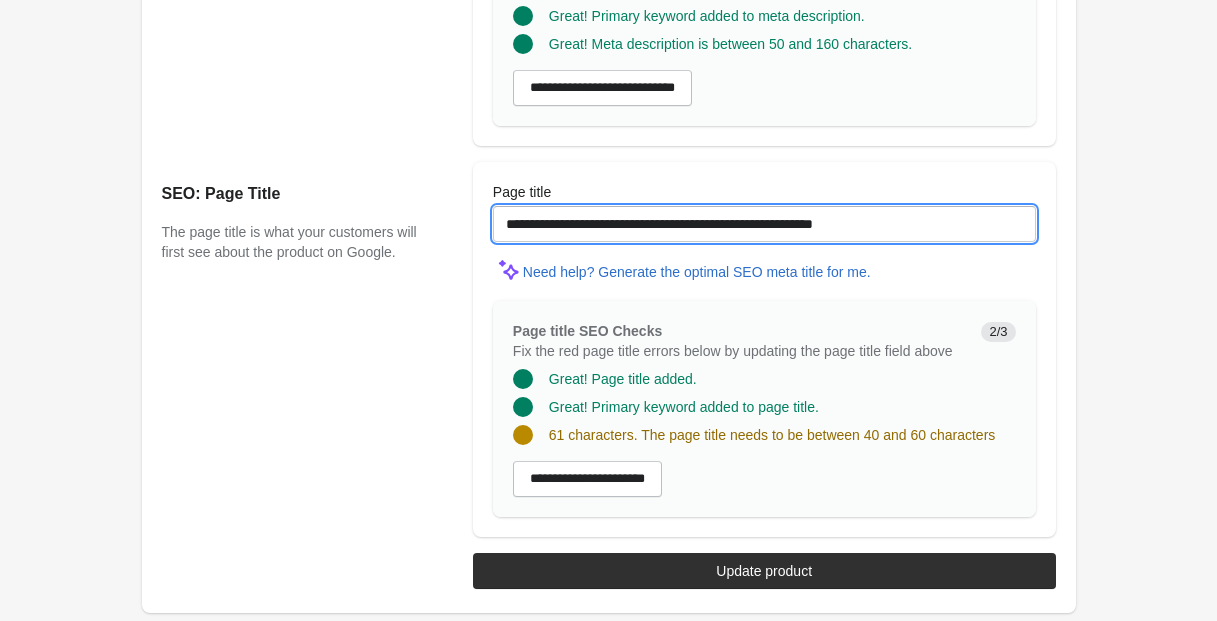 click on "**********" at bounding box center (764, 224) 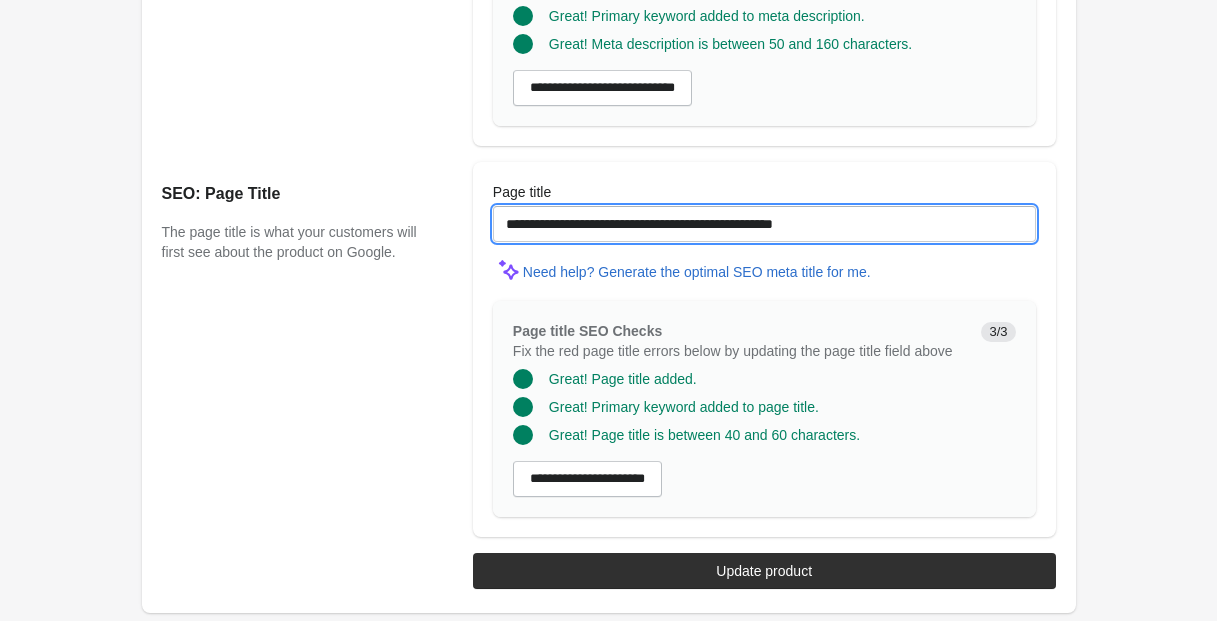 scroll, scrollTop: 1889, scrollLeft: 0, axis: vertical 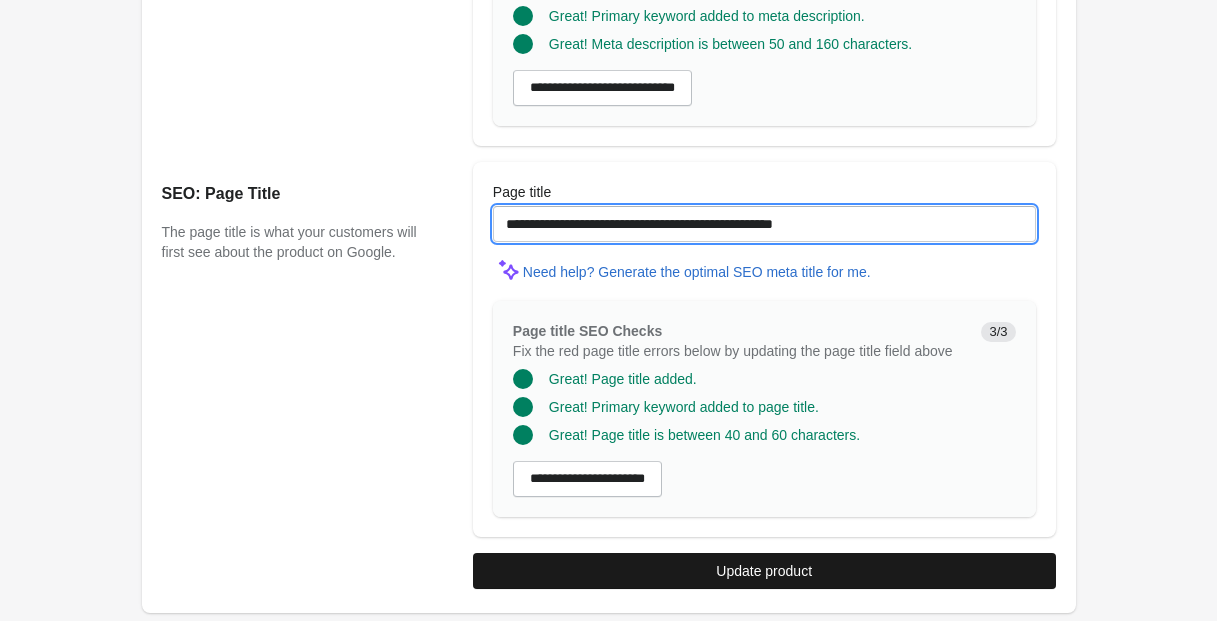 type on "**********" 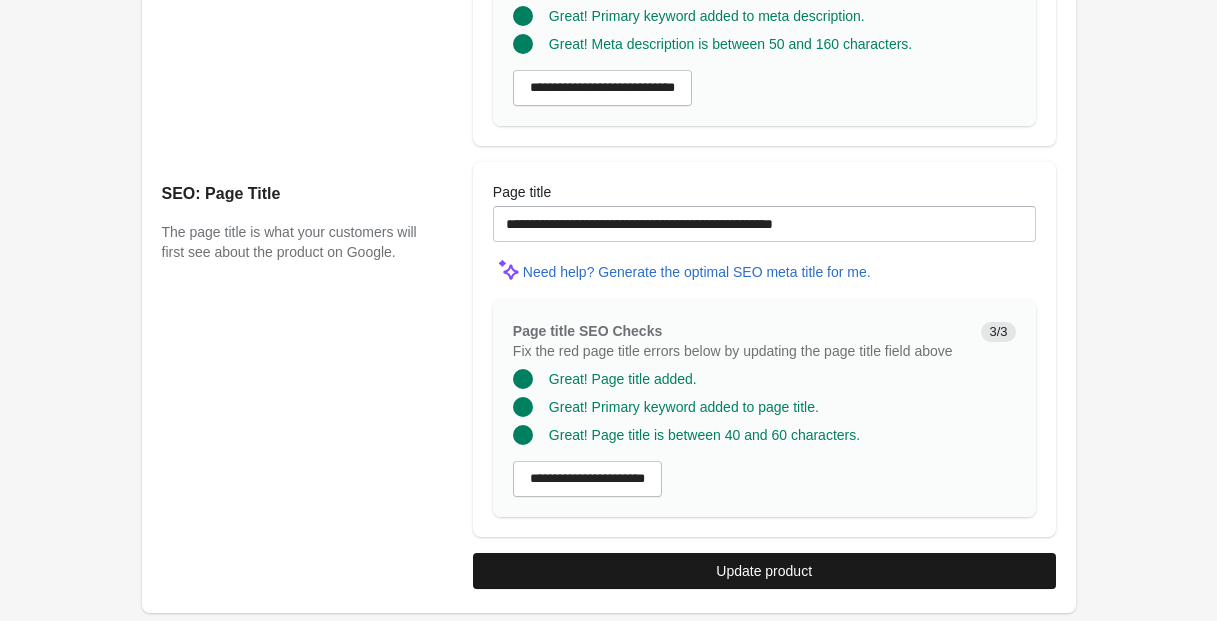 click on "Update product" at bounding box center (764, 571) 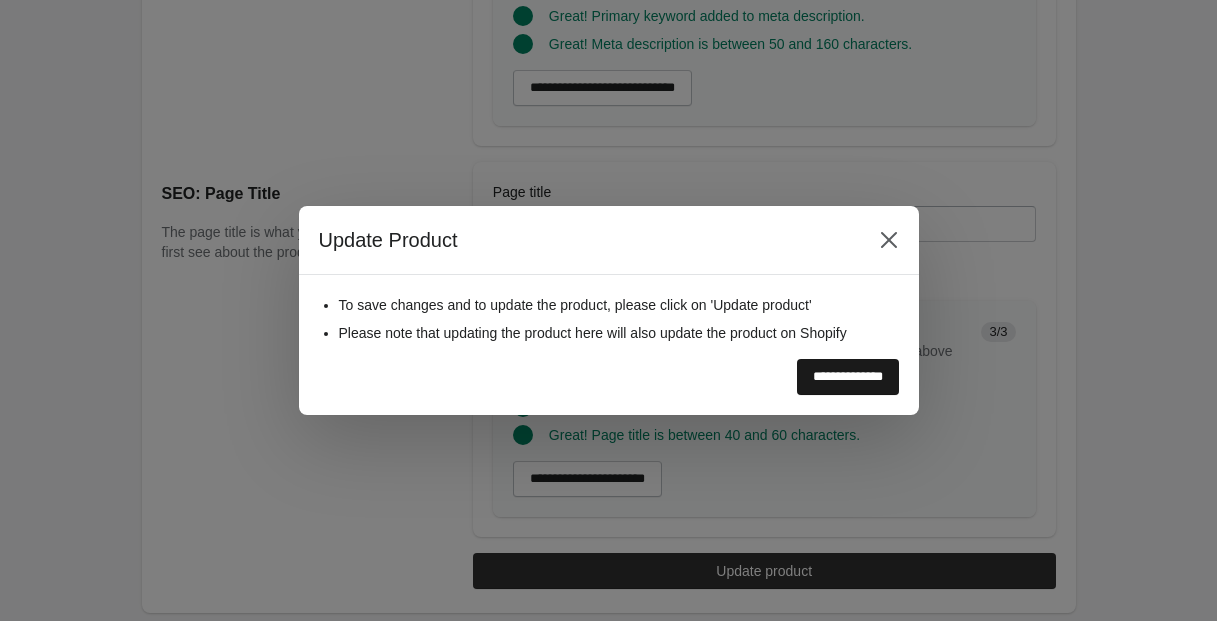 click on "**********" at bounding box center (848, 377) 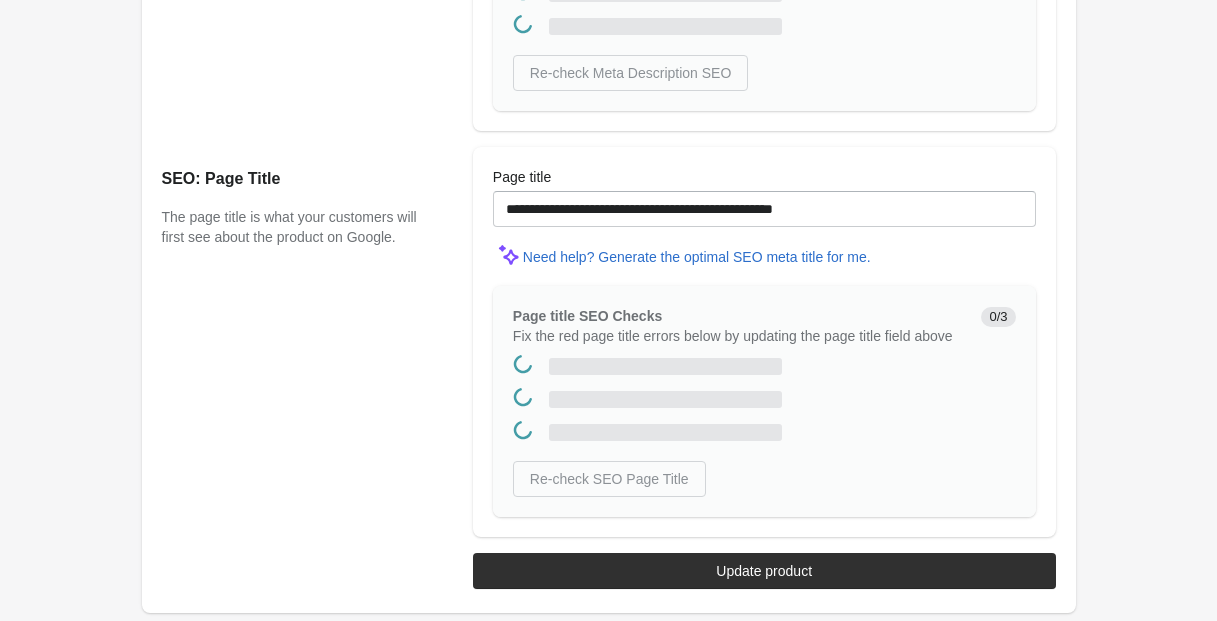 scroll, scrollTop: 0, scrollLeft: 0, axis: both 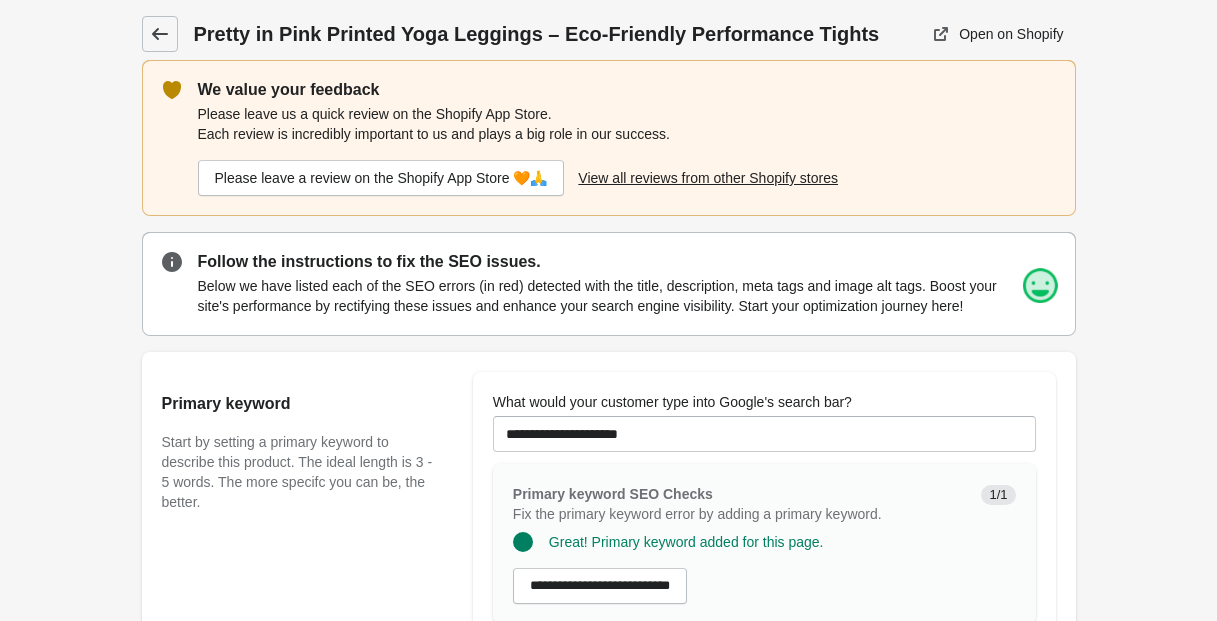 click 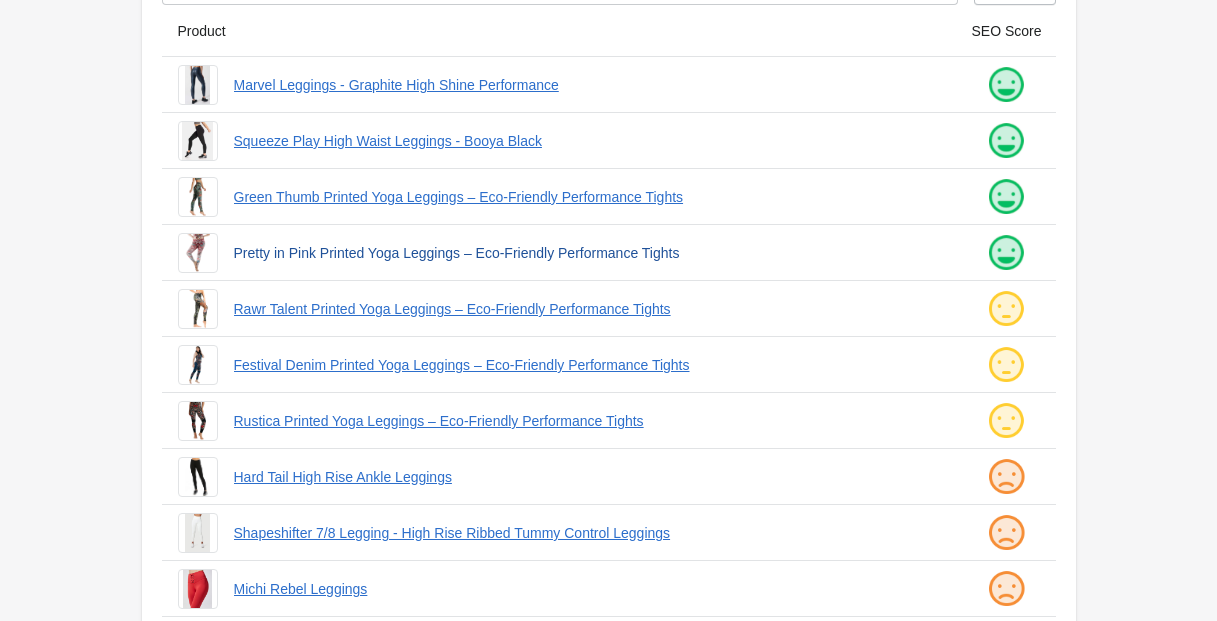 scroll, scrollTop: 177, scrollLeft: 0, axis: vertical 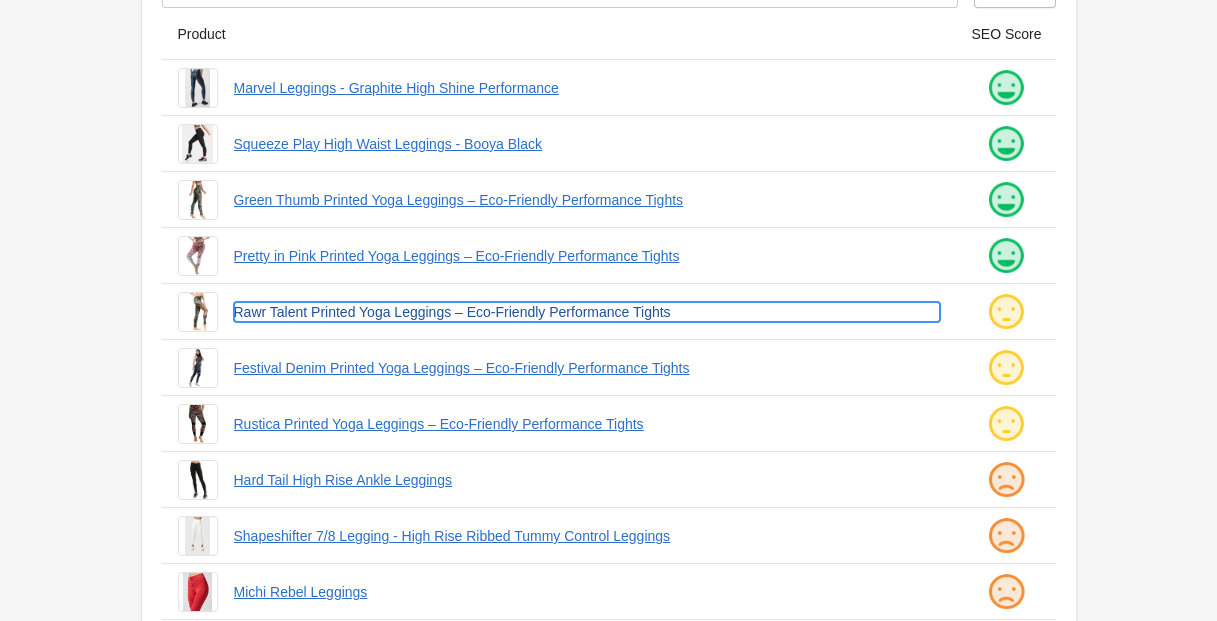 click on "Rawr Talent Printed Yoga Leggings – Eco-Friendly Performance Tights" at bounding box center [587, 312] 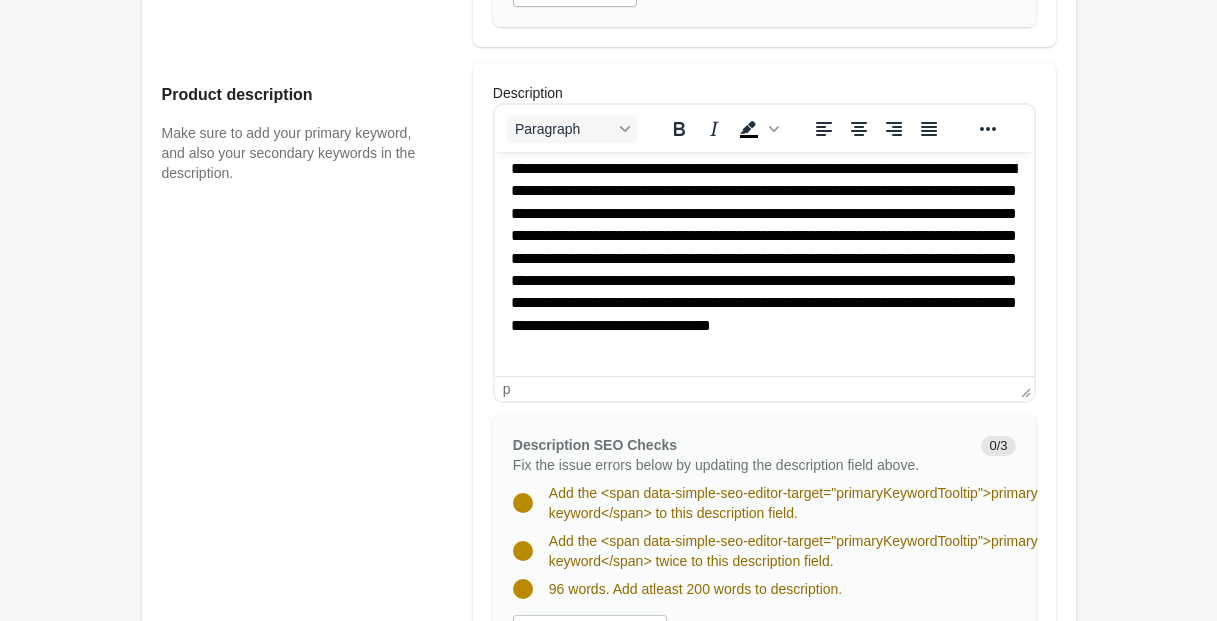 scroll, scrollTop: 905, scrollLeft: 0, axis: vertical 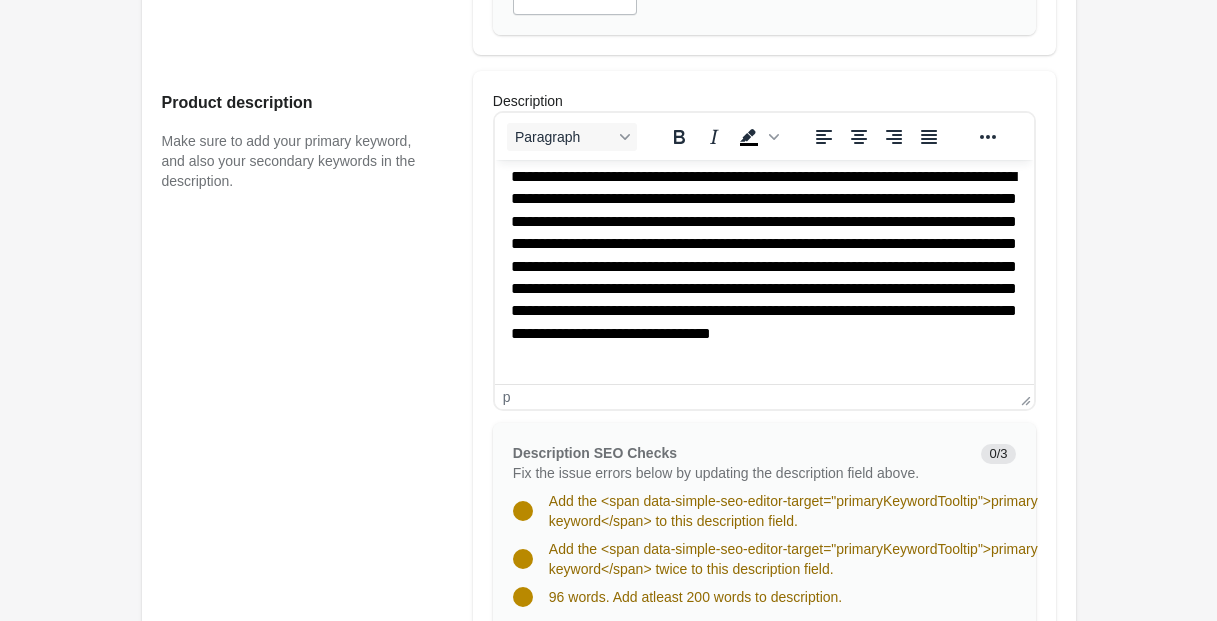 drag, startPoint x: 505, startPoint y: 175, endPoint x: 805, endPoint y: 216, distance: 302.7887 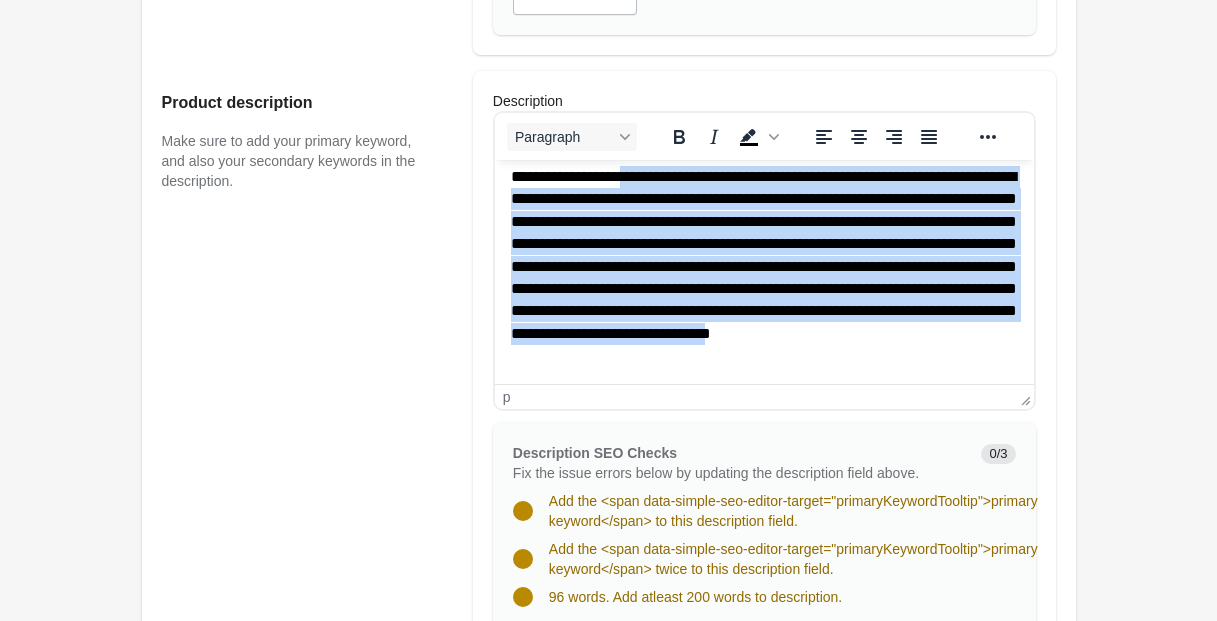 scroll, scrollTop: 0, scrollLeft: 0, axis: both 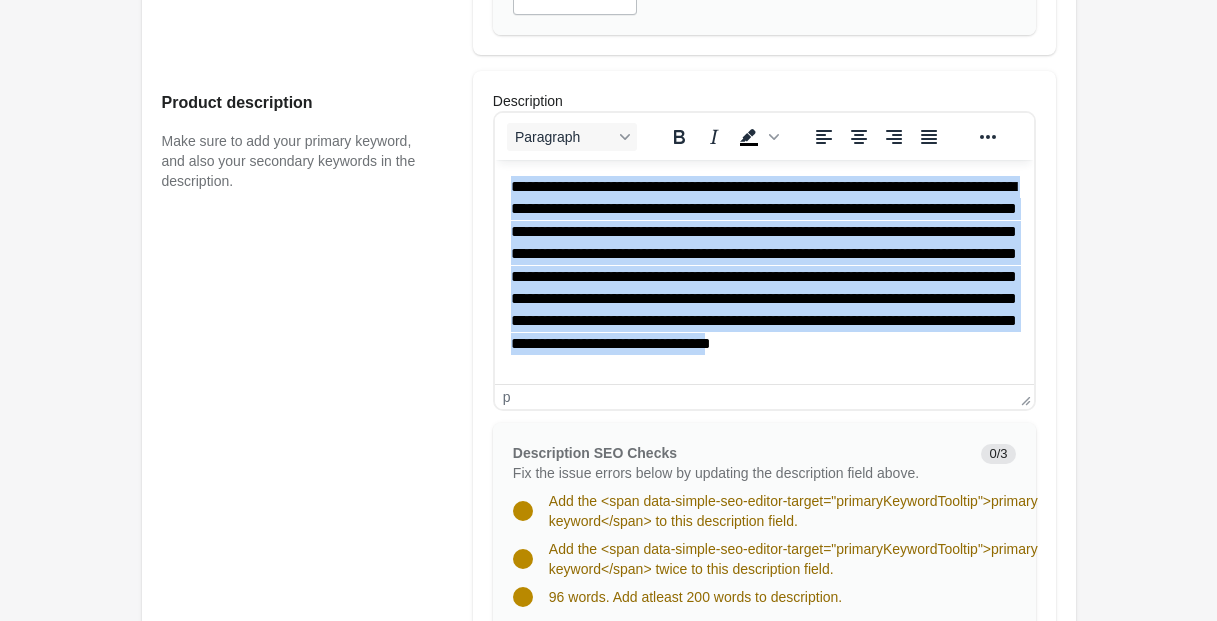 drag, startPoint x: 1006, startPoint y: 348, endPoint x: 644, endPoint y: 171, distance: 402.95532 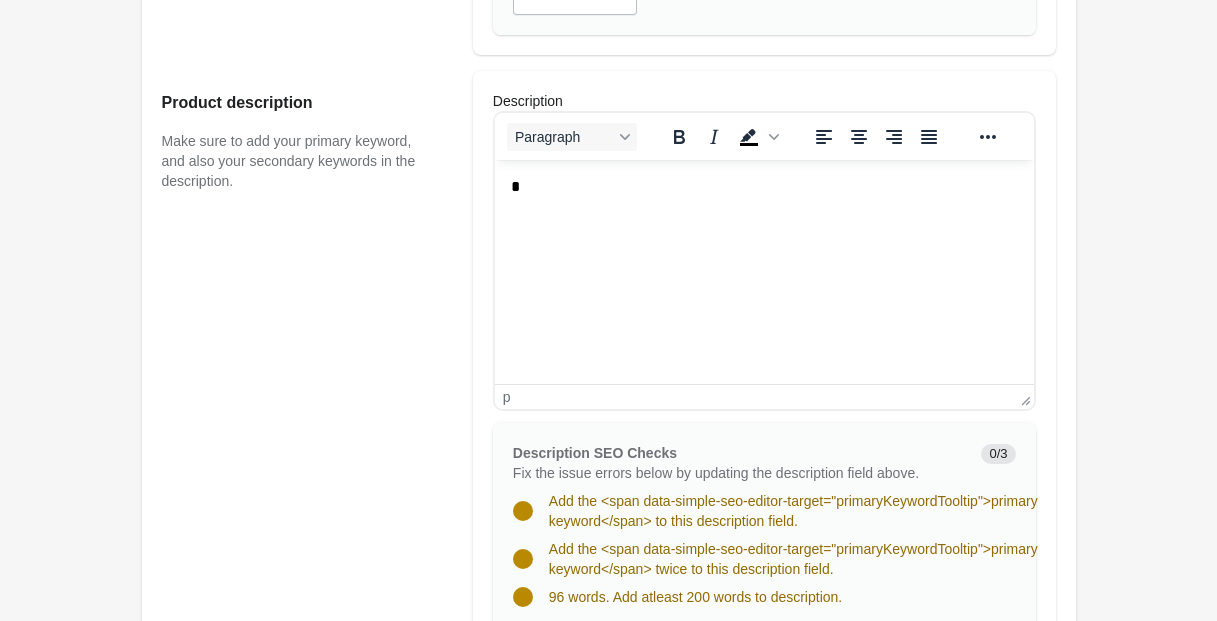 scroll, scrollTop: 906, scrollLeft: 0, axis: vertical 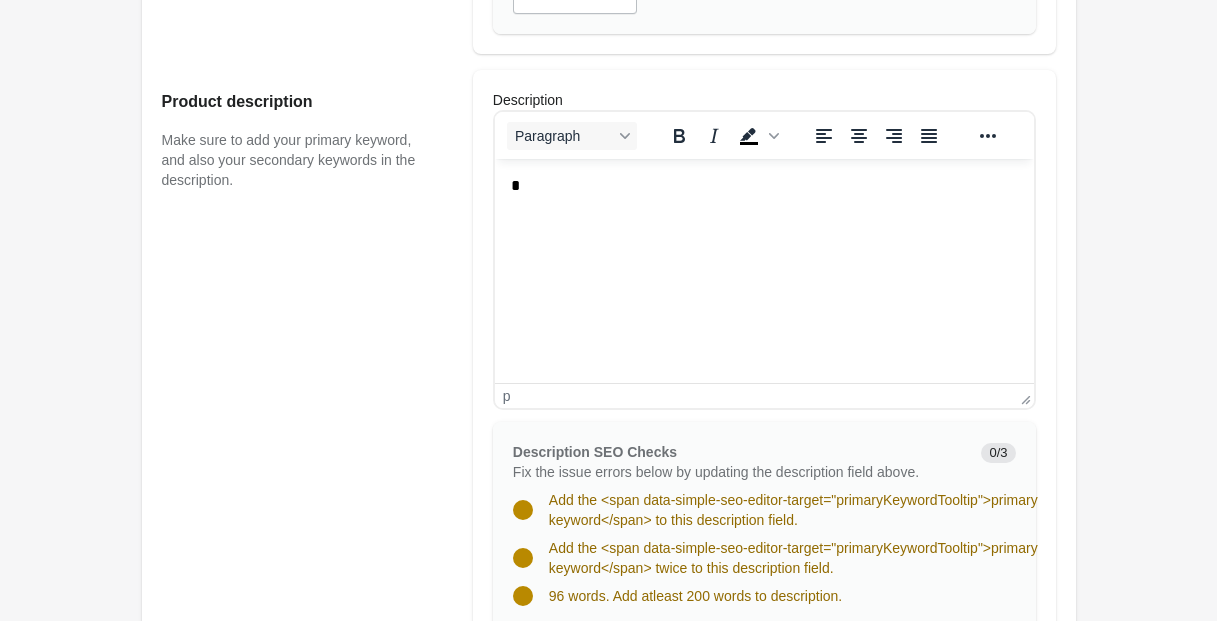 click on "*" at bounding box center (763, 186) 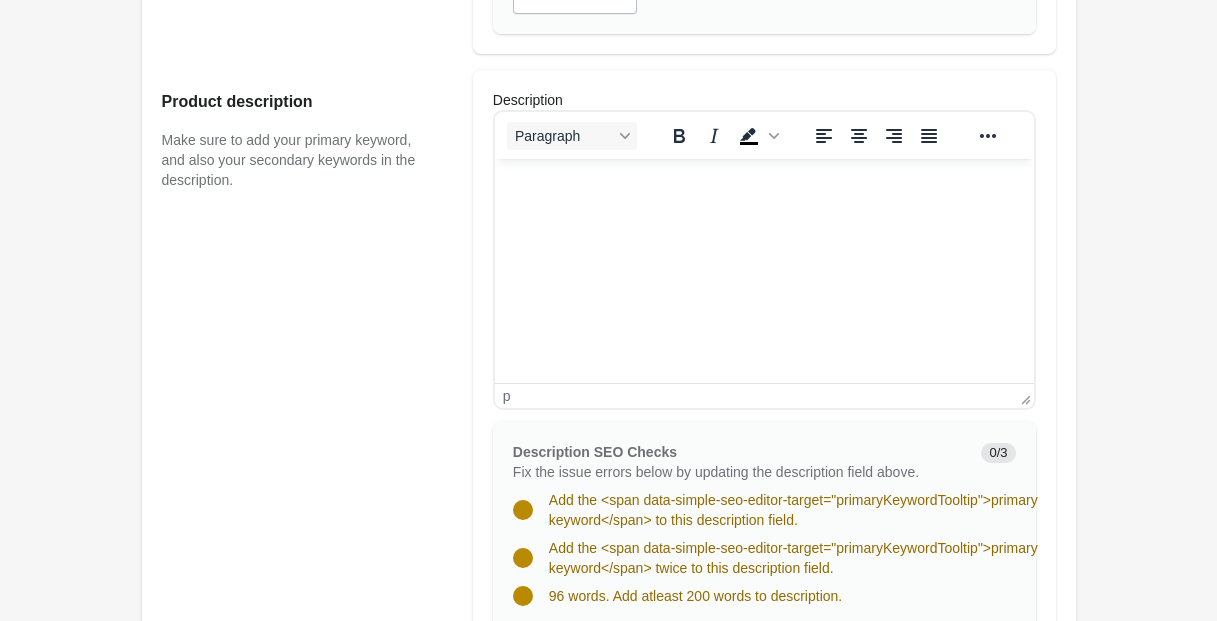 click at bounding box center [763, 186] 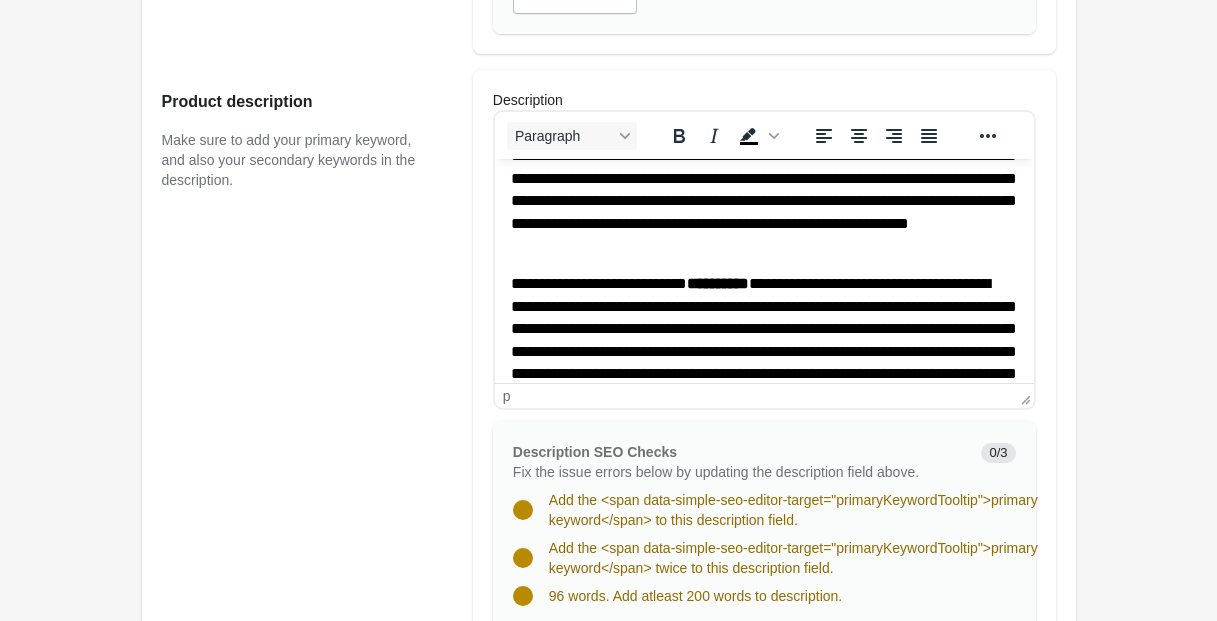 scroll, scrollTop: 0, scrollLeft: 0, axis: both 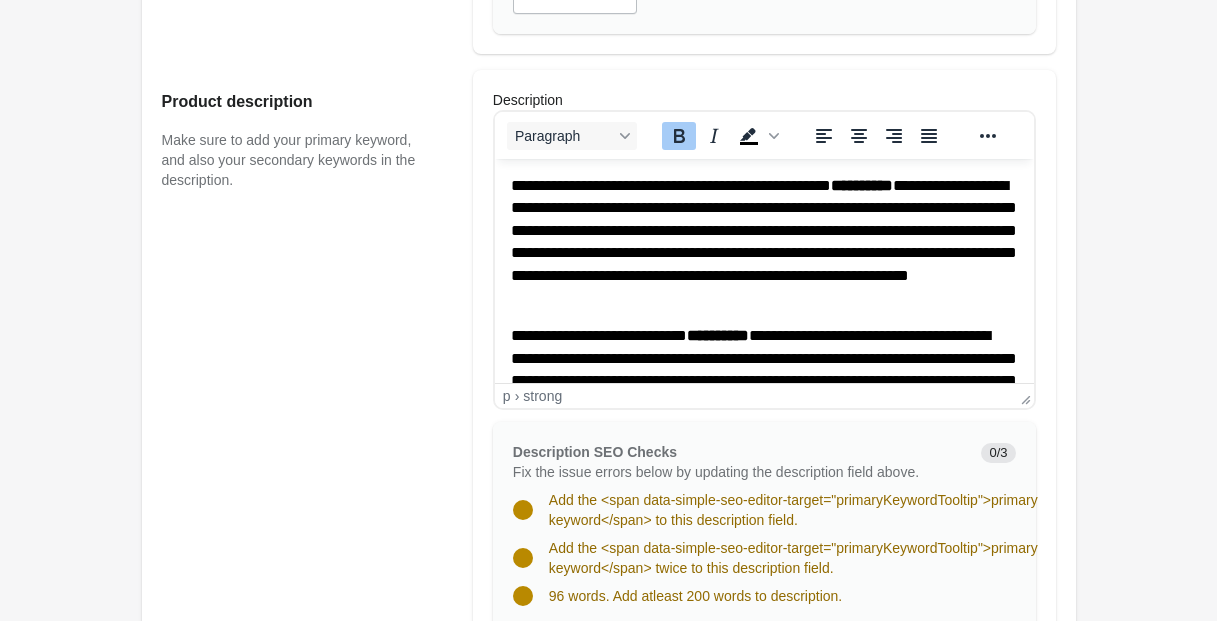 drag, startPoint x: 890, startPoint y: 185, endPoint x: 865, endPoint y: 205, distance: 32.01562 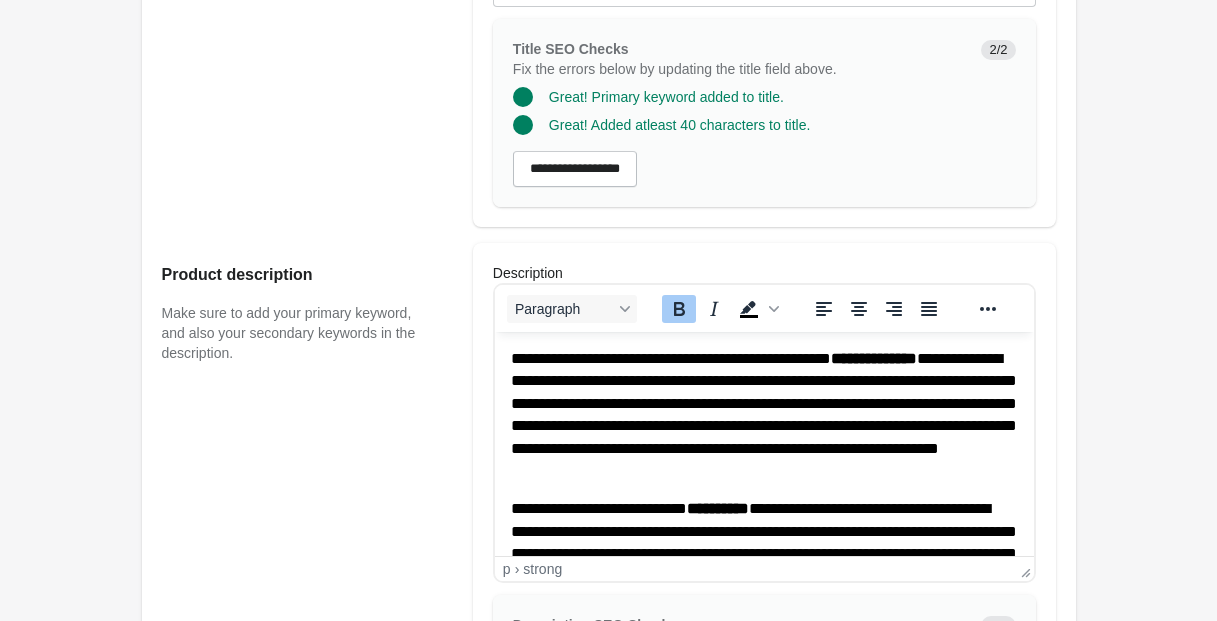 scroll, scrollTop: 739, scrollLeft: 0, axis: vertical 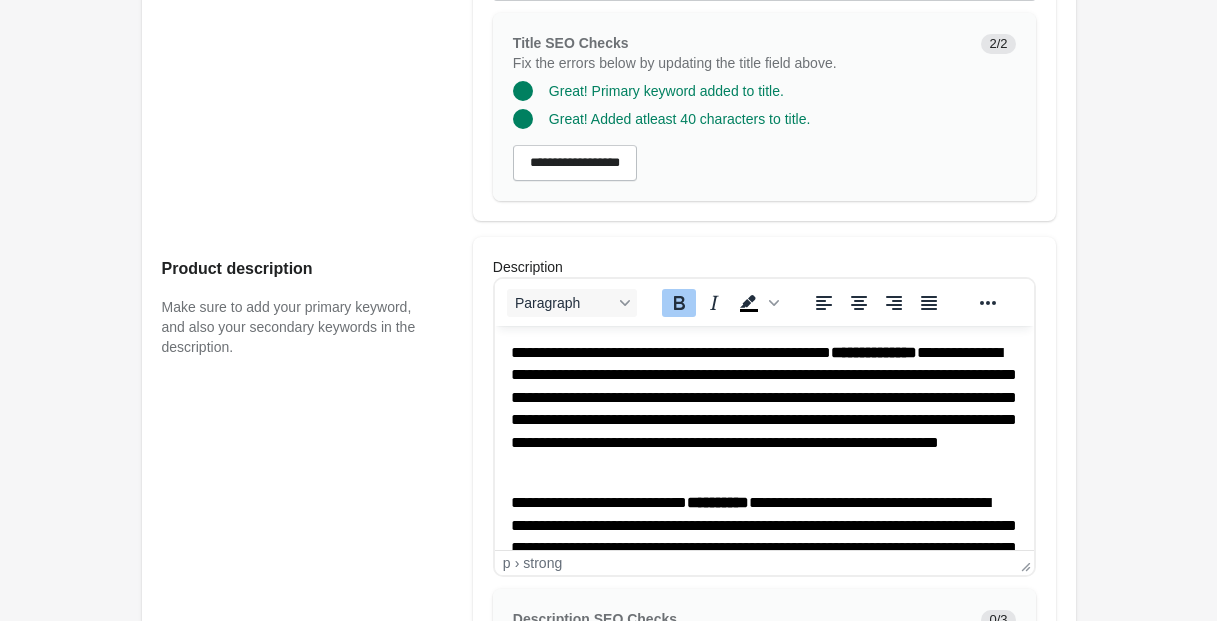drag, startPoint x: 934, startPoint y: 353, endPoint x: 879, endPoint y: 389, distance: 65.734314 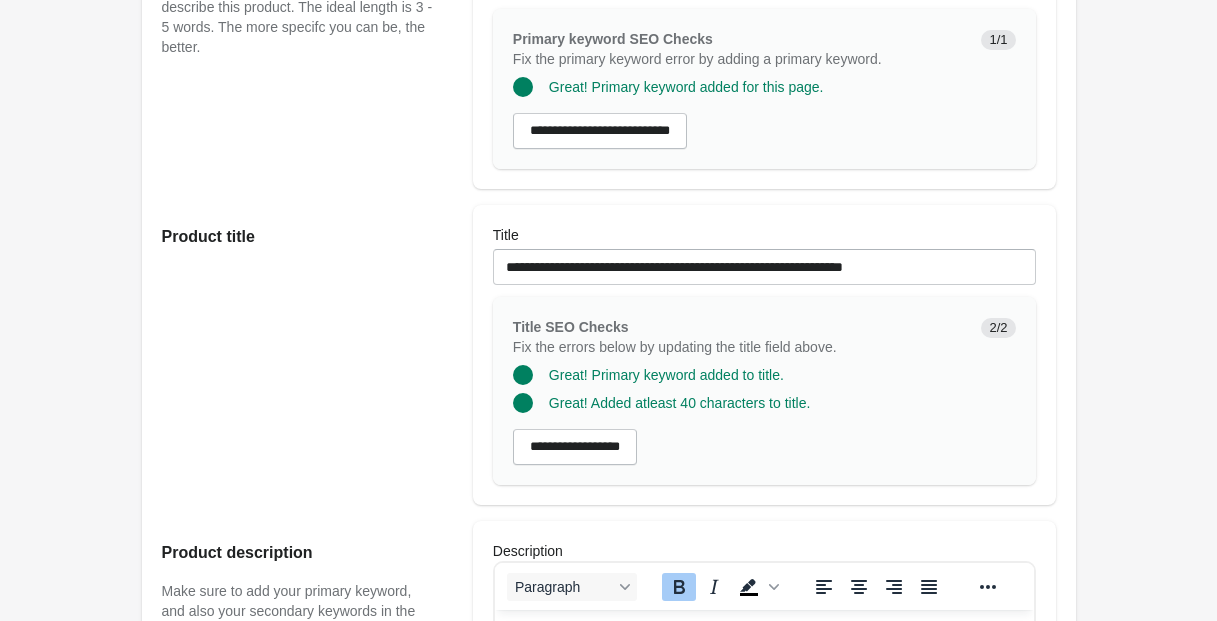 scroll, scrollTop: 451, scrollLeft: 0, axis: vertical 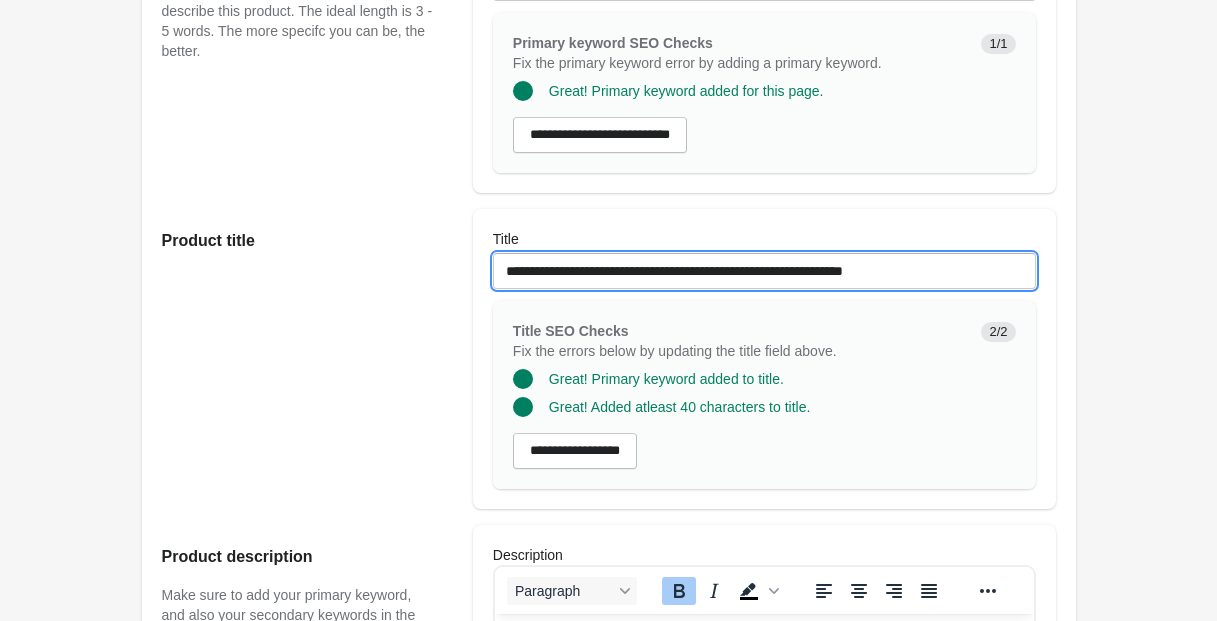 drag, startPoint x: 503, startPoint y: 289, endPoint x: 728, endPoint y: 286, distance: 225.02 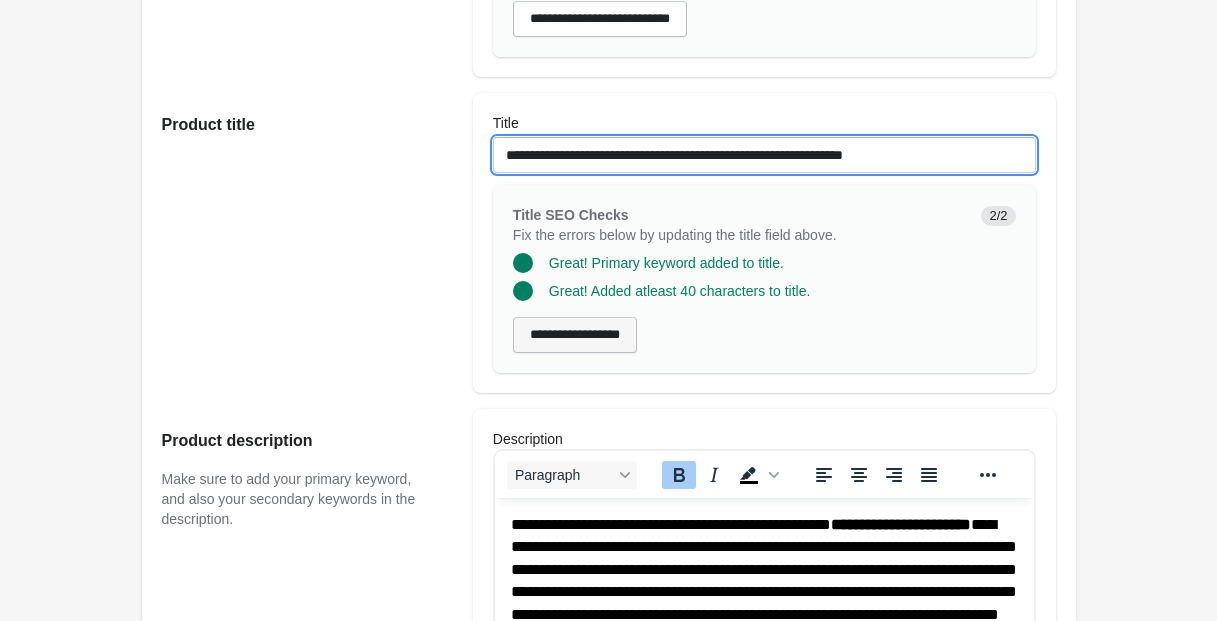 scroll, scrollTop: 608, scrollLeft: 0, axis: vertical 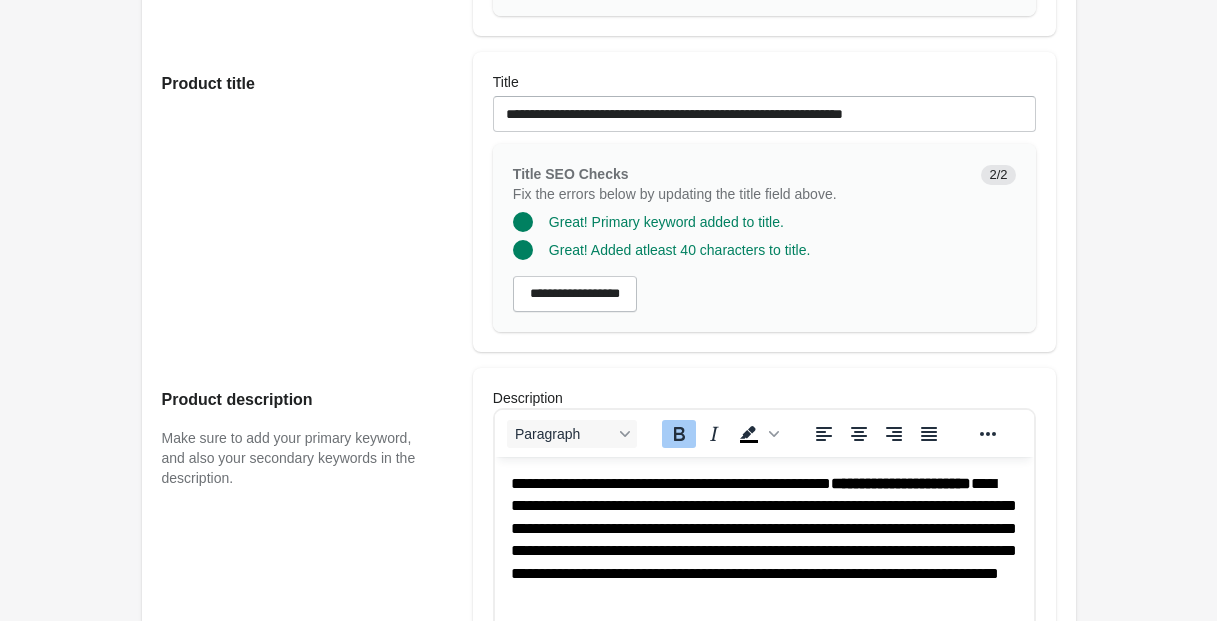 click on "**********" at bounding box center [763, 551] 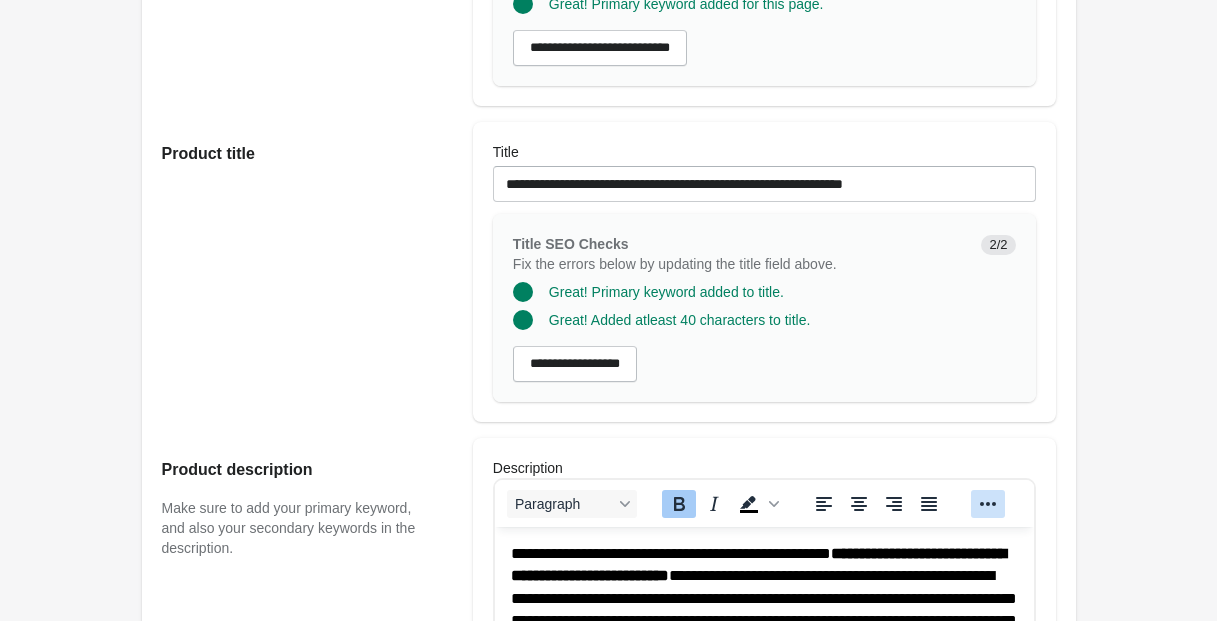 scroll, scrollTop: 565, scrollLeft: 0, axis: vertical 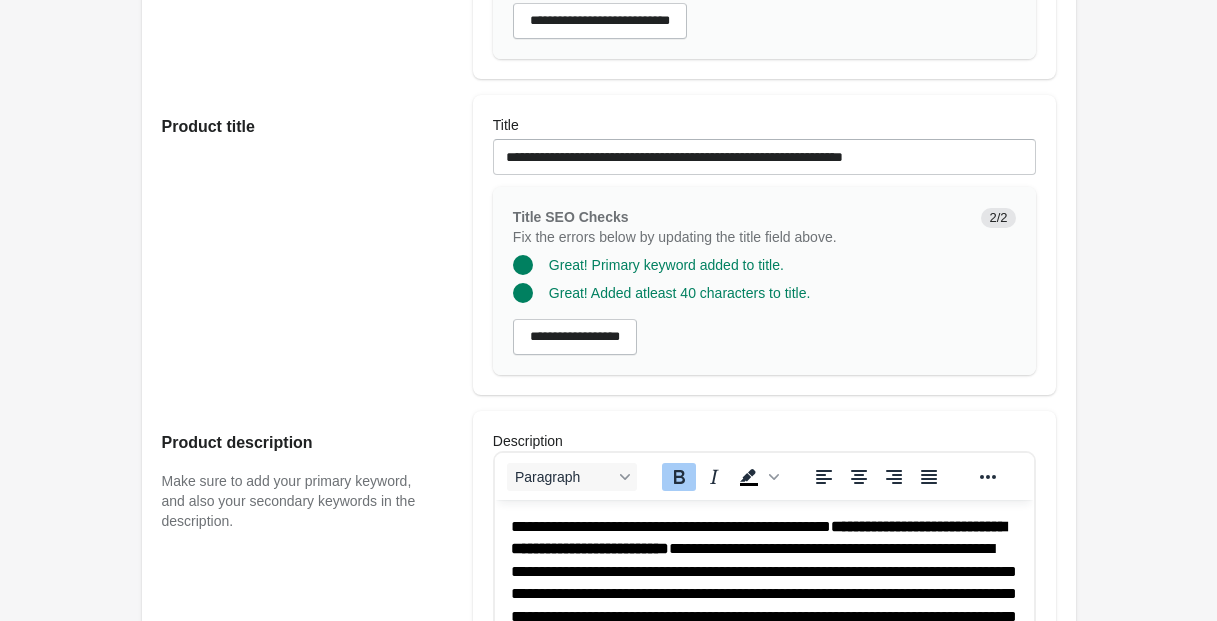click on "**********" at bounding box center [763, 594] 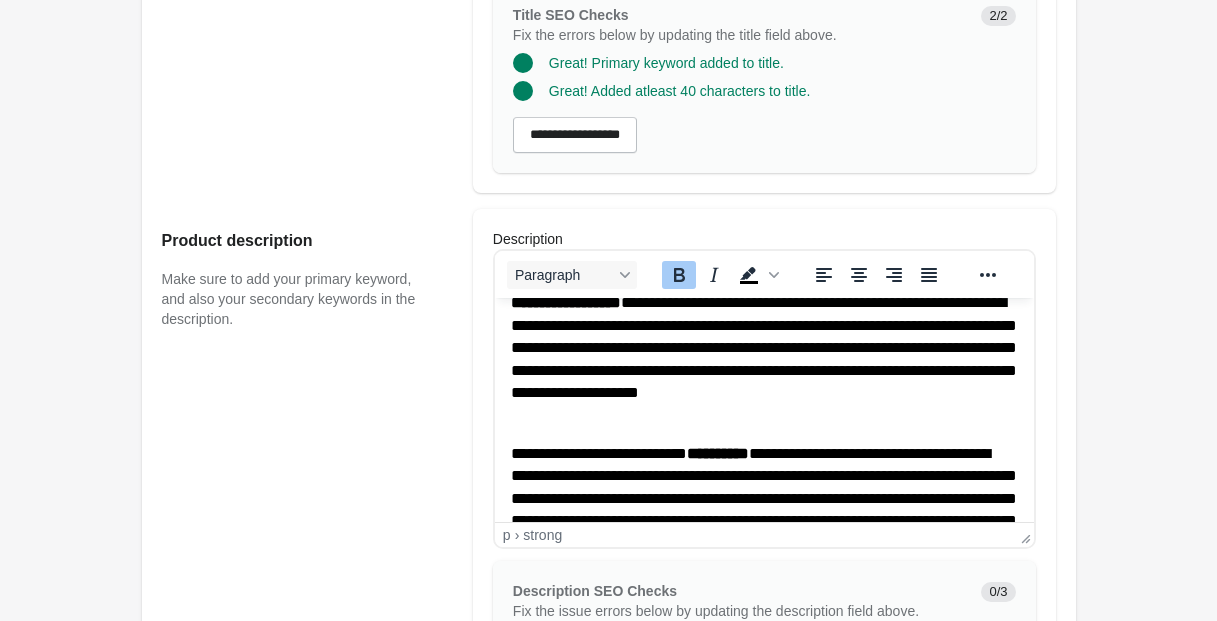 scroll, scrollTop: 46, scrollLeft: 0, axis: vertical 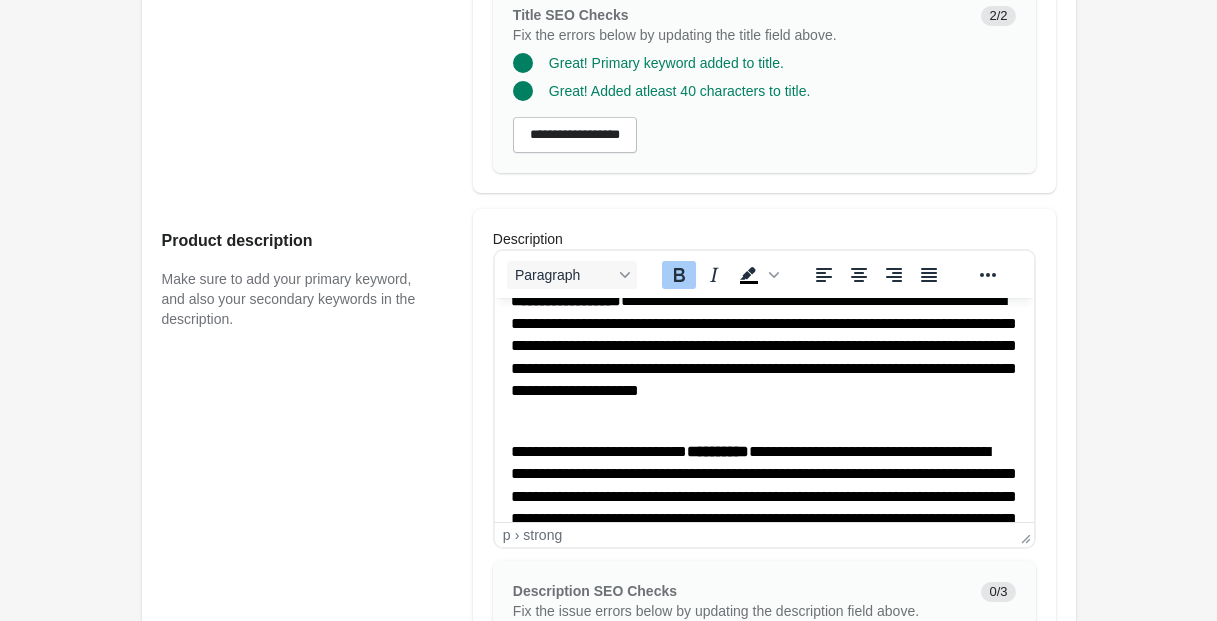 click on "**********" at bounding box center [717, 451] 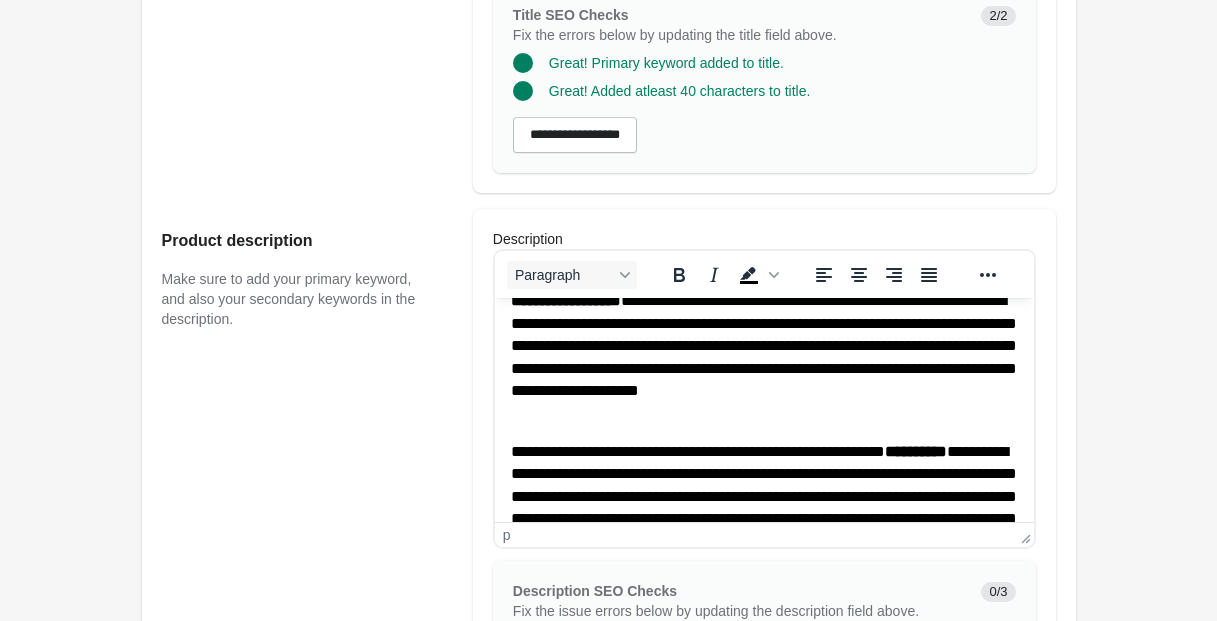scroll, scrollTop: 35, scrollLeft: 0, axis: vertical 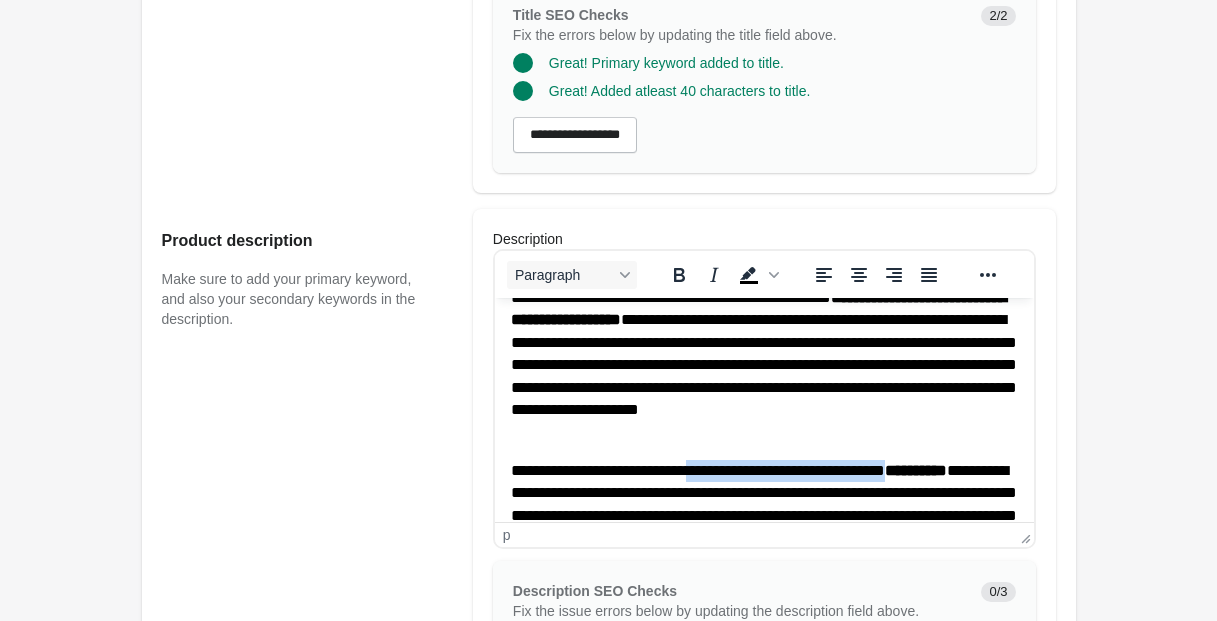 drag, startPoint x: 691, startPoint y: 460, endPoint x: 938, endPoint y: 472, distance: 247.29132 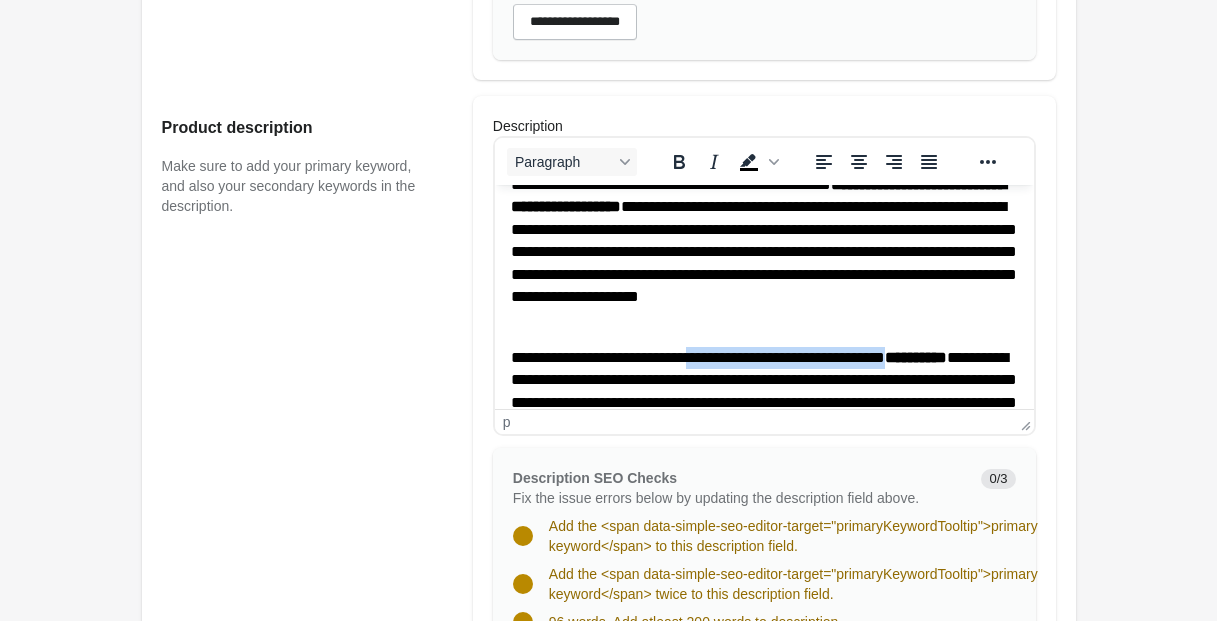 scroll, scrollTop: 890, scrollLeft: 0, axis: vertical 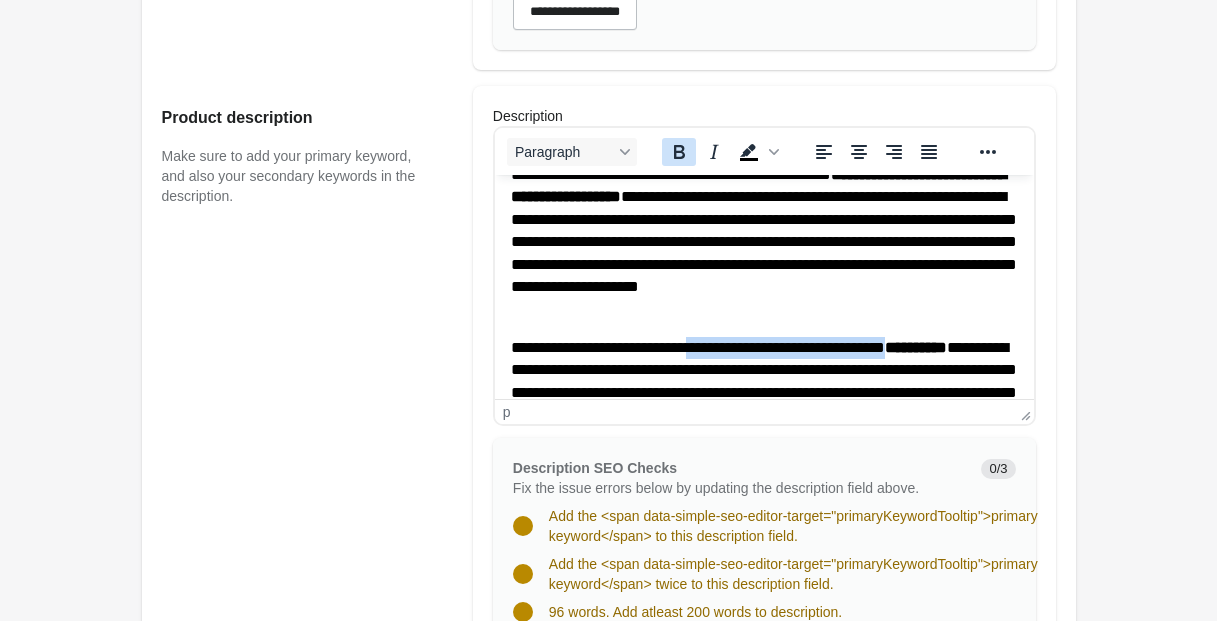 drag, startPoint x: 679, startPoint y: 174, endPoint x: 220, endPoint y: 9, distance: 487.75607 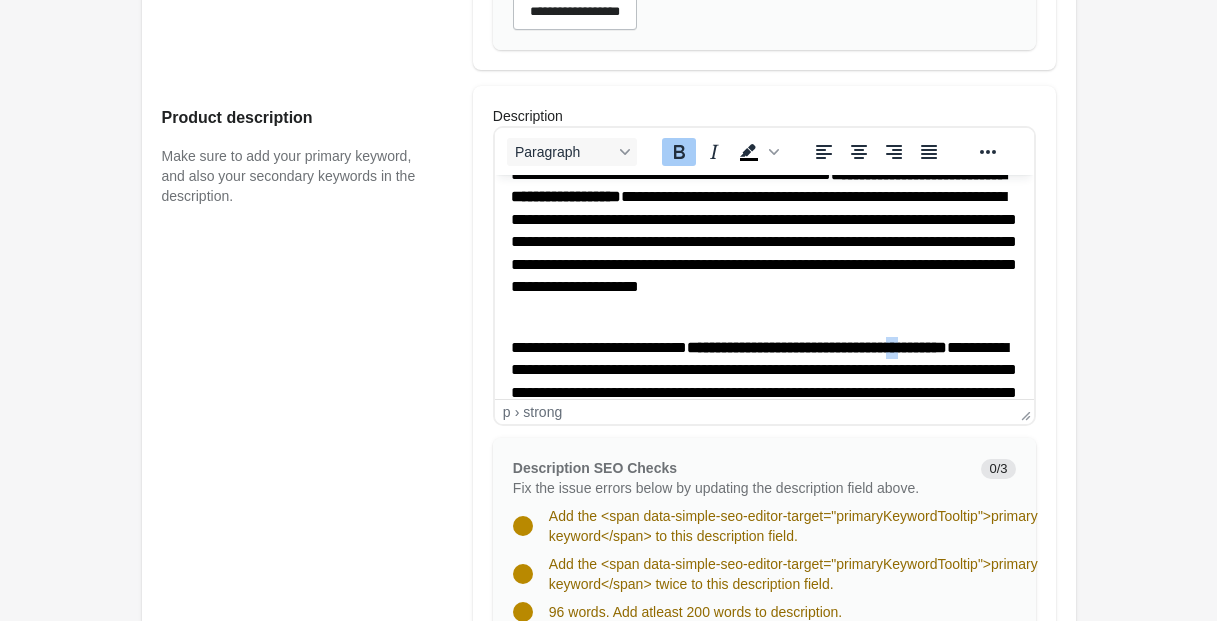 drag, startPoint x: 960, startPoint y: 346, endPoint x: 992, endPoint y: 346, distance: 32 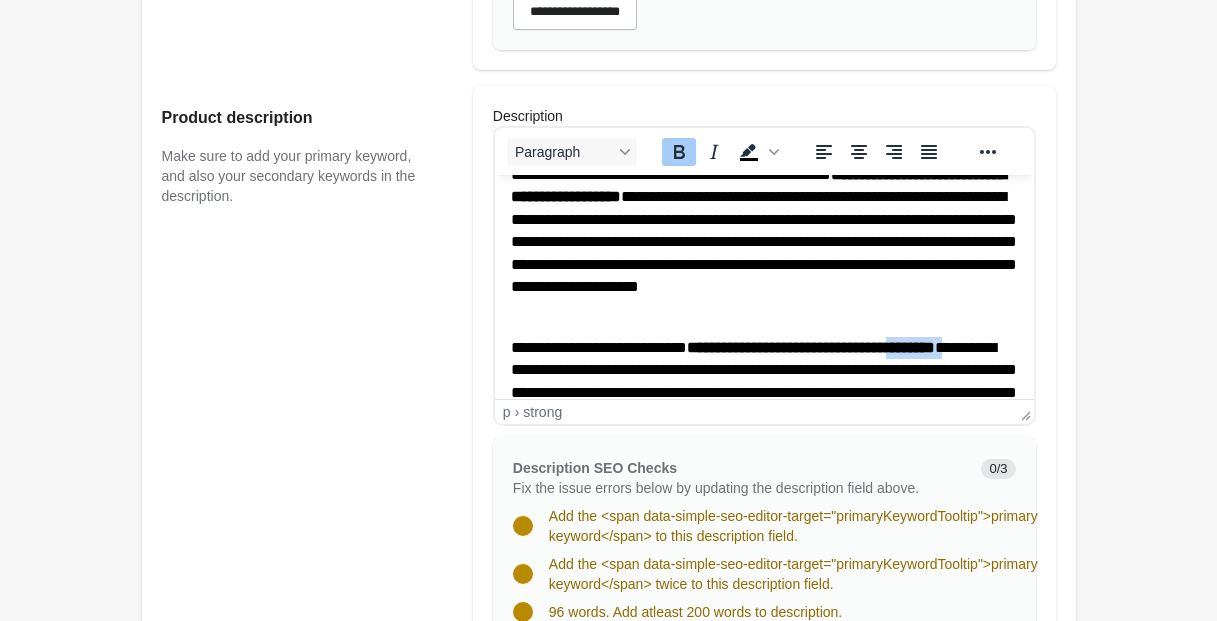 drag, startPoint x: 650, startPoint y: 369, endPoint x: 581, endPoint y: 371, distance: 69.02898 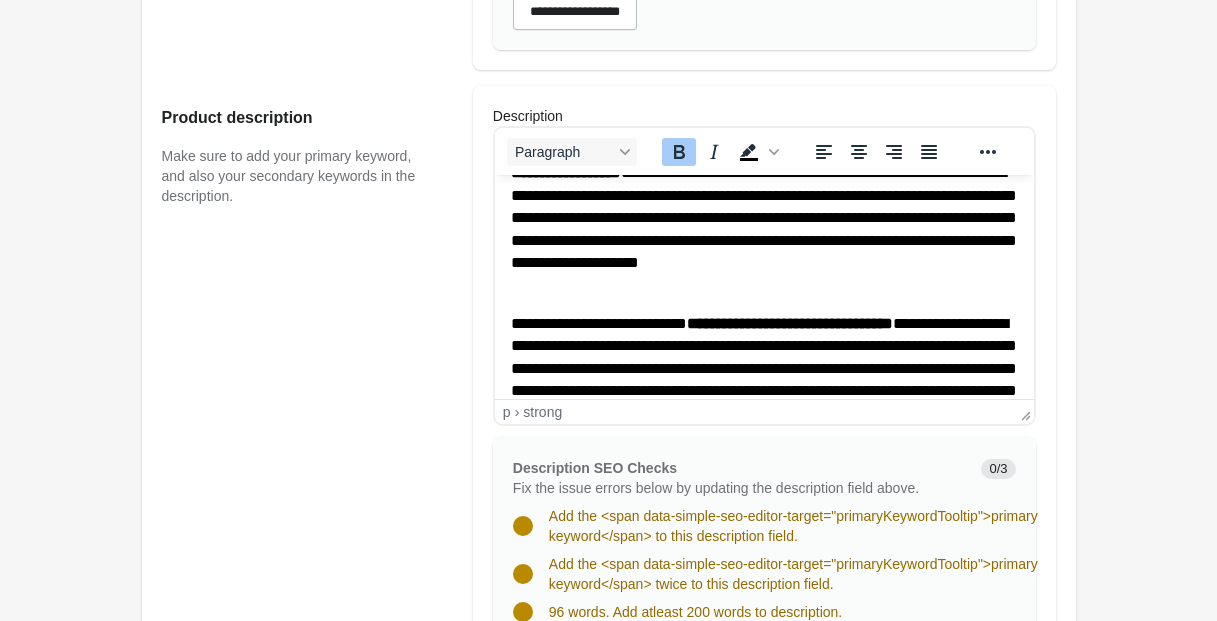 scroll, scrollTop: 57, scrollLeft: 0, axis: vertical 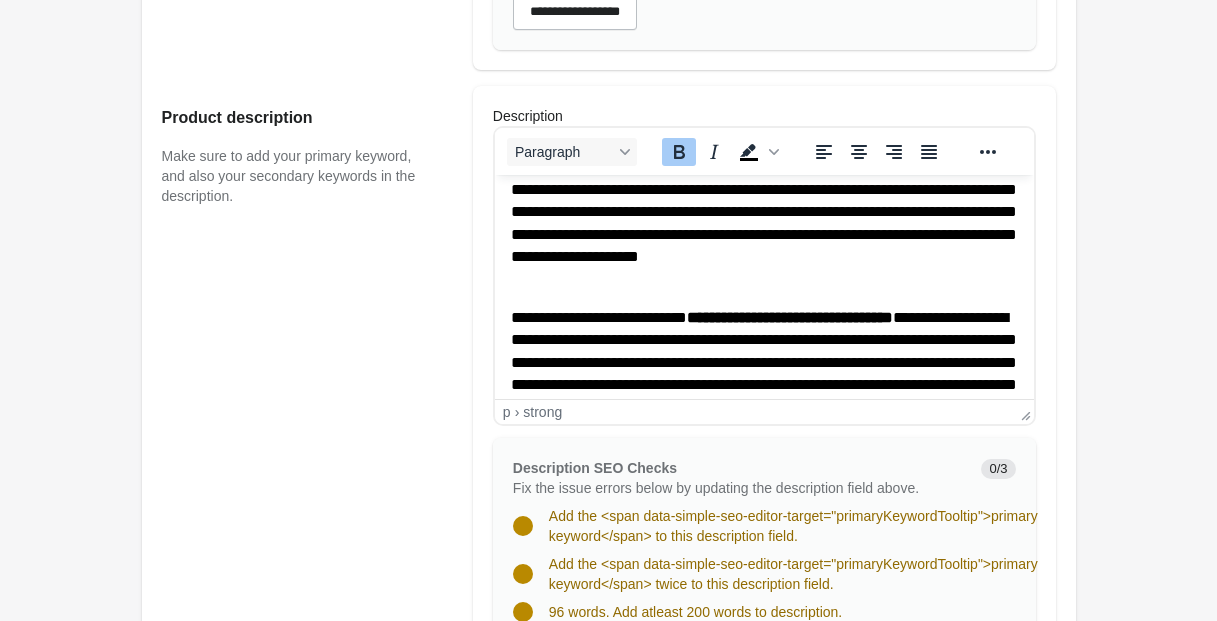 click on "***" 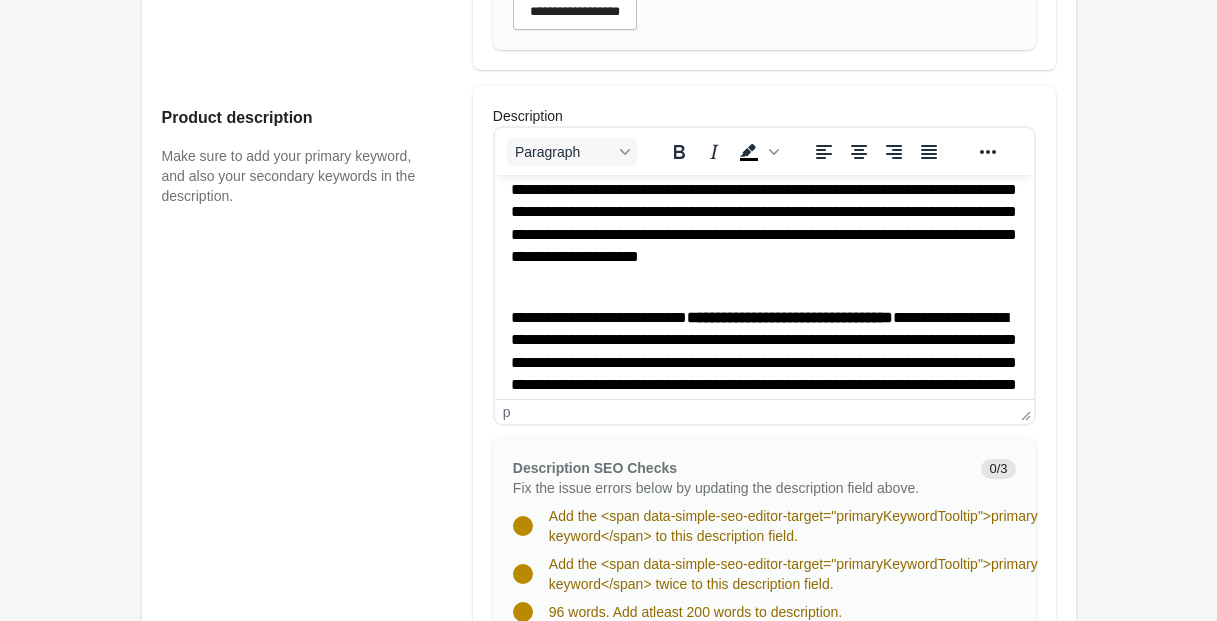 click on "**********" 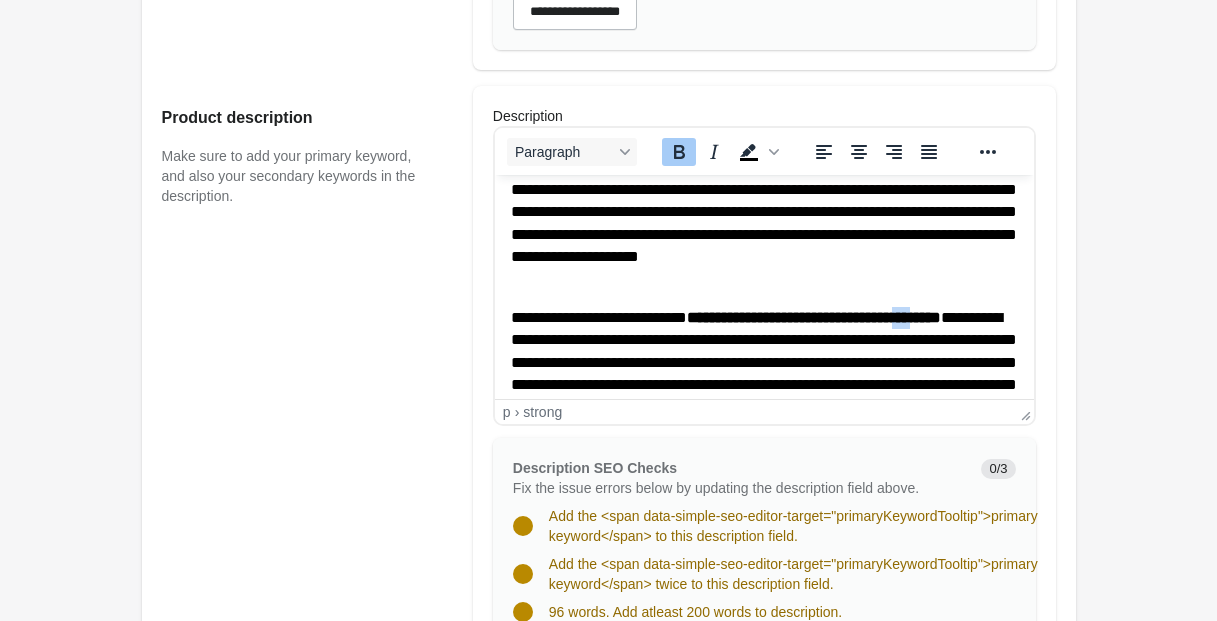 drag, startPoint x: 964, startPoint y: 319, endPoint x: 995, endPoint y: 320, distance: 31.016125 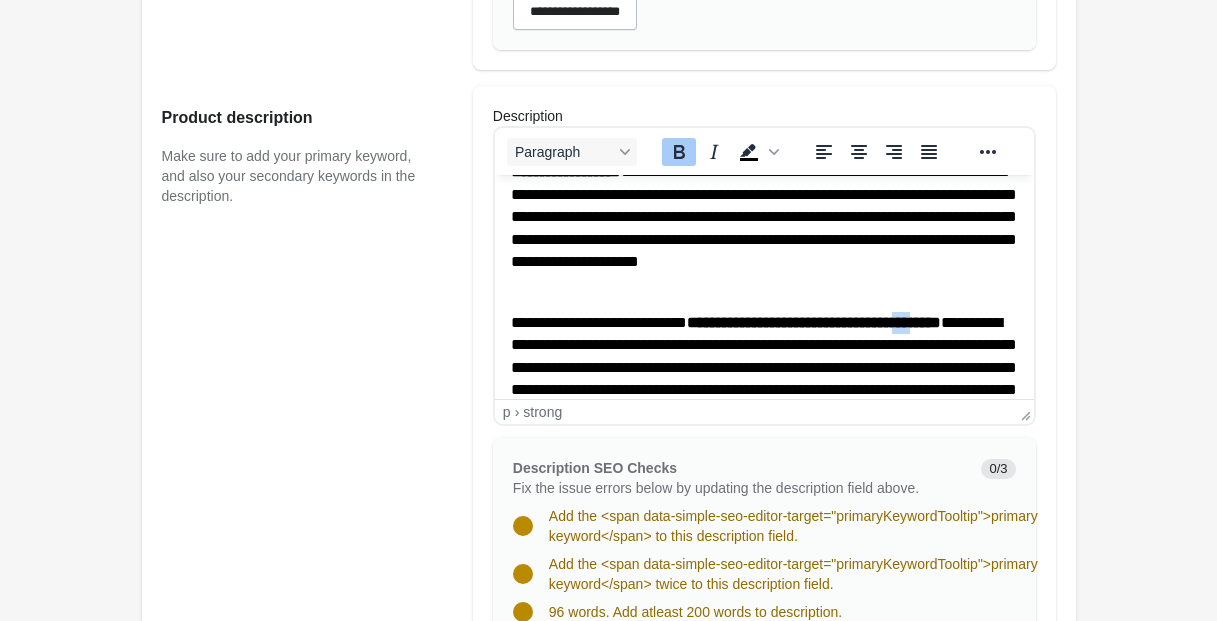 scroll, scrollTop: 894, scrollLeft: 0, axis: vertical 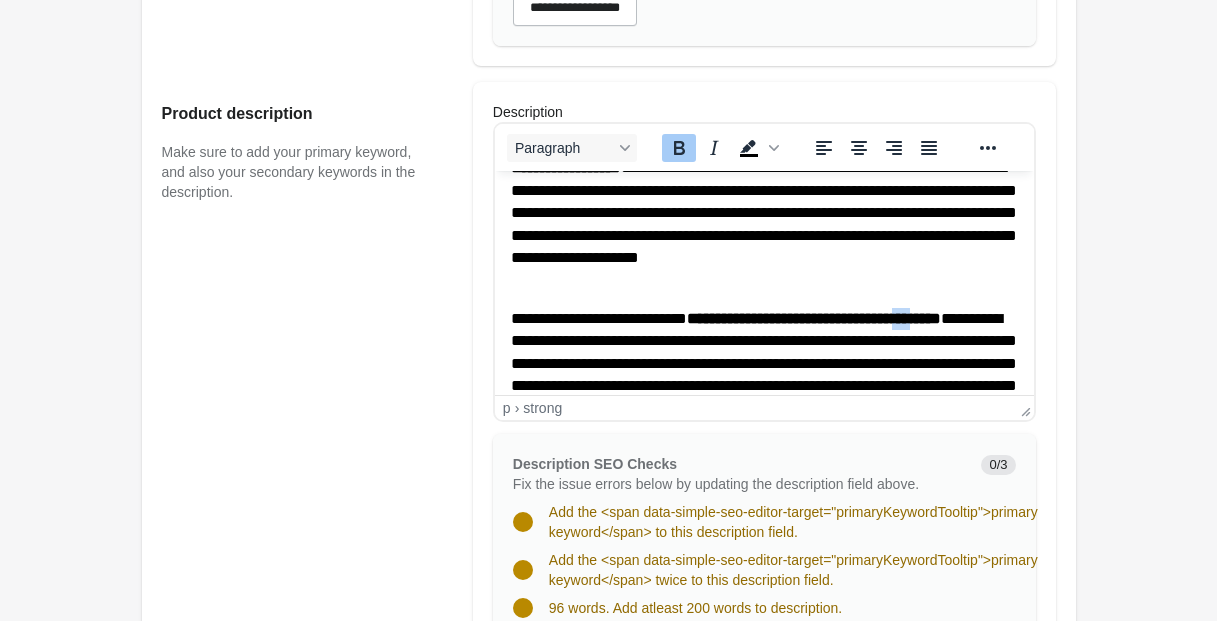 click 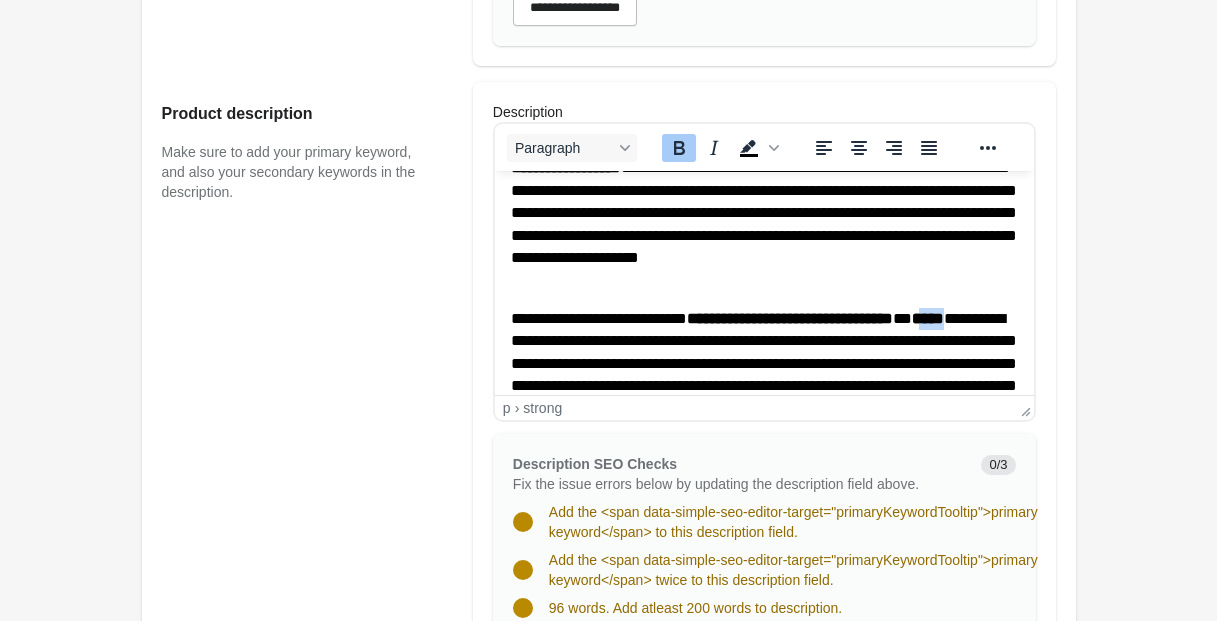 drag, startPoint x: 553, startPoint y: 337, endPoint x: 510, endPoint y: 339, distance: 43.046486 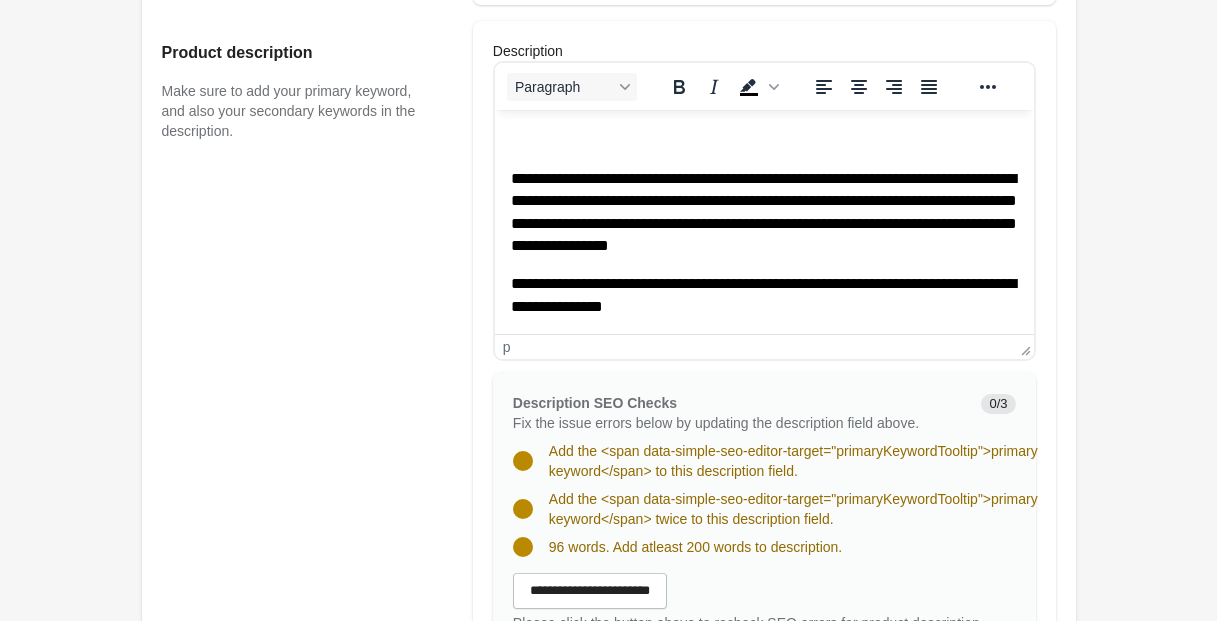 scroll, scrollTop: 300, scrollLeft: 0, axis: vertical 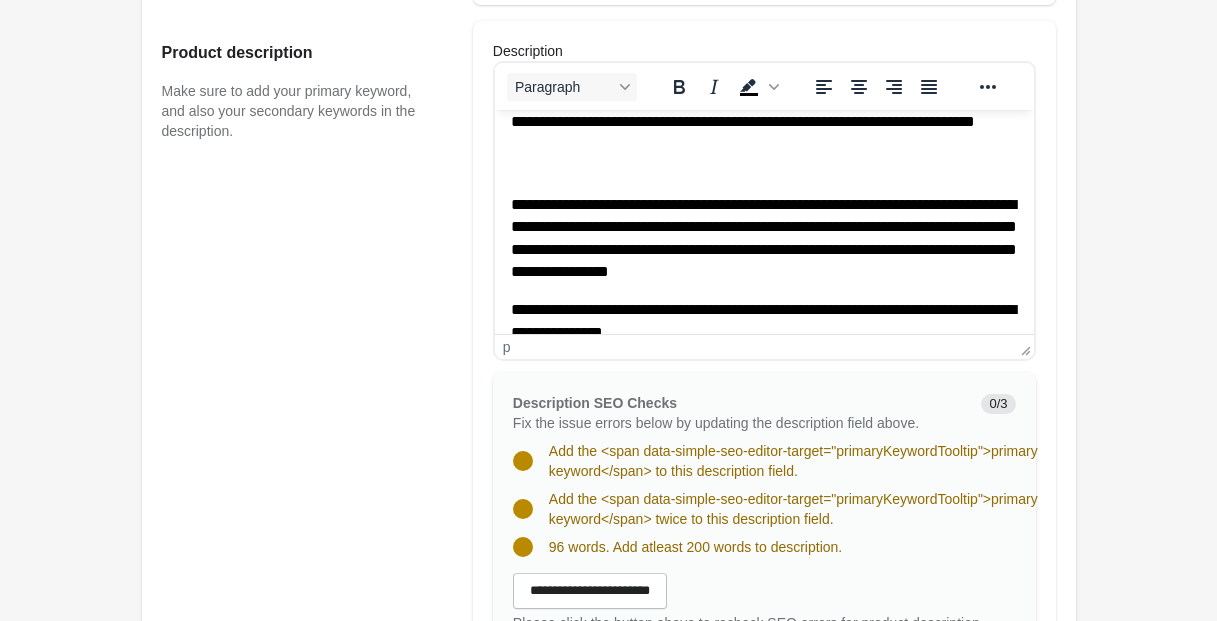 click on "**********" at bounding box center [763, 239] 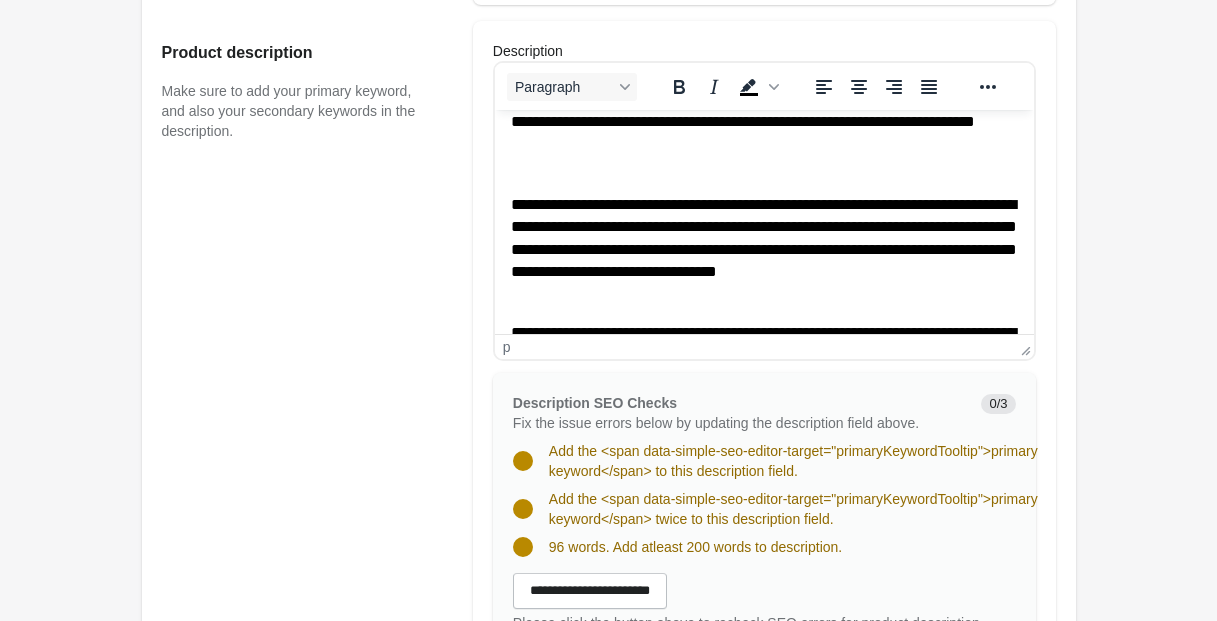 click on "**********" at bounding box center (763, 250) 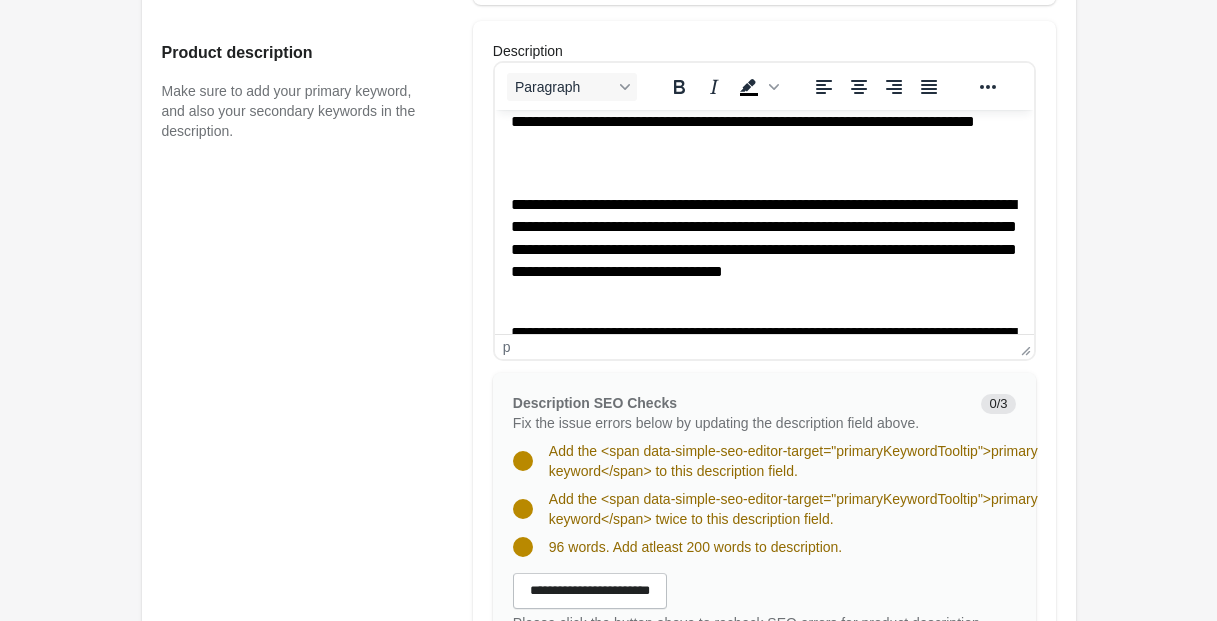 click on "**********" at bounding box center [763, 250] 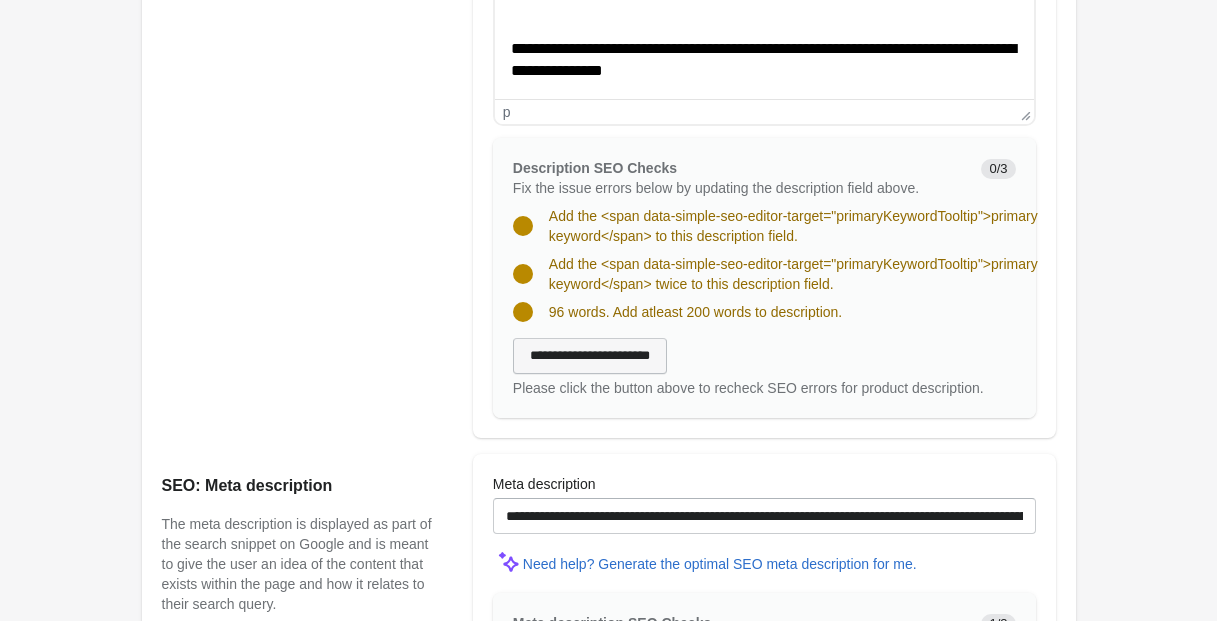 scroll, scrollTop: 1223, scrollLeft: 0, axis: vertical 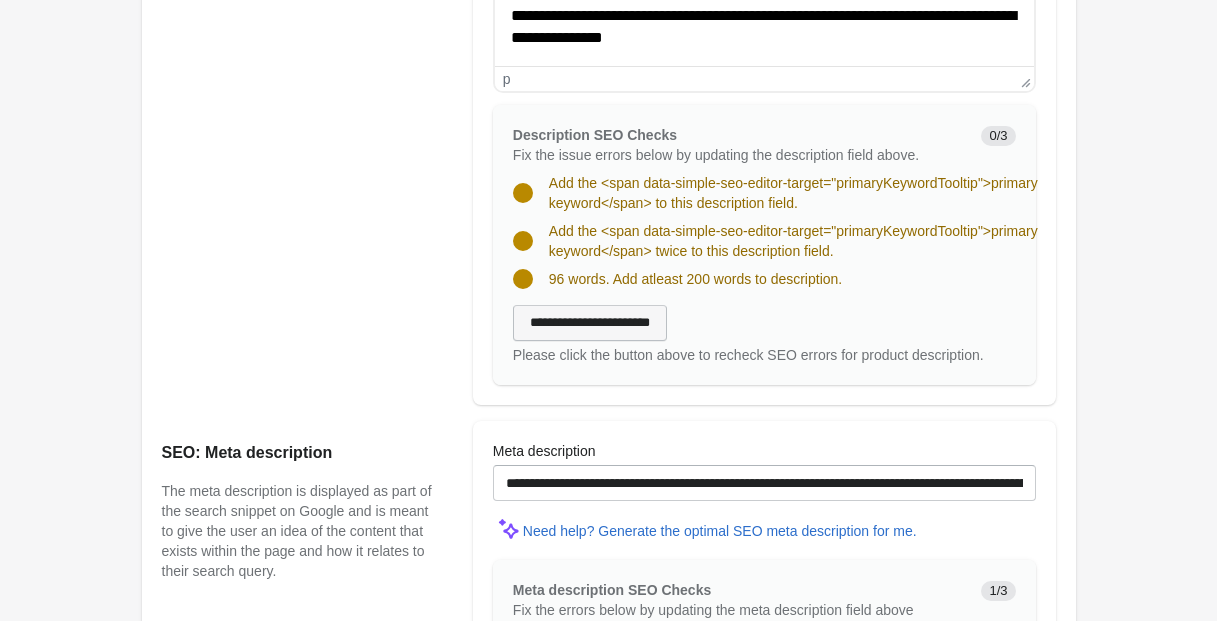 click on "**********" at bounding box center (590, 323) 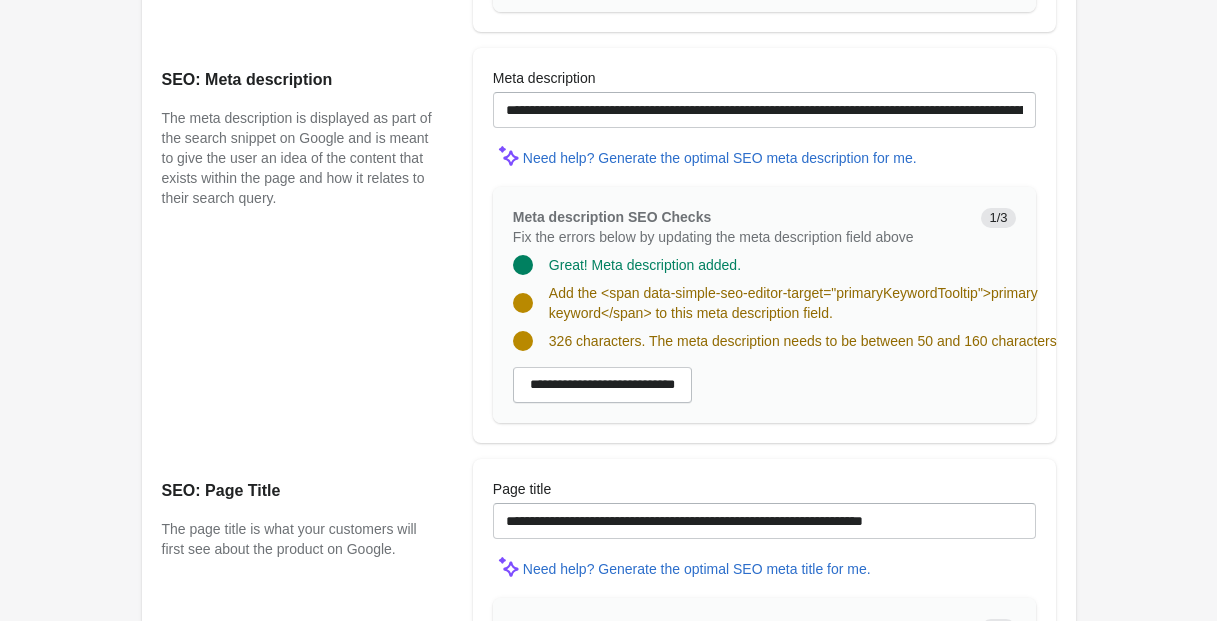 scroll, scrollTop: 1561, scrollLeft: 0, axis: vertical 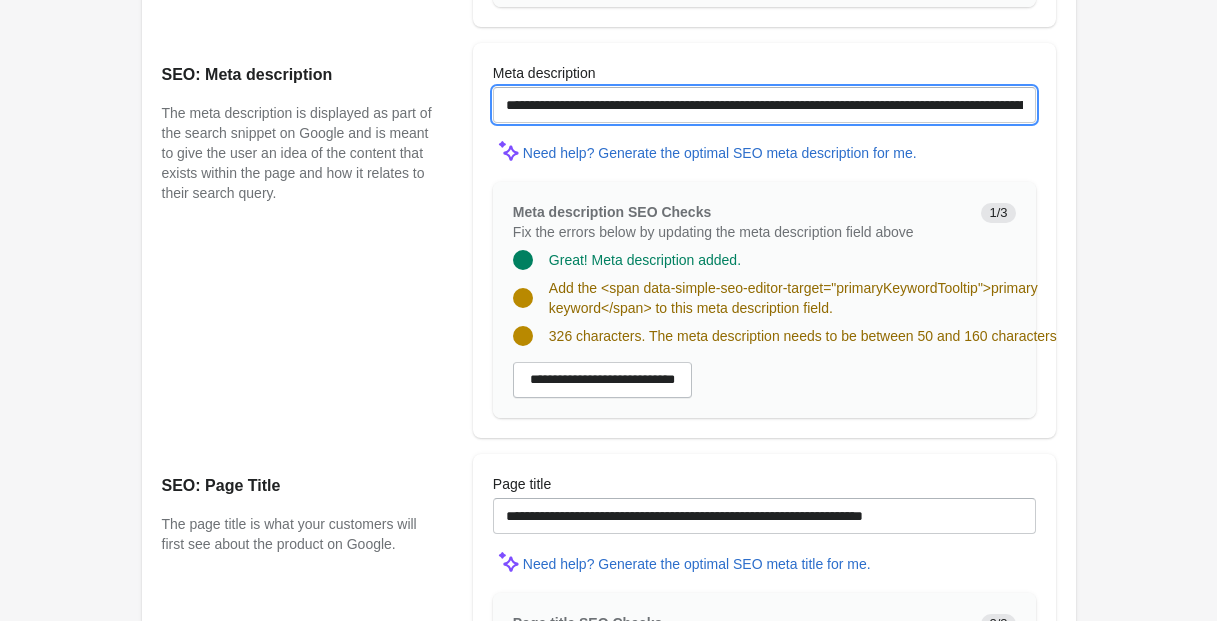 drag, startPoint x: 687, startPoint y: 123, endPoint x: 405, endPoint y: 124, distance: 282.00177 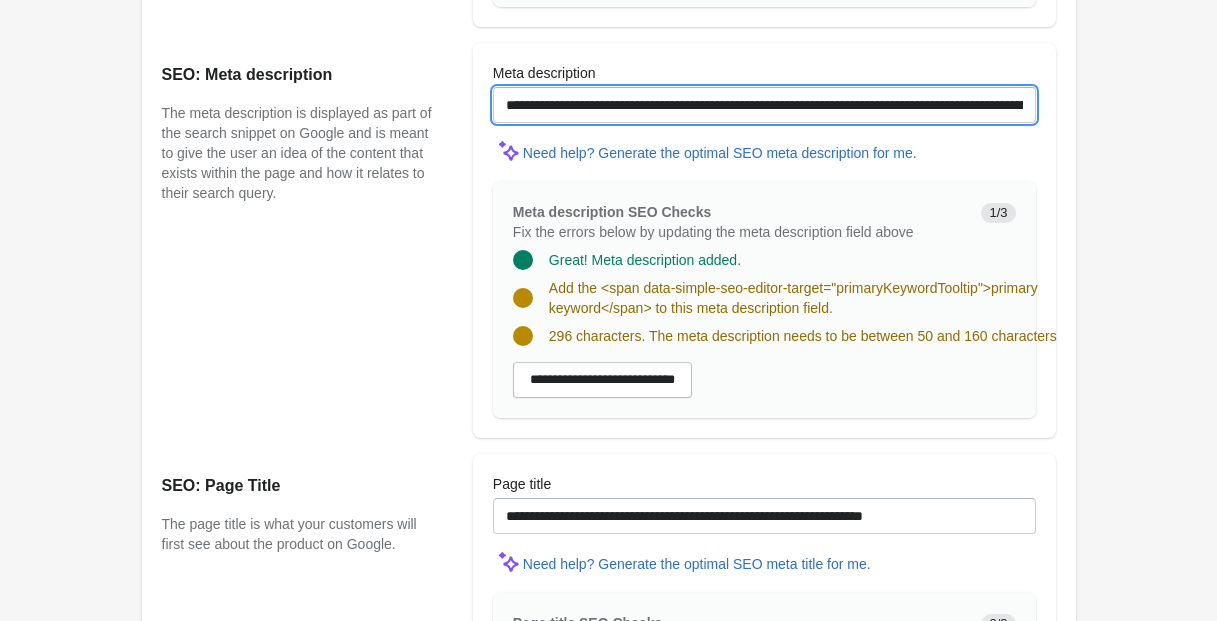 drag, startPoint x: 600, startPoint y: 125, endPoint x: 459, endPoint y: 119, distance: 141.12761 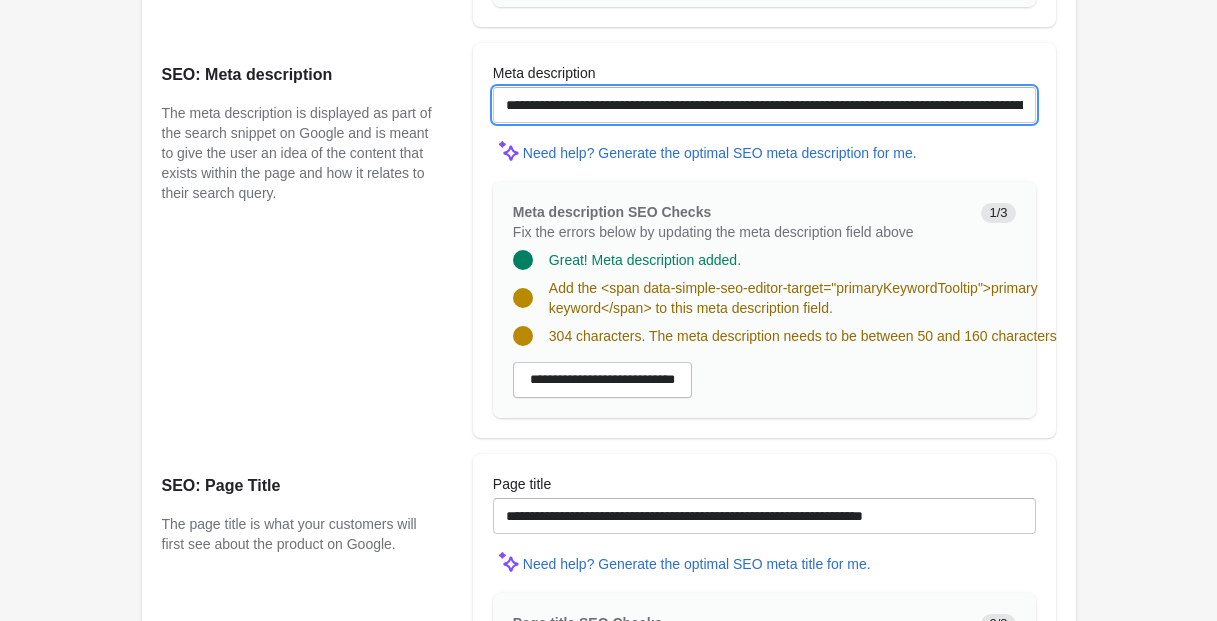drag, startPoint x: 743, startPoint y: 123, endPoint x: 731, endPoint y: 141, distance: 21.633308 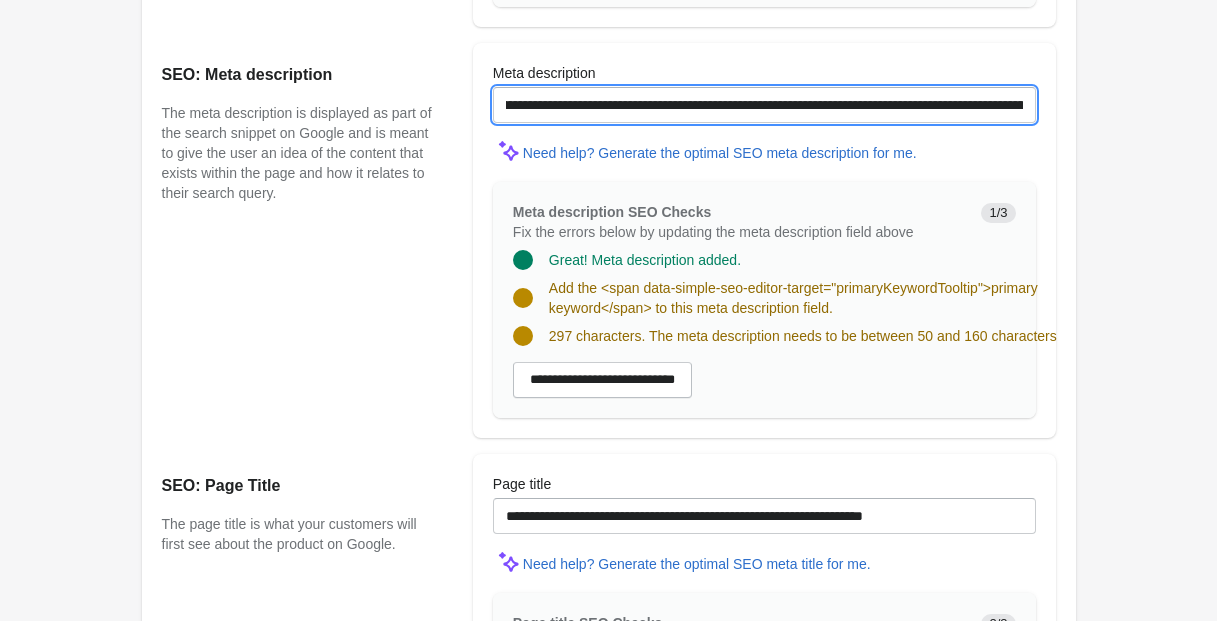 scroll, scrollTop: 0, scrollLeft: 86, axis: horizontal 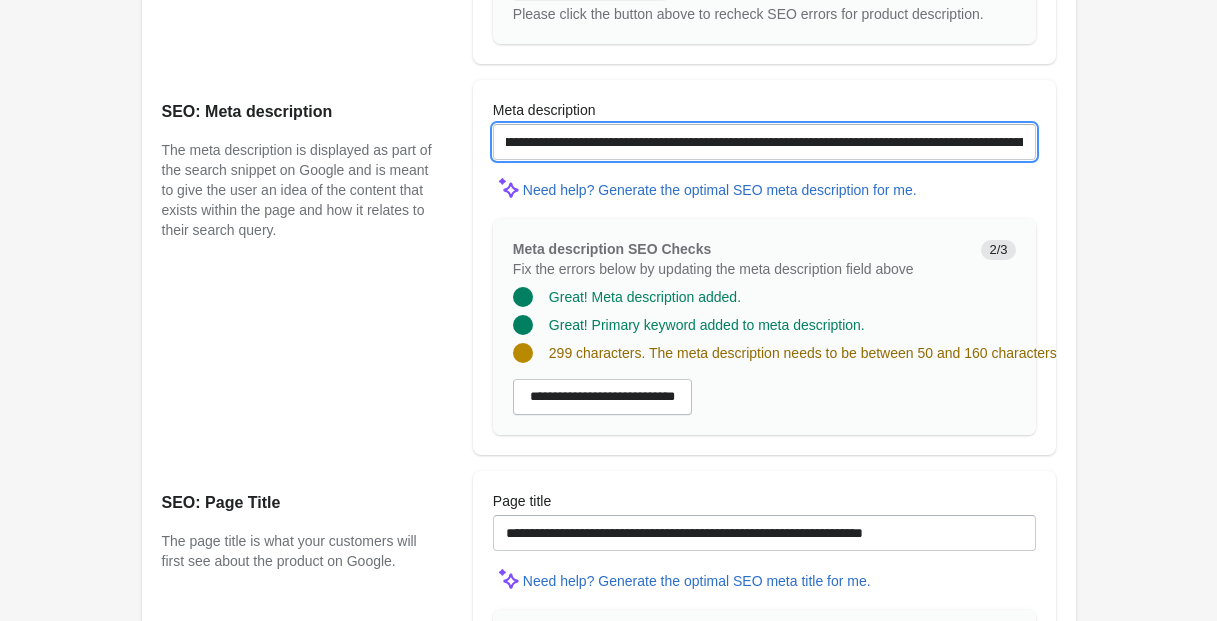 click on "**********" at bounding box center (764, 142) 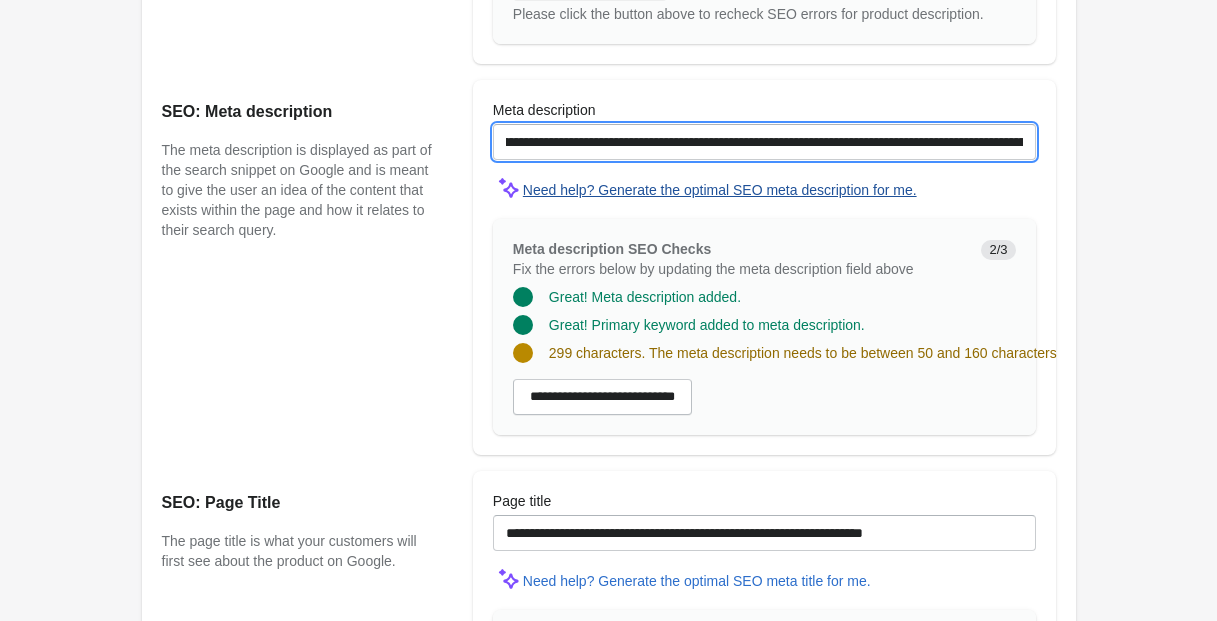 drag, startPoint x: 826, startPoint y: 162, endPoint x: 763, endPoint y: 195, distance: 71.11962 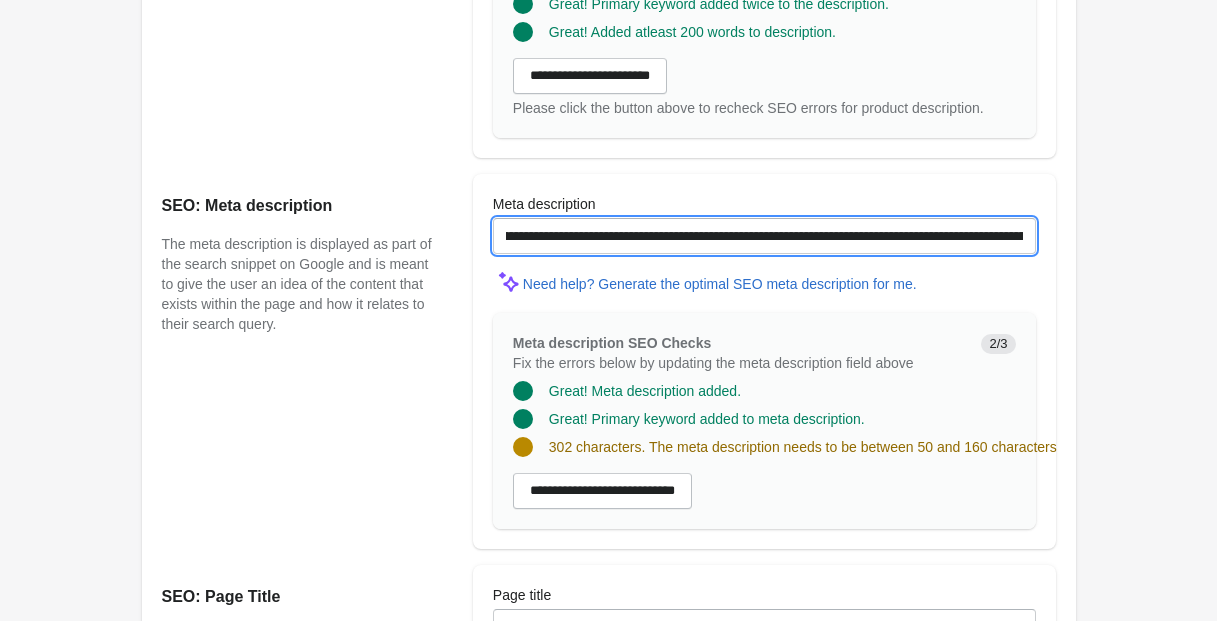 scroll, scrollTop: 1428, scrollLeft: 0, axis: vertical 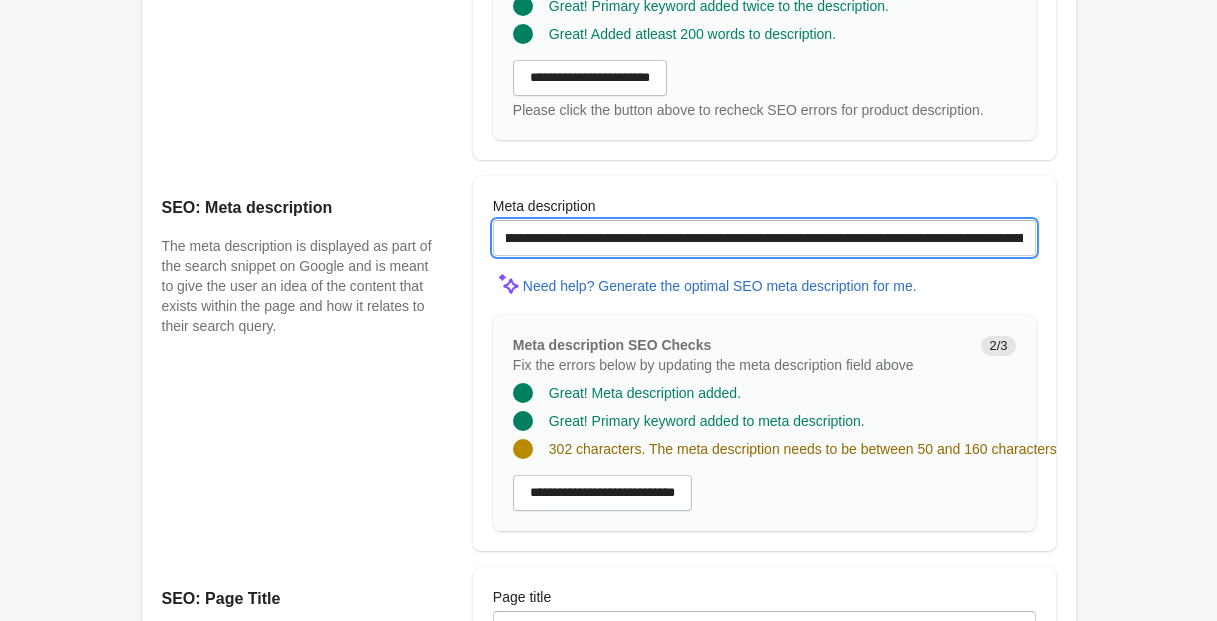 click on "**********" at bounding box center (764, 238) 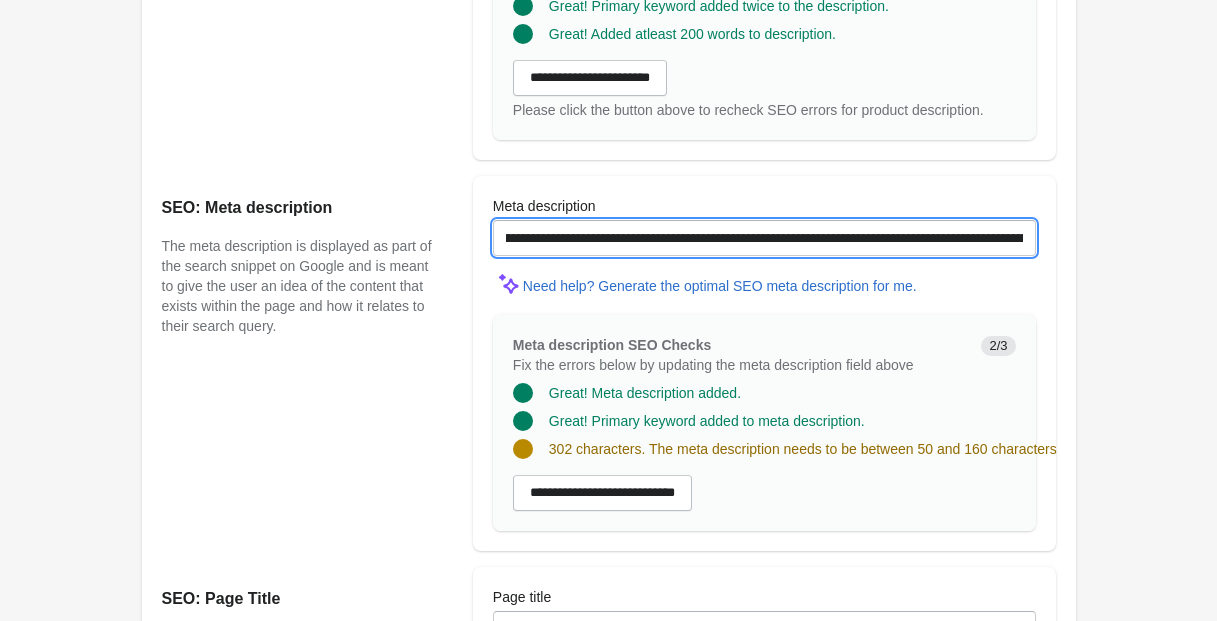 scroll, scrollTop: 0, scrollLeft: 295, axis: horizontal 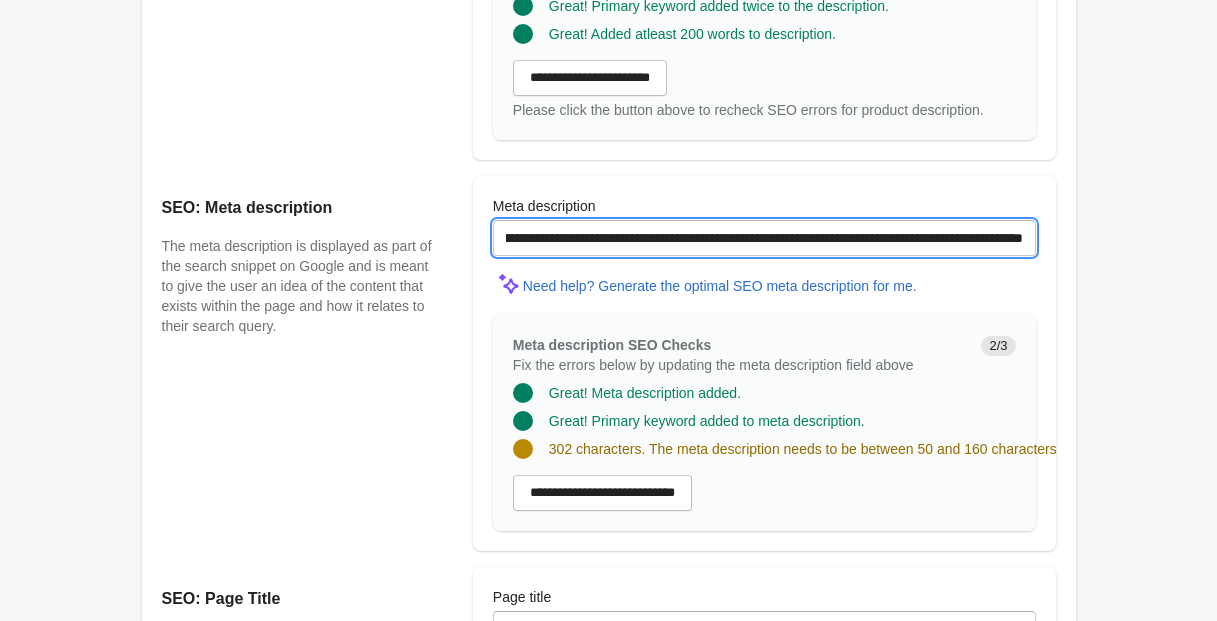 drag, startPoint x: 952, startPoint y: 260, endPoint x: 1049, endPoint y: 263, distance: 97.04638 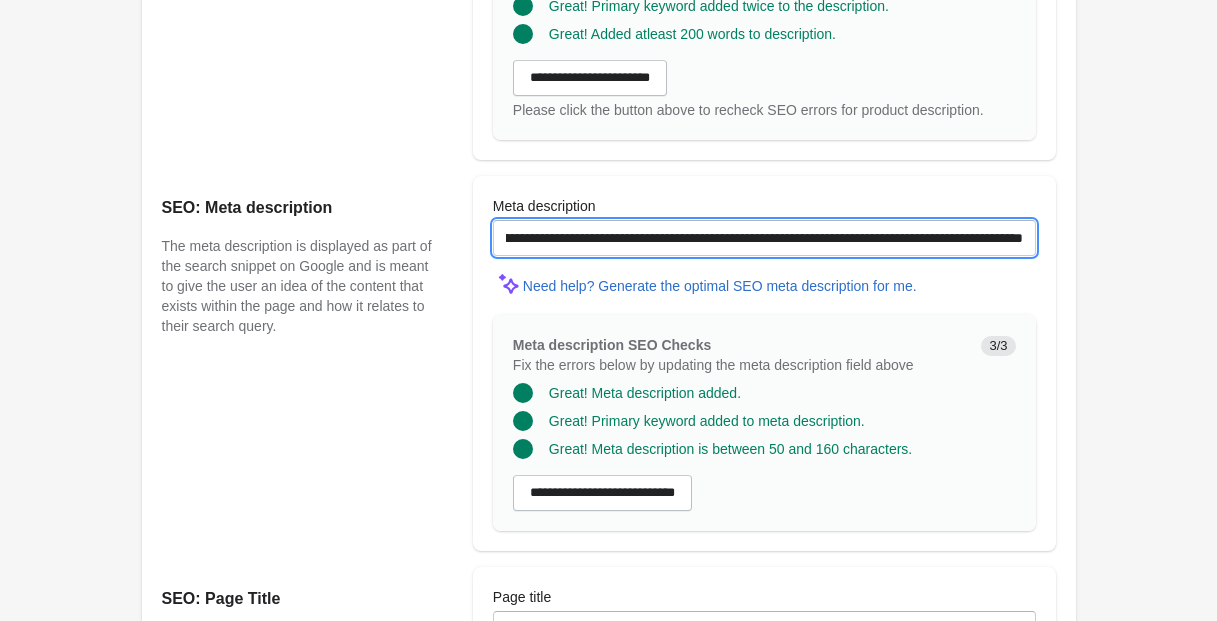 scroll, scrollTop: 0, scrollLeft: 228, axis: horizontal 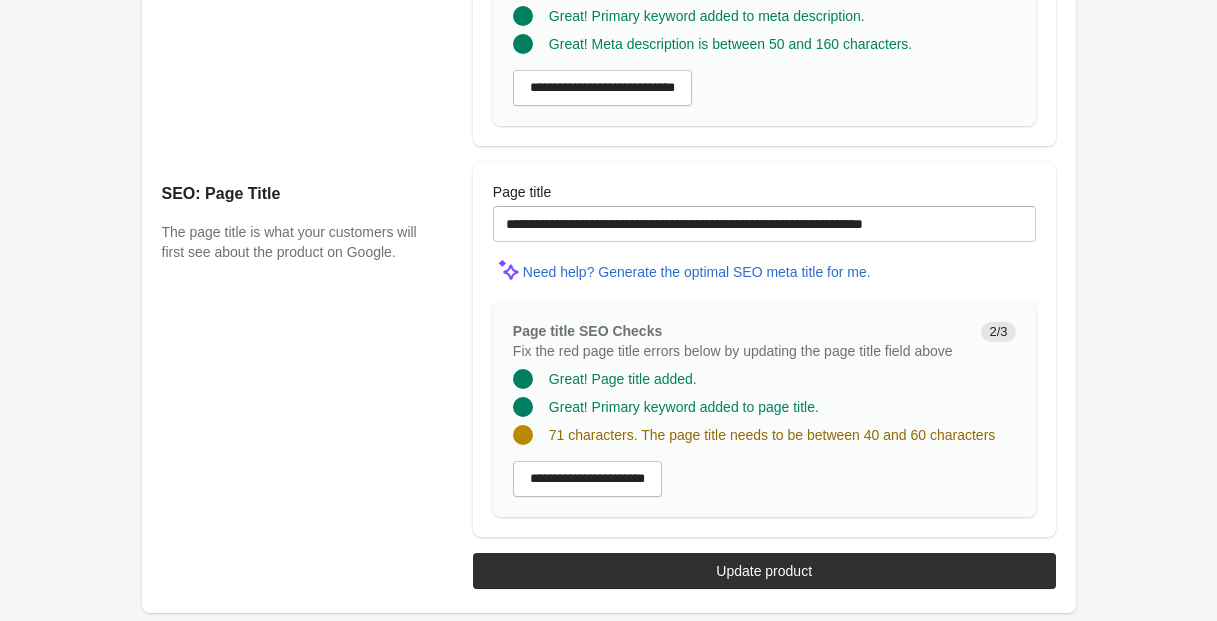type on "**********" 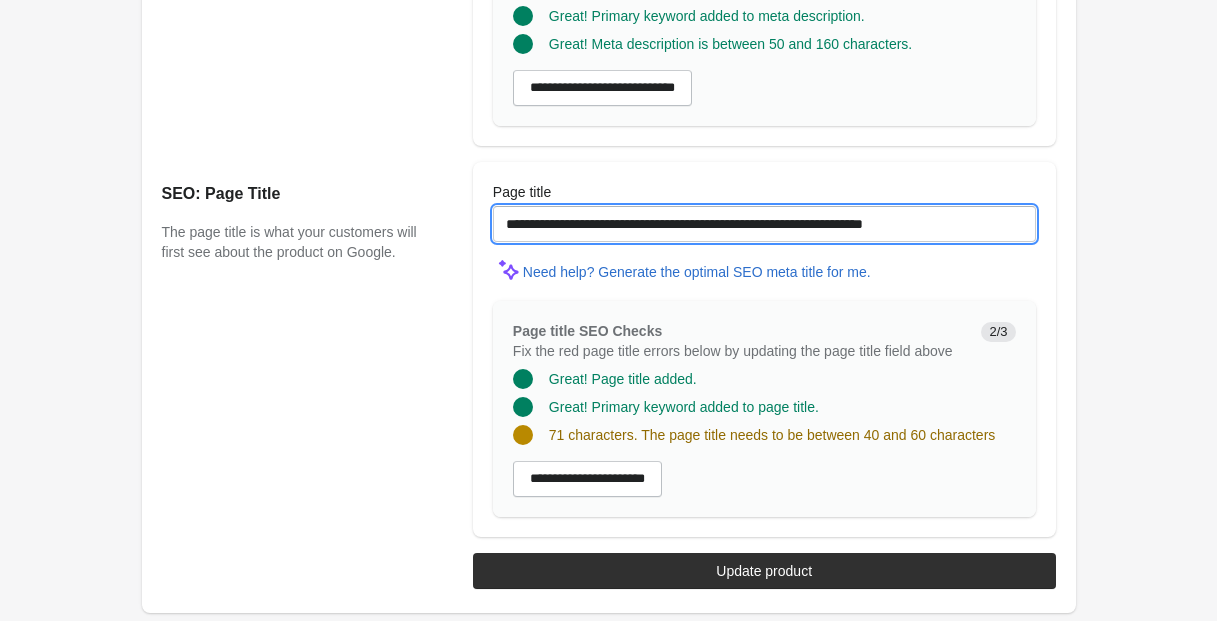 scroll, scrollTop: 0, scrollLeft: 0, axis: both 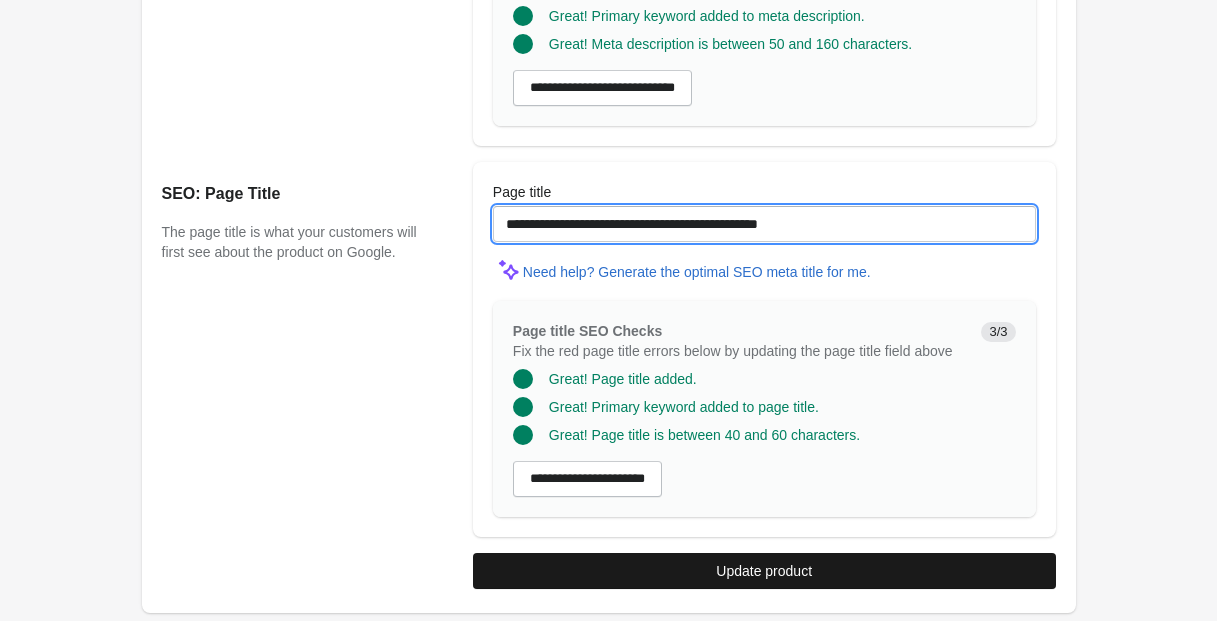 type on "**********" 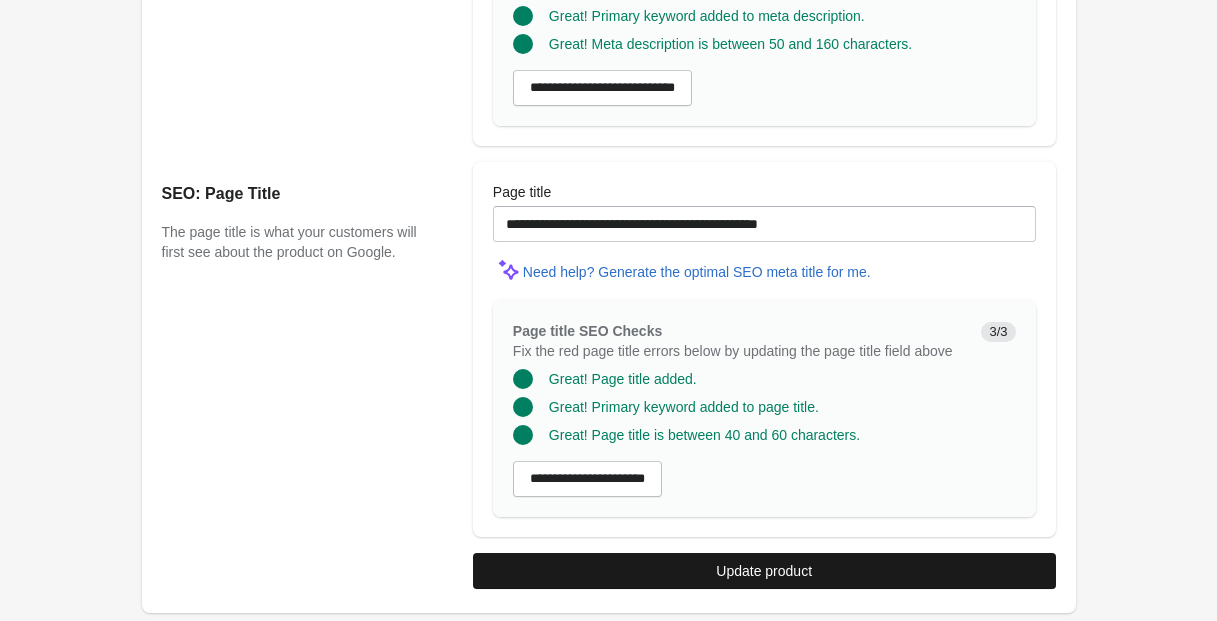 click on "Update product" at bounding box center [764, 571] 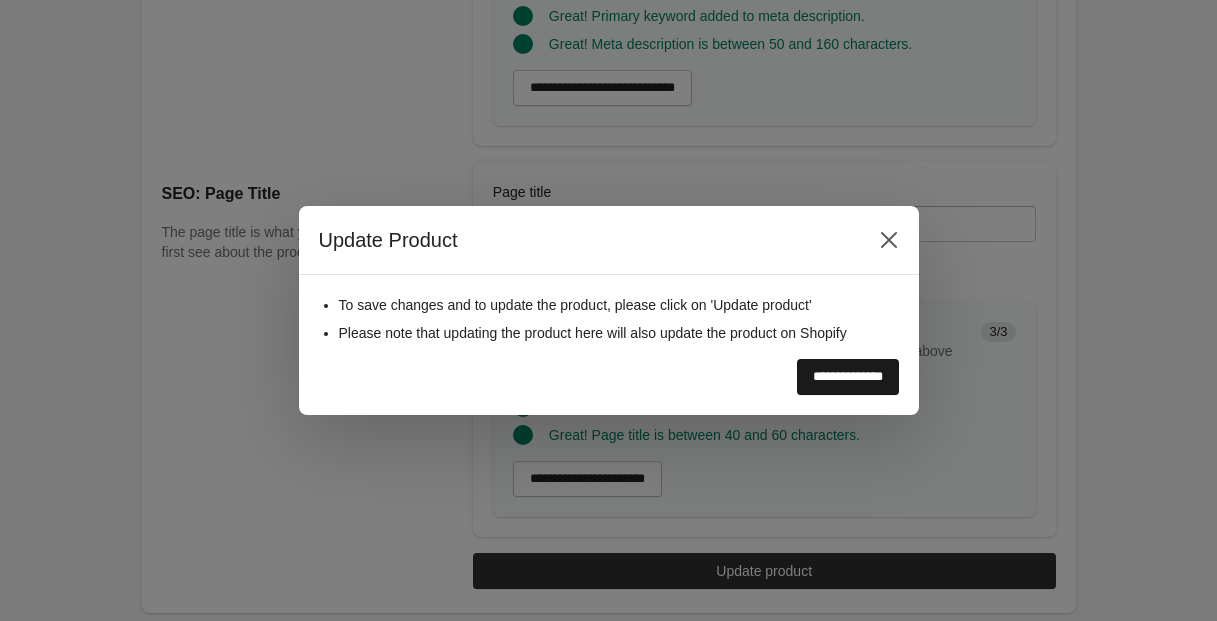 click on "**********" at bounding box center [848, 377] 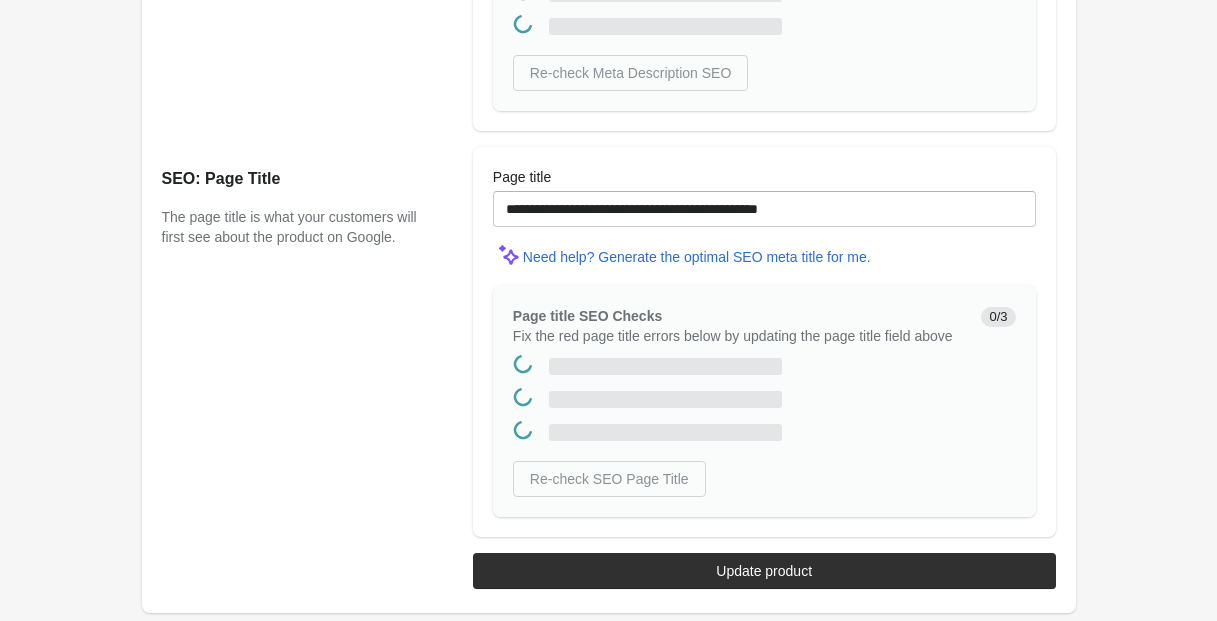 scroll, scrollTop: 0, scrollLeft: 0, axis: both 